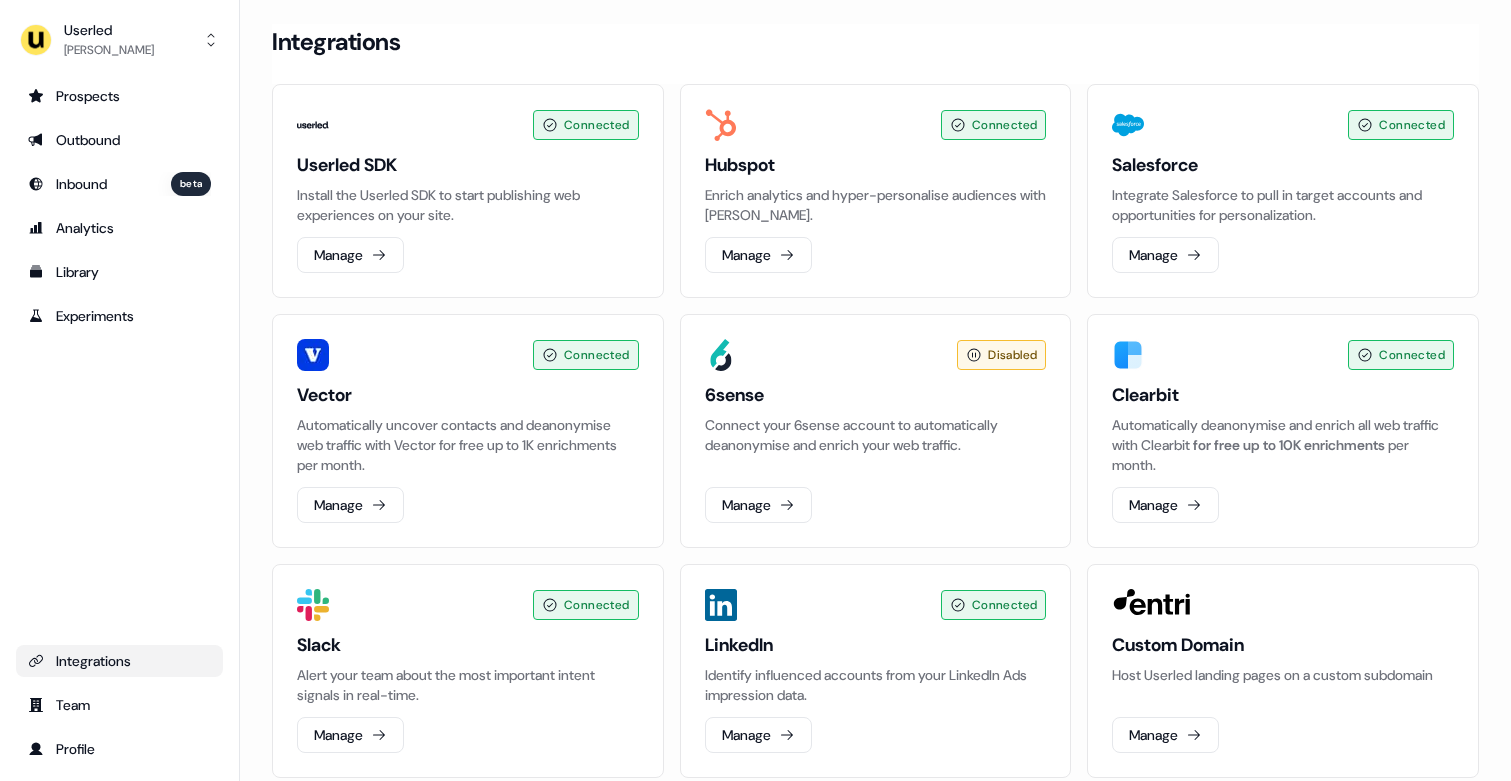 scroll, scrollTop: 0, scrollLeft: 0, axis: both 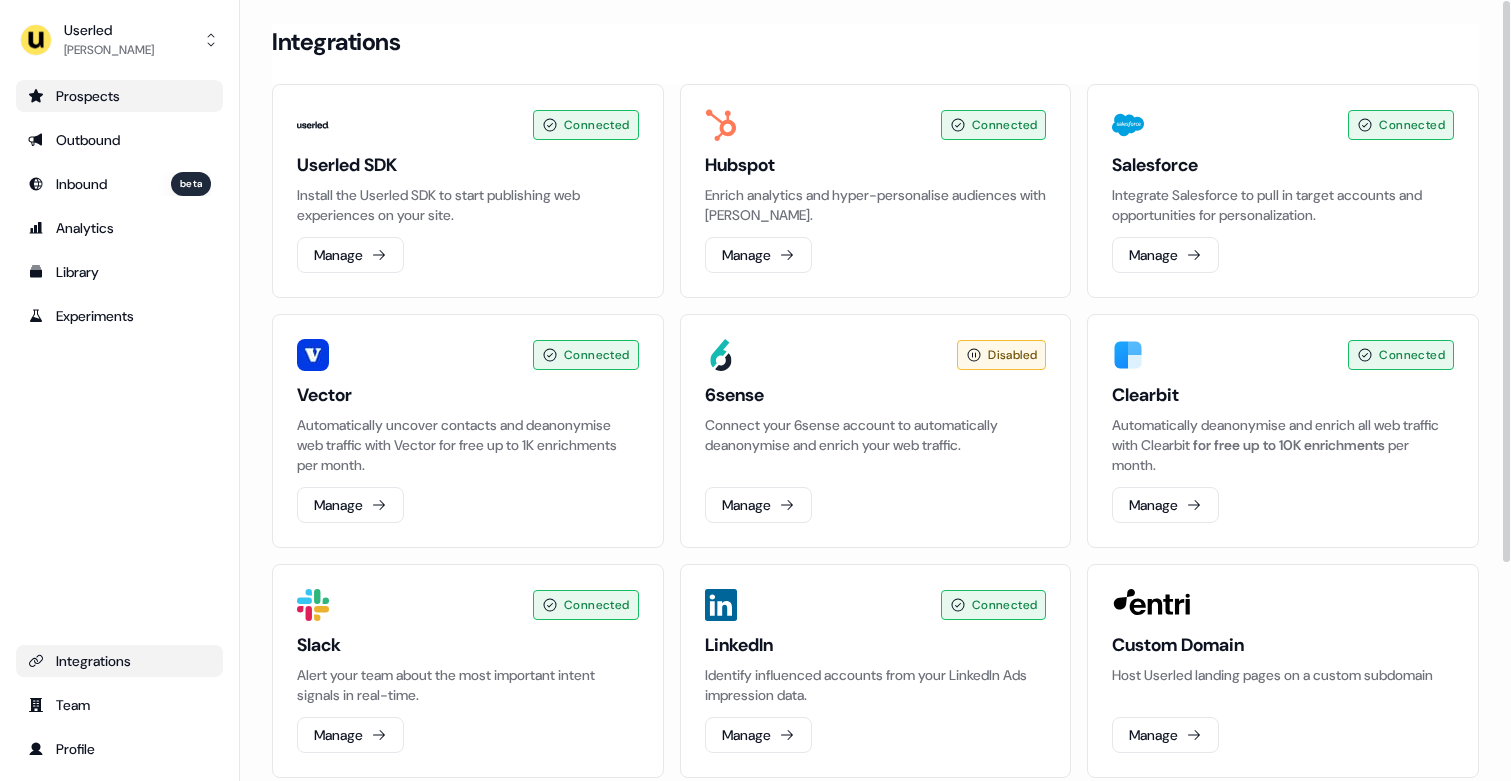 click on "Prospects" at bounding box center [119, 96] 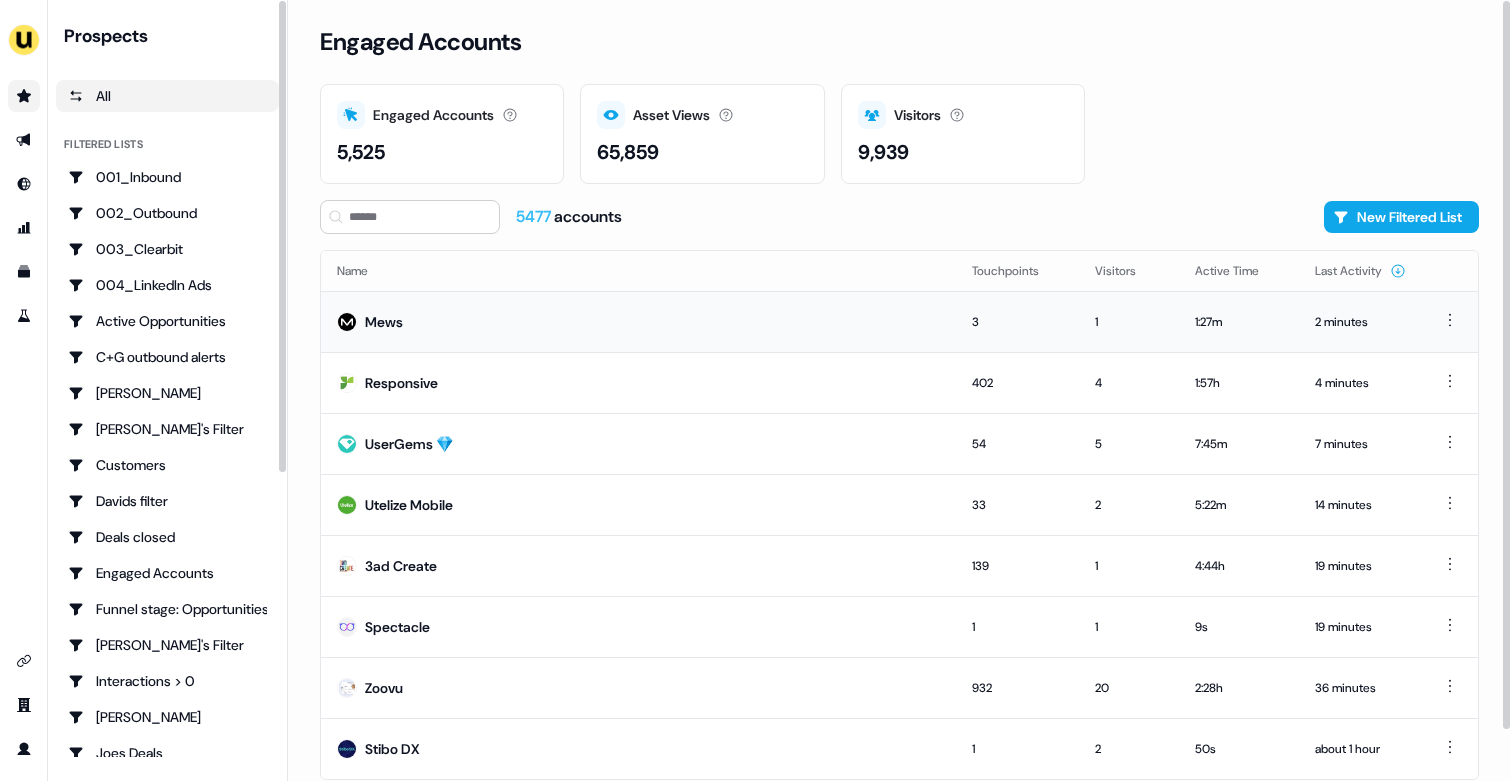 click on "Mews" at bounding box center (638, 321) 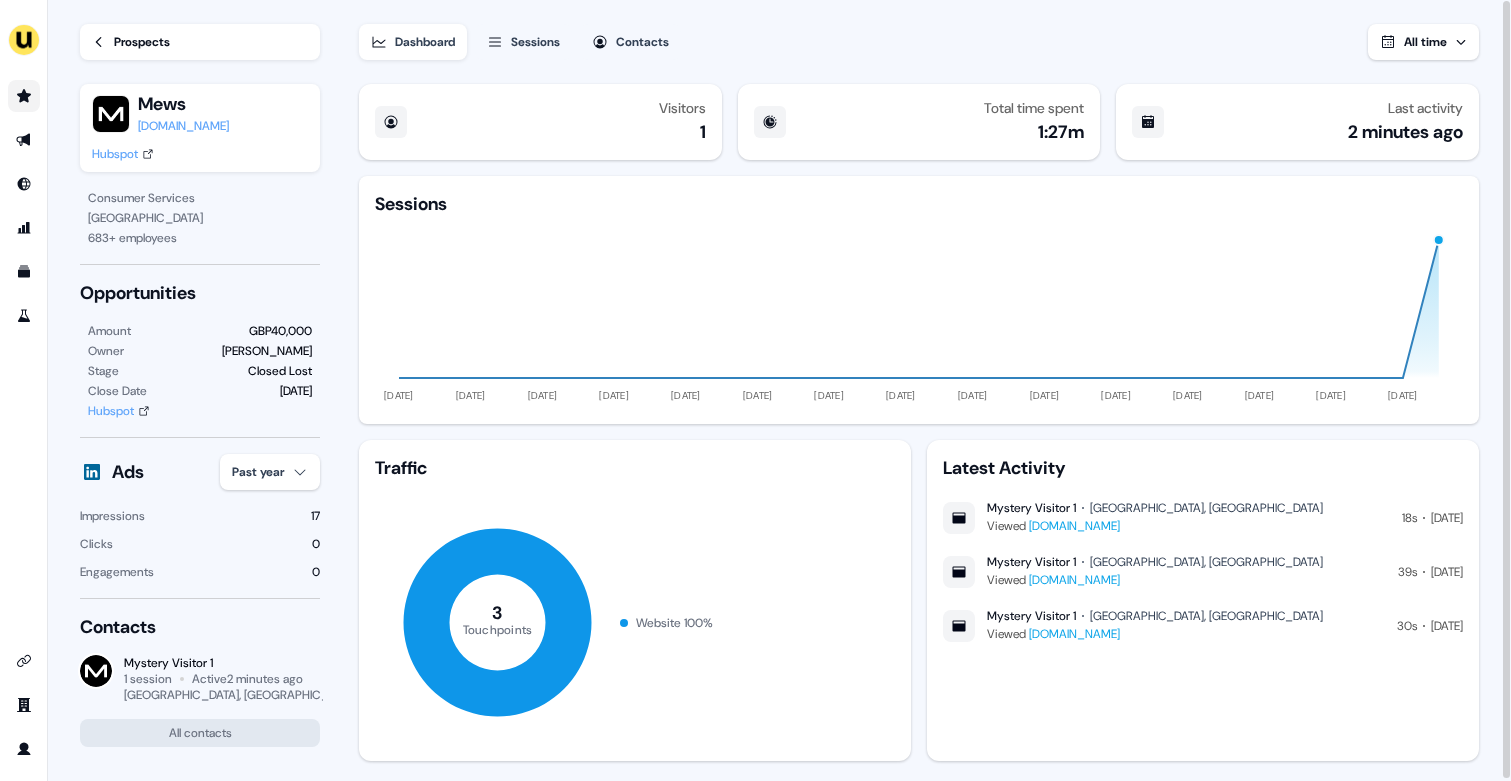 click 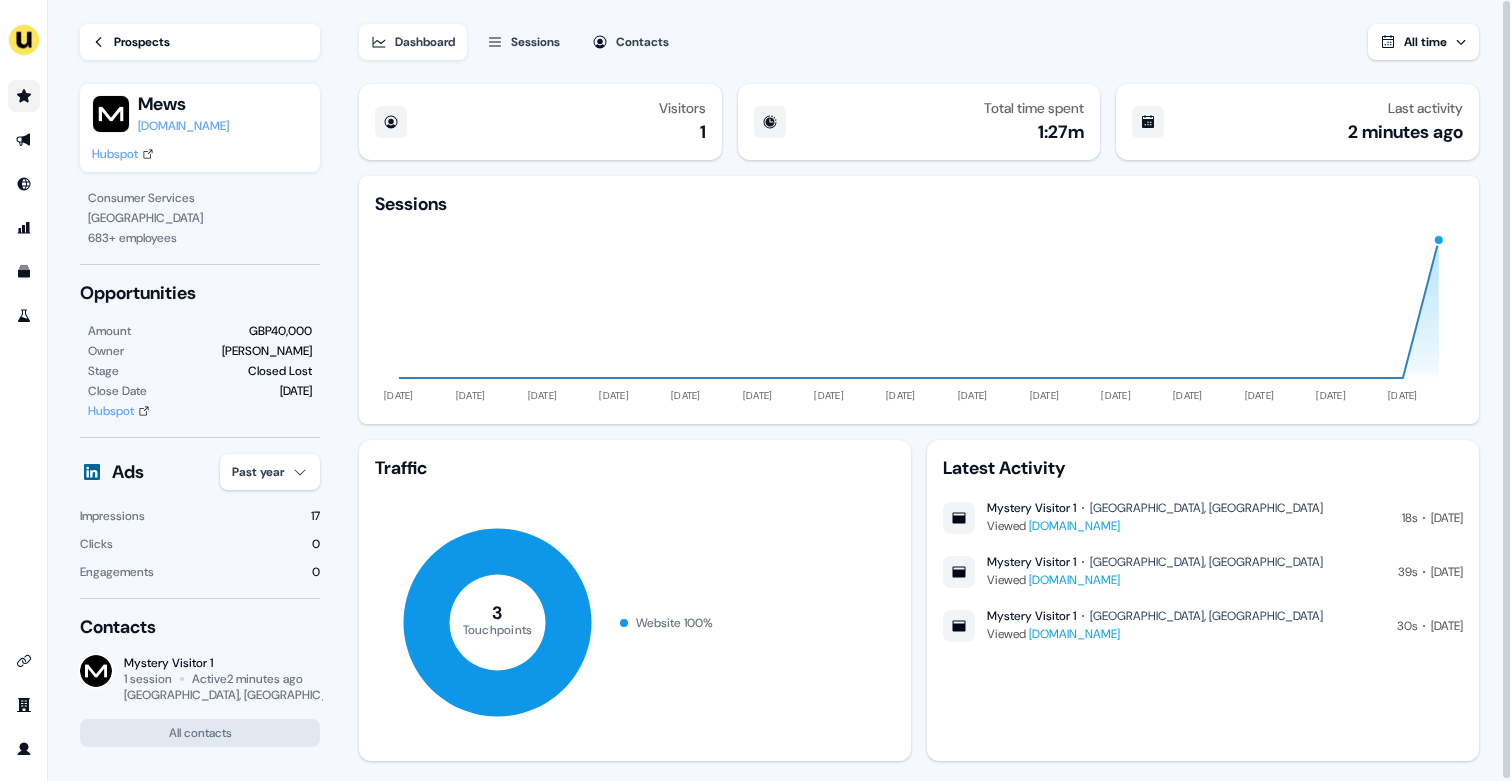 click on "Prospects" at bounding box center [142, 42] 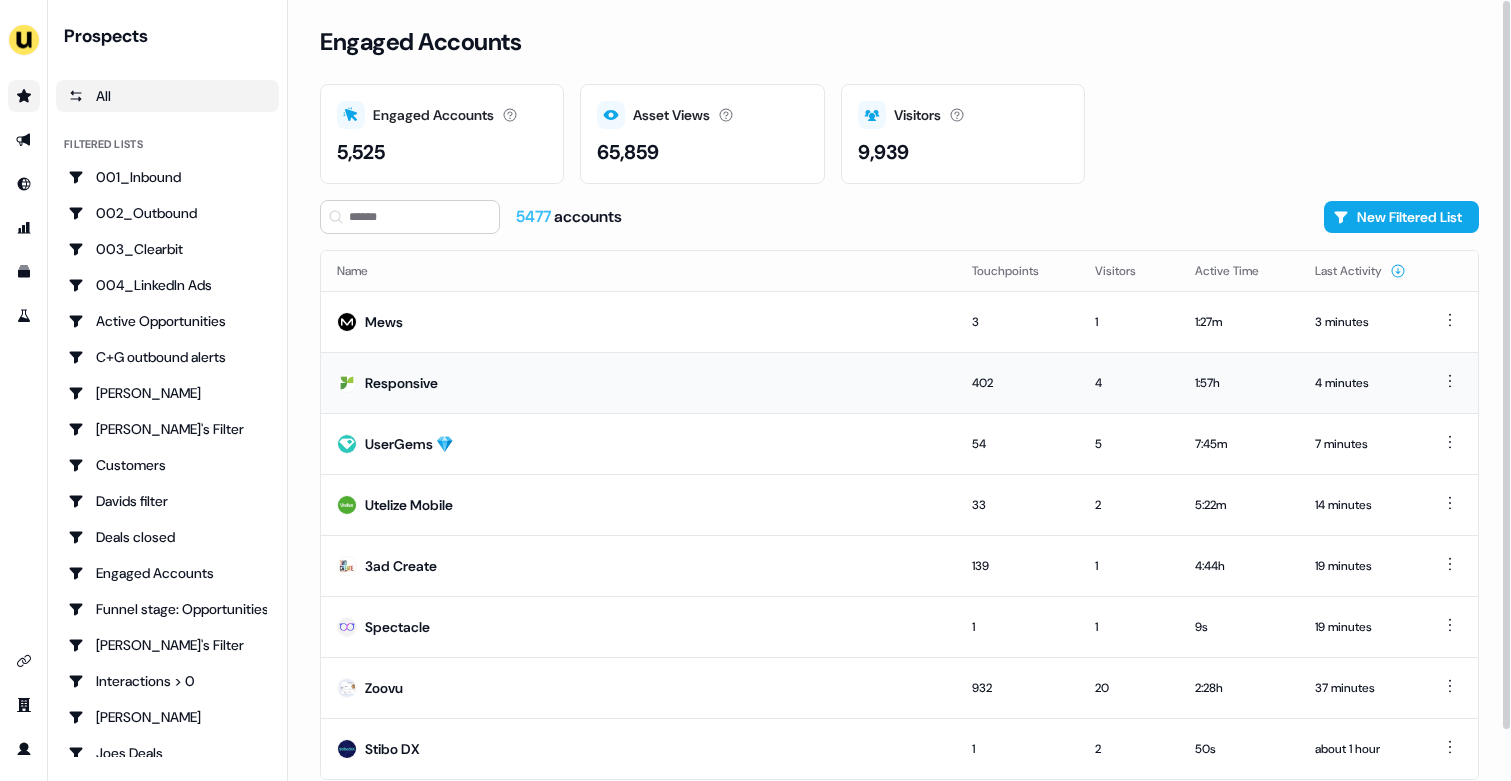 click on "Responsive" at bounding box center [638, 382] 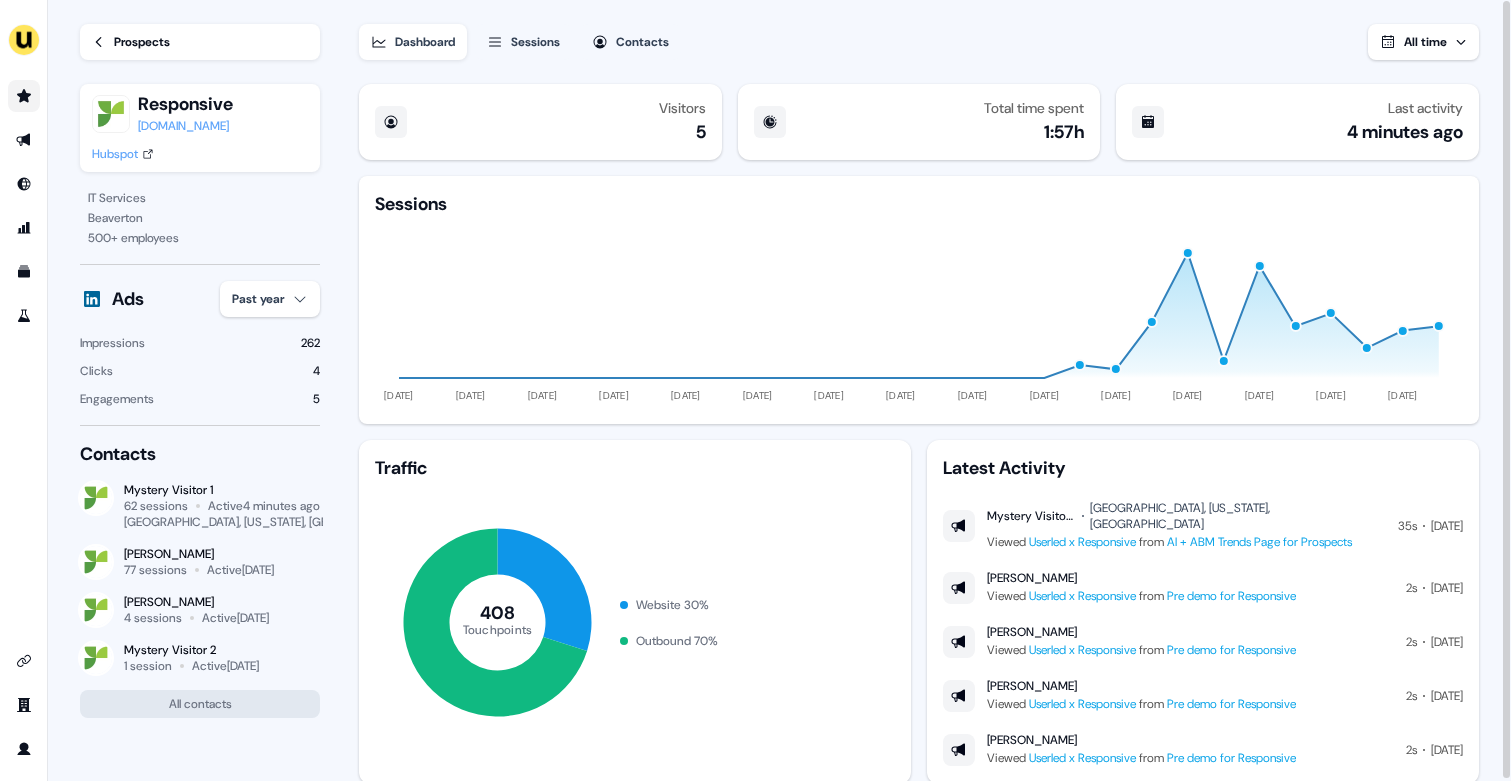 click on "Prospects" at bounding box center (142, 42) 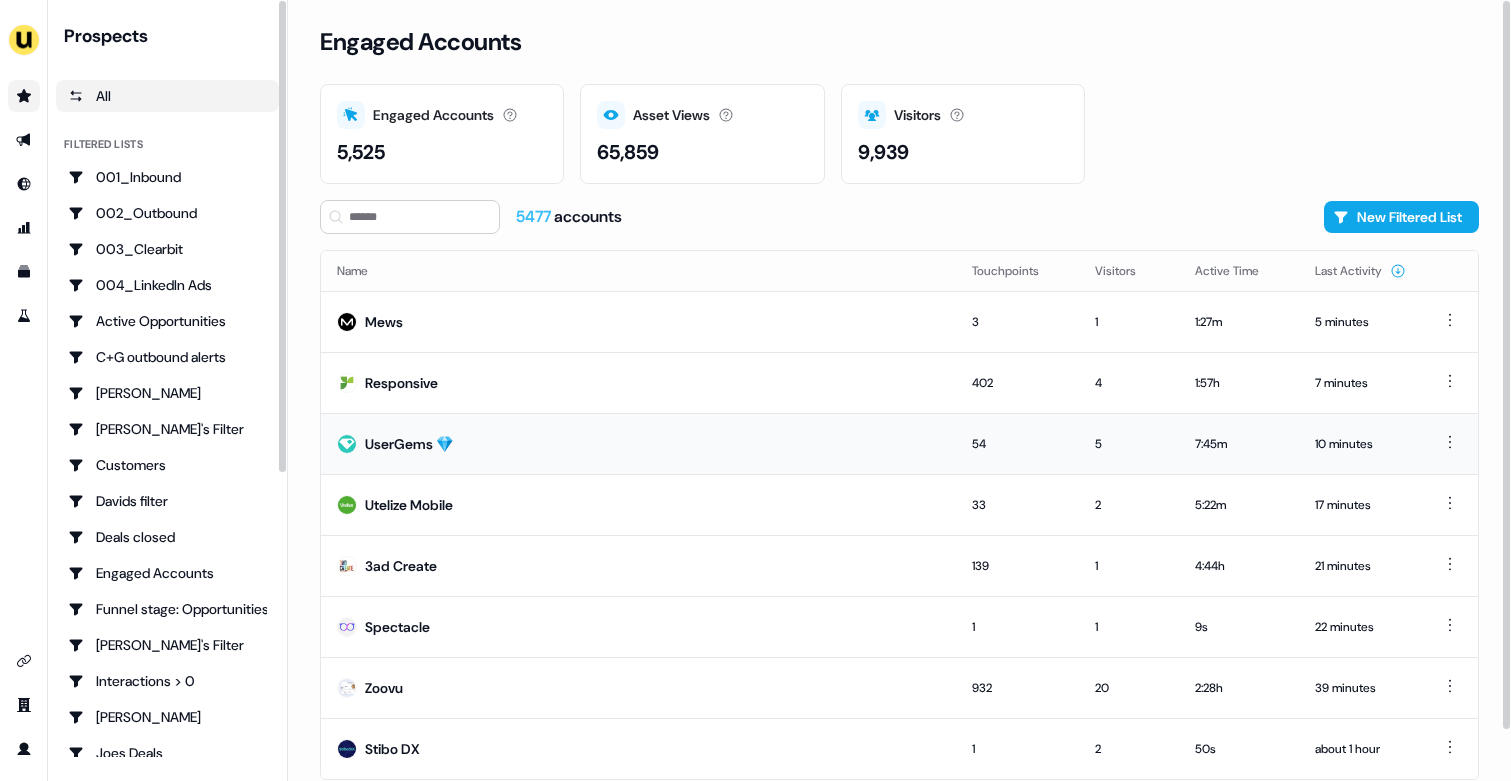 scroll, scrollTop: 54, scrollLeft: 0, axis: vertical 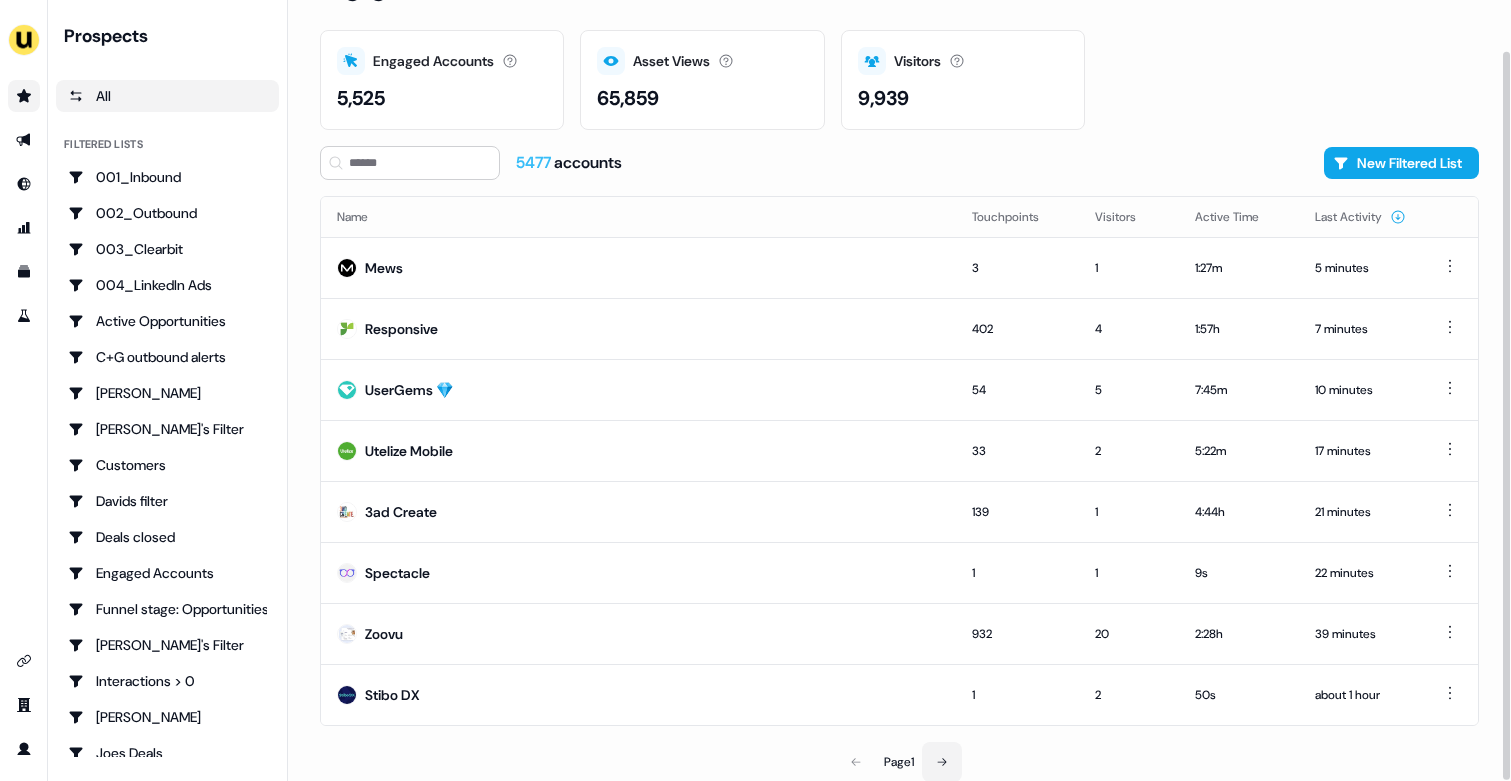 click at bounding box center [942, 762] 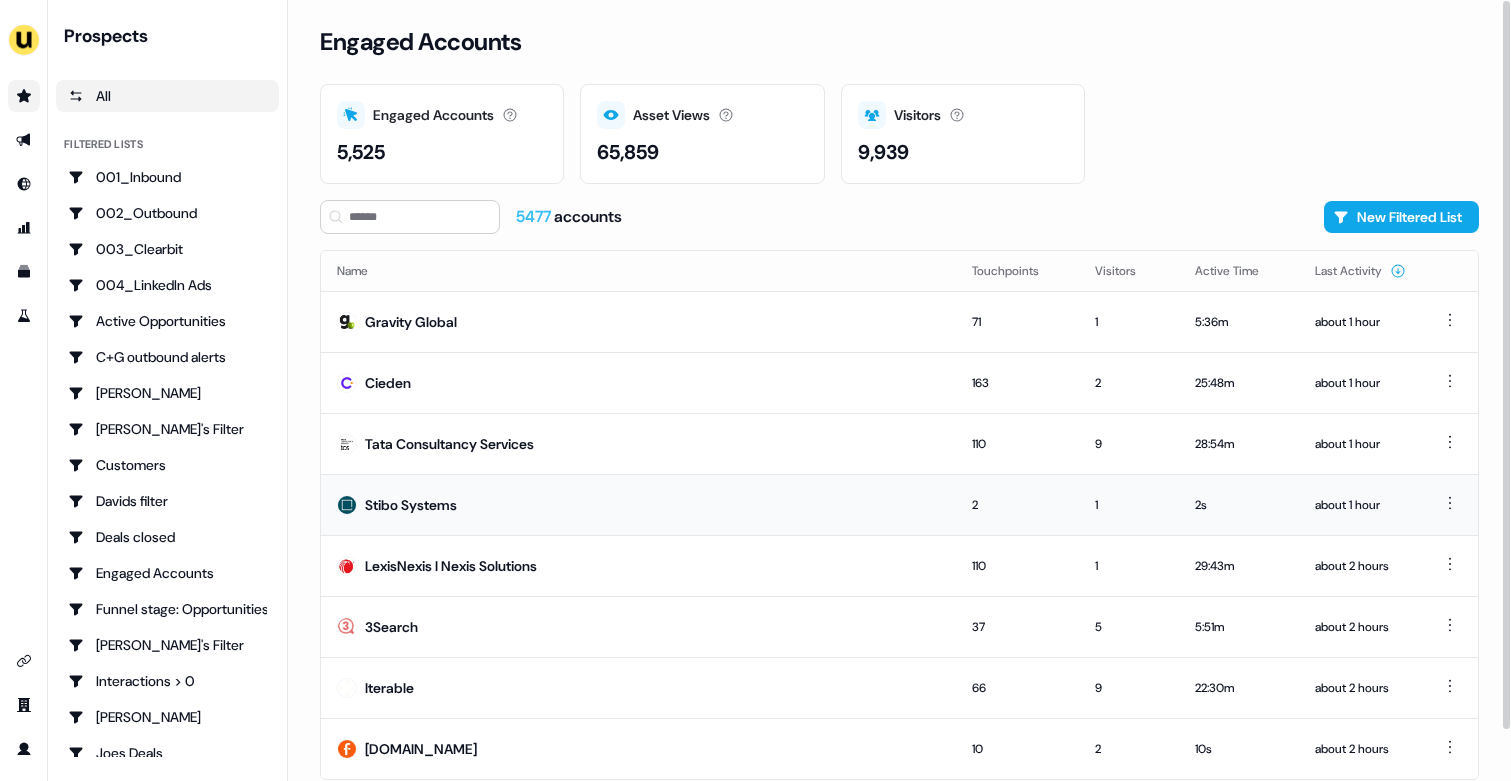 click on "Stibo Systems" at bounding box center [638, 504] 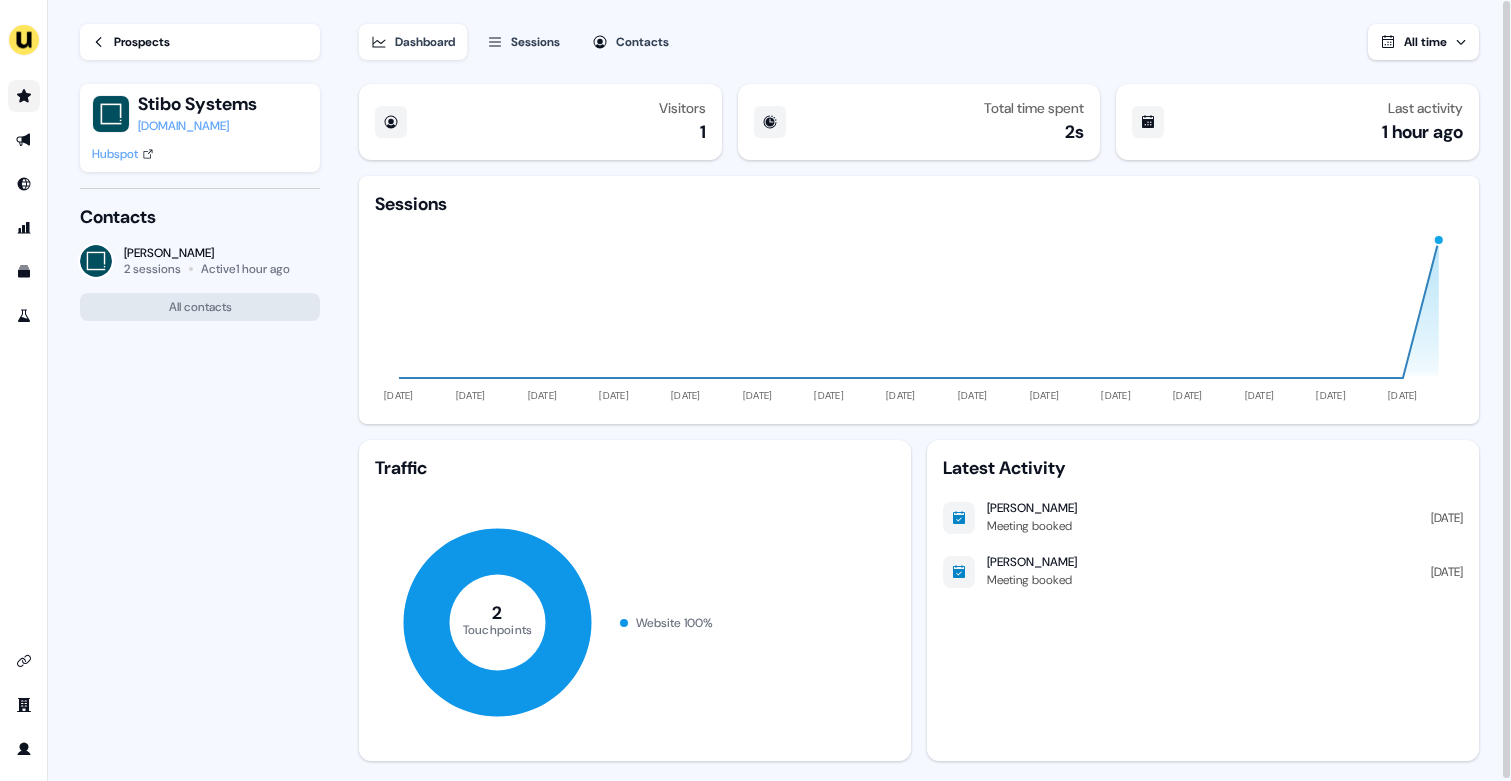 click on "Prospects" at bounding box center [142, 42] 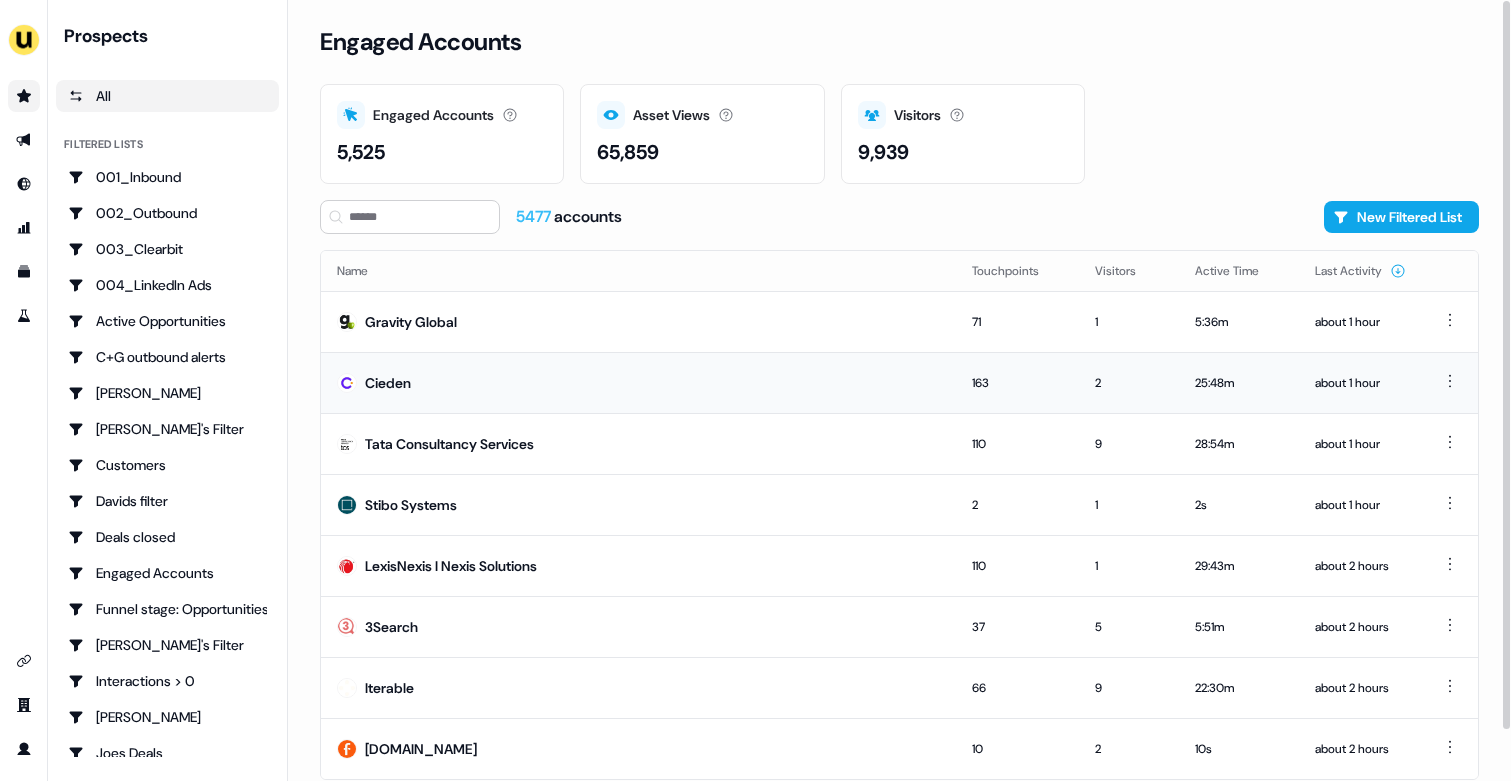 scroll, scrollTop: 54, scrollLeft: 0, axis: vertical 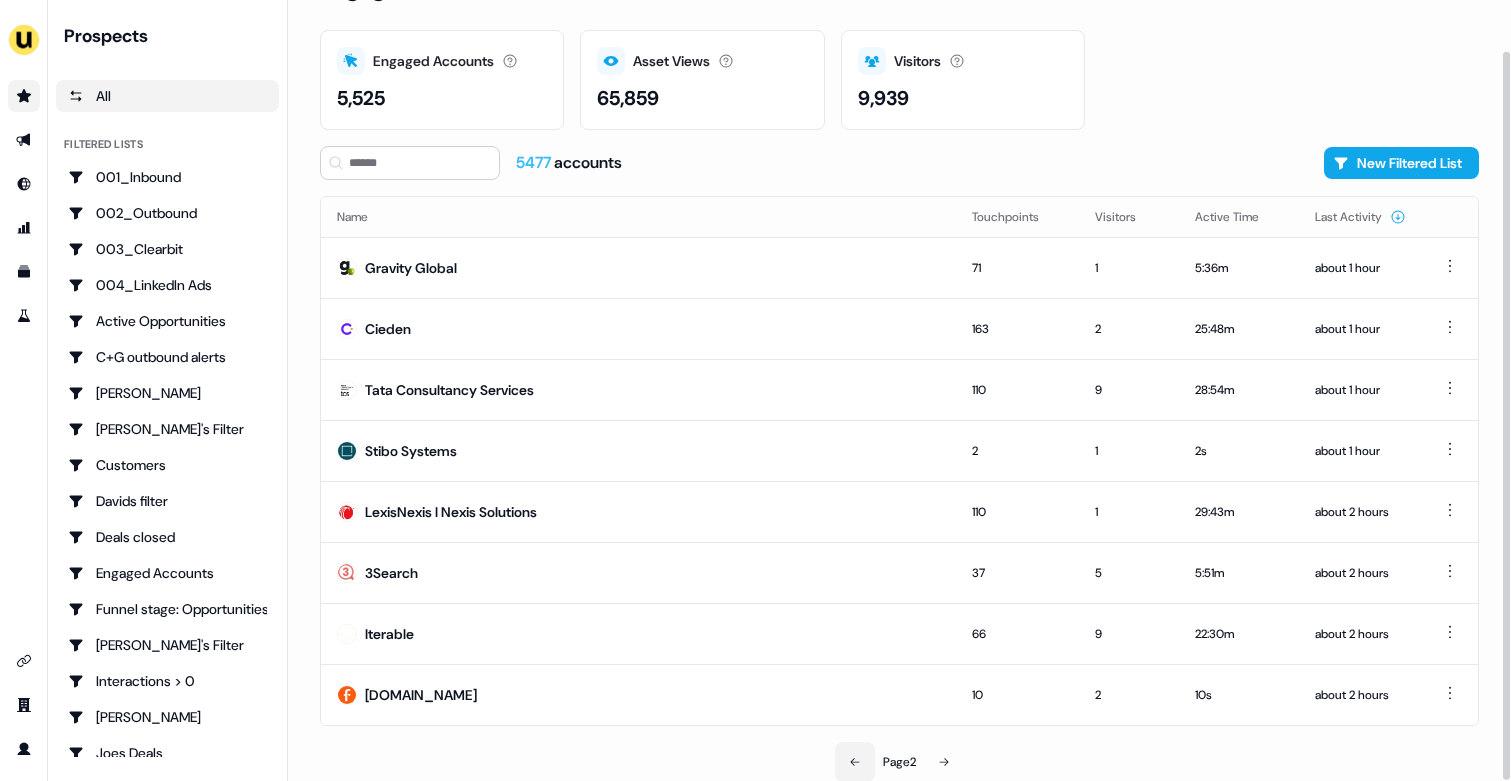 click 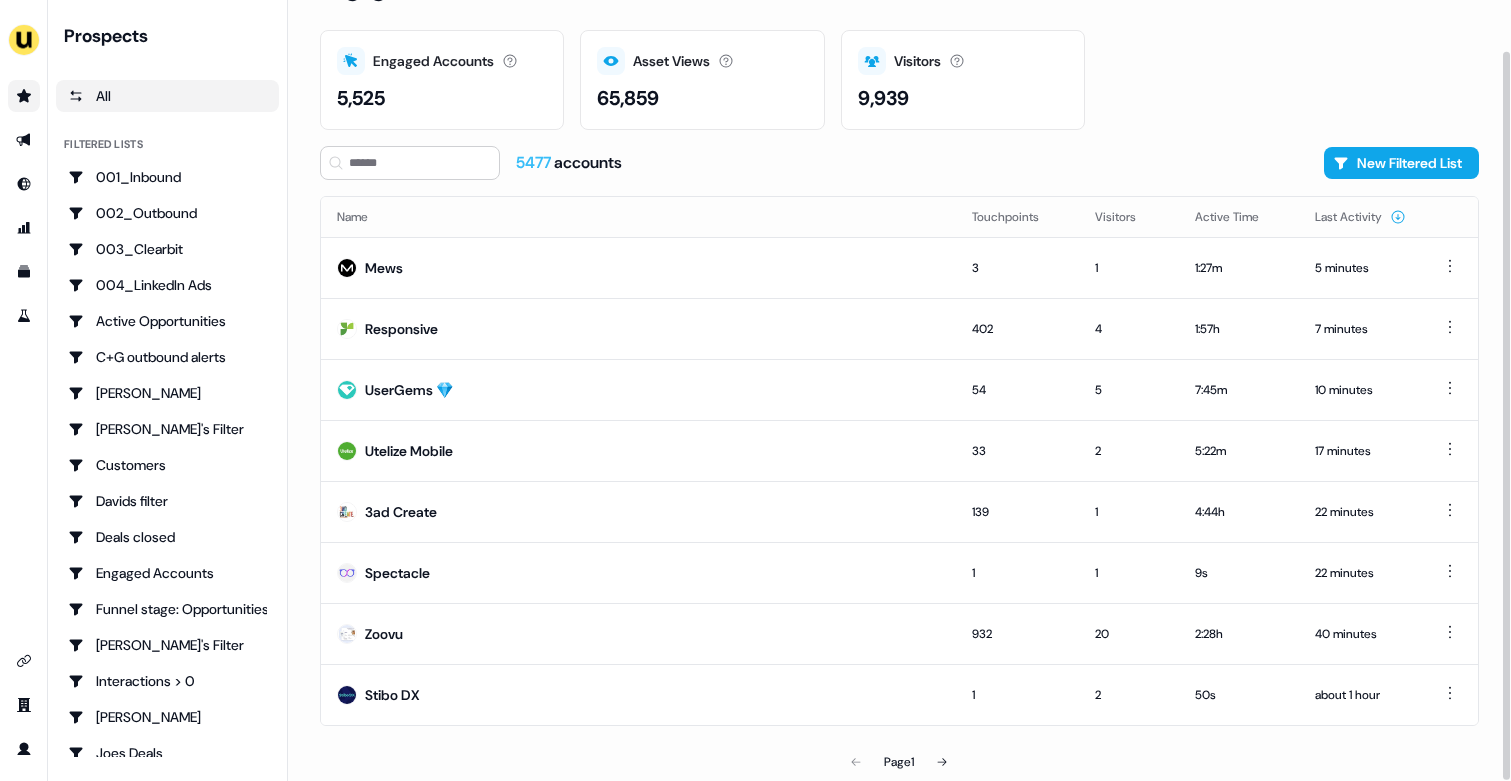 click on "Page  1" at bounding box center (900, 762) 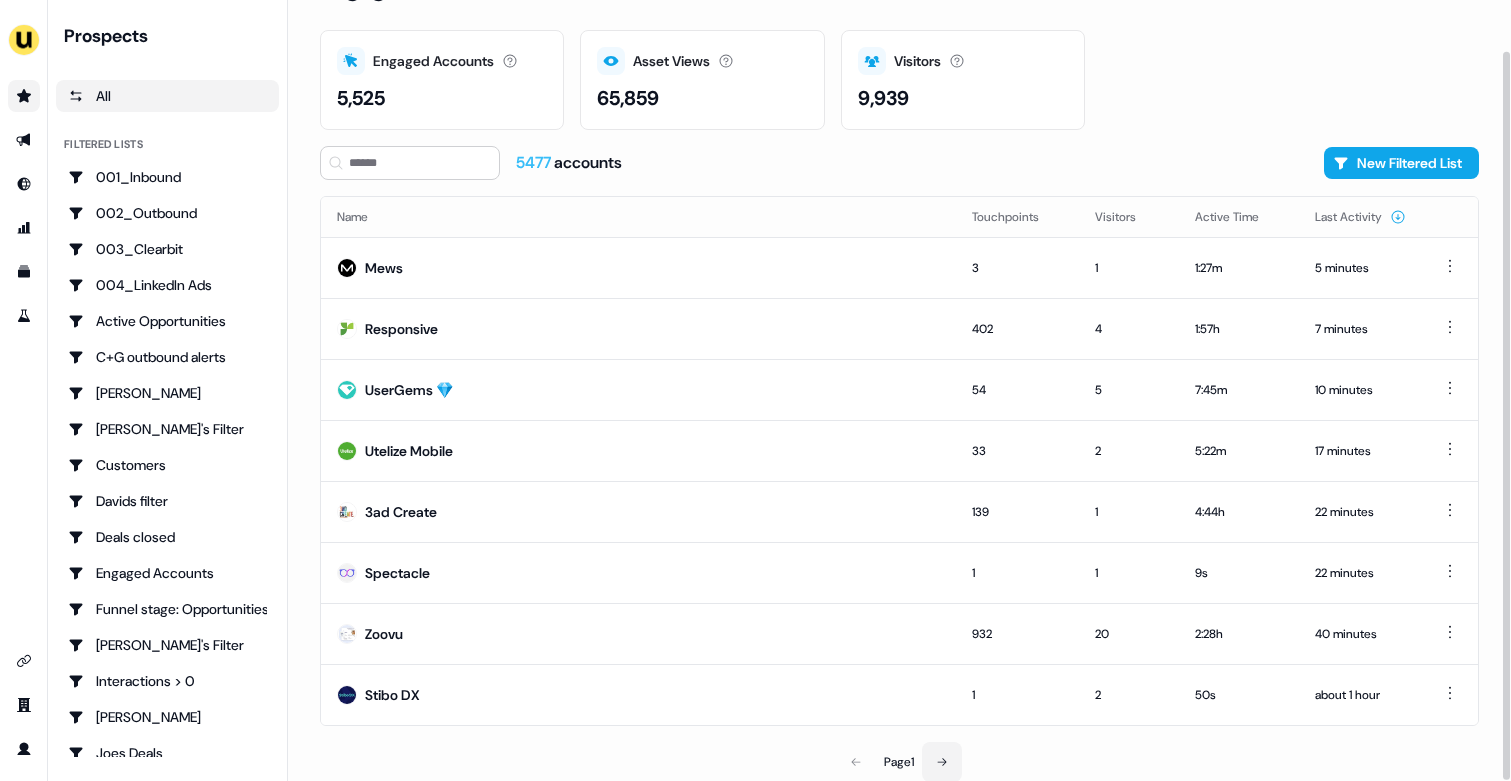 click 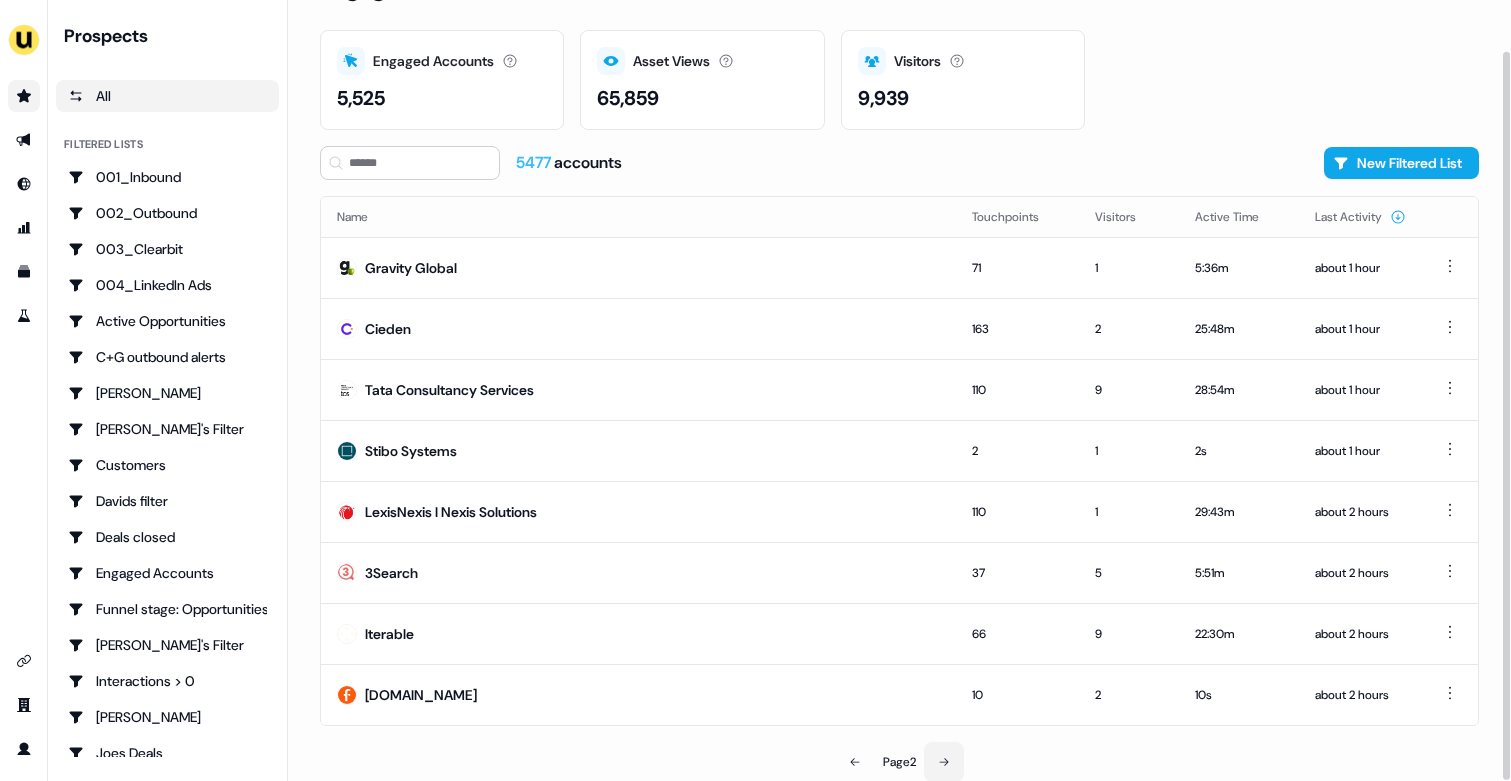 click 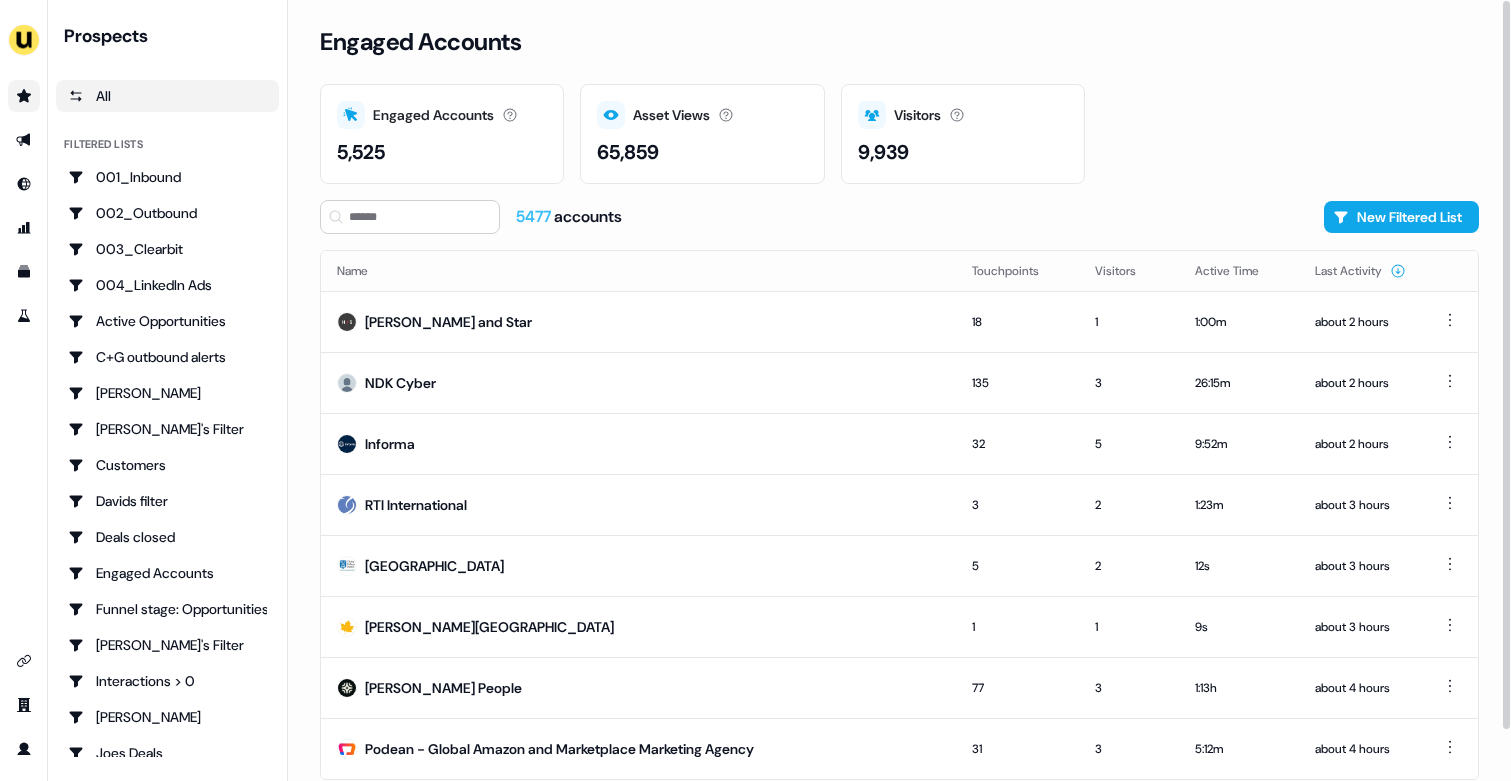 scroll, scrollTop: 54, scrollLeft: 0, axis: vertical 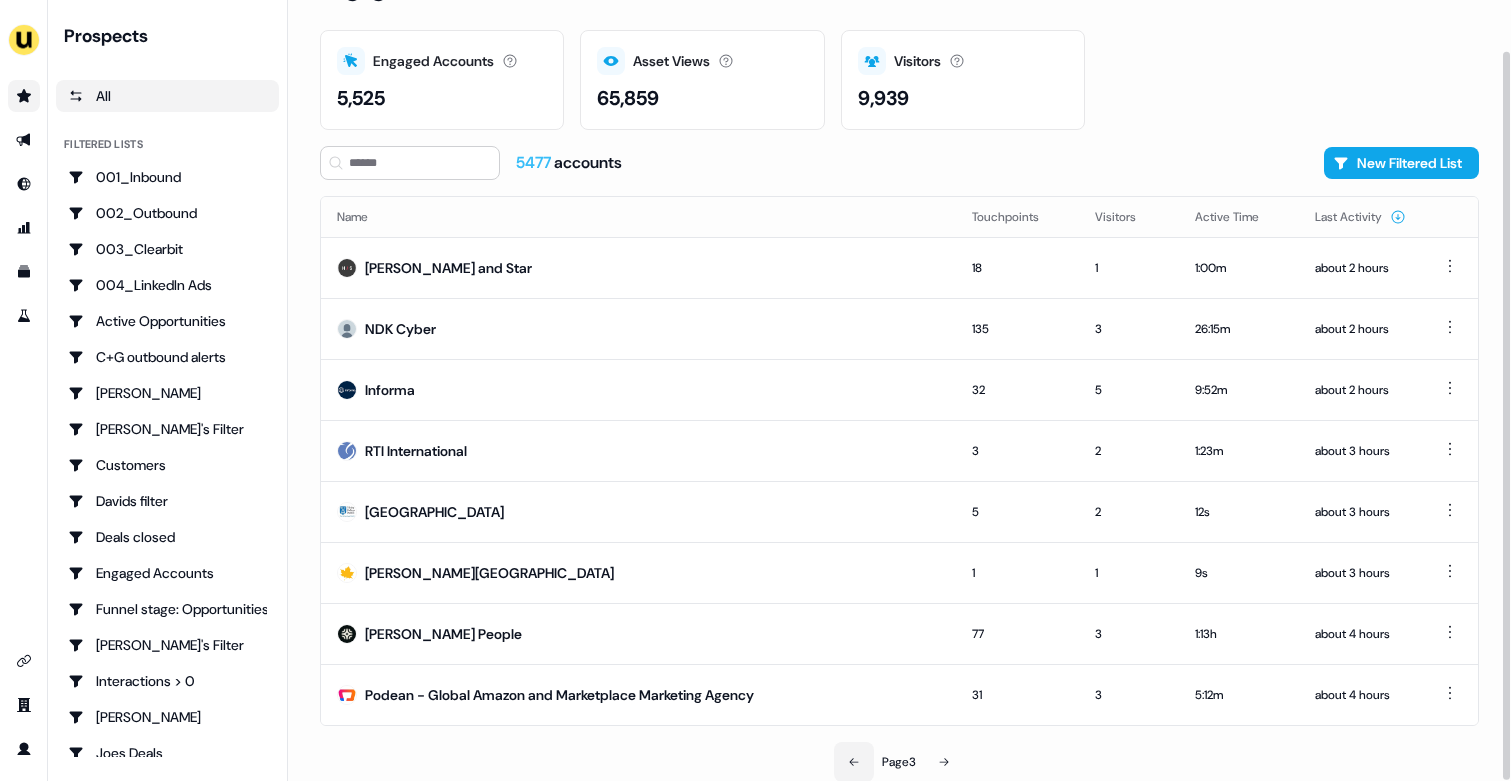 click at bounding box center [854, 762] 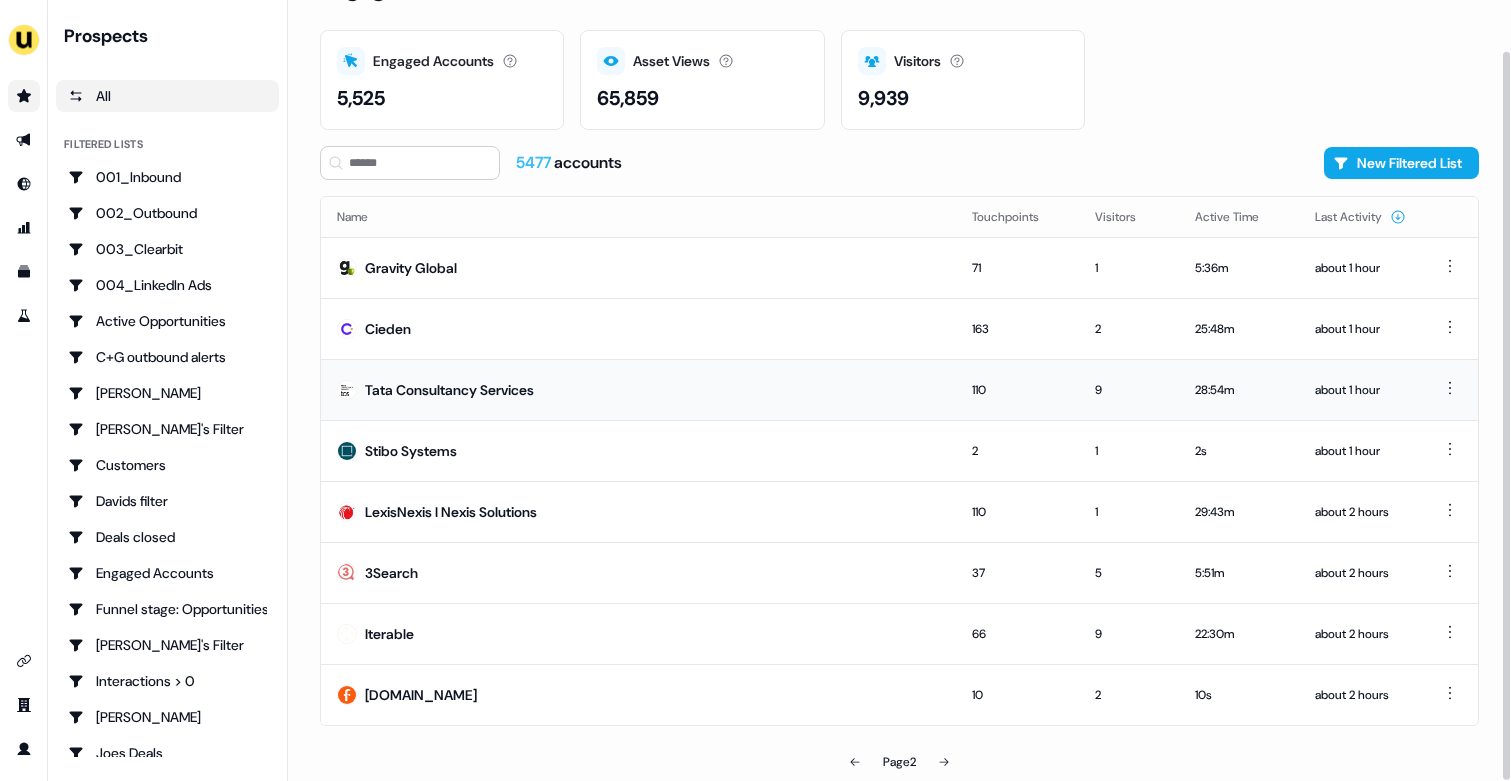 click on "Tata Consultancy Services" at bounding box center (638, 389) 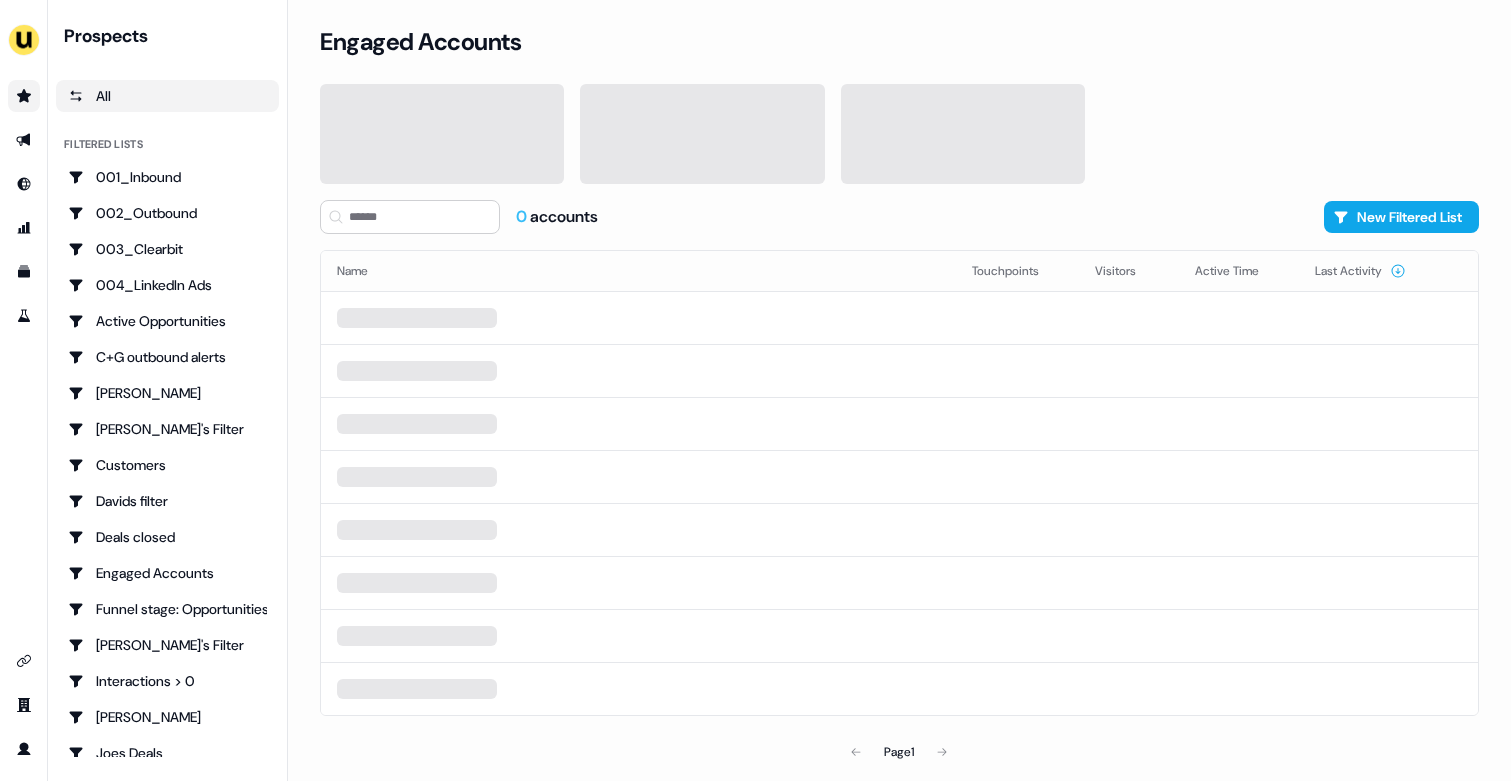 scroll, scrollTop: 0, scrollLeft: 0, axis: both 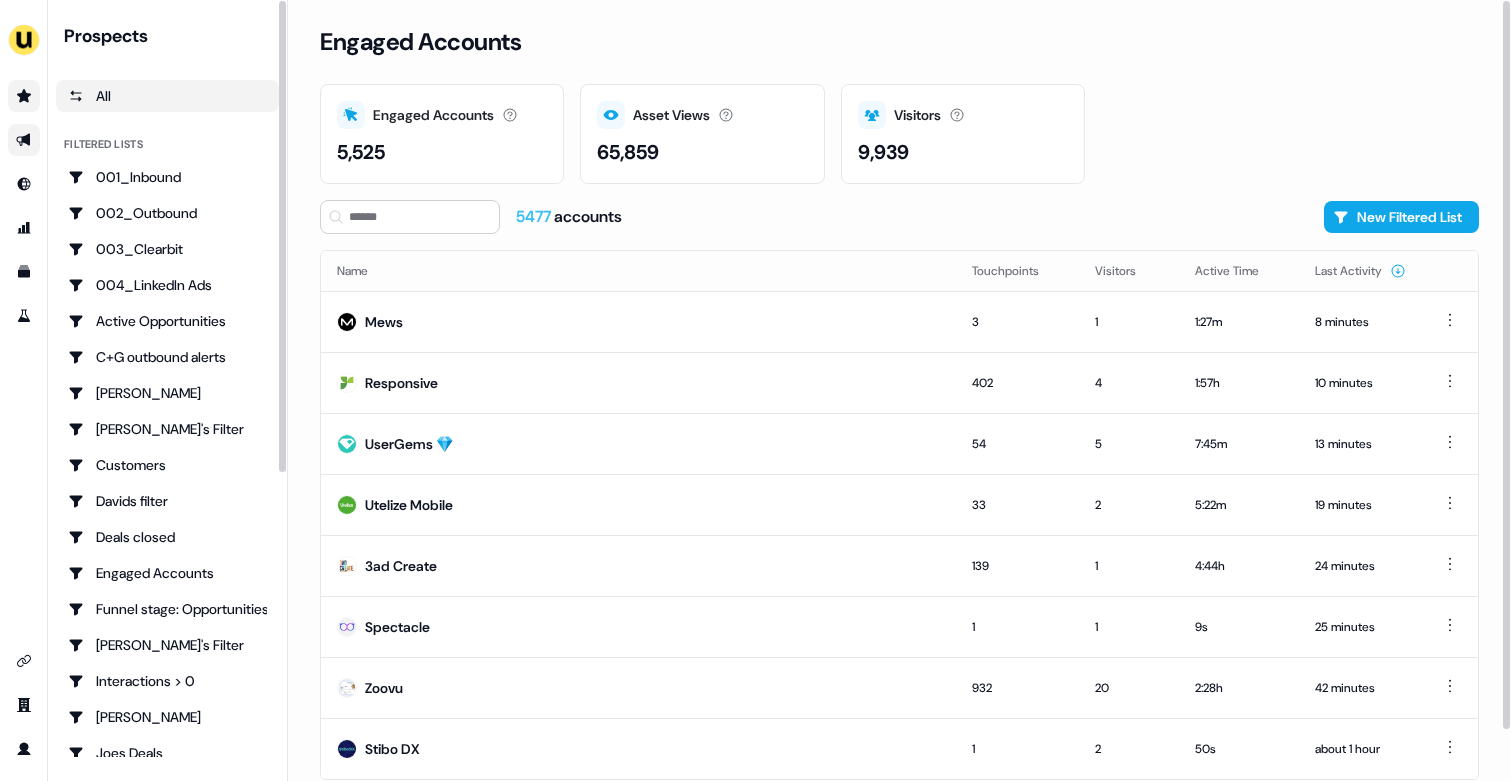 click 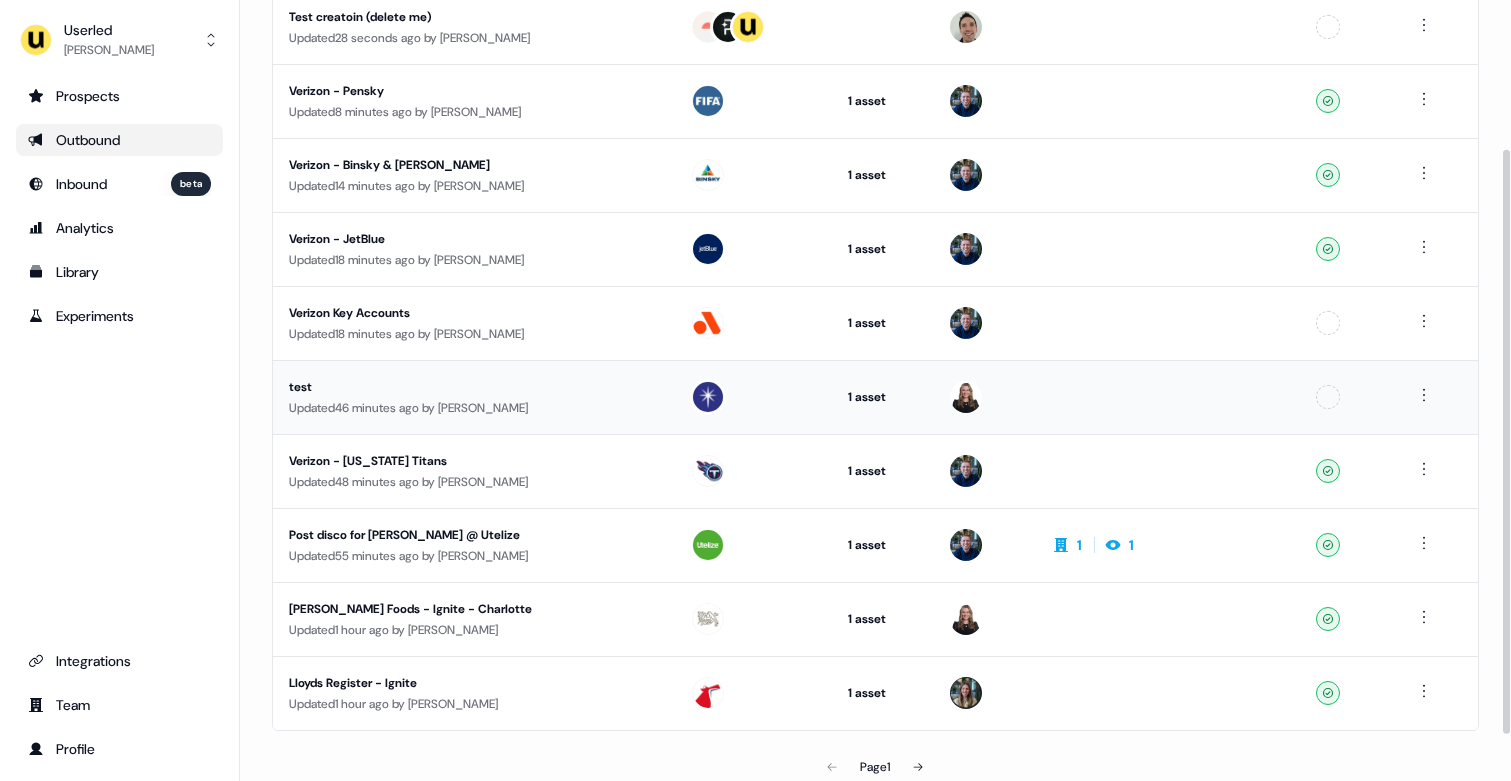 scroll, scrollTop: 260, scrollLeft: 0, axis: vertical 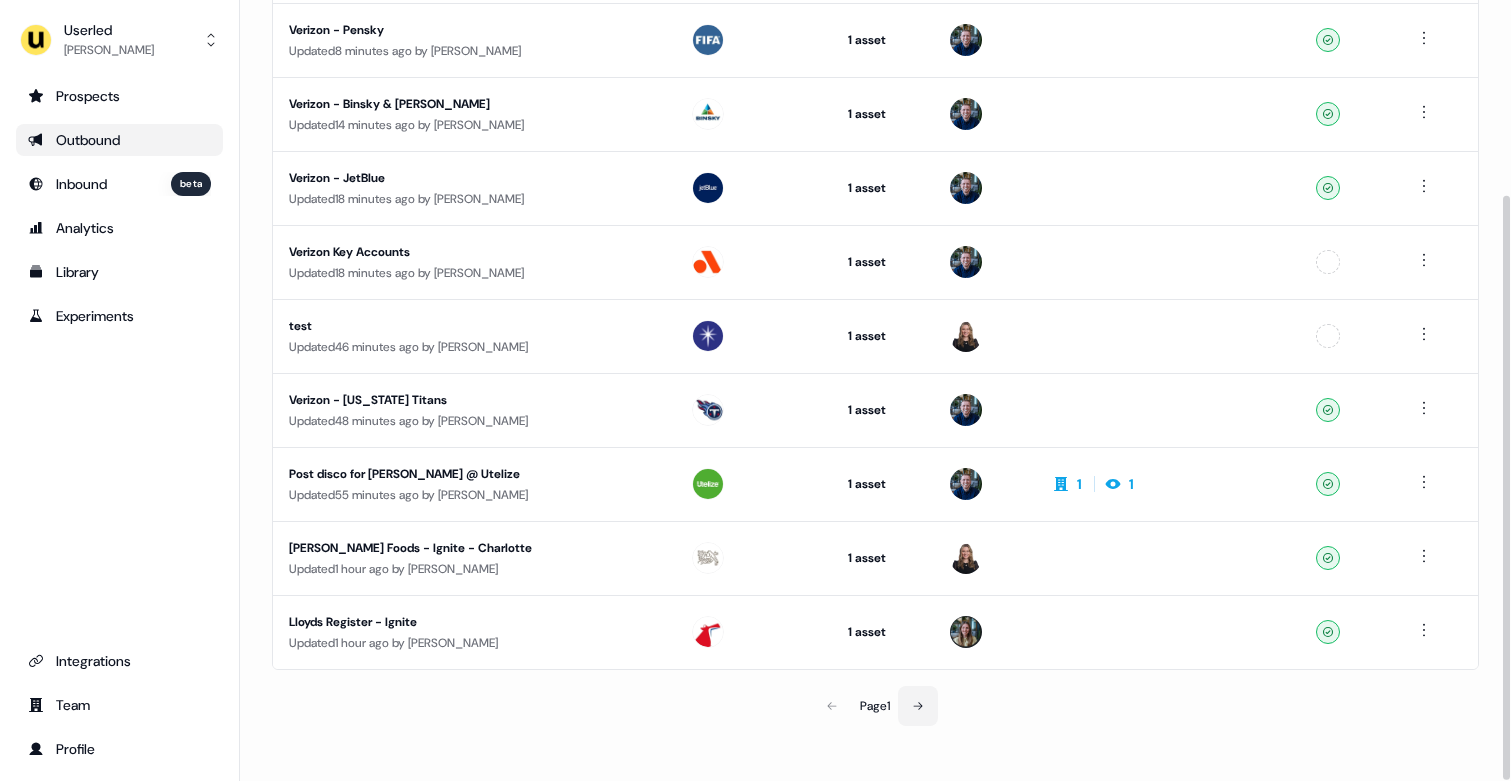 click at bounding box center (918, 706) 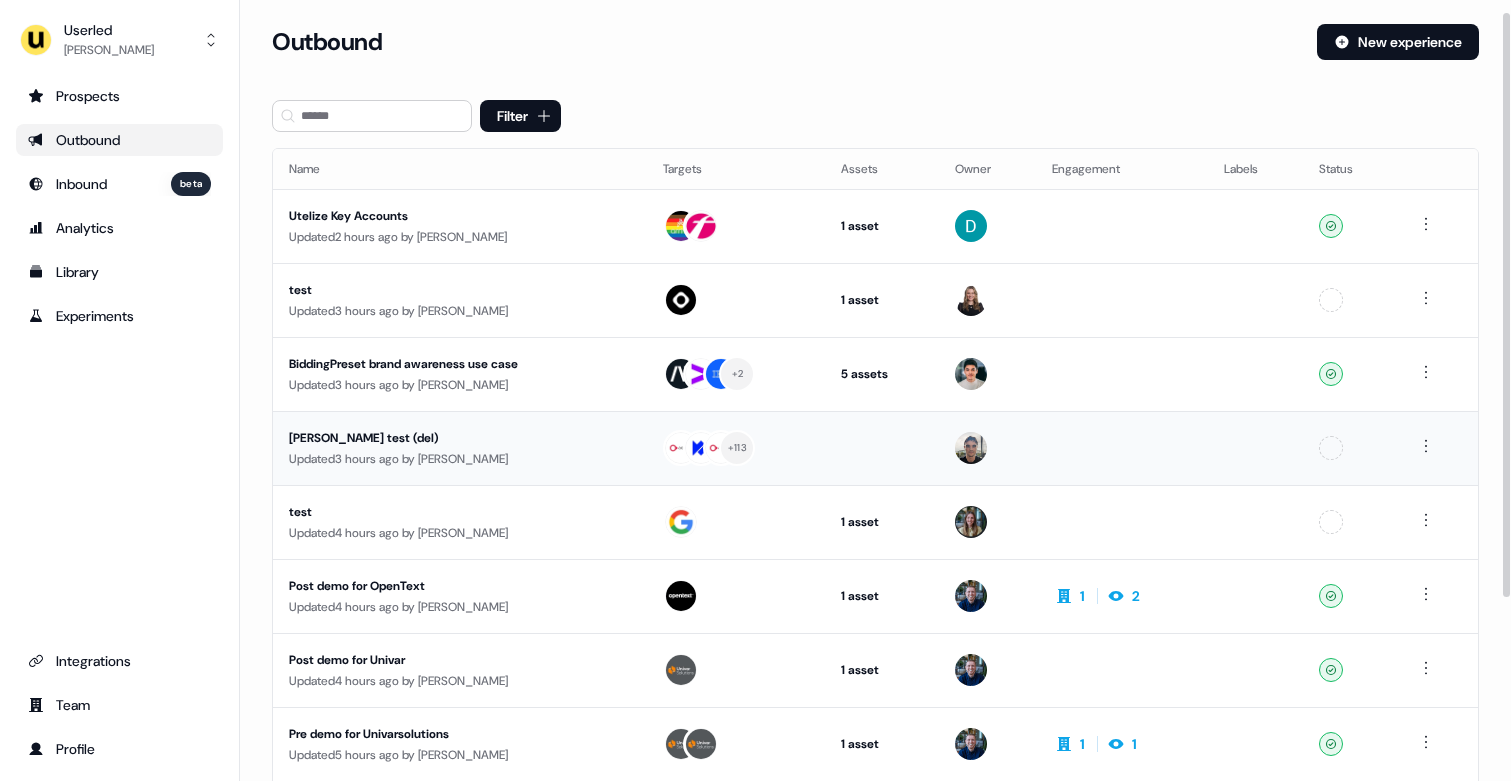 scroll, scrollTop: 54, scrollLeft: 0, axis: vertical 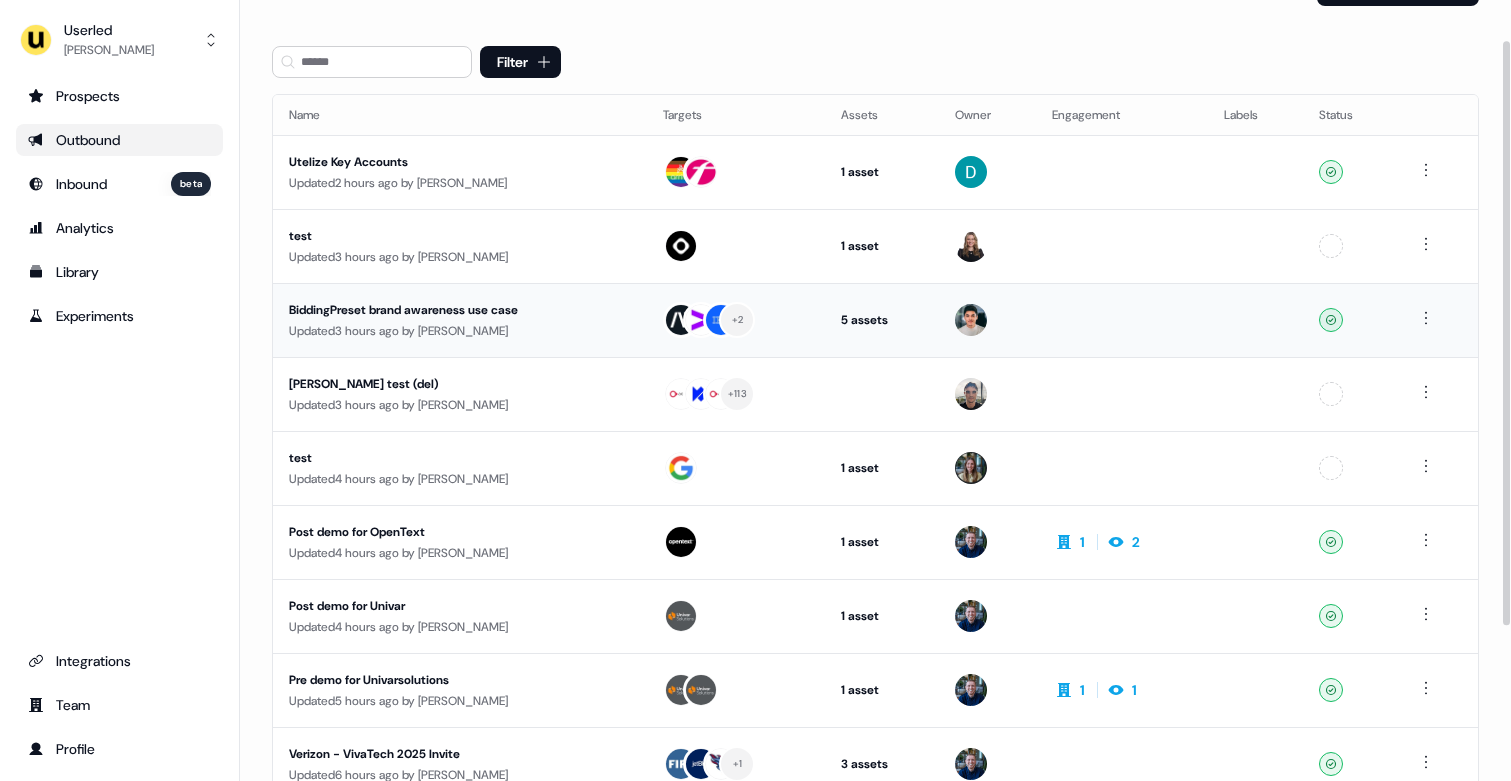 click on "Updated  3 hours ago   by   [PERSON_NAME]" at bounding box center [460, 331] 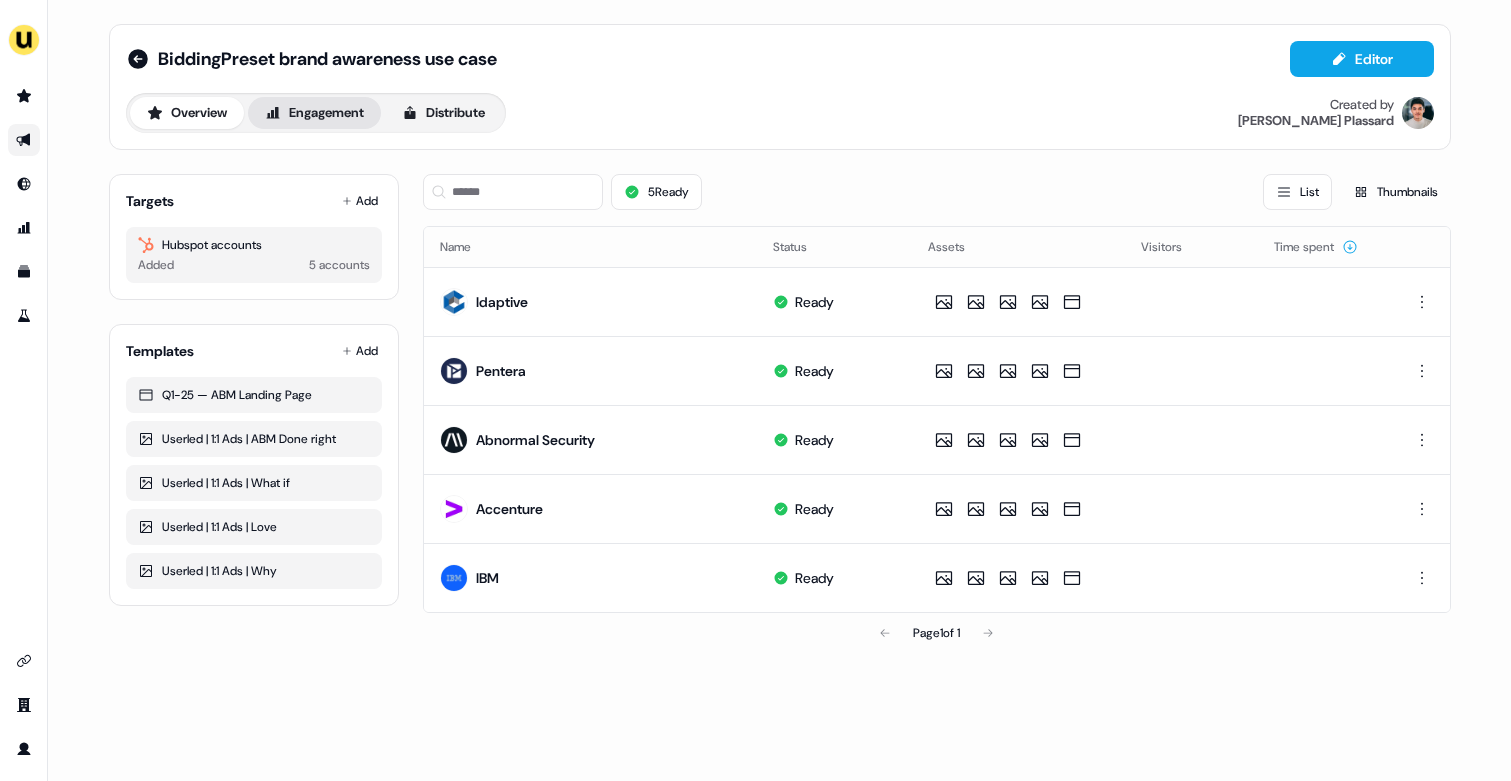 click on "Engagement" at bounding box center [314, 113] 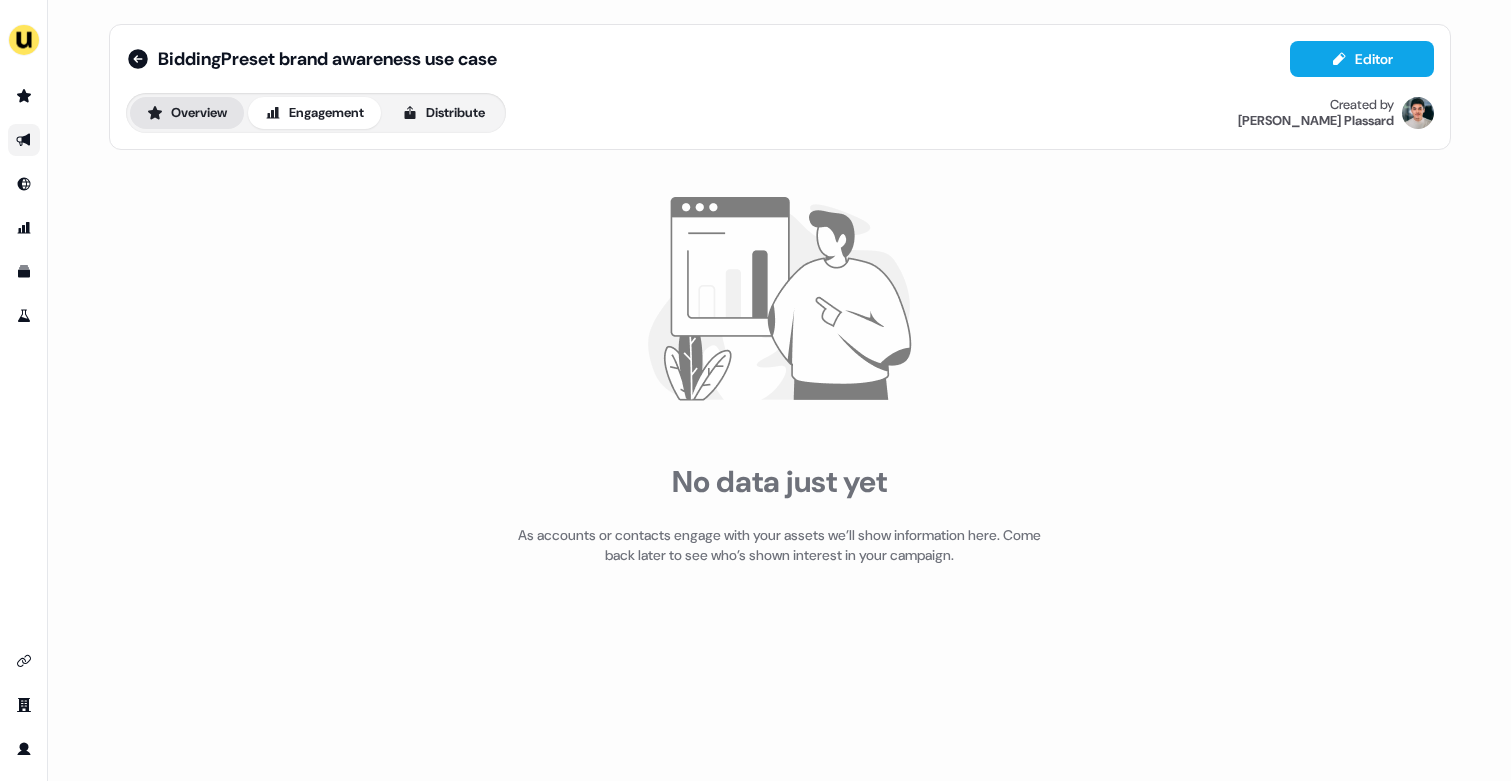 click on "Overview" at bounding box center (187, 113) 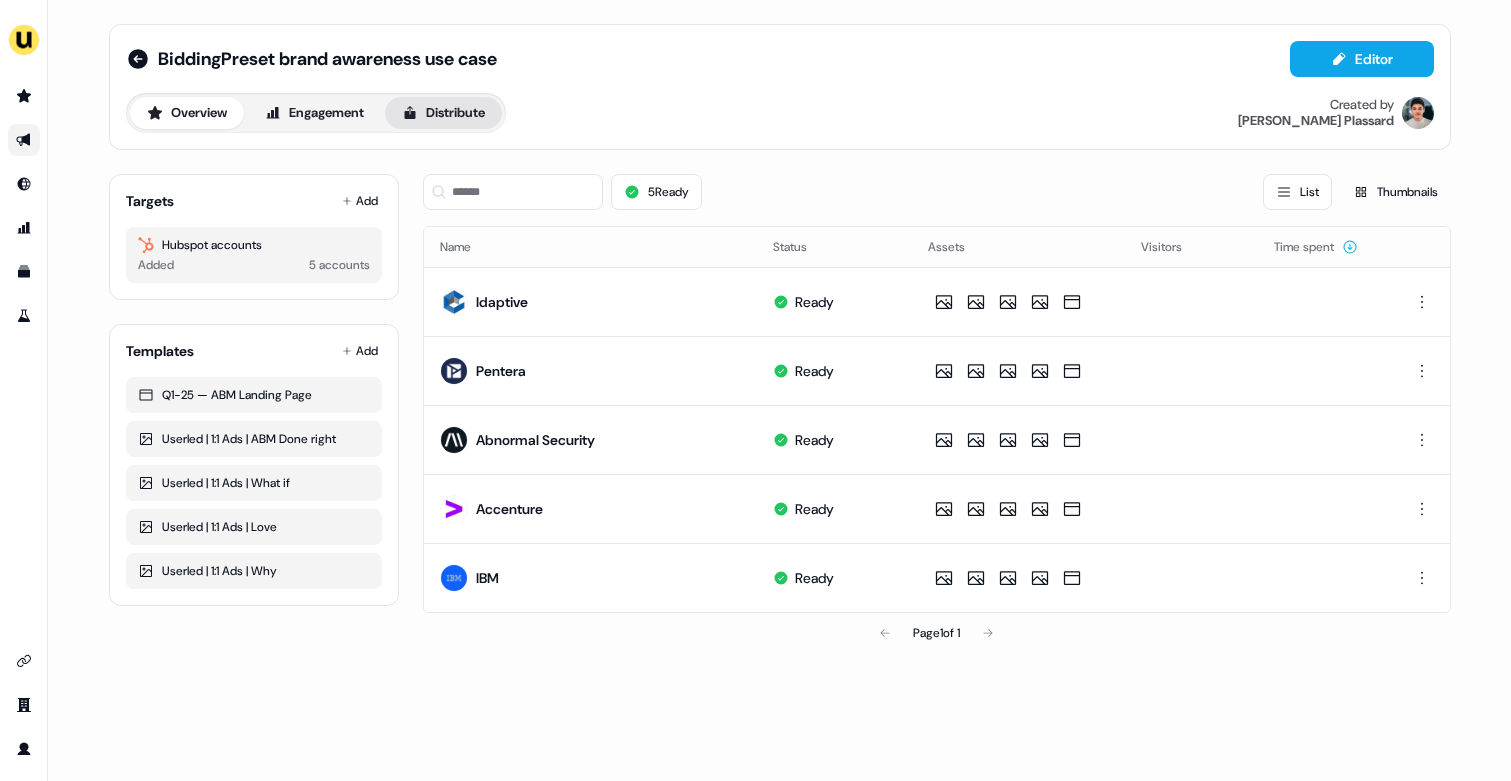 click on "Distribute" at bounding box center (443, 113) 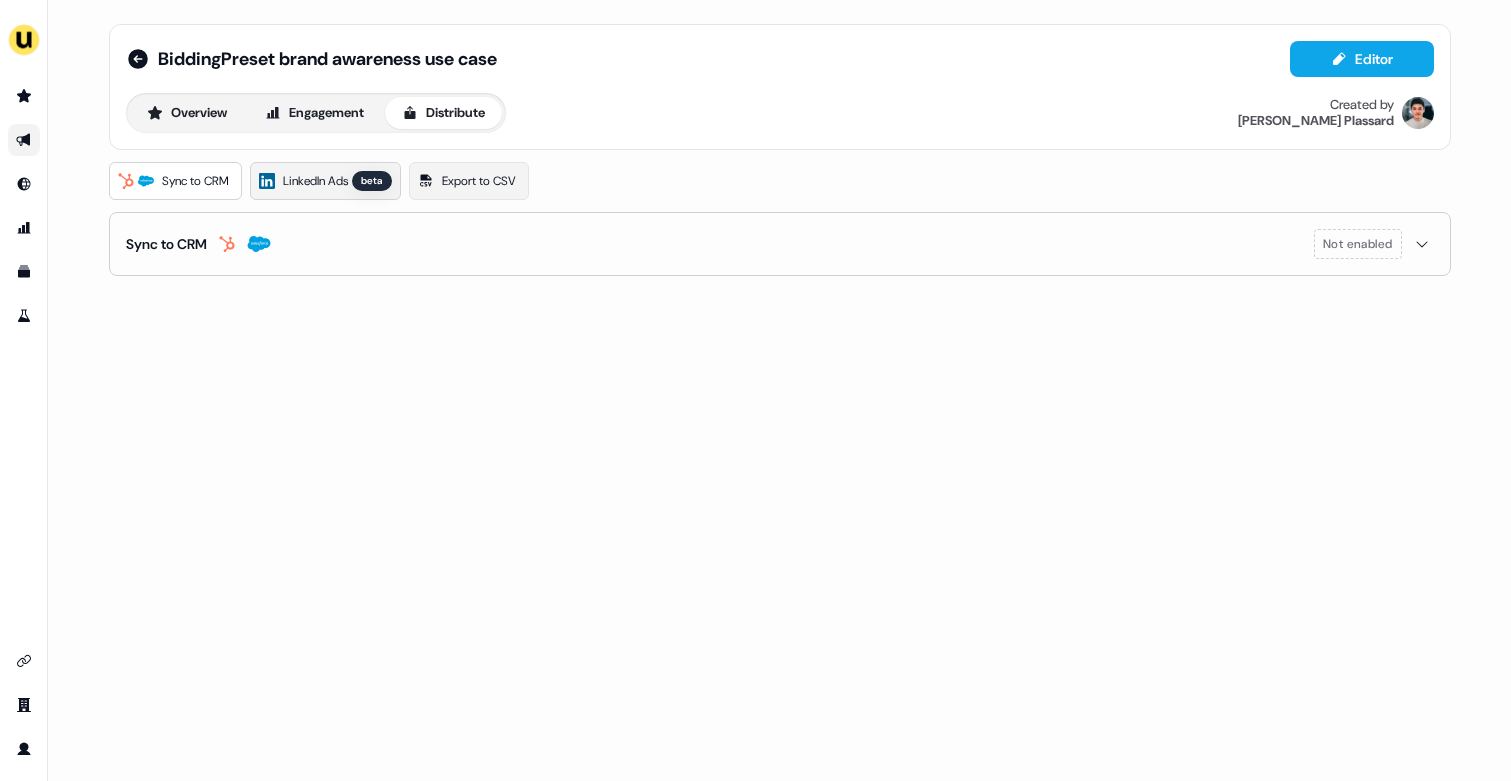 click on "LinkedIn Ads beta" at bounding box center [325, 181] 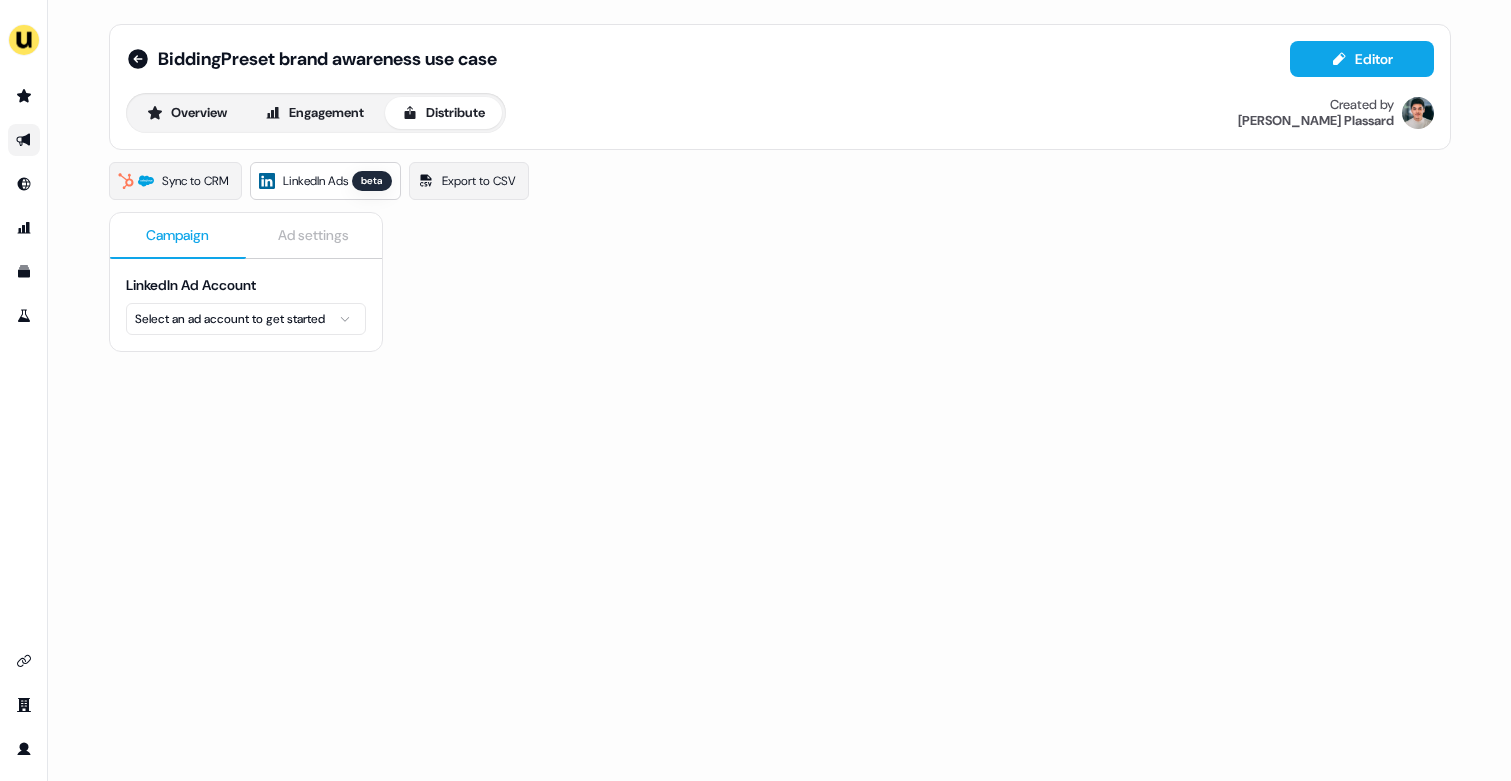 click on "For the best experience switch devices to a bigger screen. Go to [DOMAIN_NAME] BiddingPreset brand awareness use case Editor Overview Engagement Distribute Created by [PERSON_NAME] Sync to CRM LinkedIn Ads beta Export to CSV Campaign Ad settings LinkedIn Ad Account Select an ad account to get started" at bounding box center (755, 390) 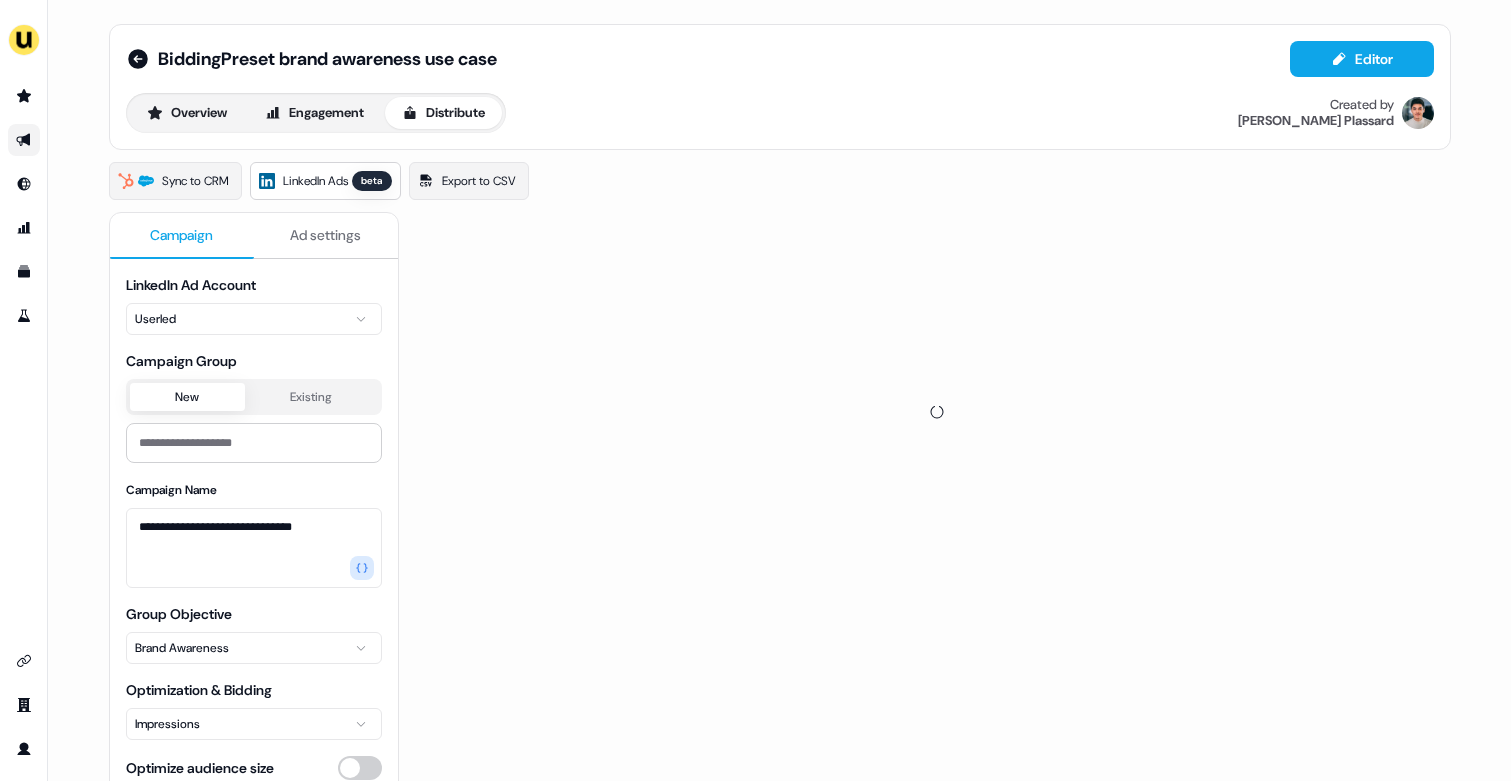 scroll, scrollTop: 55, scrollLeft: 0, axis: vertical 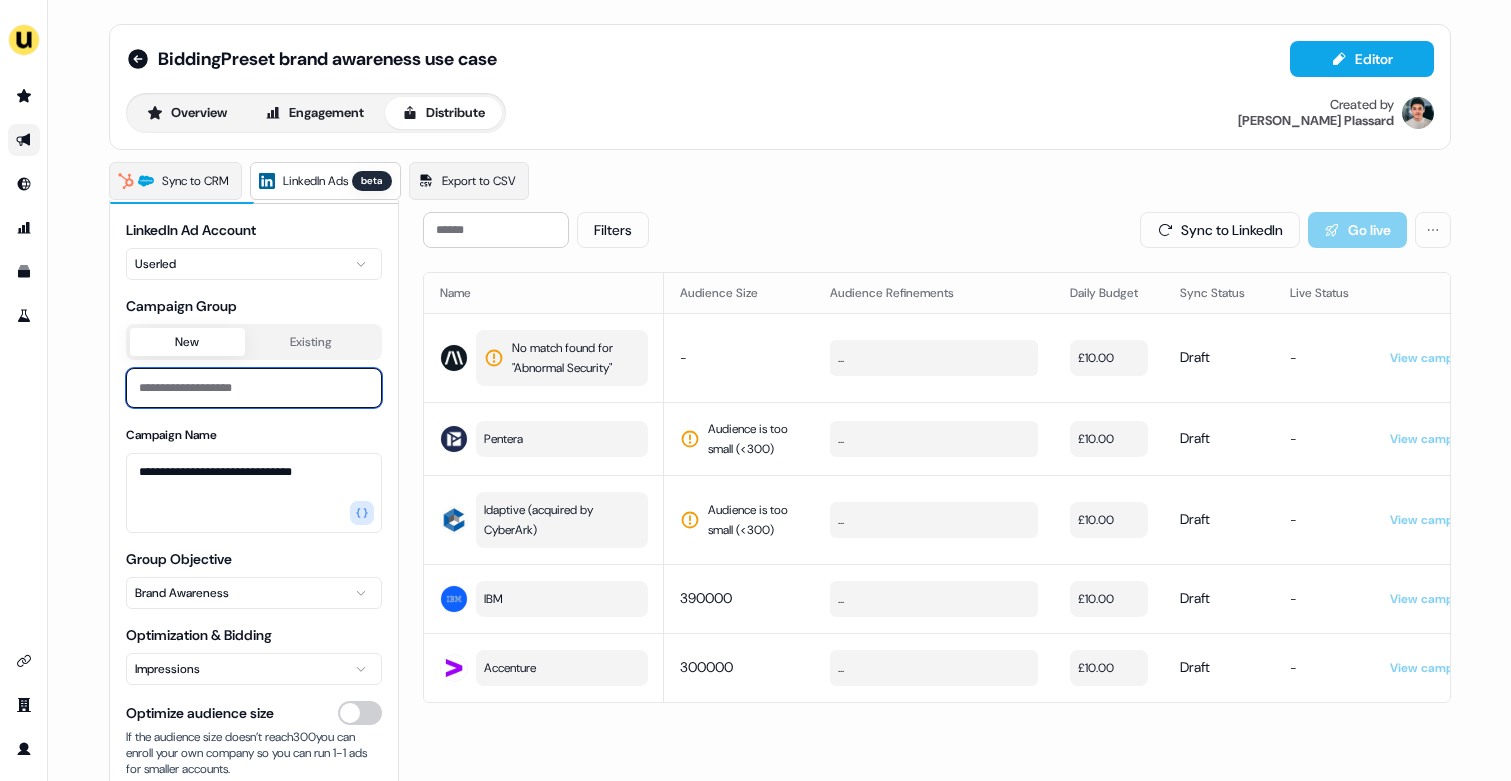 click at bounding box center (254, 388) 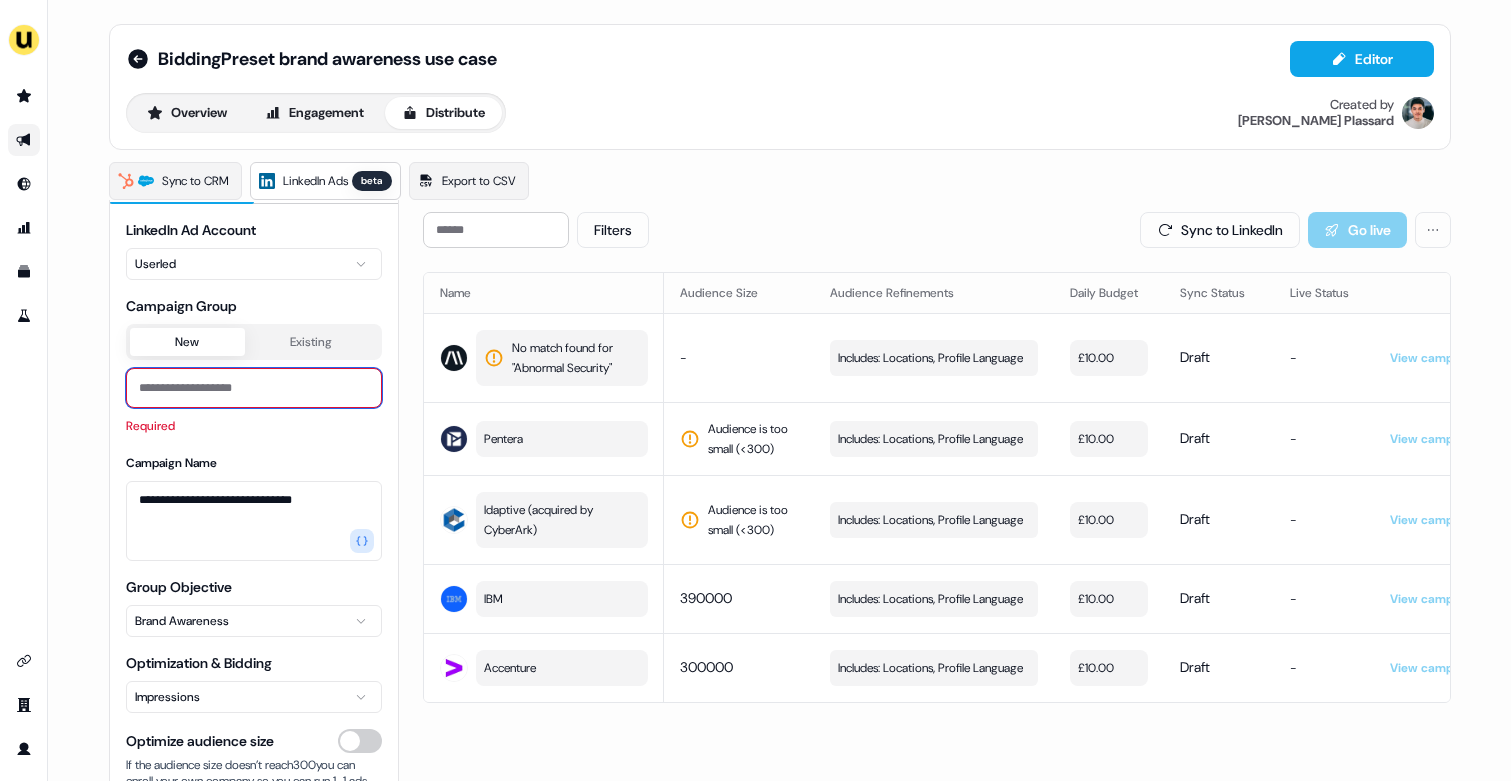click at bounding box center [254, 388] 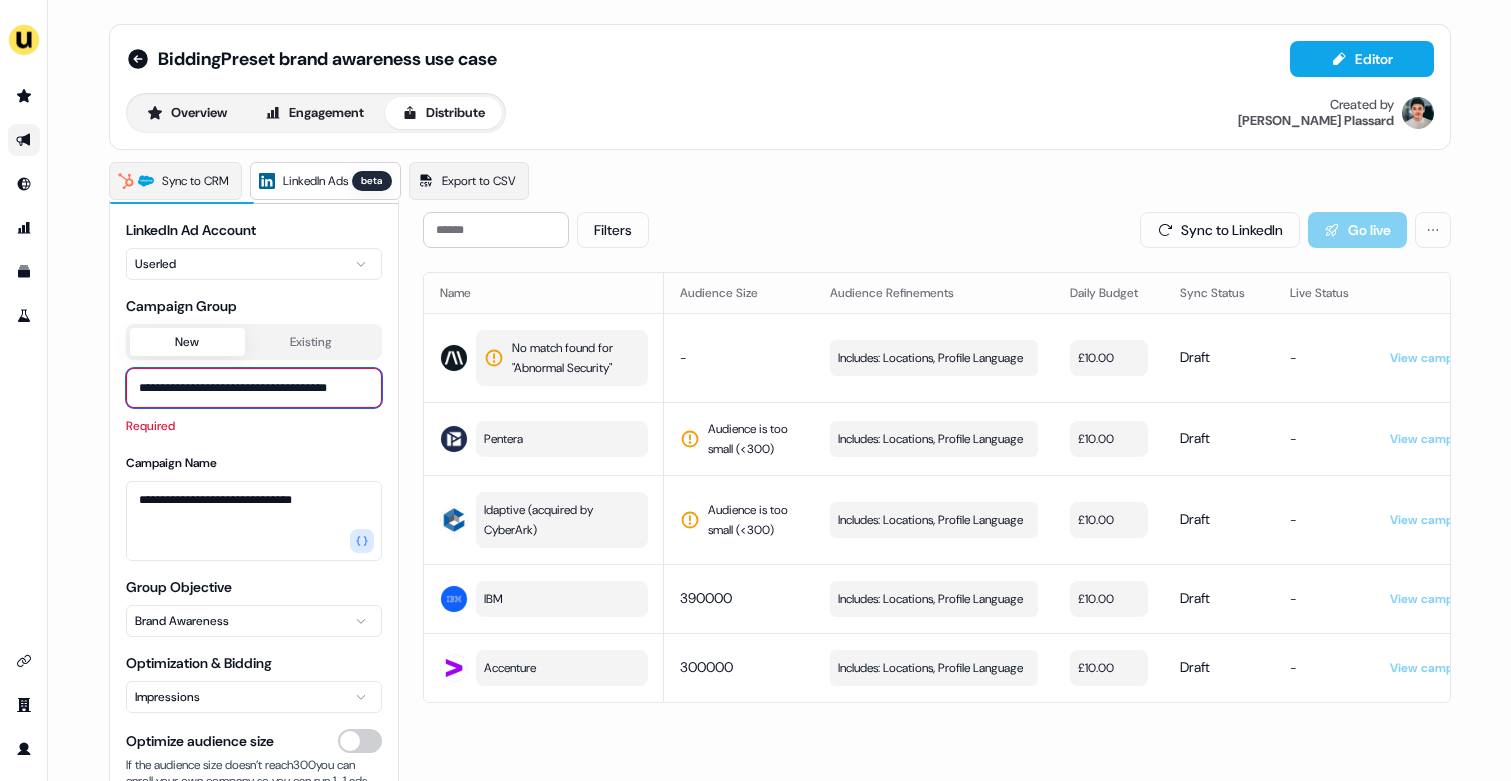 scroll, scrollTop: 0, scrollLeft: 2, axis: horizontal 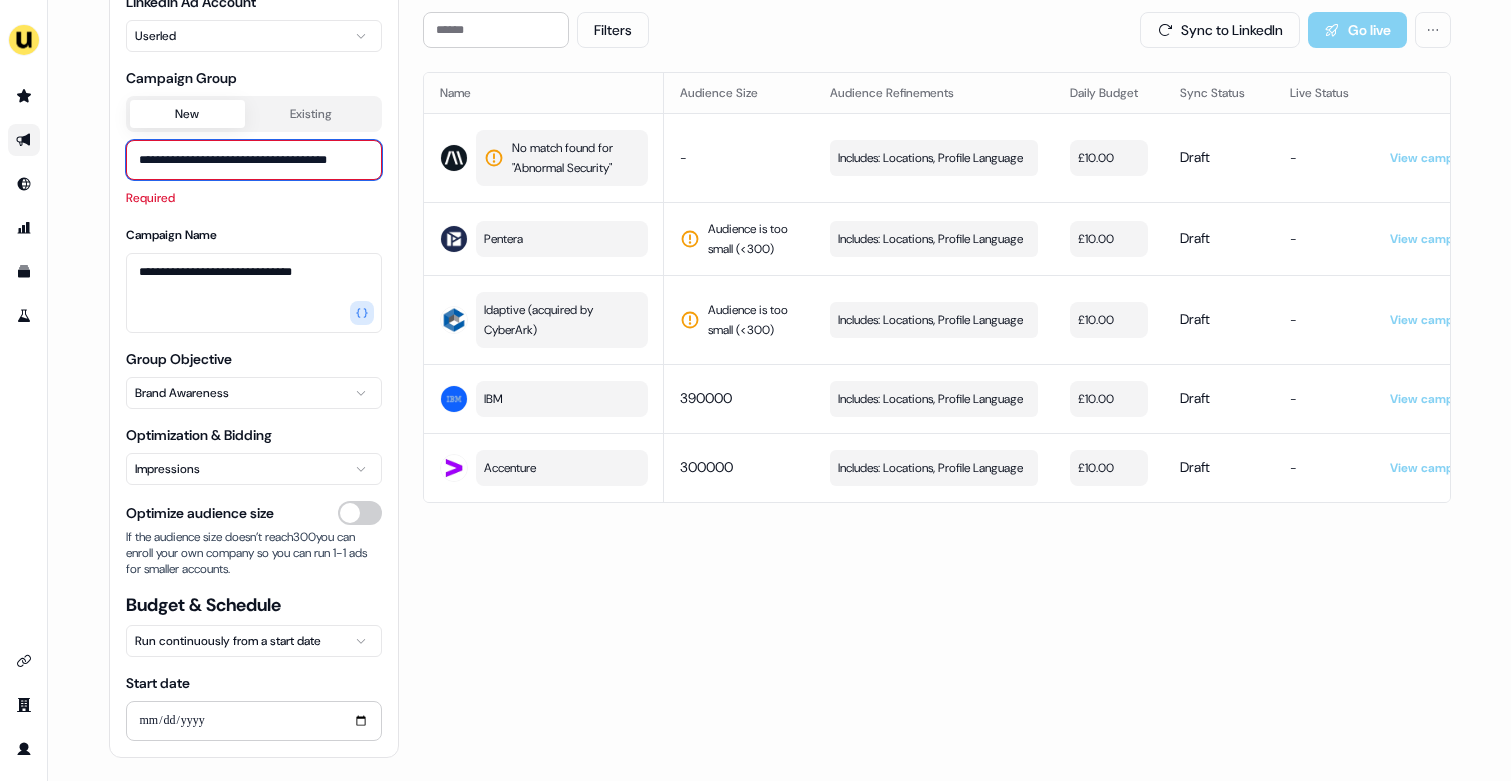 type on "**********" 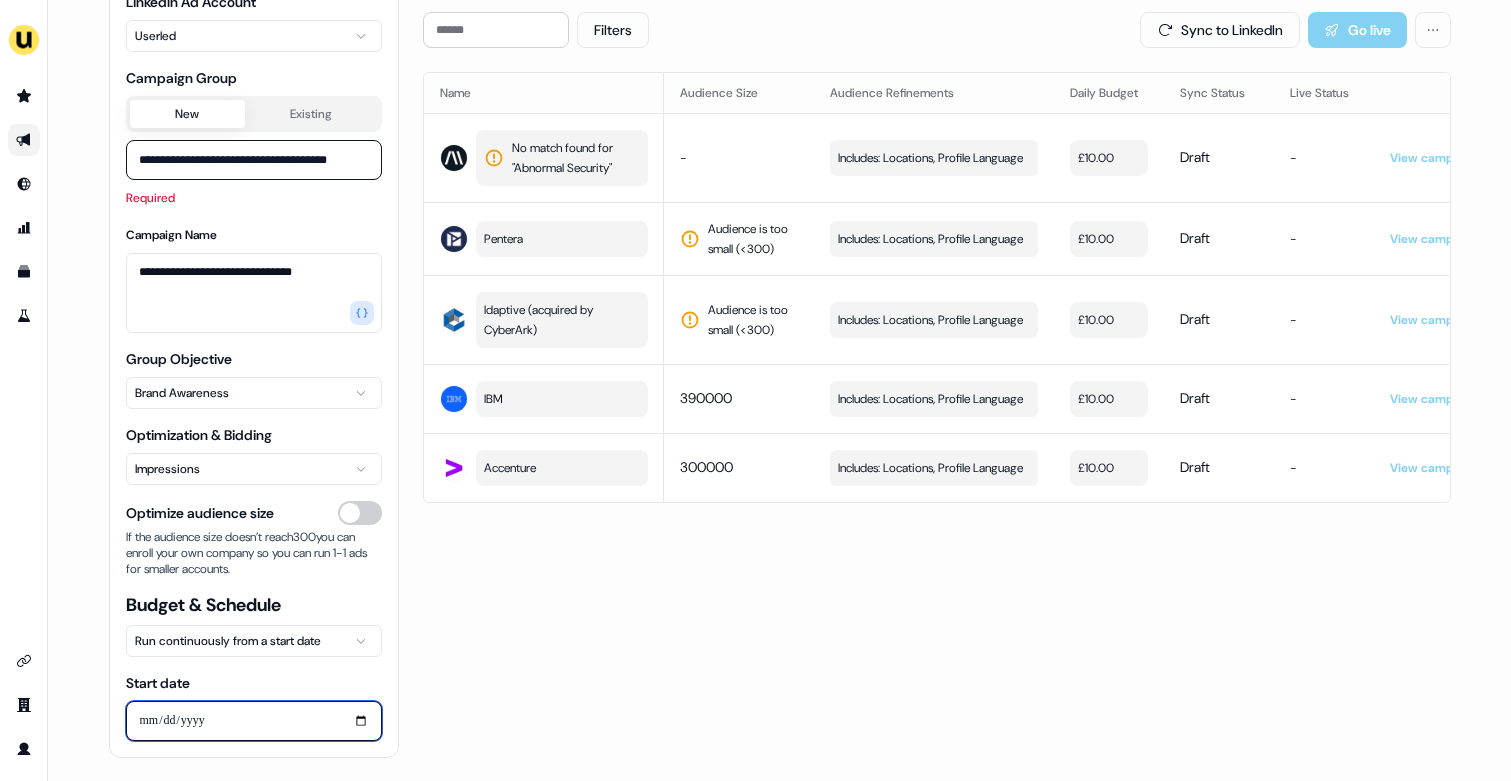 click on "Start date" at bounding box center (254, 721) 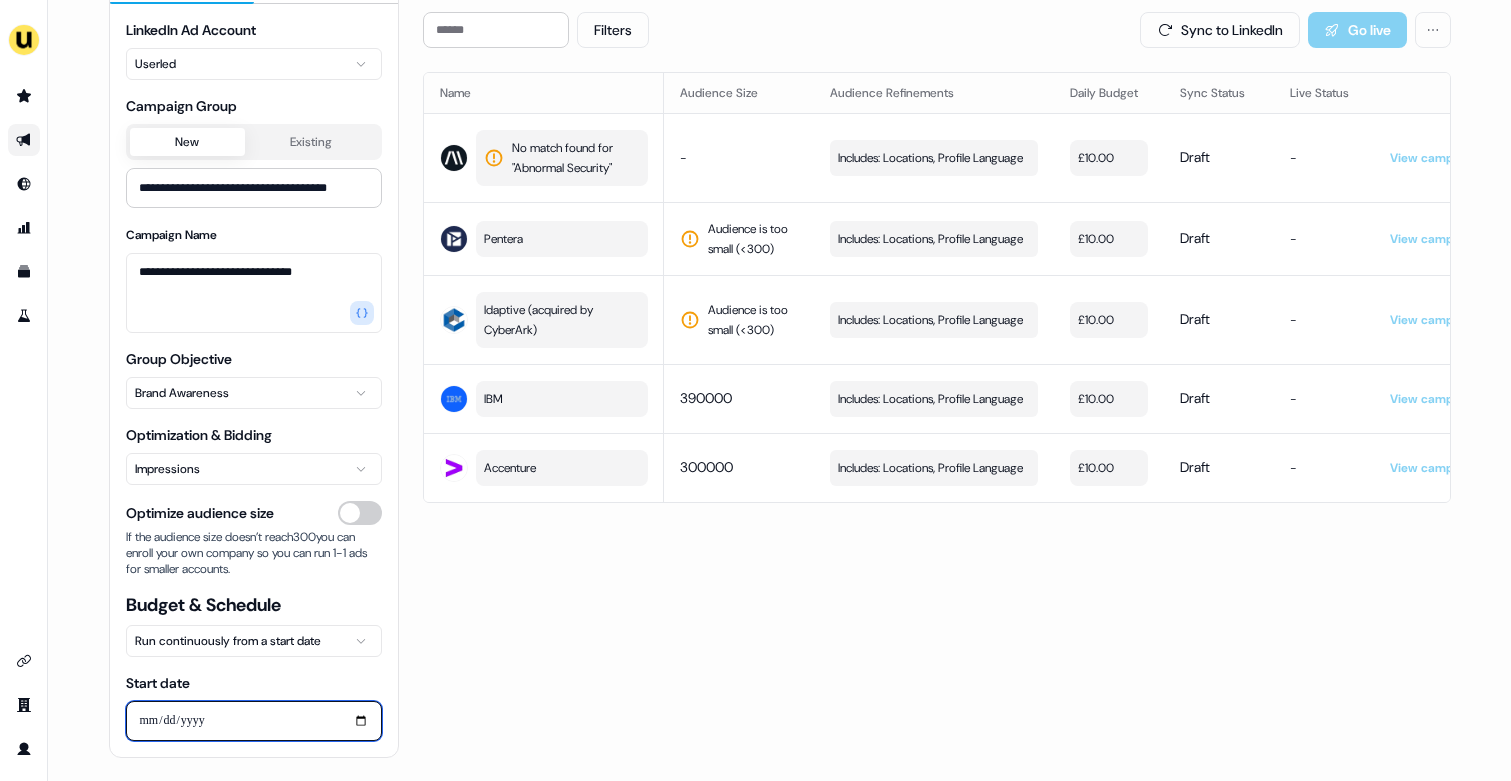 click on "Start date" at bounding box center (254, 721) 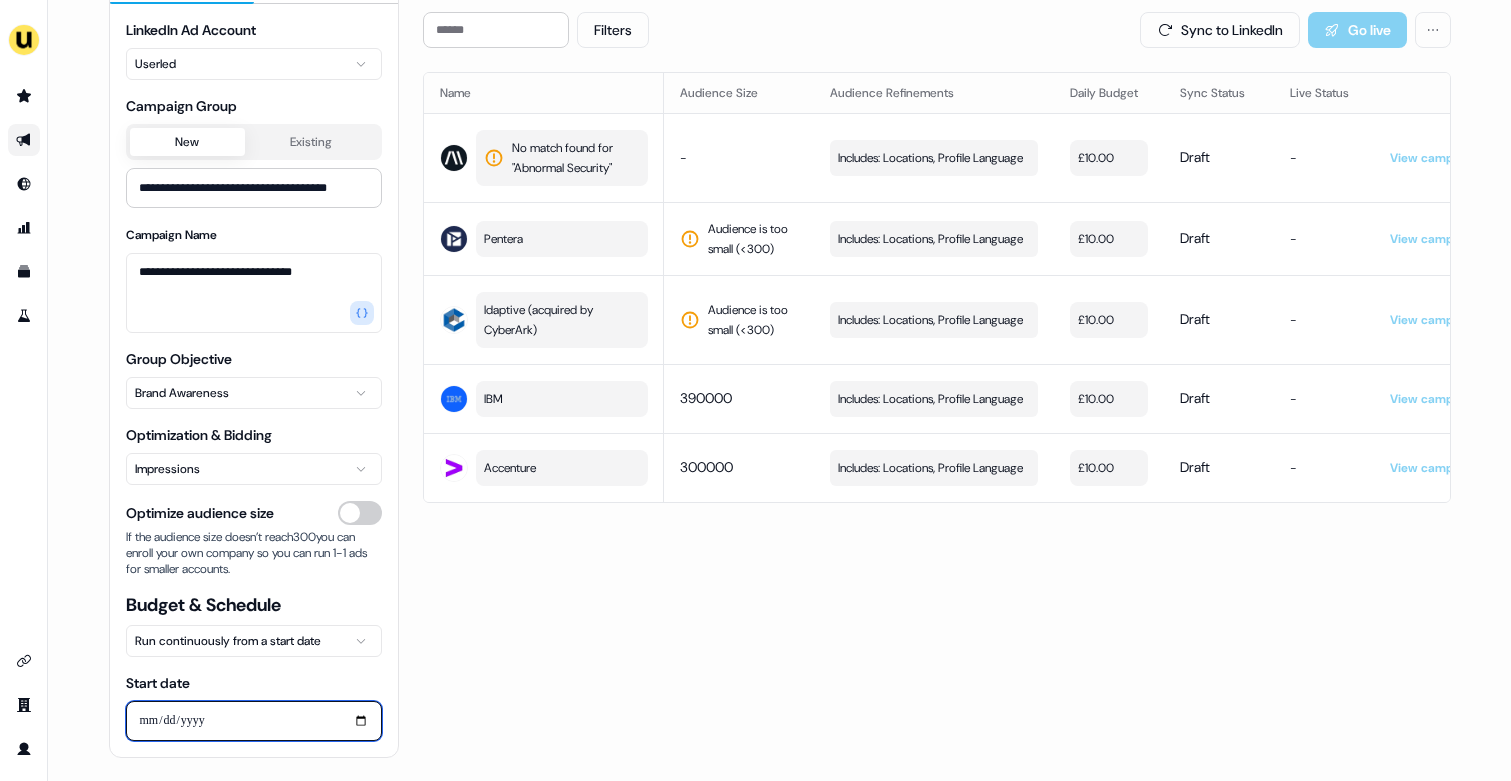 click on "**********" at bounding box center [254, 721] 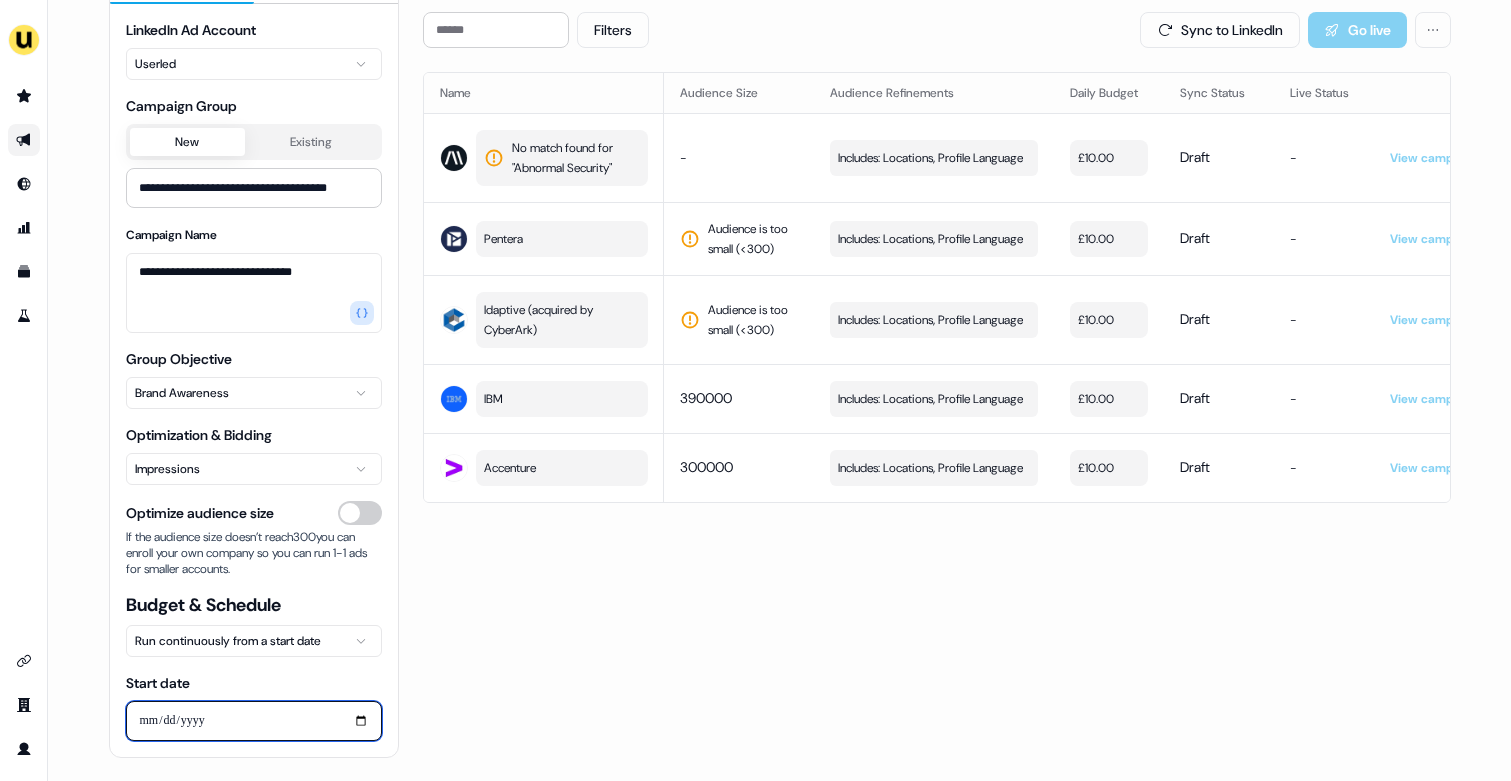type on "**********" 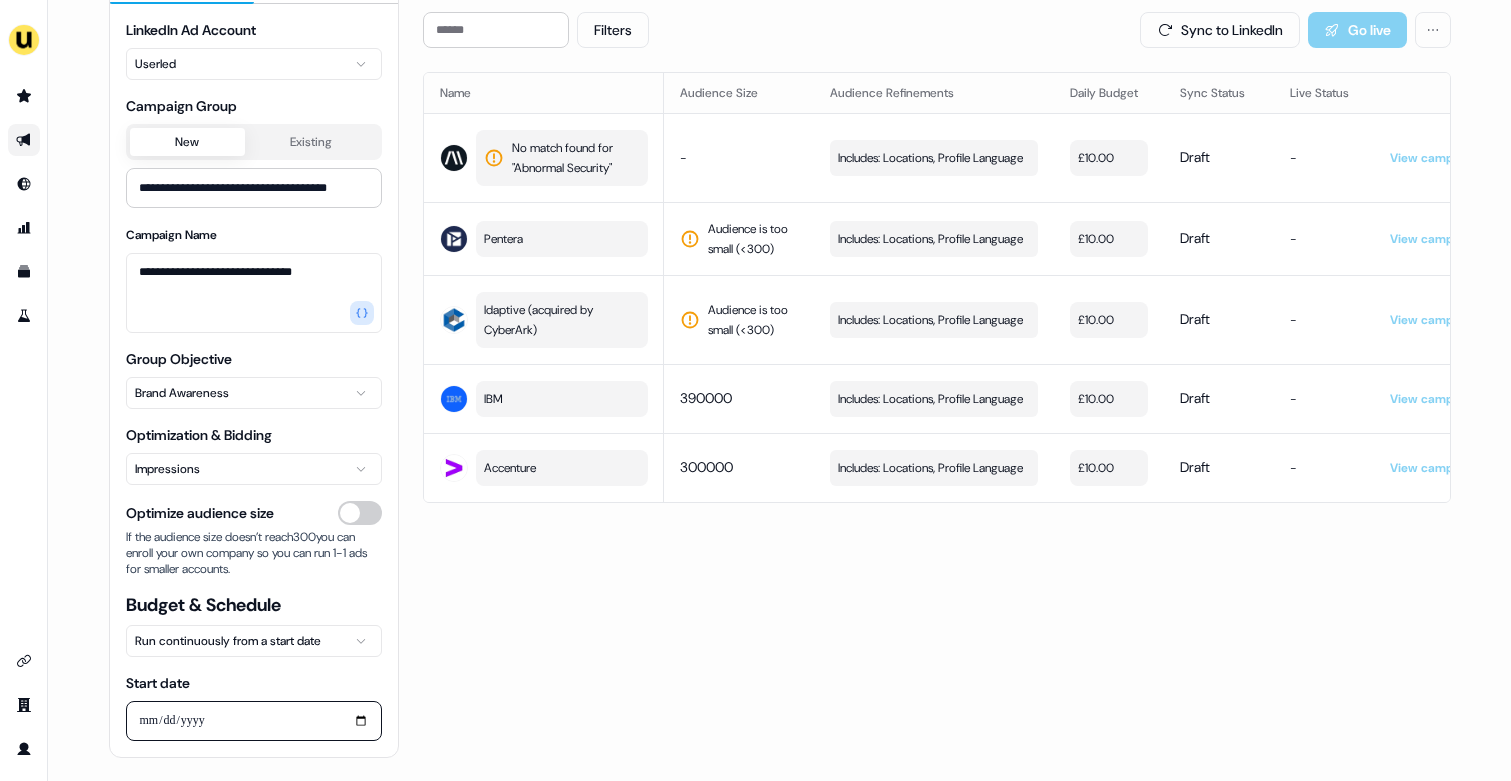 click on "Filters Sync to LinkedIn Go live Name Audience Size Audience Refinements Daily Budget Sync Status Live Status No match found for " Abnormal Security " - Includes: Locations, Profile Language Edit £10.00 Draft - View campaign Pentera Audience is too small (< 300 ) Includes: Locations, Profile Language Edit £10.00 Draft - View campaign Idaptive (acquired by CyberArk) Audience is too small (< 300 ) Includes: Locations, Profile Language Edit £10.00 Draft - View campaign IBM 390000 Includes: Locations, Profile Language Edit £10.00 Draft - View campaign Accenture 300000 Includes: Locations, Profile Language Edit £10.00 Draft - View campaign" at bounding box center [937, 384] 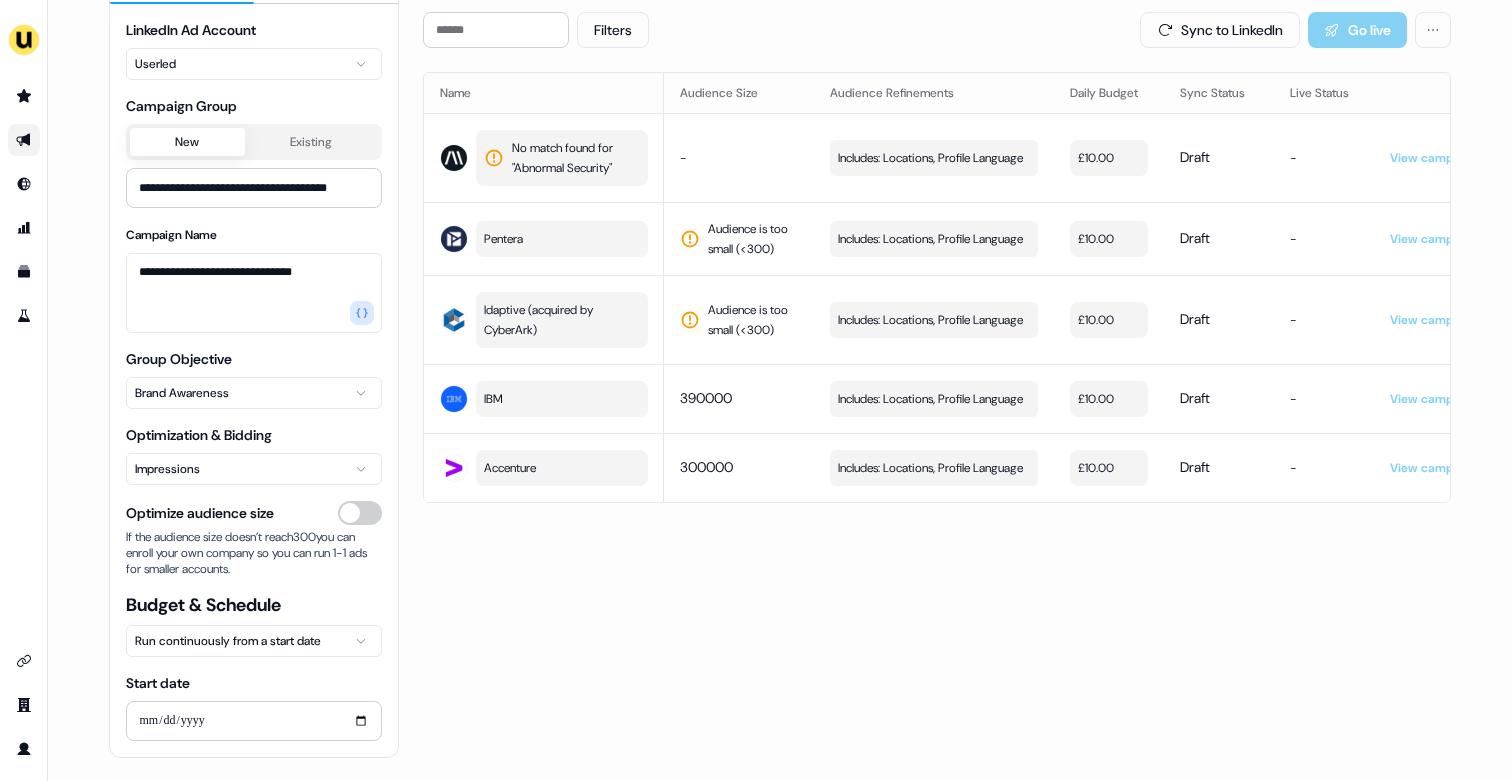 click on "**********" at bounding box center (755, 390) 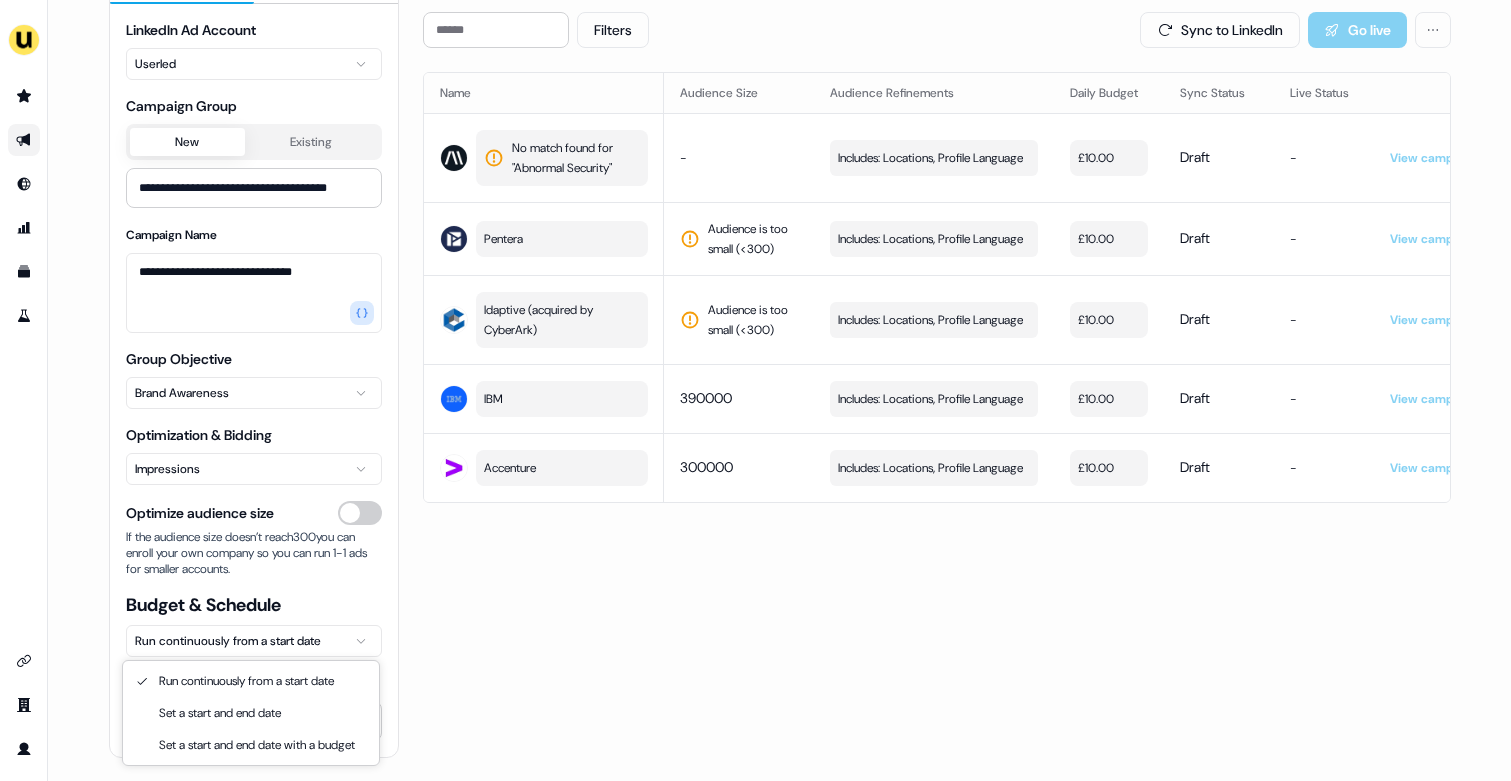 click on "**********" at bounding box center (755, 390) 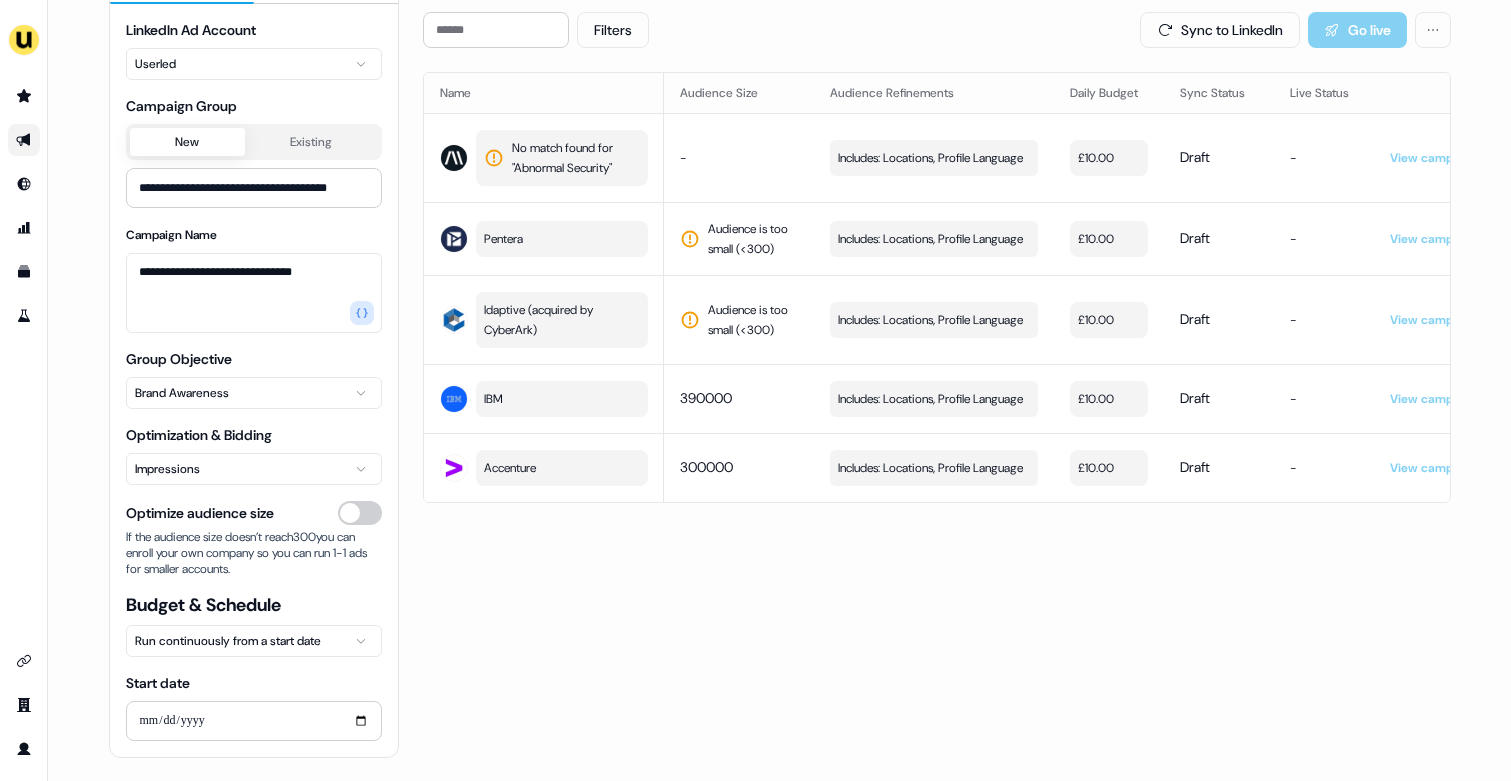 click on "Filters Sync to LinkedIn Go live Name Audience Size Audience Refinements Daily Budget Sync Status Live Status No match found for " Abnormal Security " - Includes: Locations, Profile Language Edit £10.00 Draft - View campaign Pentera Audience is too small (< 300 ) Includes: Locations, Profile Language Edit £10.00 Draft - View campaign Idaptive (acquired by CyberArk) Audience is too small (< 300 ) Includes: Locations, Profile Language Edit £10.00 Draft - View campaign IBM 390000 Includes: Locations, Profile Language Edit £10.00 Draft - View campaign Accenture 300000 Includes: Locations, Profile Language Edit £10.00 Draft - View campaign" at bounding box center [937, 384] 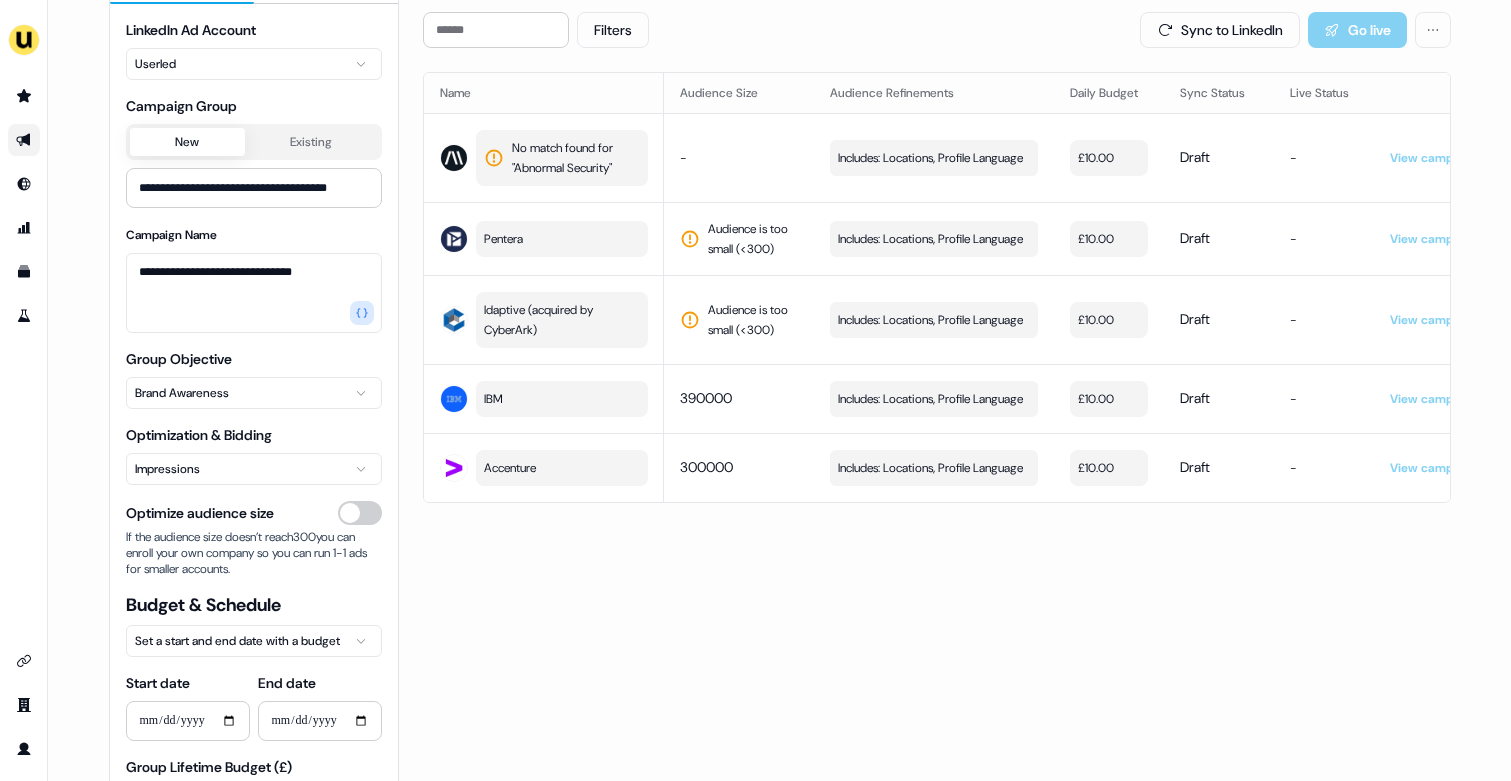 scroll, scrollTop: 139, scrollLeft: 0, axis: vertical 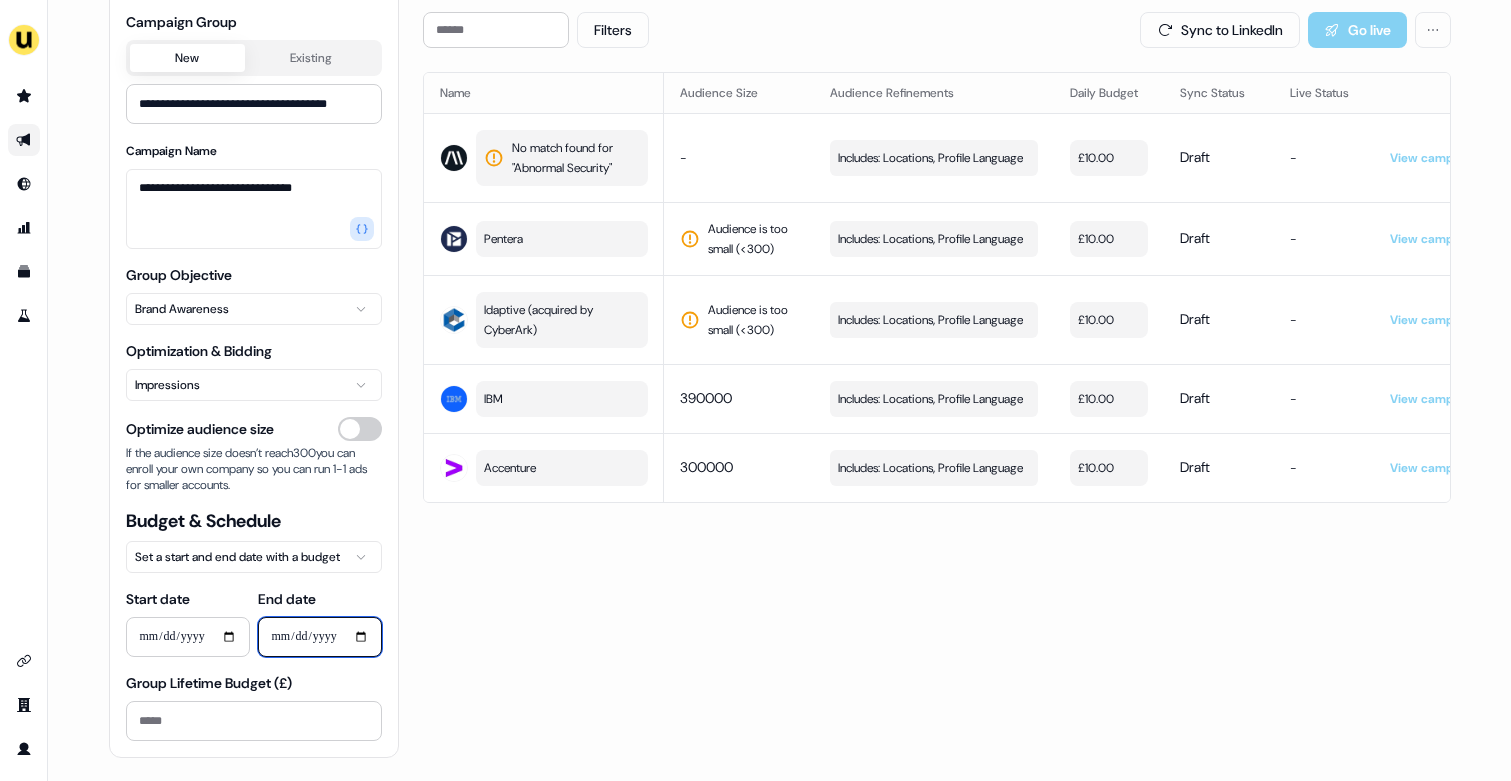 click on "End date" at bounding box center [320, 637] 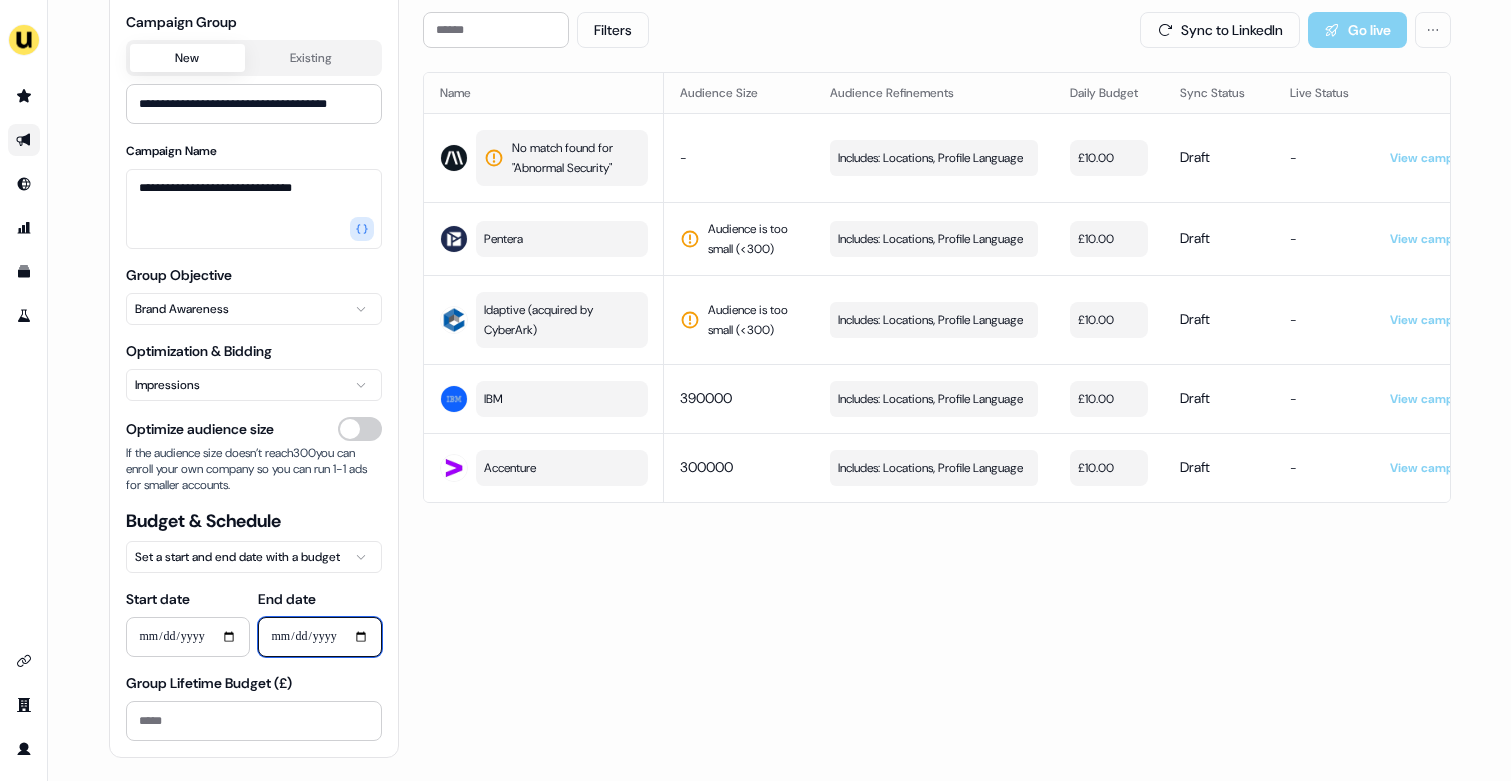 type on "**********" 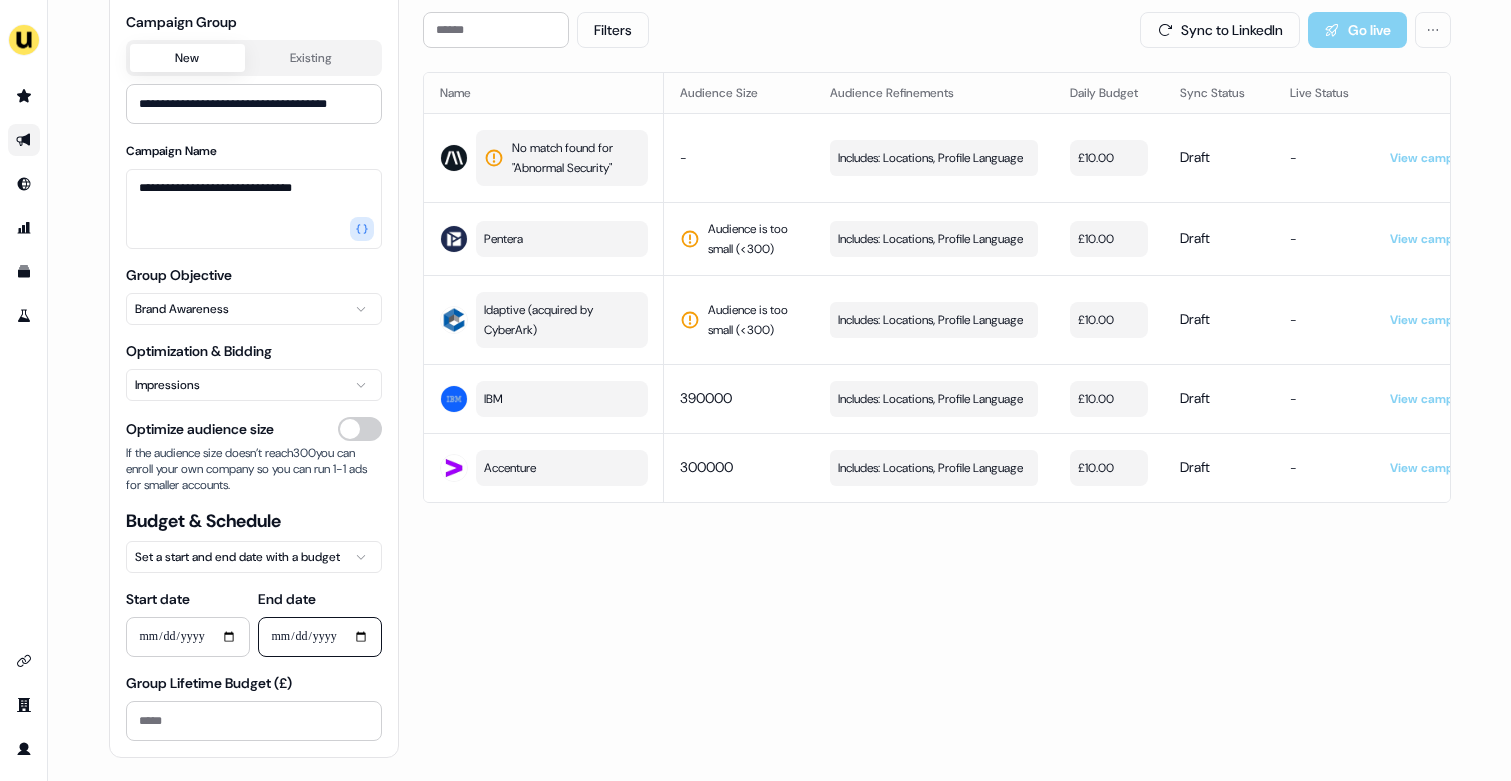 click on "Filters Sync to LinkedIn Go live Name Audience Size Audience Refinements Daily Budget Sync Status Live Status No match found for " Abnormal Security " - Includes: Locations, Profile Language Edit £10.00 Draft - View campaign Pentera Audience is too small (< 300 ) Includes: Locations, Profile Language Edit £10.00 Draft - View campaign Idaptive (acquired by CyberArk) Audience is too small (< 300 ) Includes: Locations, Profile Language Edit £10.00 Draft - View campaign IBM 390000 Includes: Locations, Profile Language Edit £10.00 Draft - View campaign Accenture 300000 Includes: Locations, Profile Language Edit £10.00 Draft - View campaign" at bounding box center (937, 384) 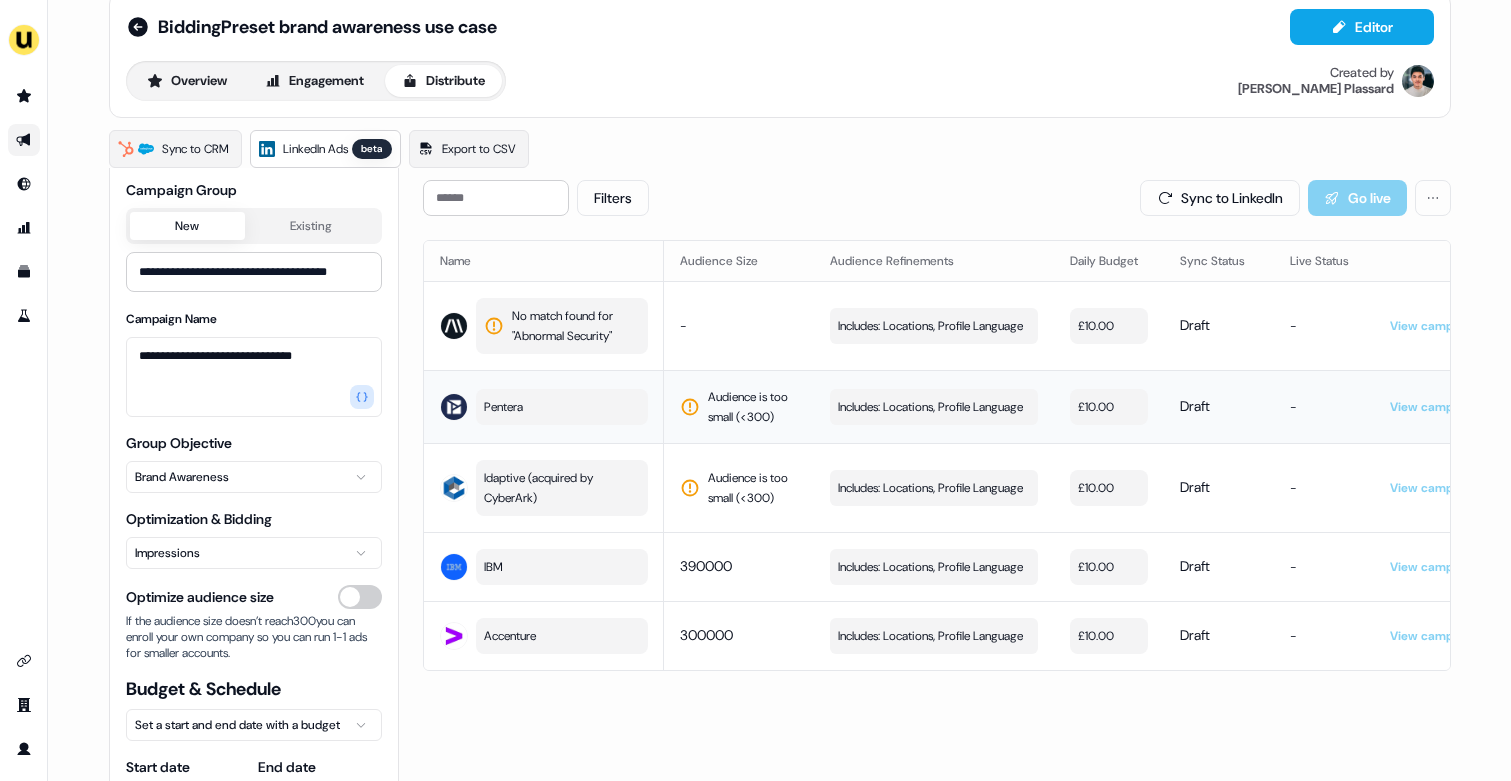 scroll, scrollTop: 34, scrollLeft: 0, axis: vertical 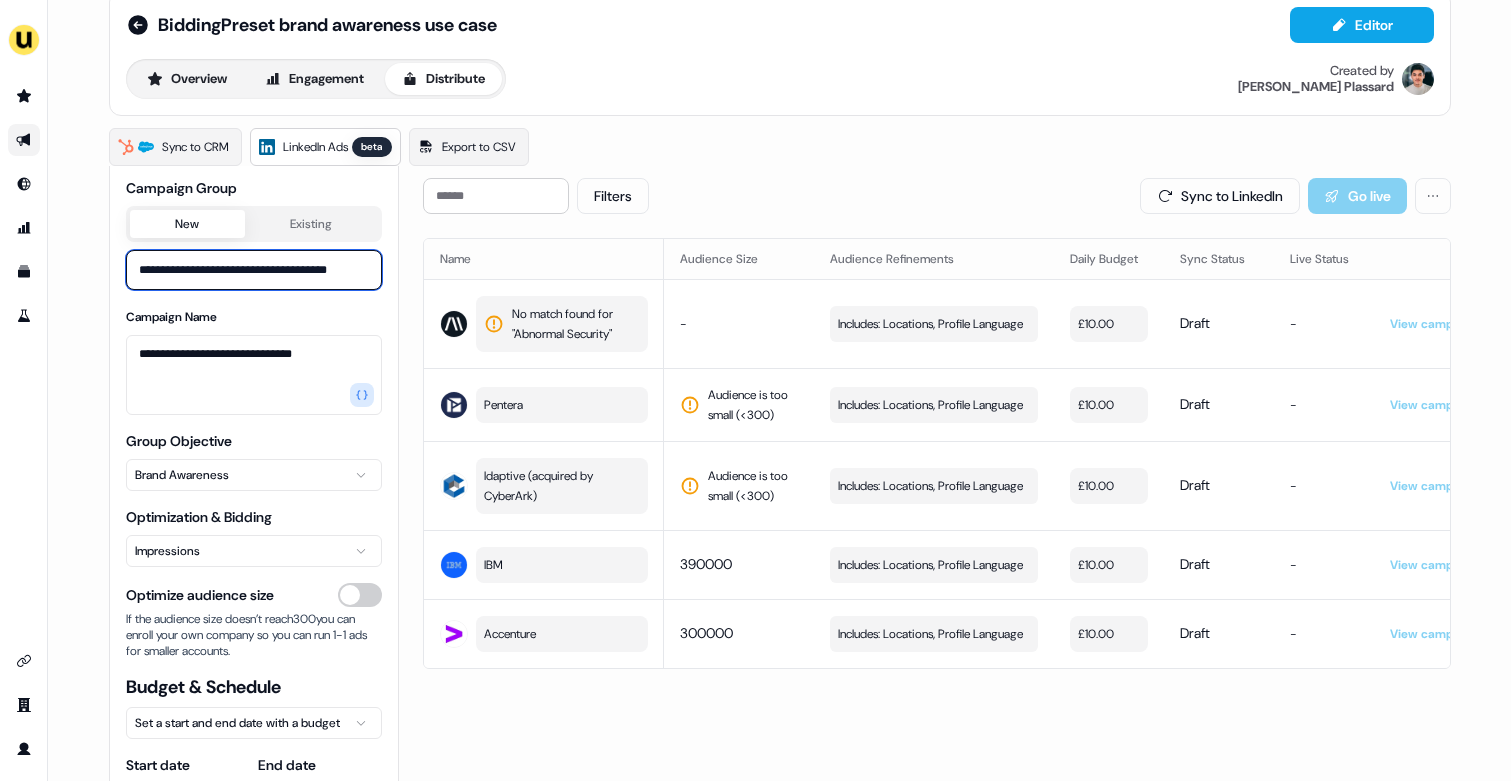 click on "**********" at bounding box center (254, 270) 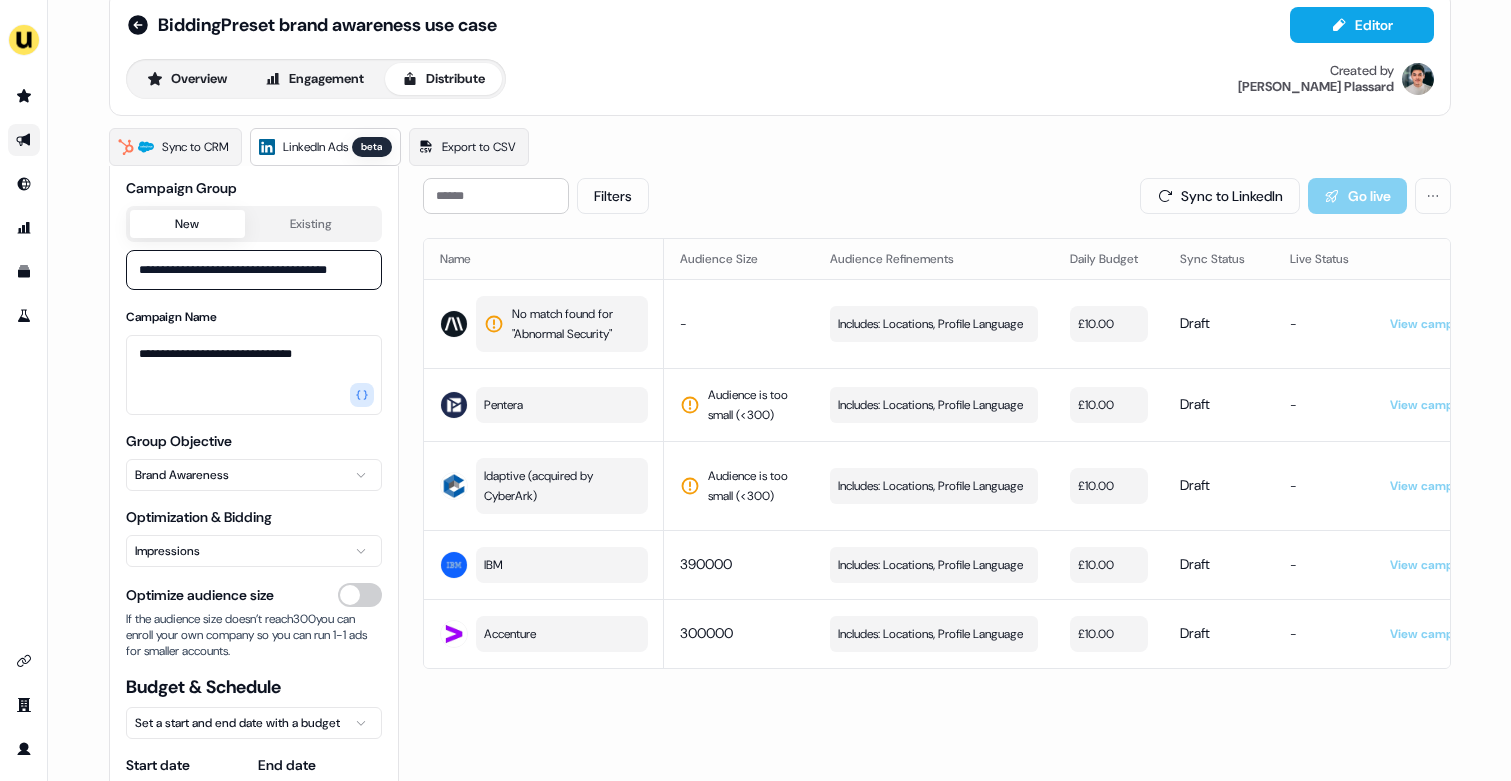 click on "Campaign Group" at bounding box center [254, 188] 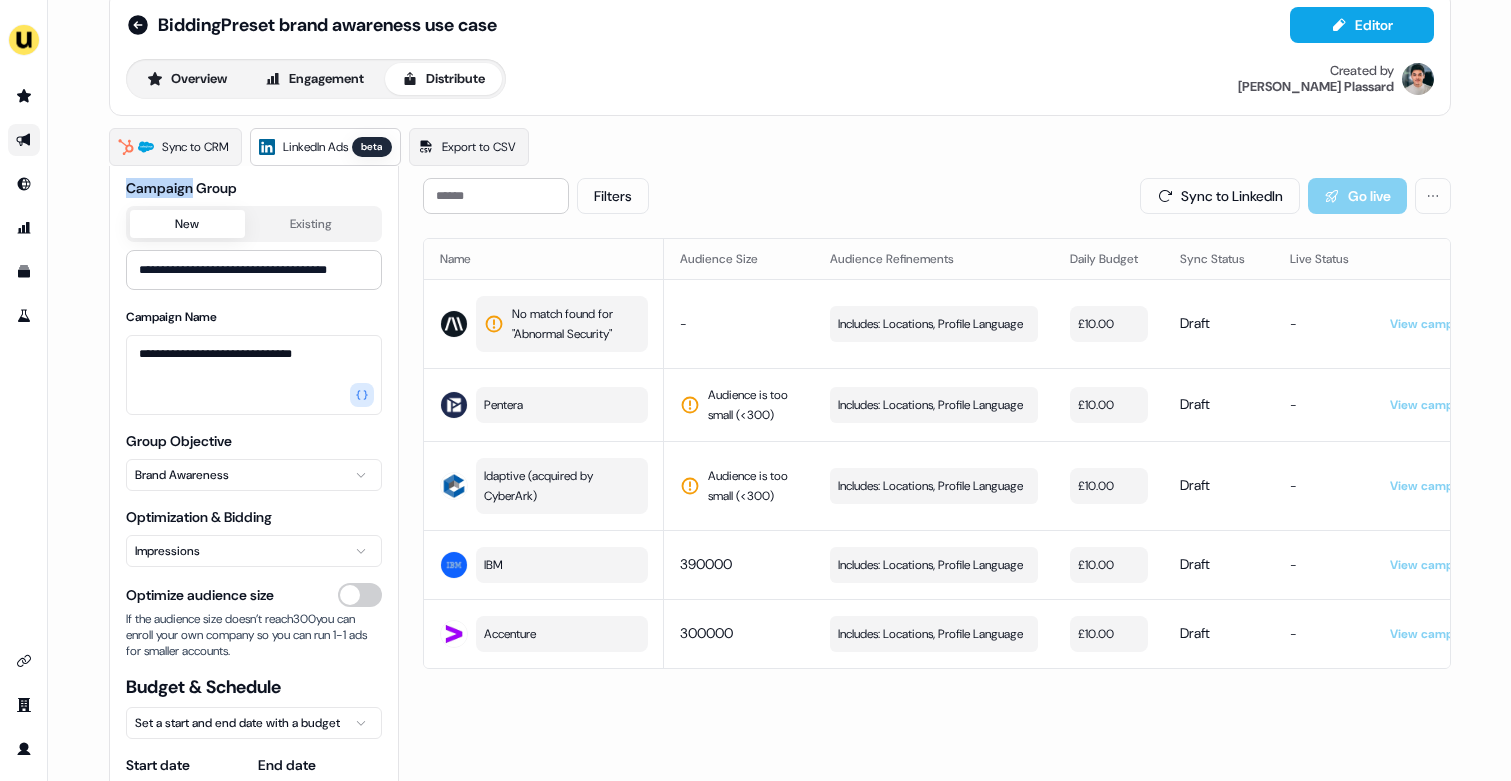 click on "Campaign Group" at bounding box center [254, 188] 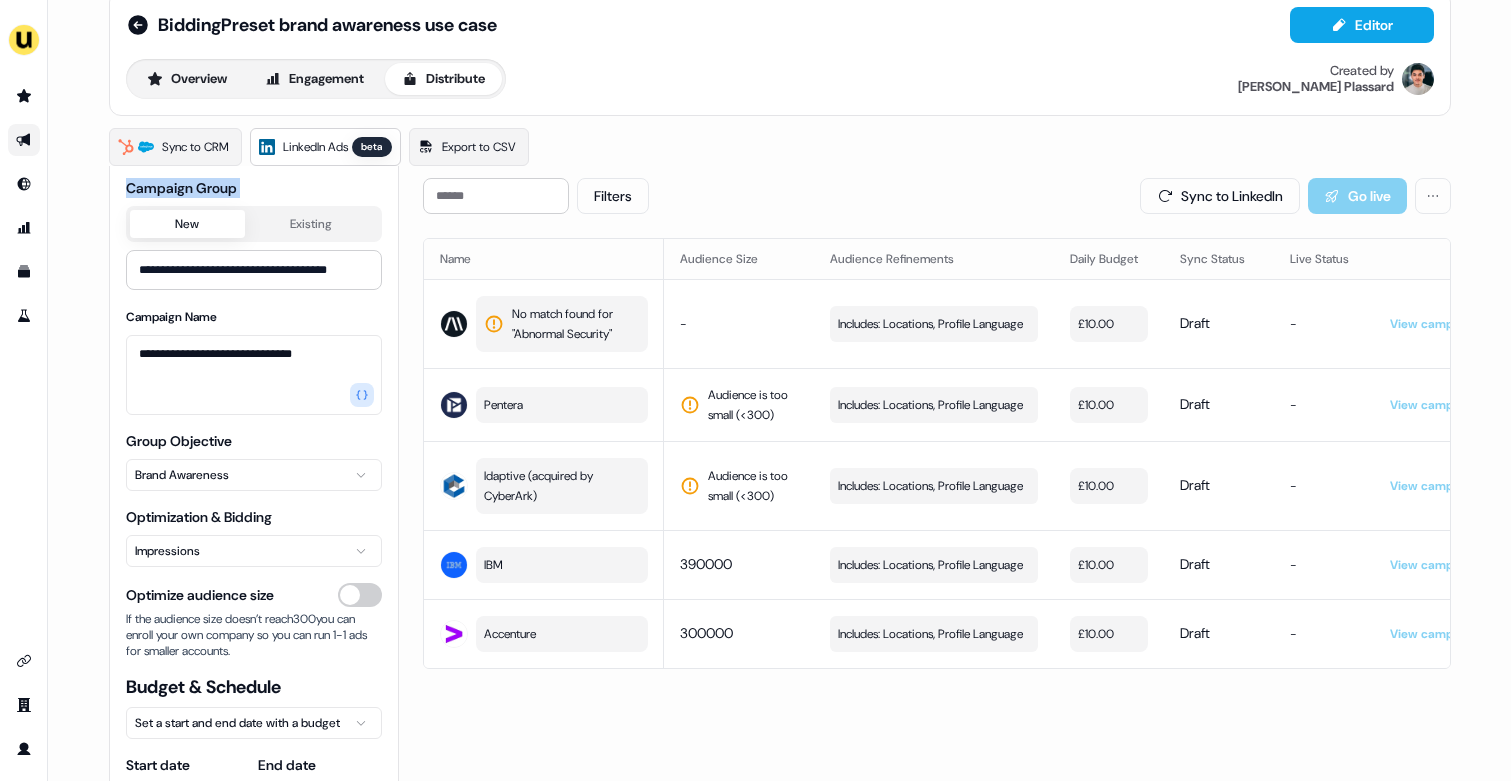 click on "Campaign Group" at bounding box center [254, 188] 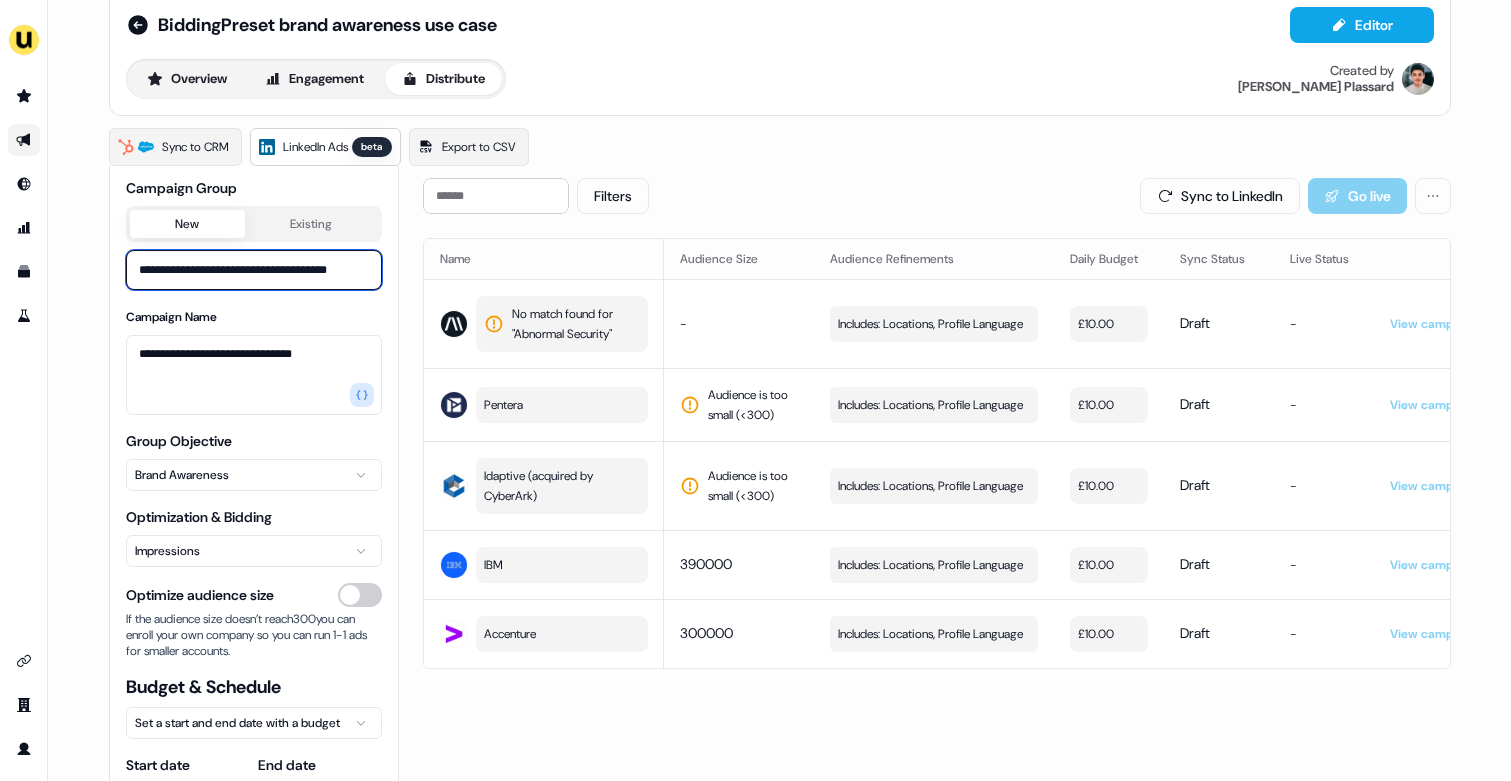 click on "**********" at bounding box center [254, 270] 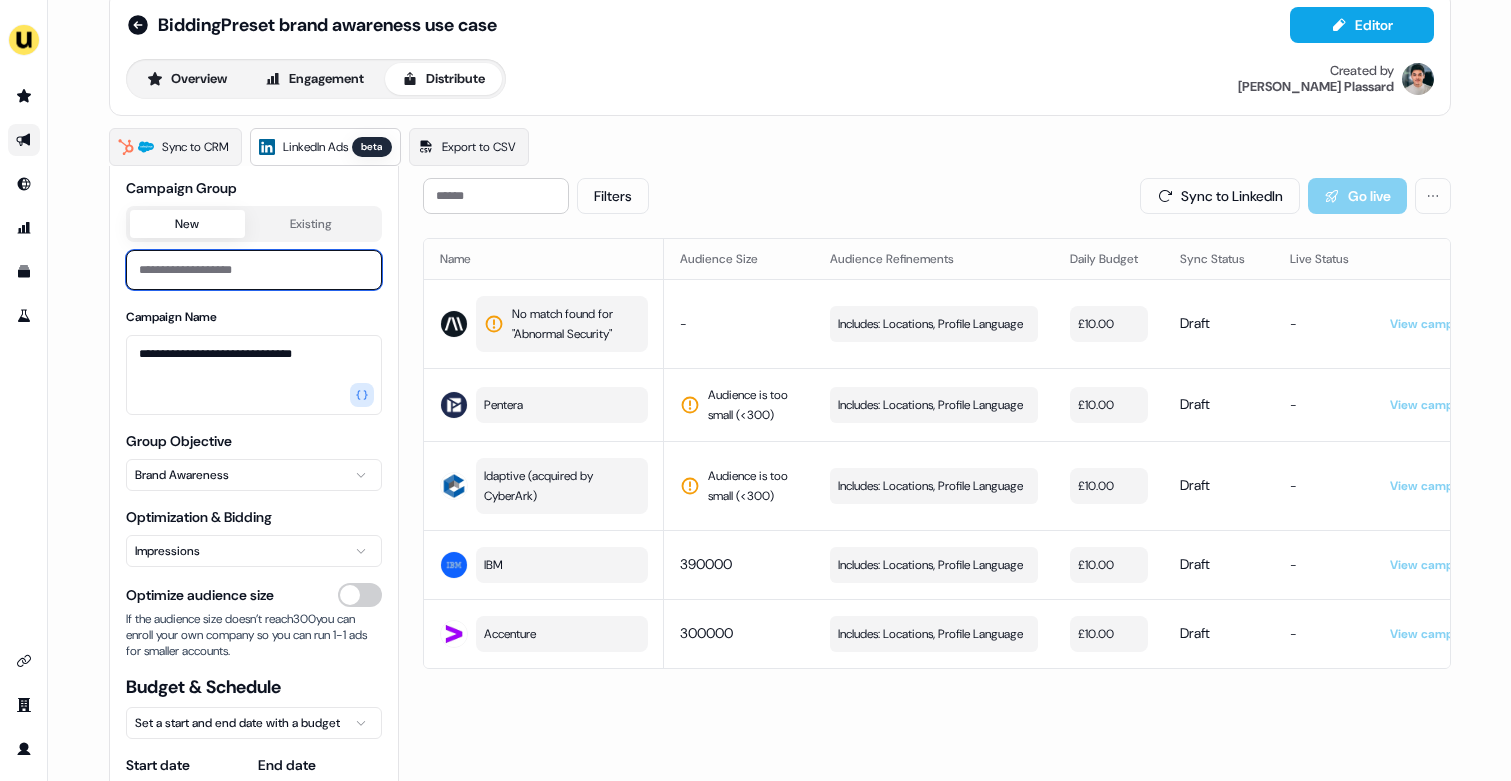 paste on "**********" 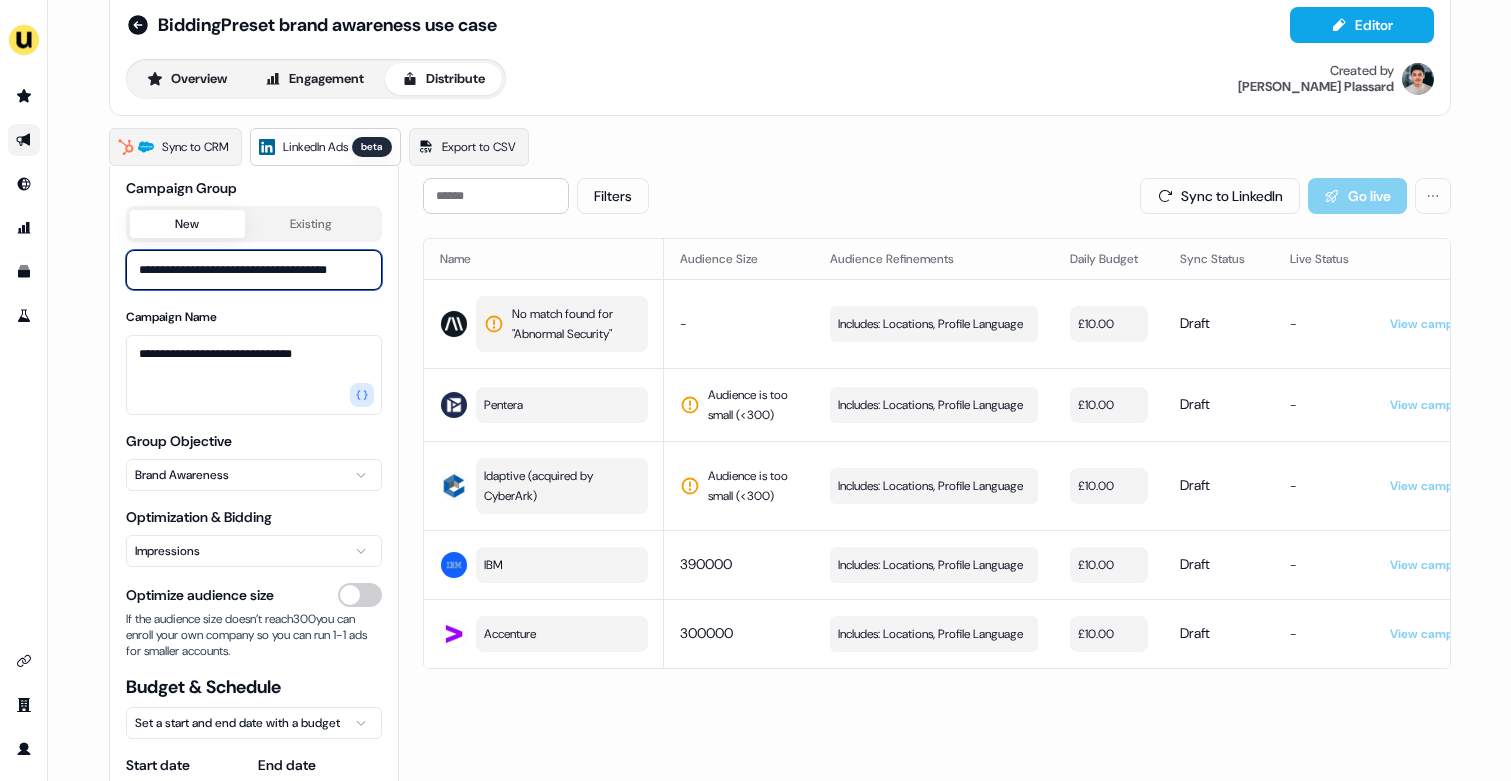 scroll, scrollTop: 0, scrollLeft: 2, axis: horizontal 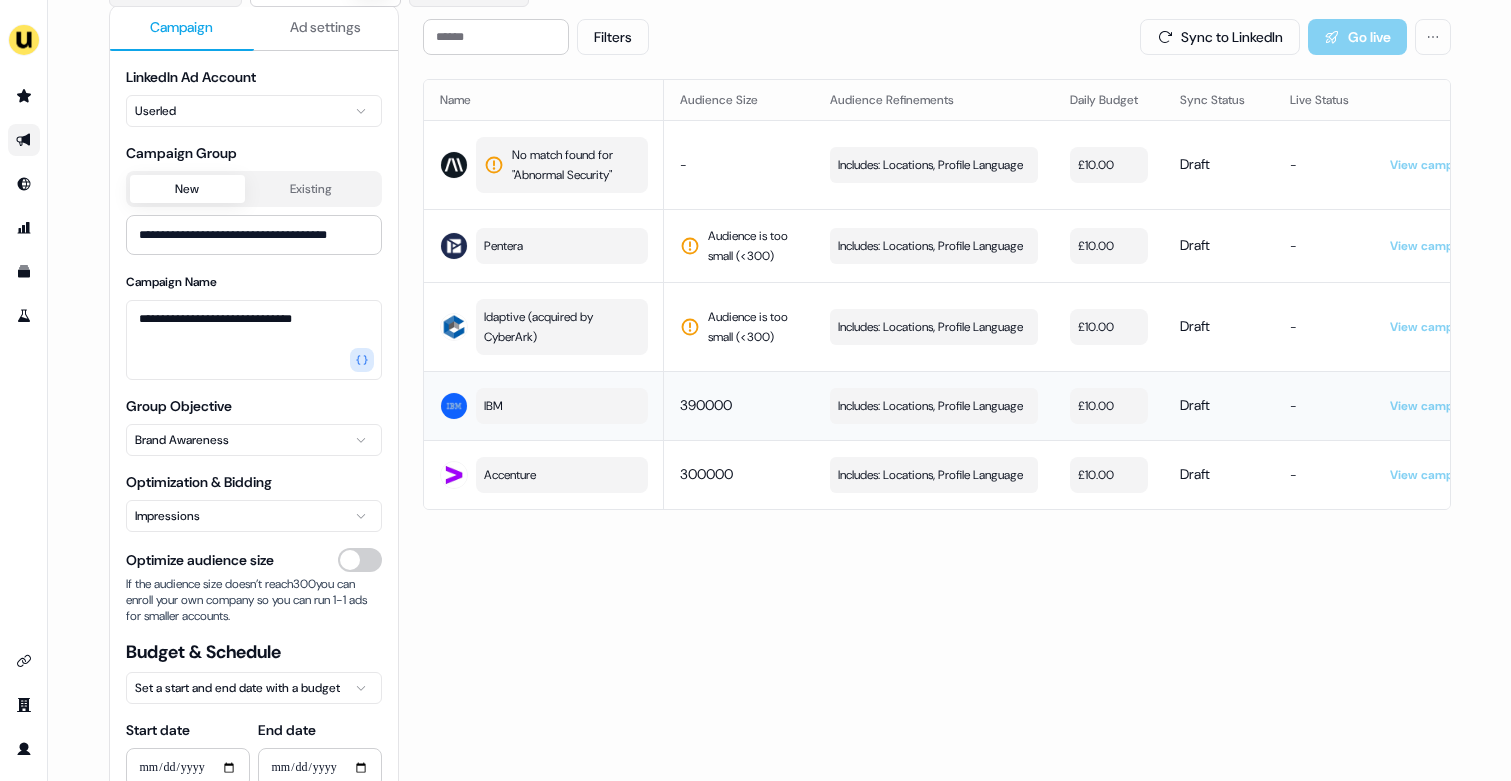 drag, startPoint x: 676, startPoint y: 409, endPoint x: 750, endPoint y: 409, distance: 74 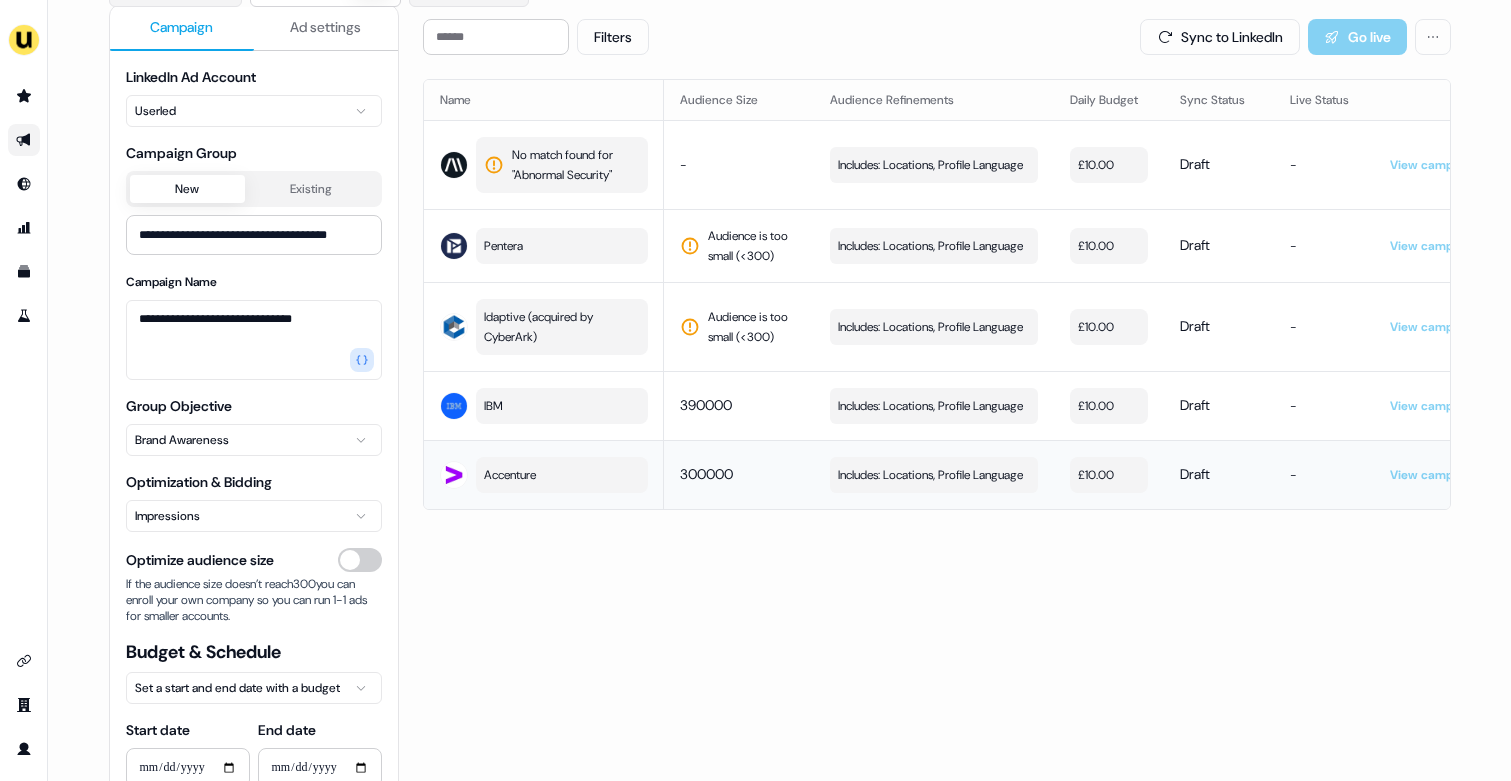 drag, startPoint x: 680, startPoint y: 475, endPoint x: 723, endPoint y: 475, distance: 43 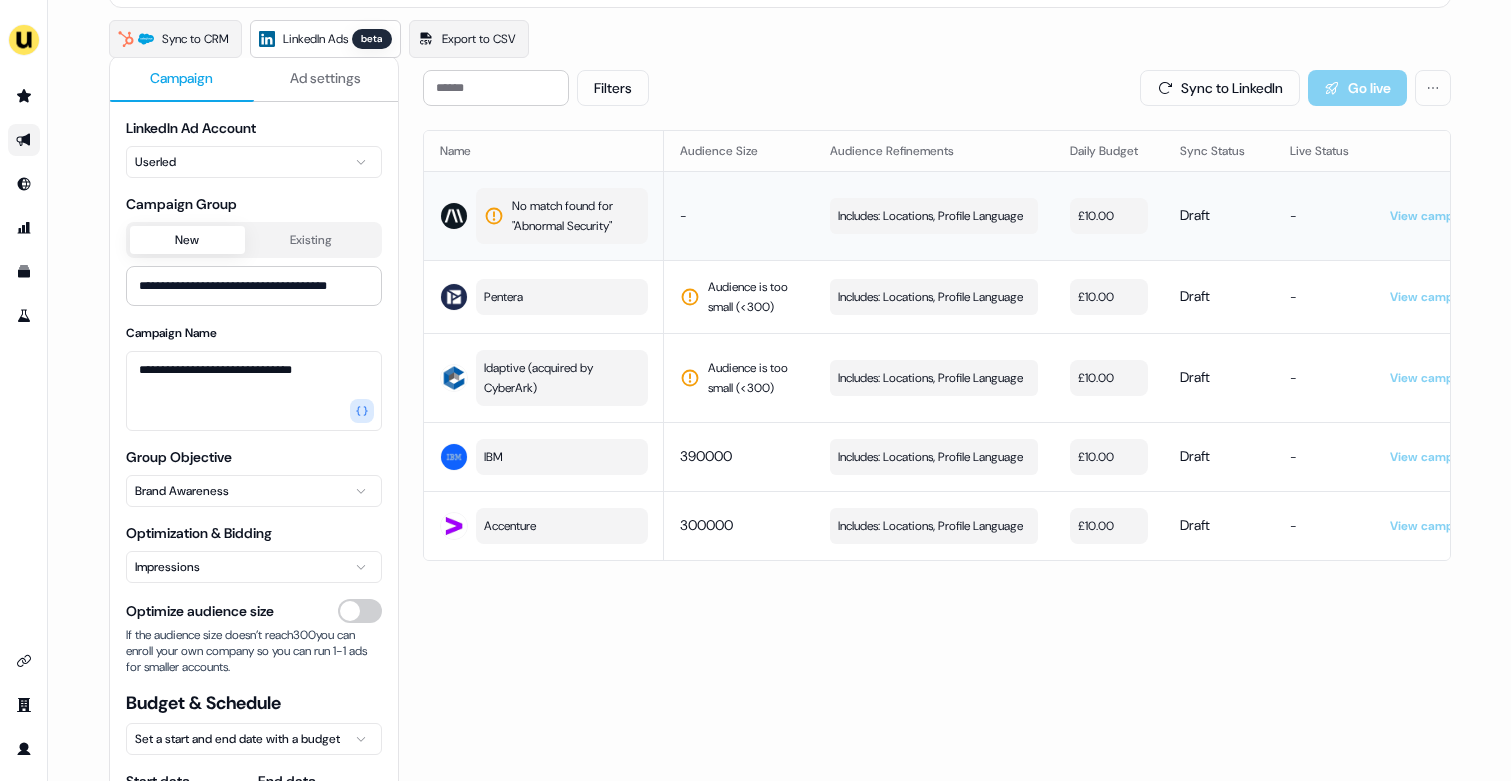 scroll, scrollTop: 140, scrollLeft: 0, axis: vertical 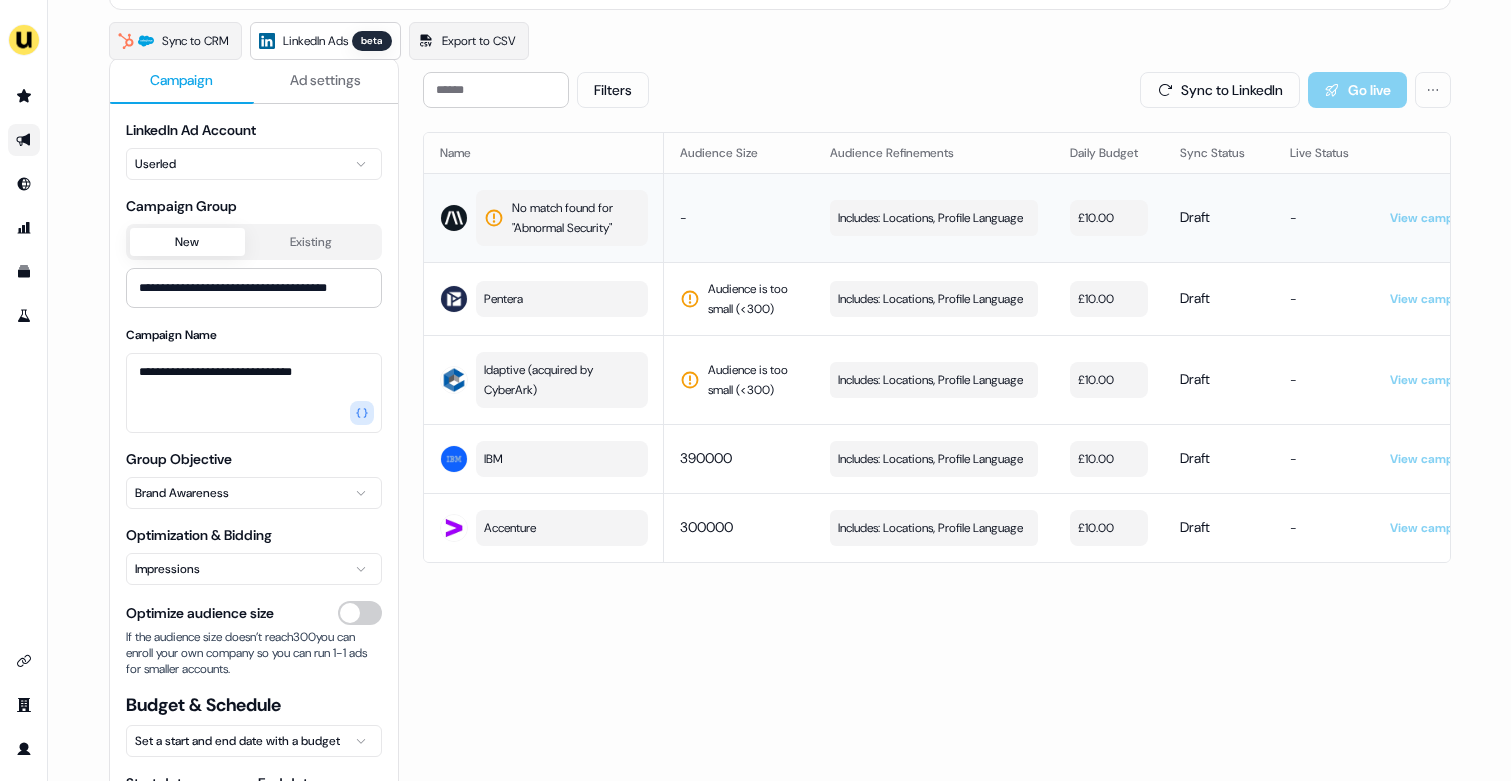 click on "No match found for " Abnormal Security "" at bounding box center (574, 218) 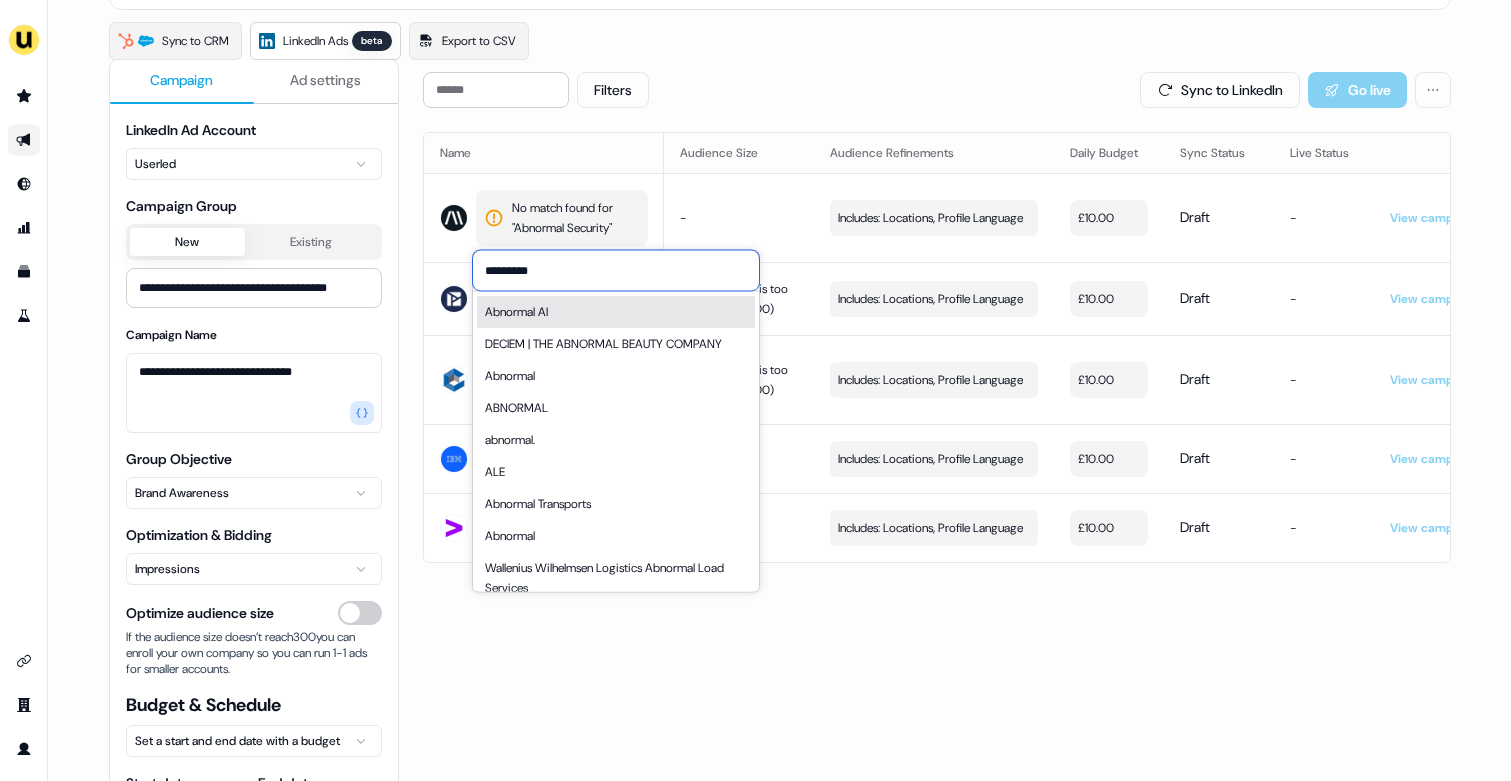 type on "********" 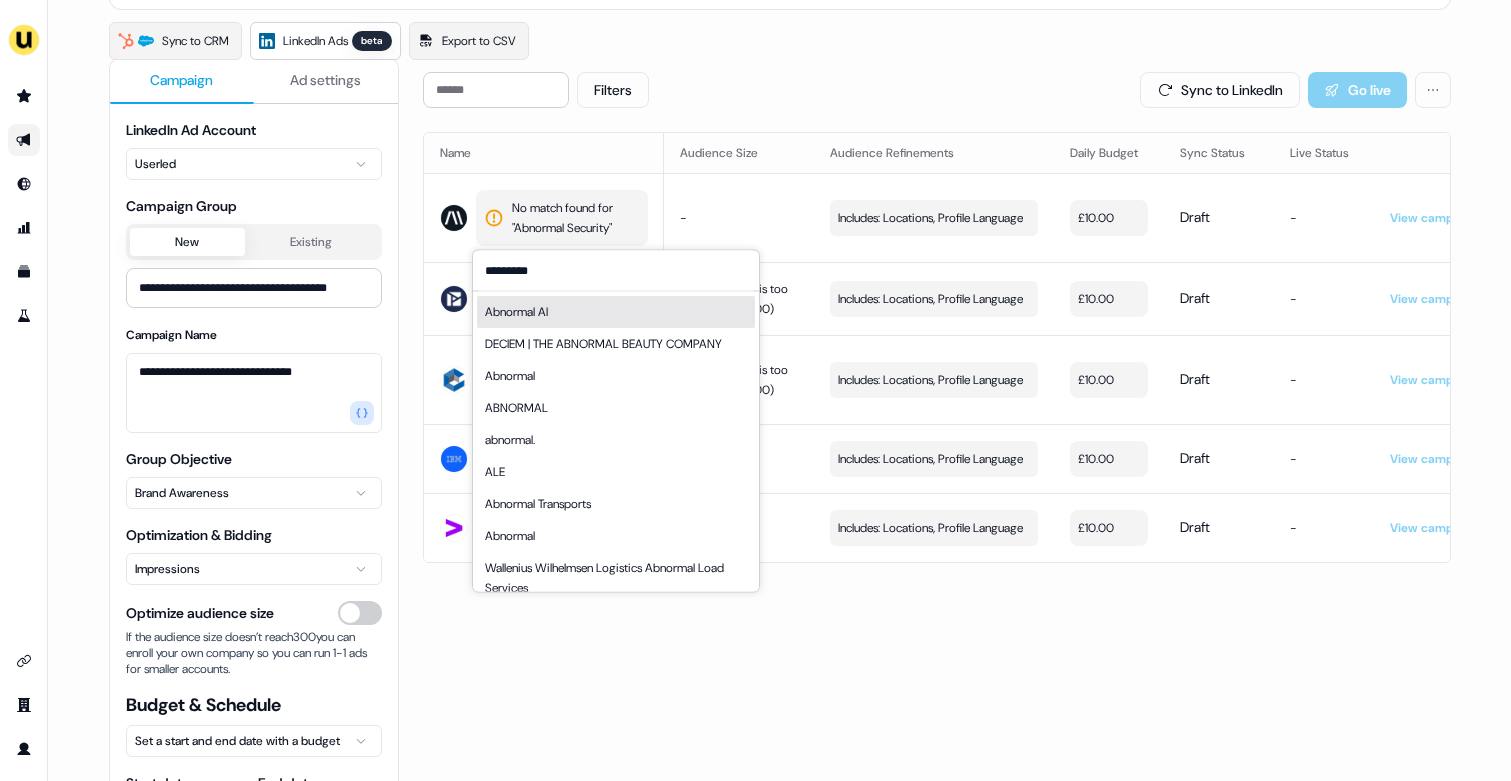 click on "Abnormal AI" at bounding box center (616, 312) 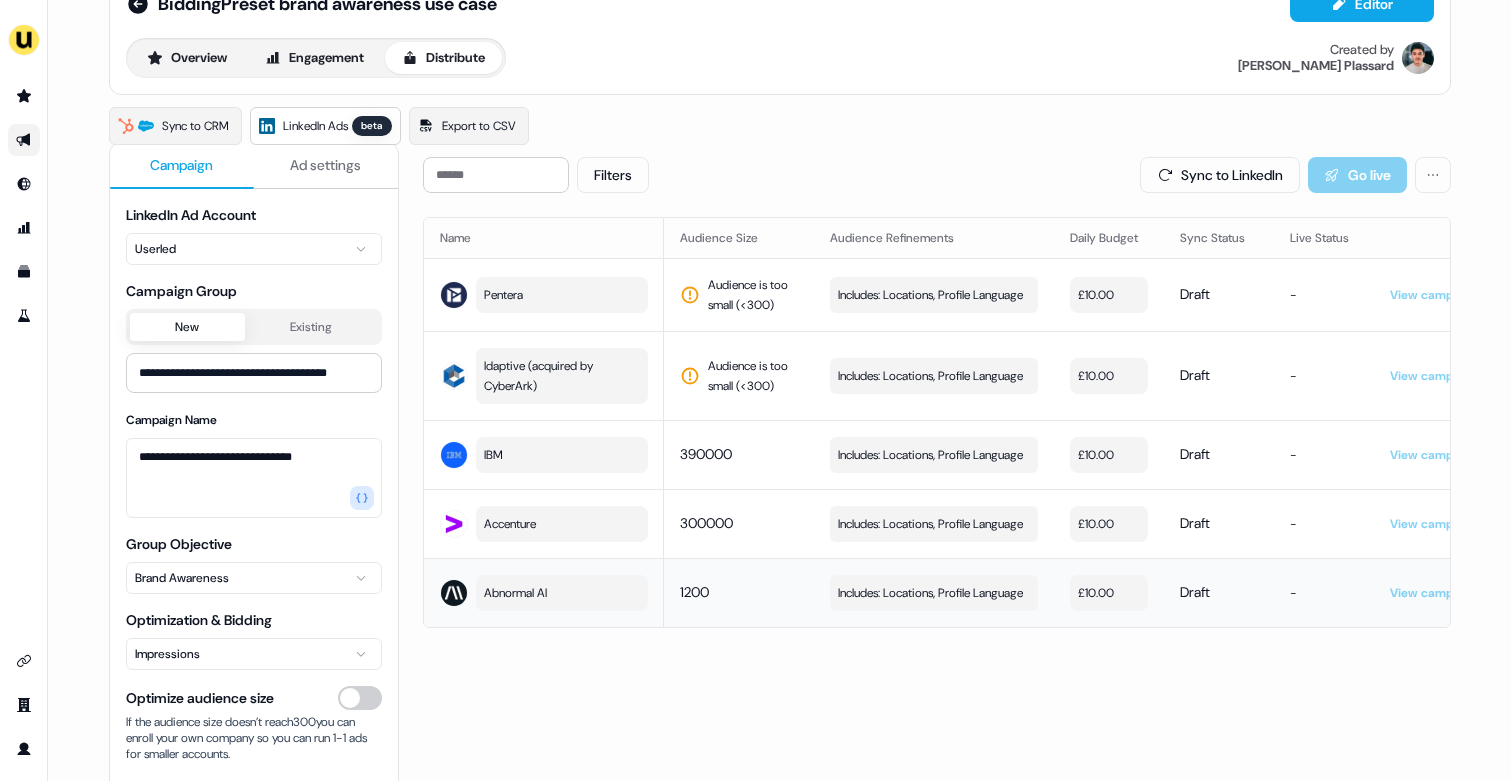 scroll, scrollTop: 53, scrollLeft: 0, axis: vertical 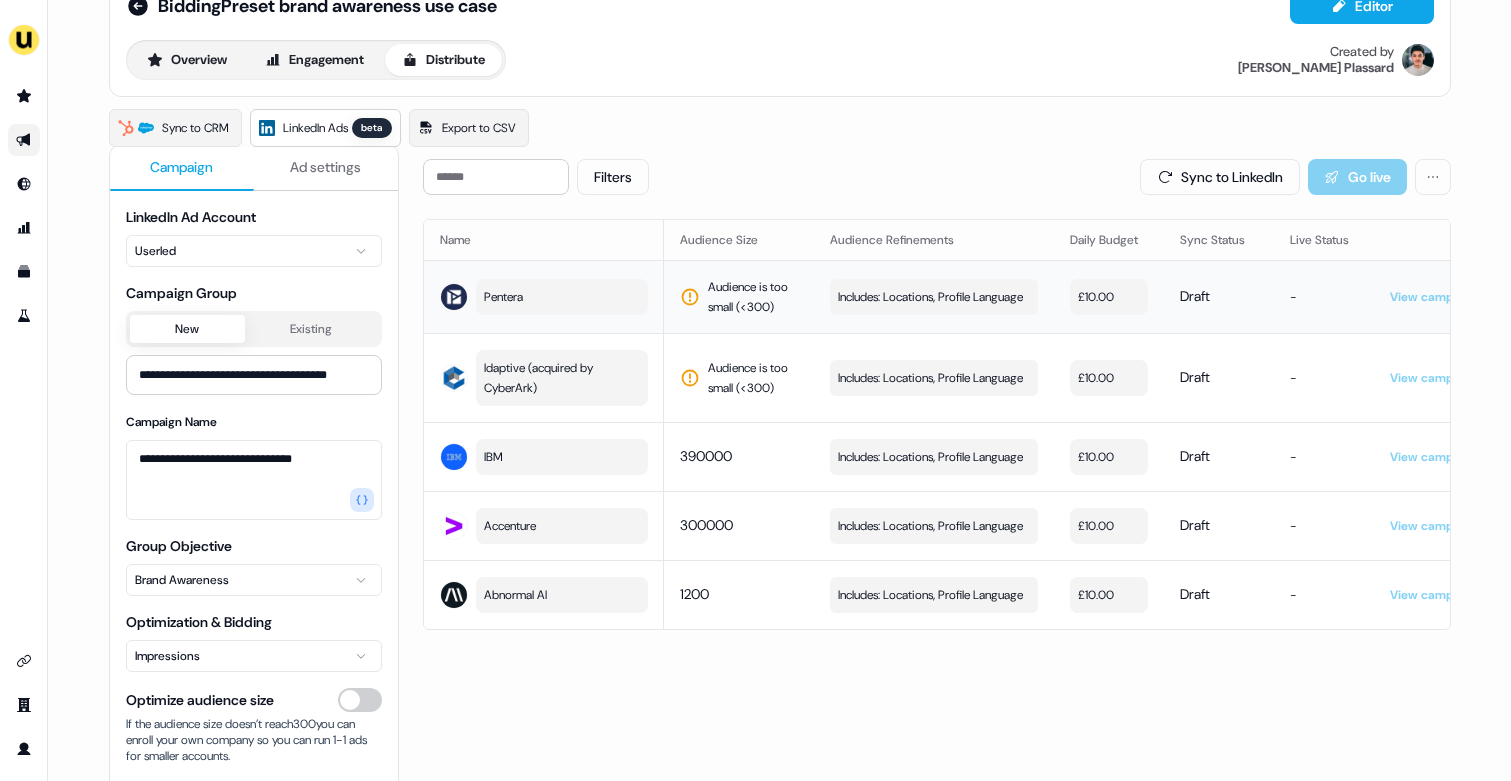 click on "Pentera" at bounding box center [562, 297] 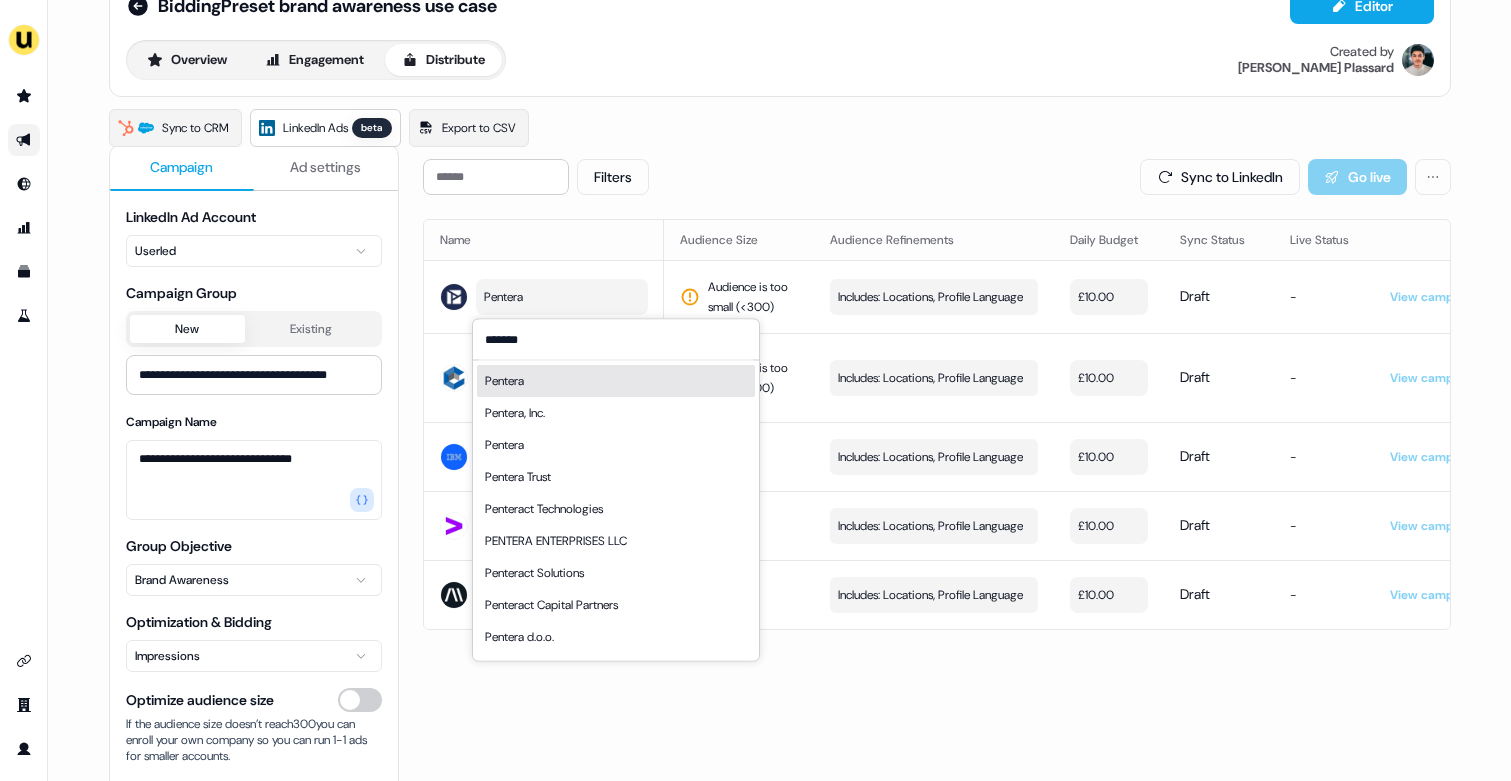 type on "*******" 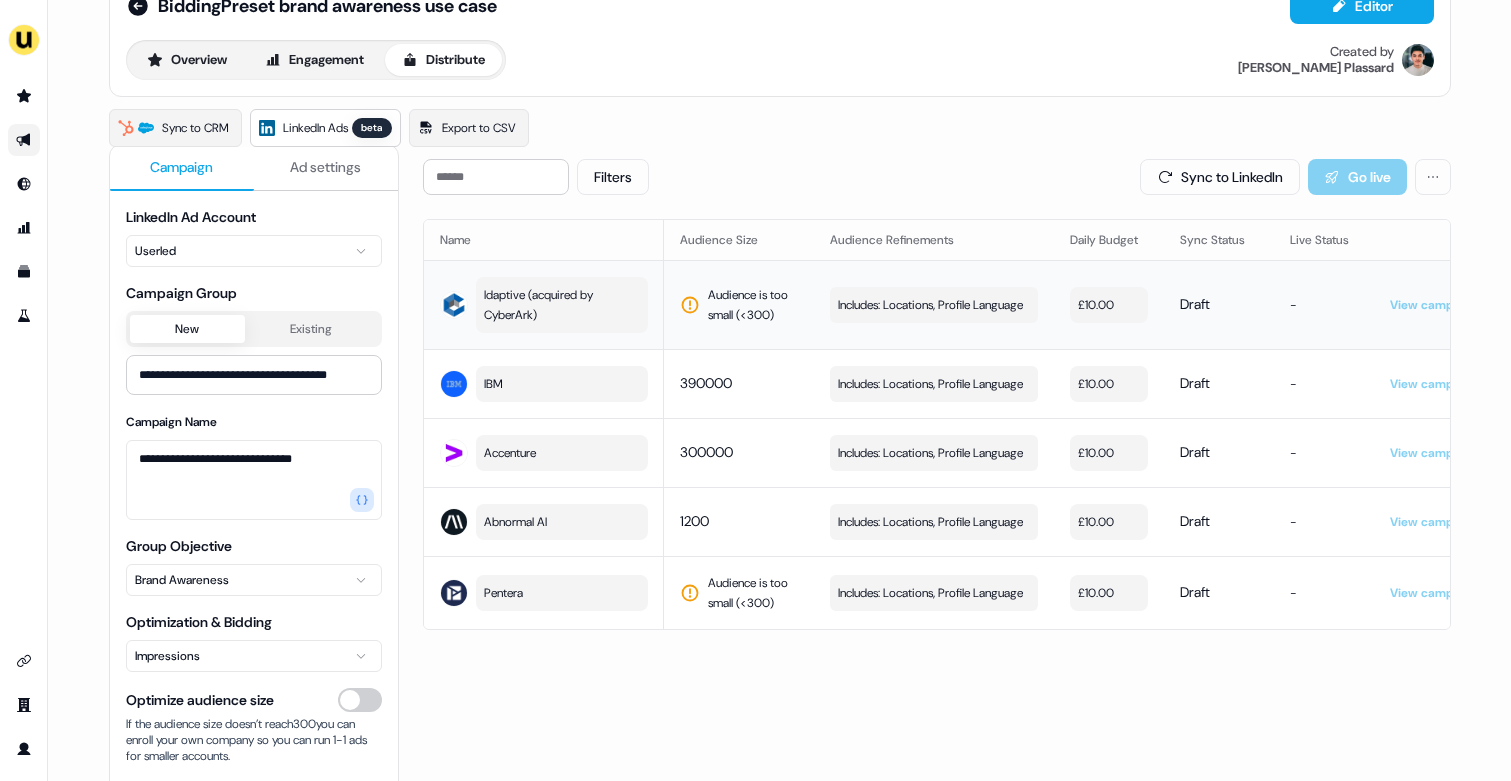 click on "Idaptive (acquired by CyberArk)" at bounding box center (560, 305) 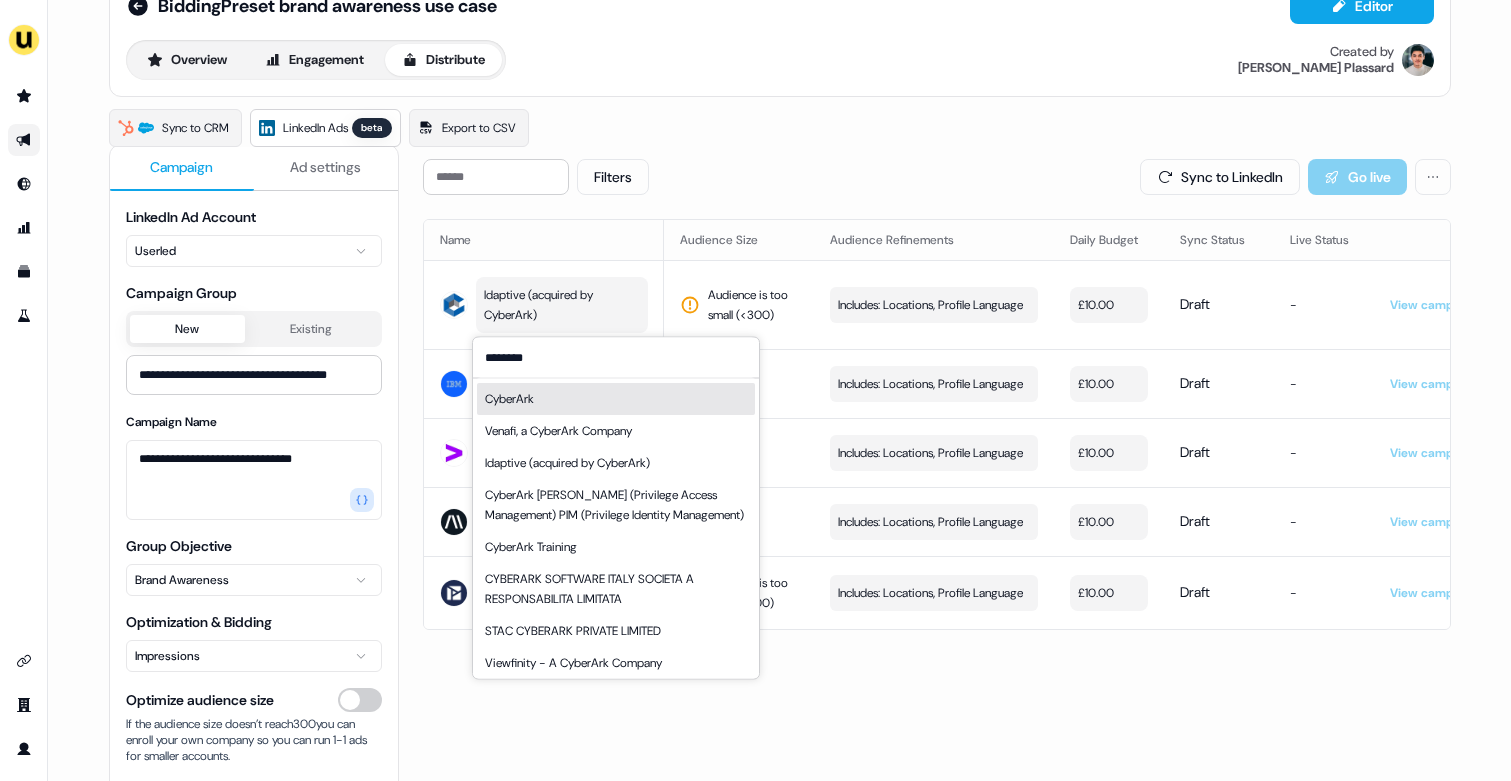 type on "********" 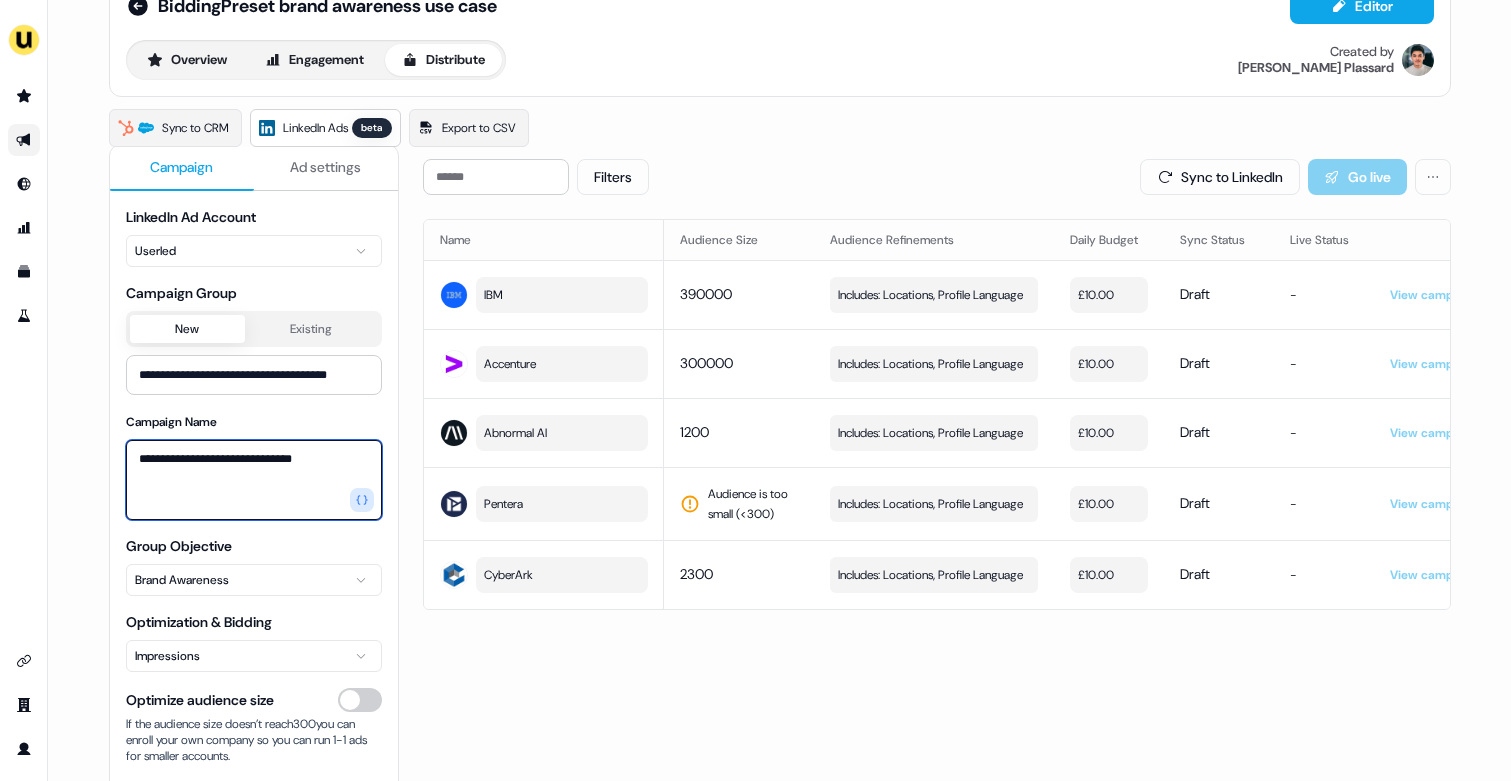 click on "**********" at bounding box center [254, 480] 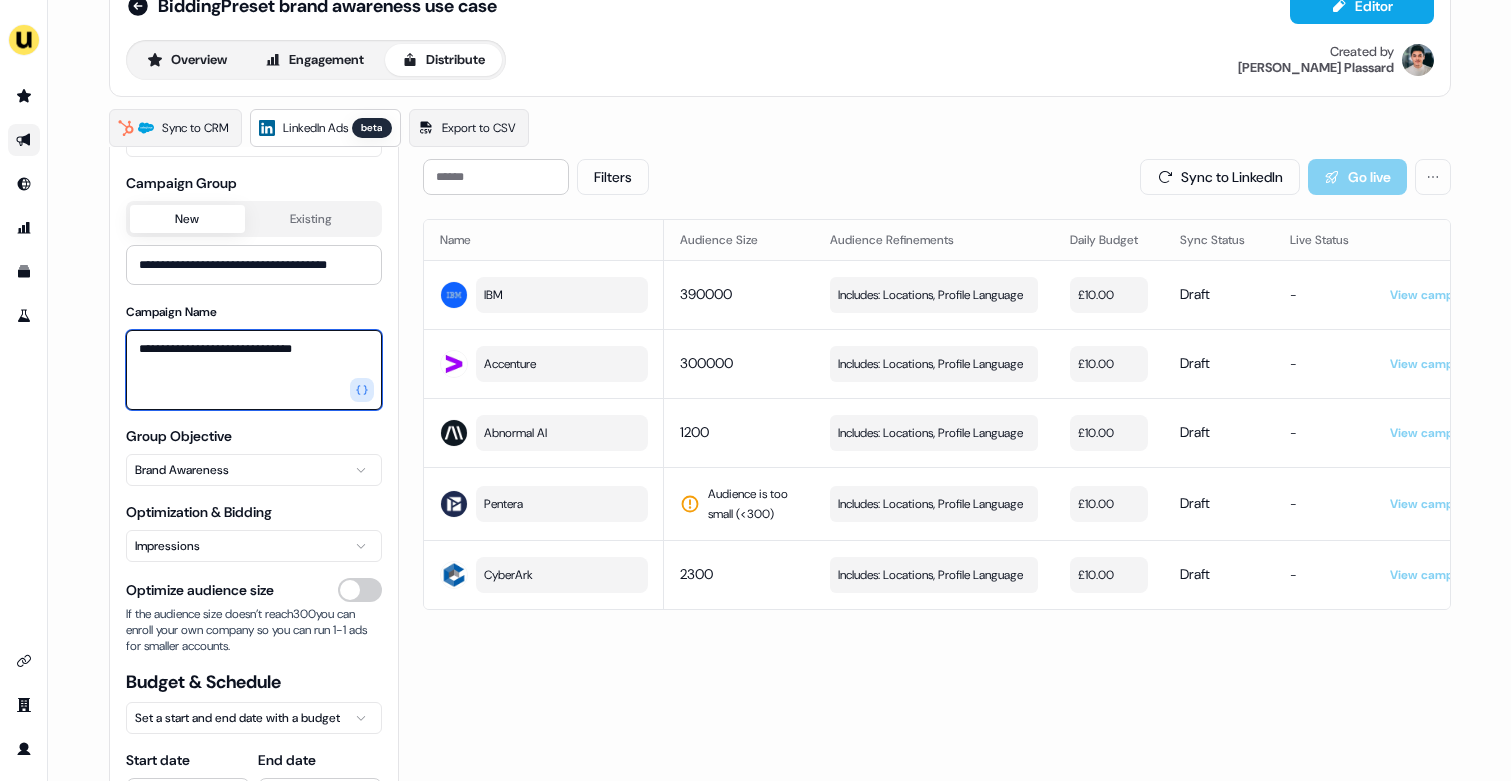 scroll, scrollTop: 139, scrollLeft: 0, axis: vertical 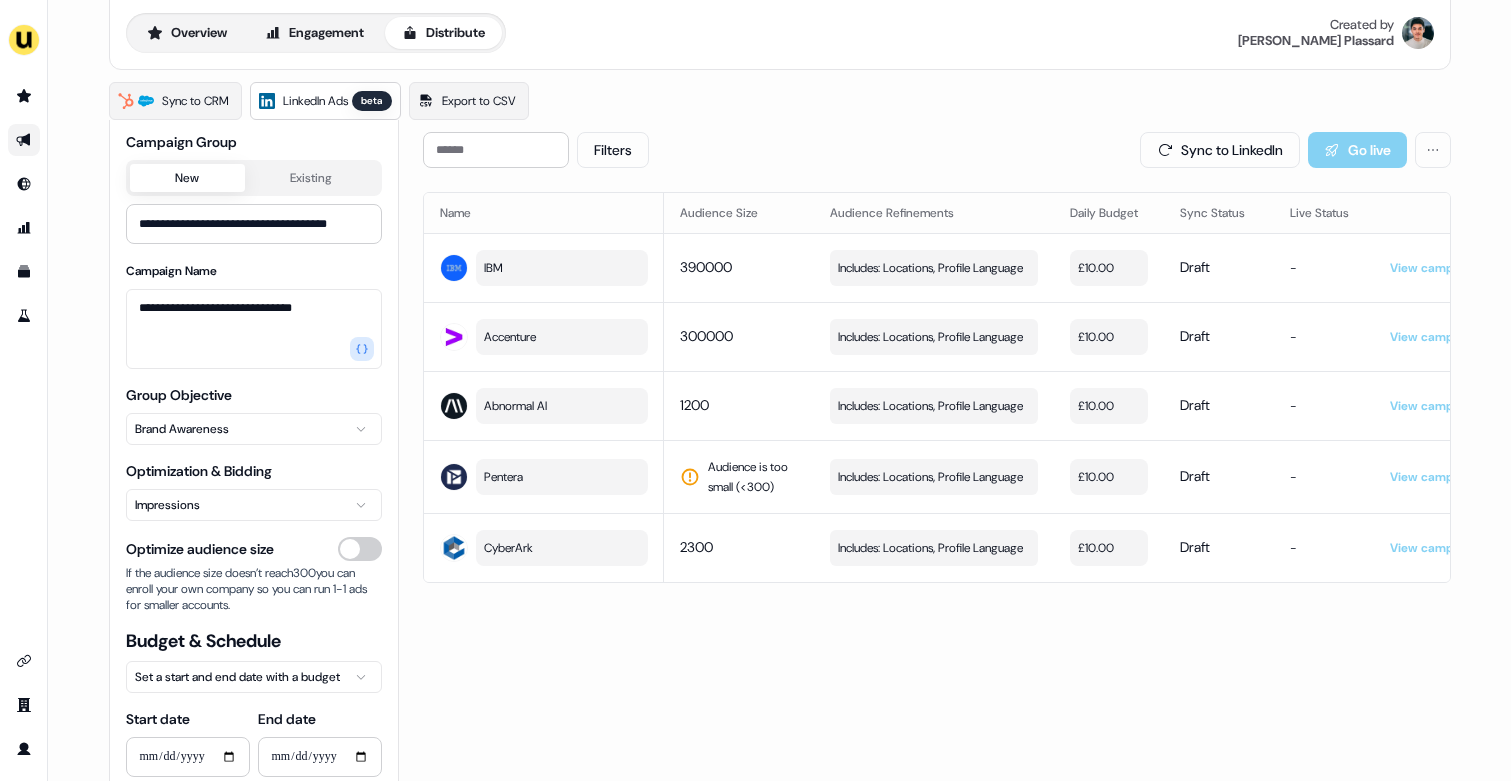 click on "**********" at bounding box center [755, 390] 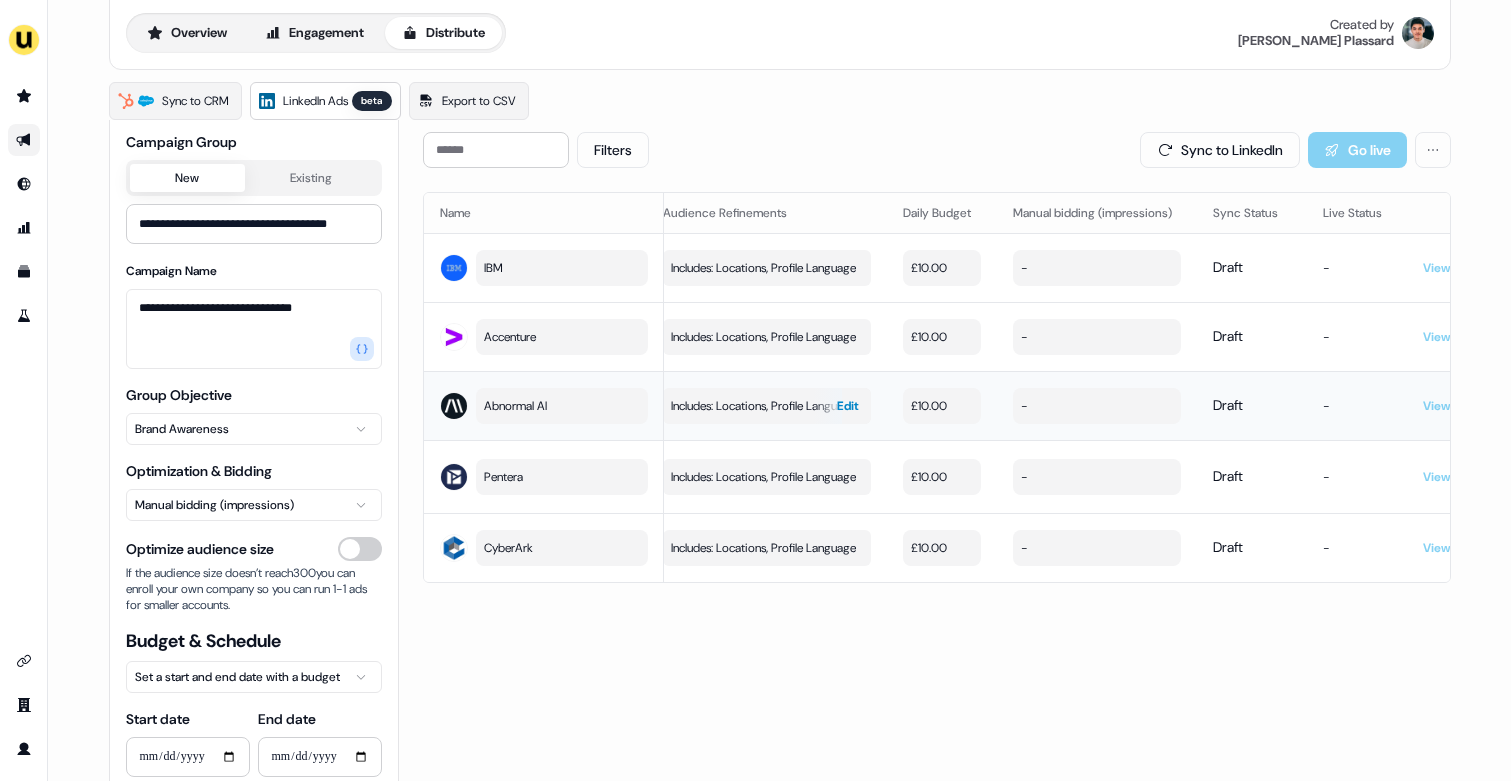 scroll, scrollTop: 0, scrollLeft: 171, axis: horizontal 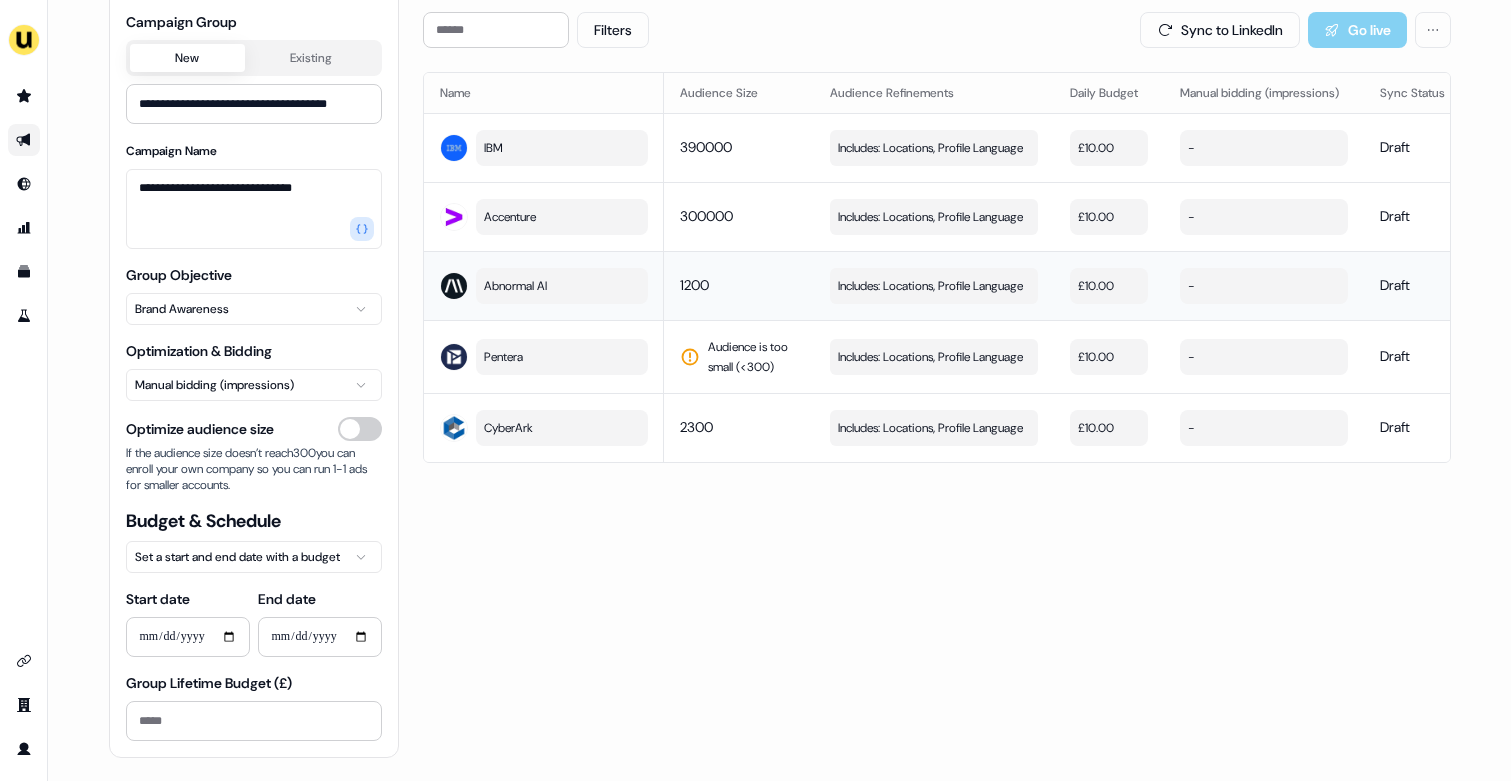 drag, startPoint x: 674, startPoint y: 287, endPoint x: 710, endPoint y: 287, distance: 36 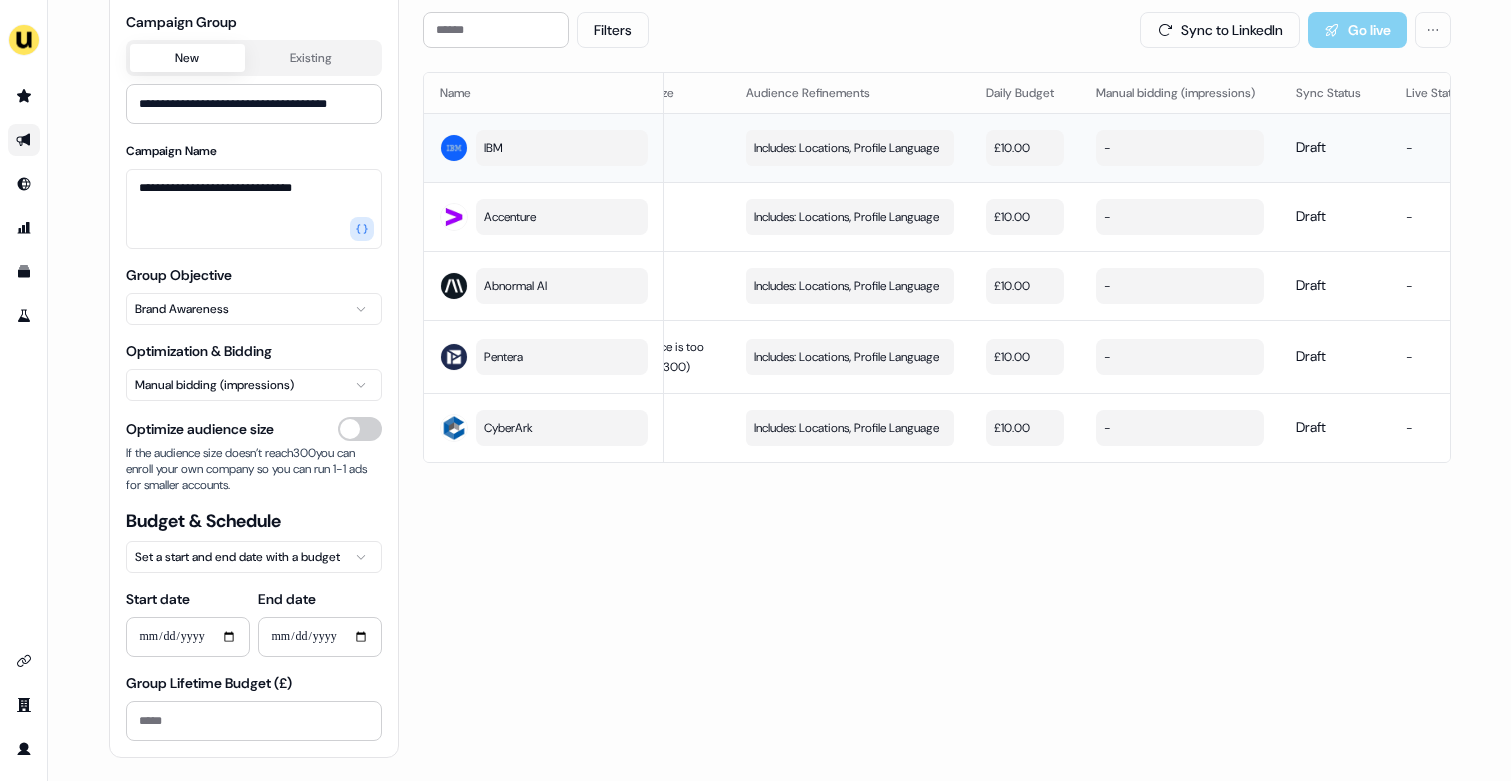 scroll, scrollTop: 0, scrollLeft: 87, axis: horizontal 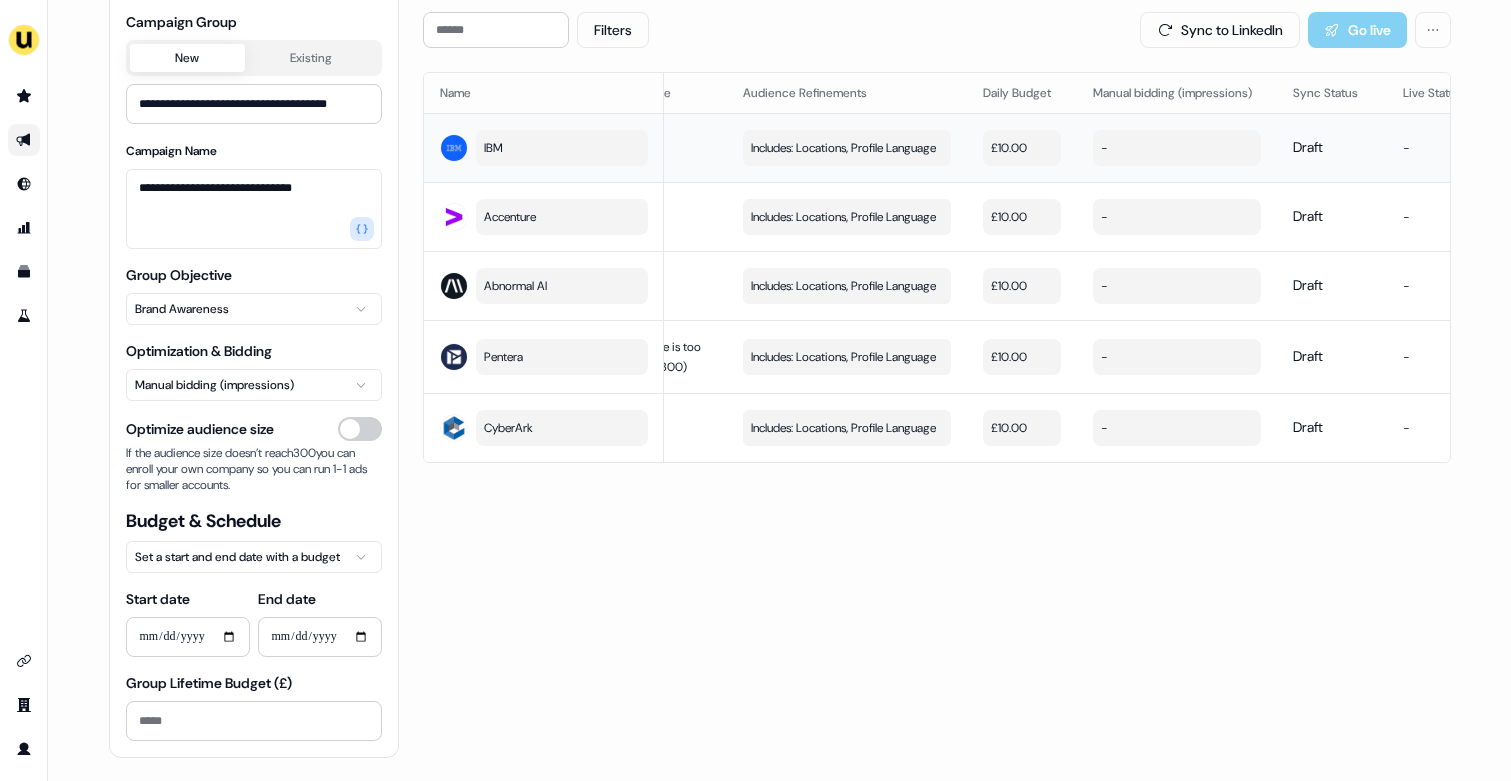 click on "-" at bounding box center (1177, 148) 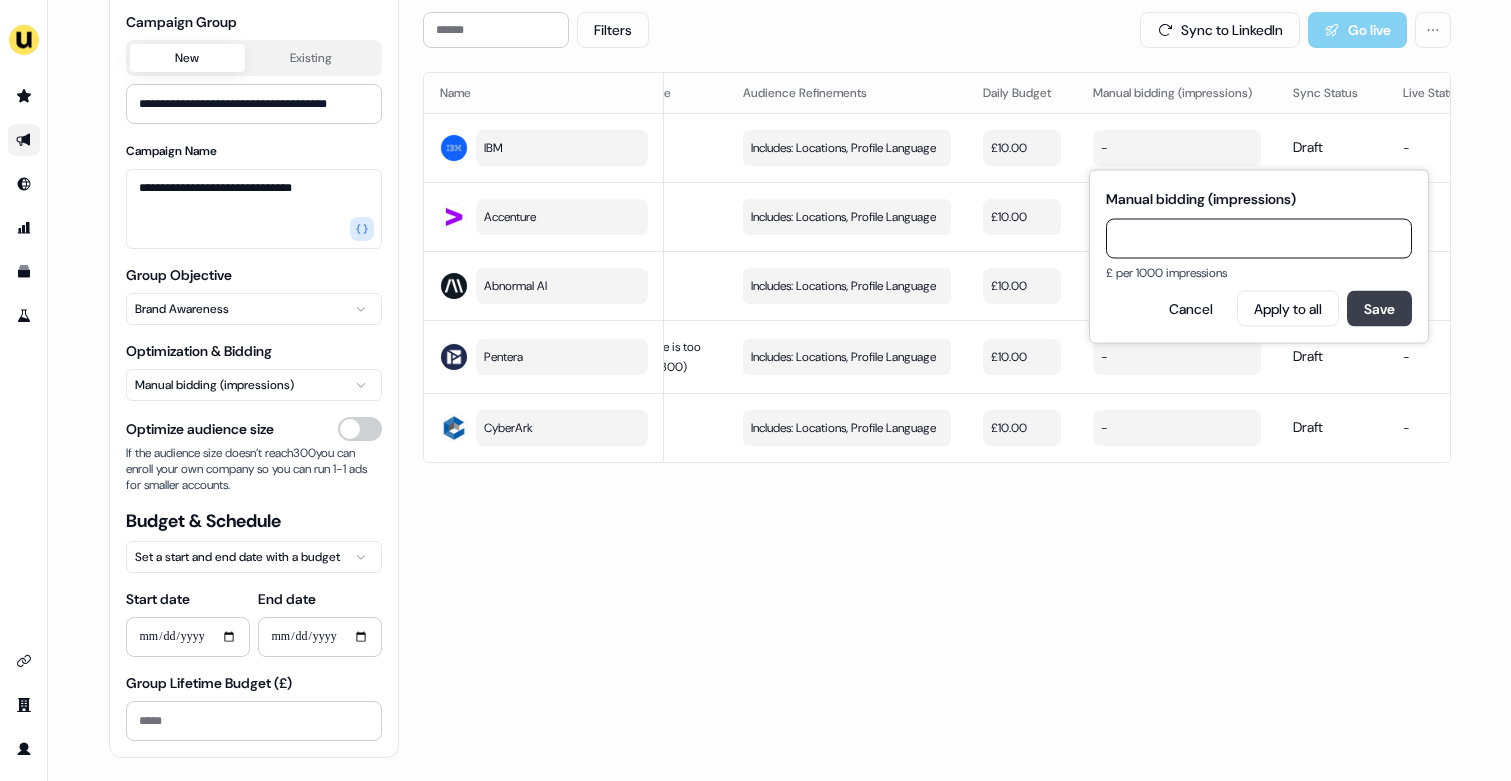 type on "**" 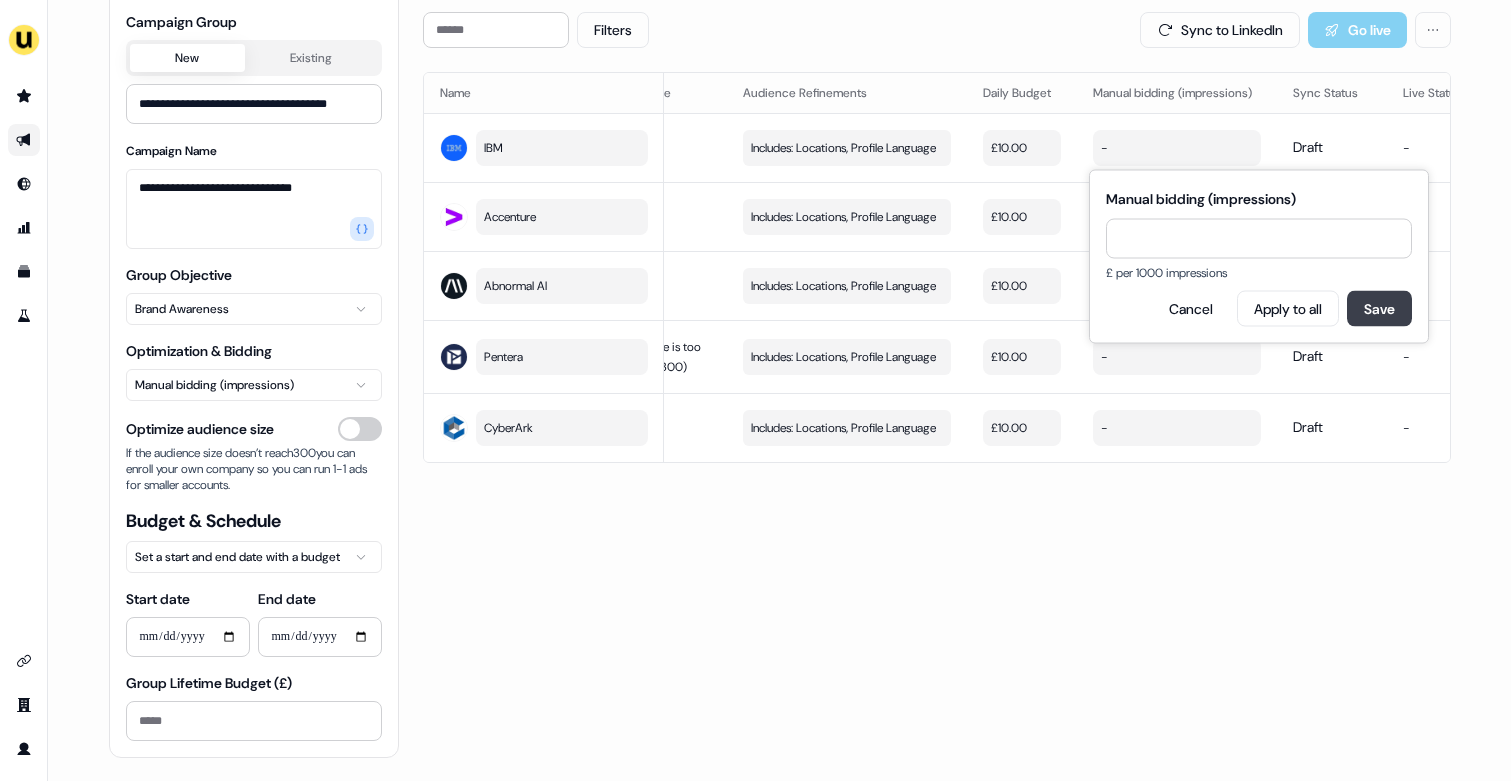 click on "Save" at bounding box center [1379, 309] 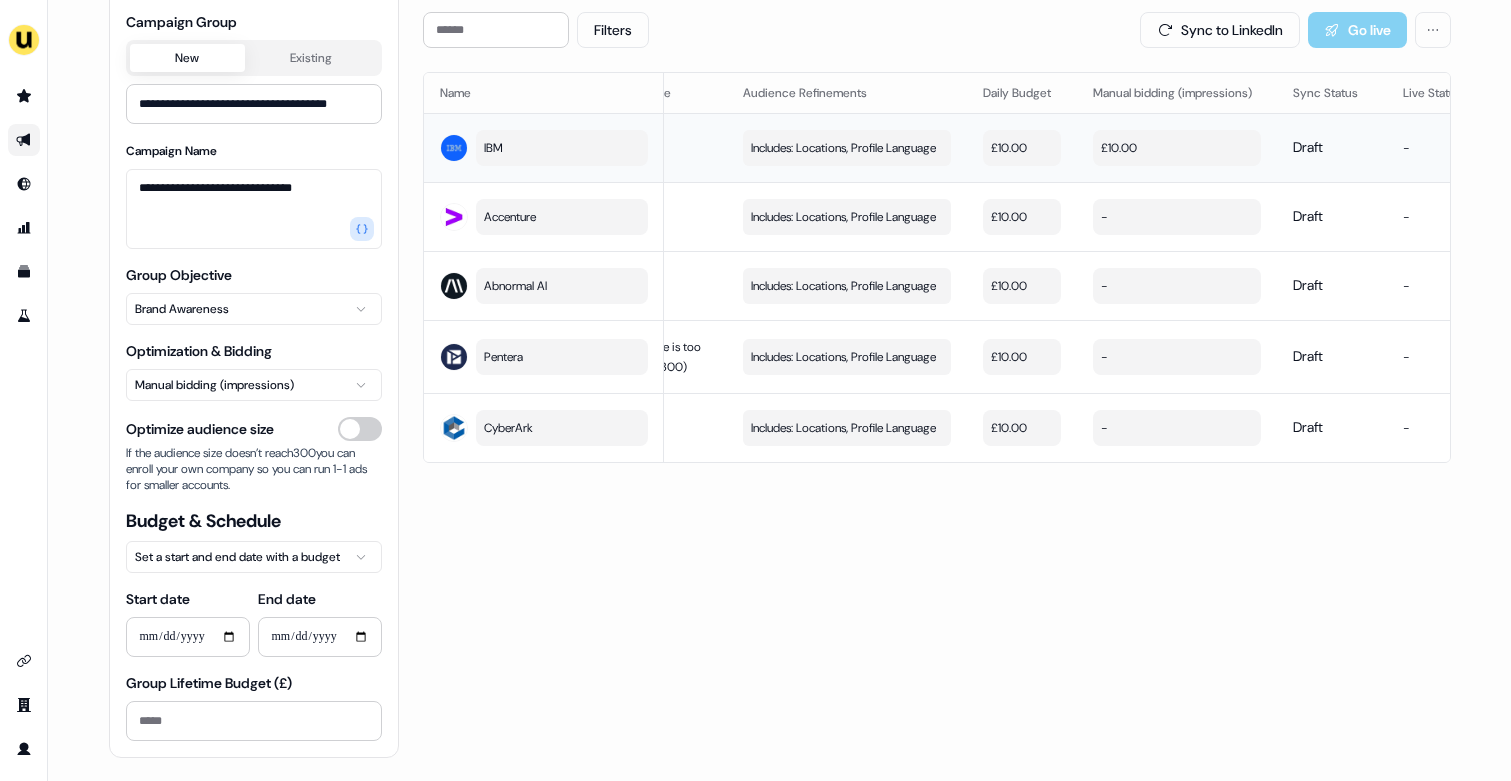click on "£10.00" at bounding box center [1177, 148] 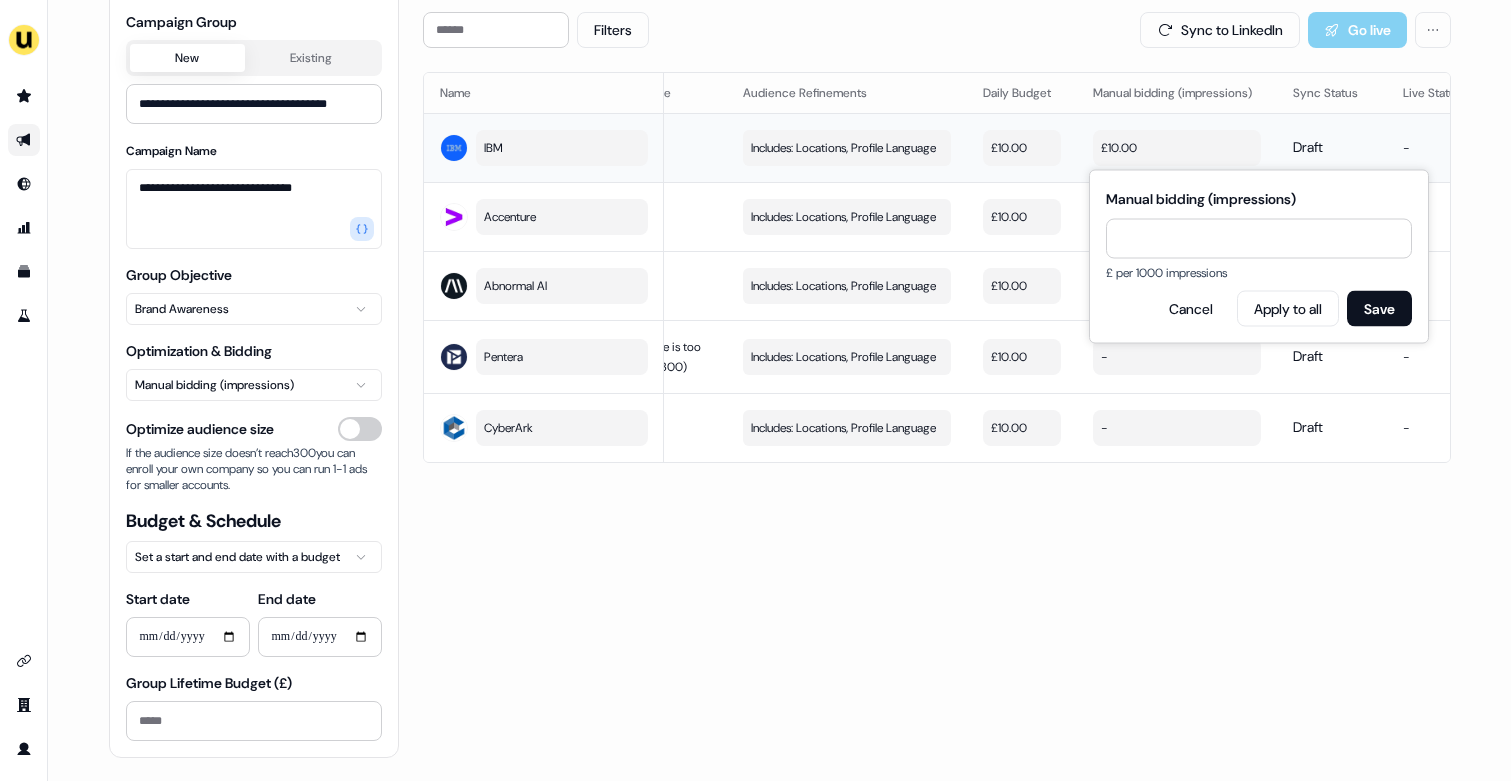 click on "£10.00" at bounding box center (1177, 148) 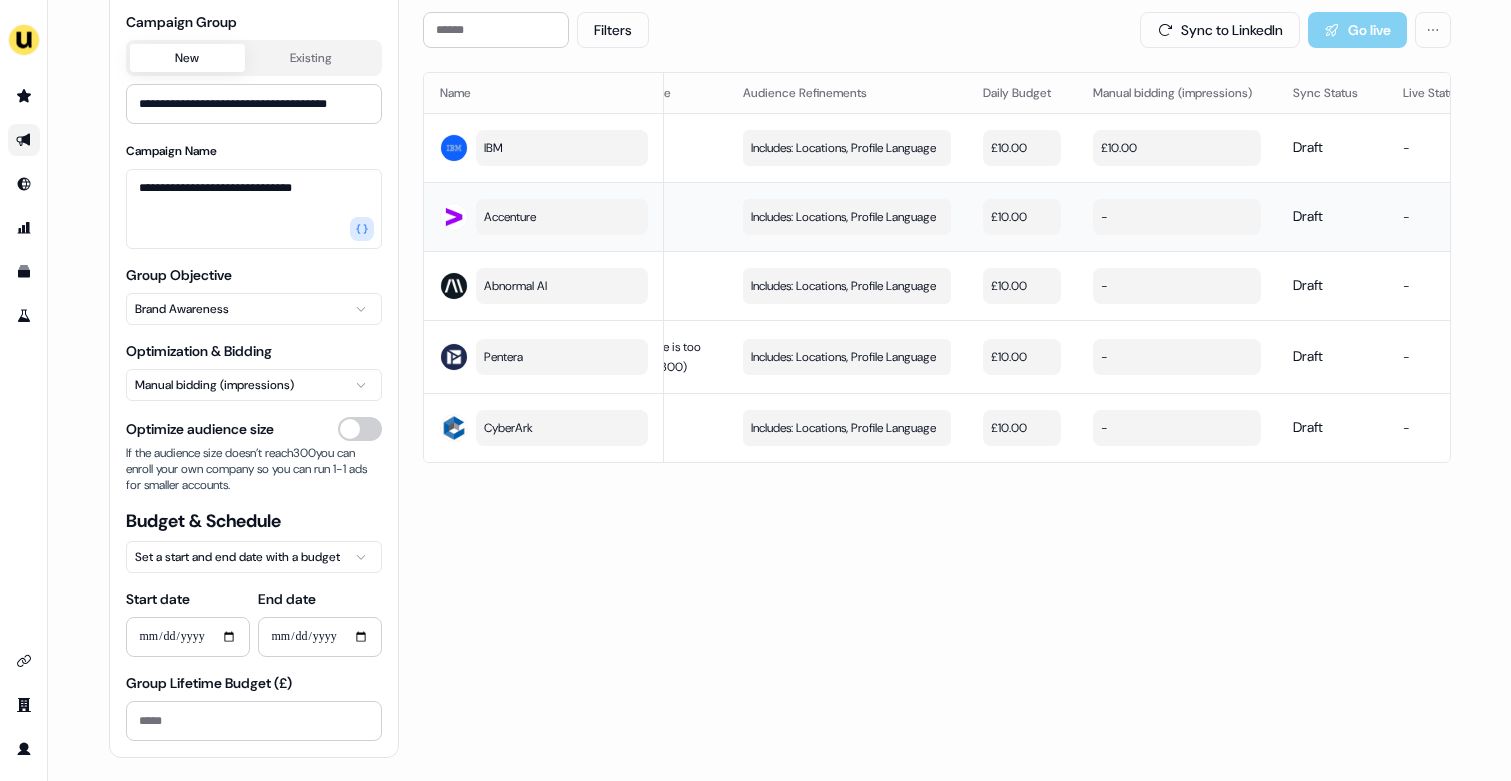 click on "-" at bounding box center (1177, 217) 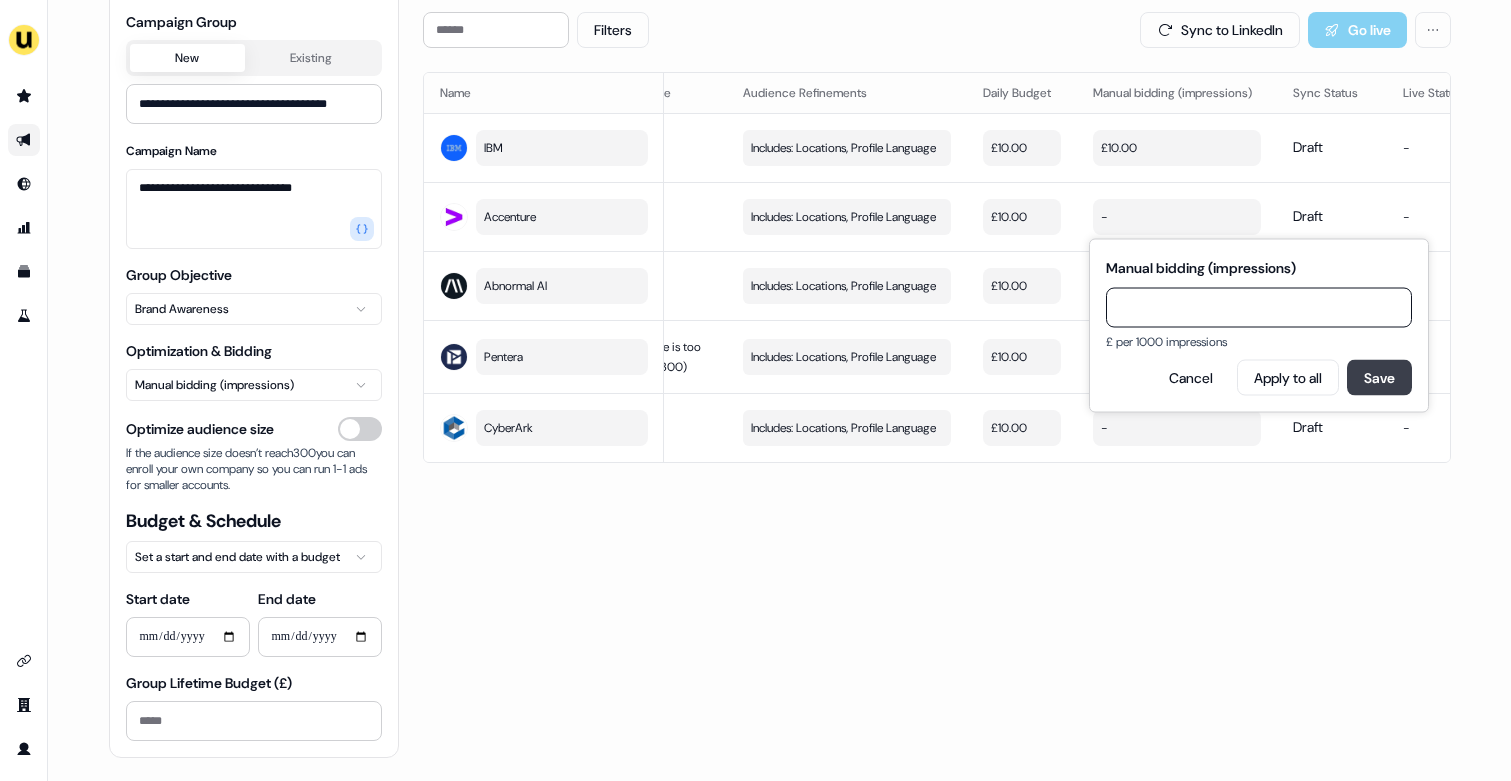 type on "**" 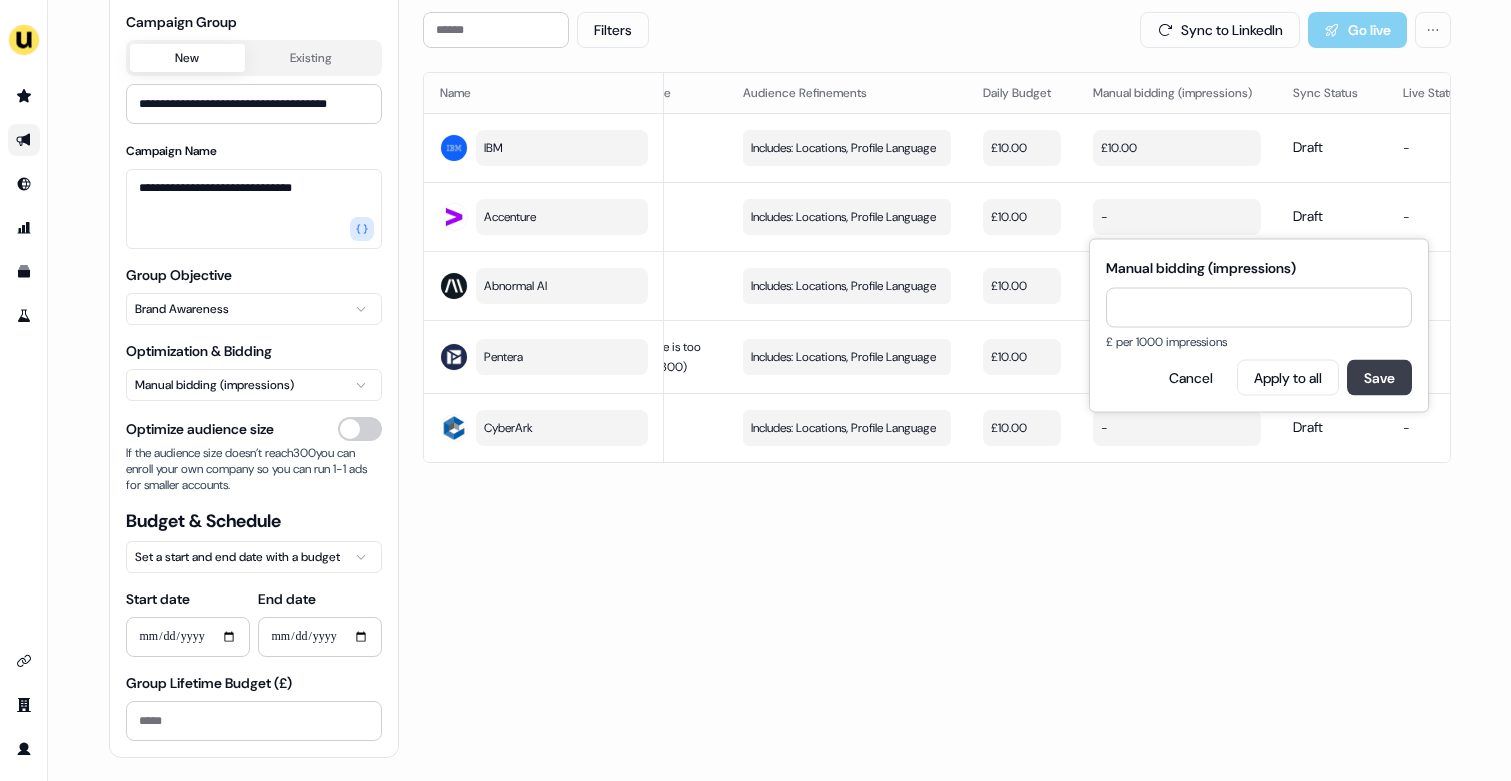 click on "Save" at bounding box center [1379, 378] 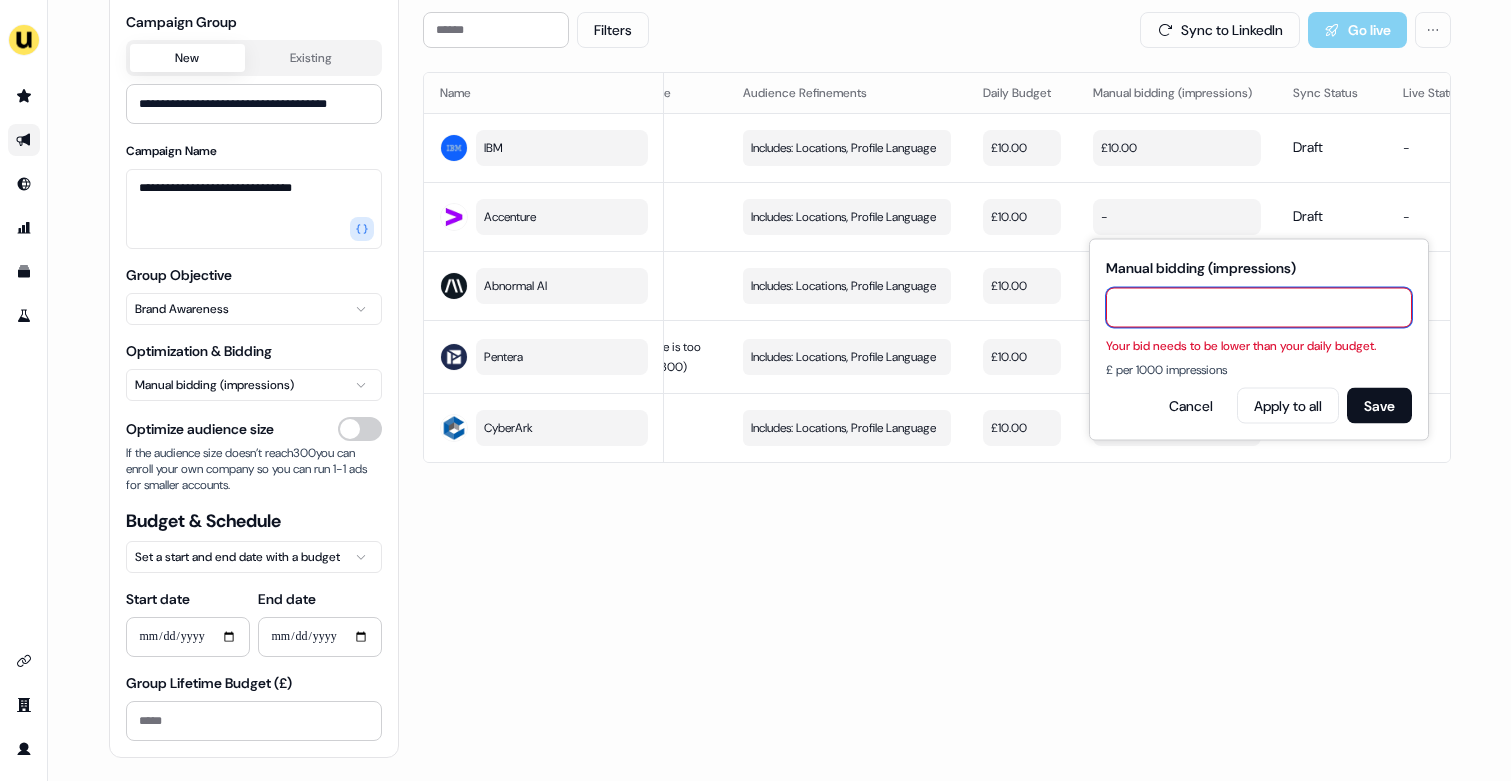 click on "**" at bounding box center (1259, 308) 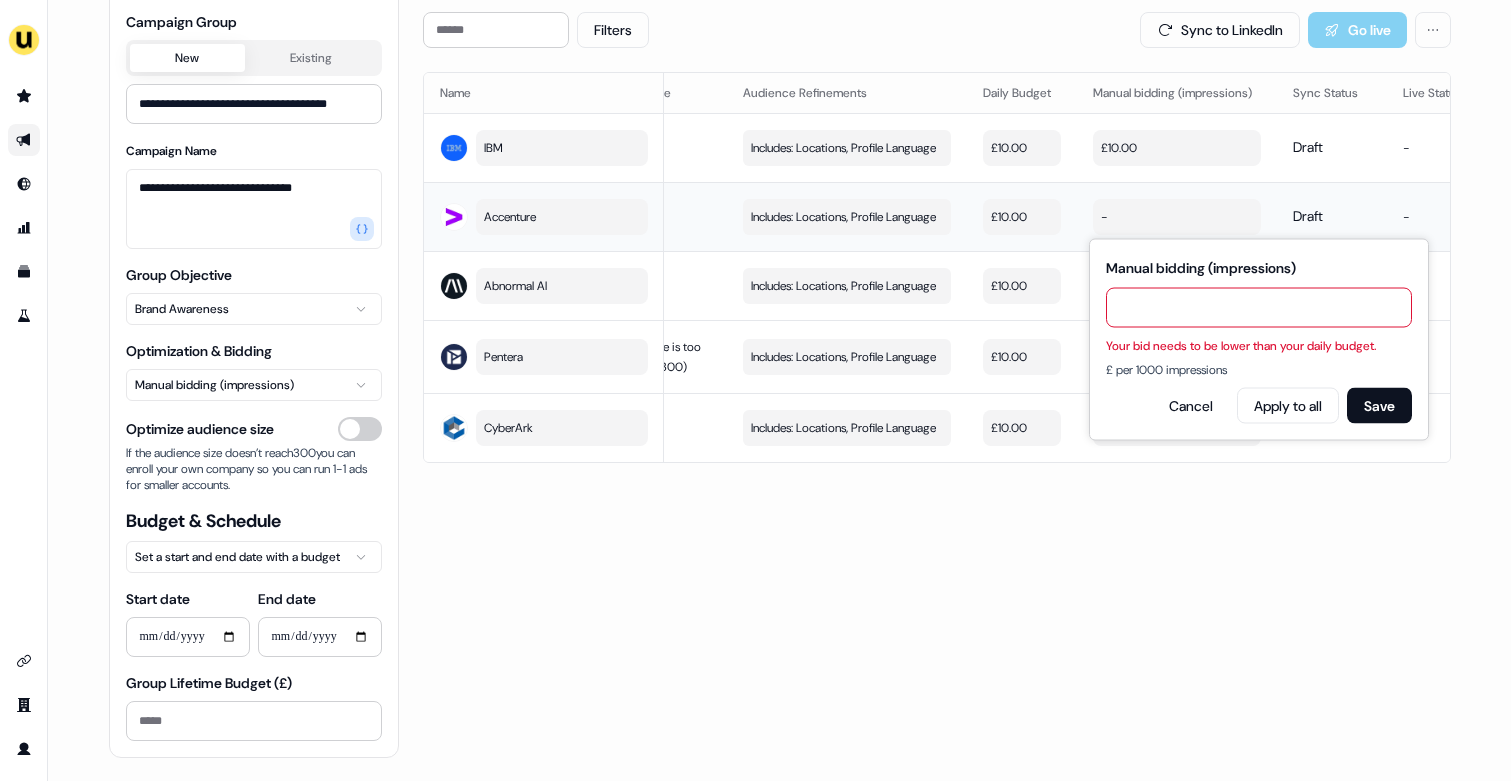 click on "£10.00" at bounding box center [1022, 217] 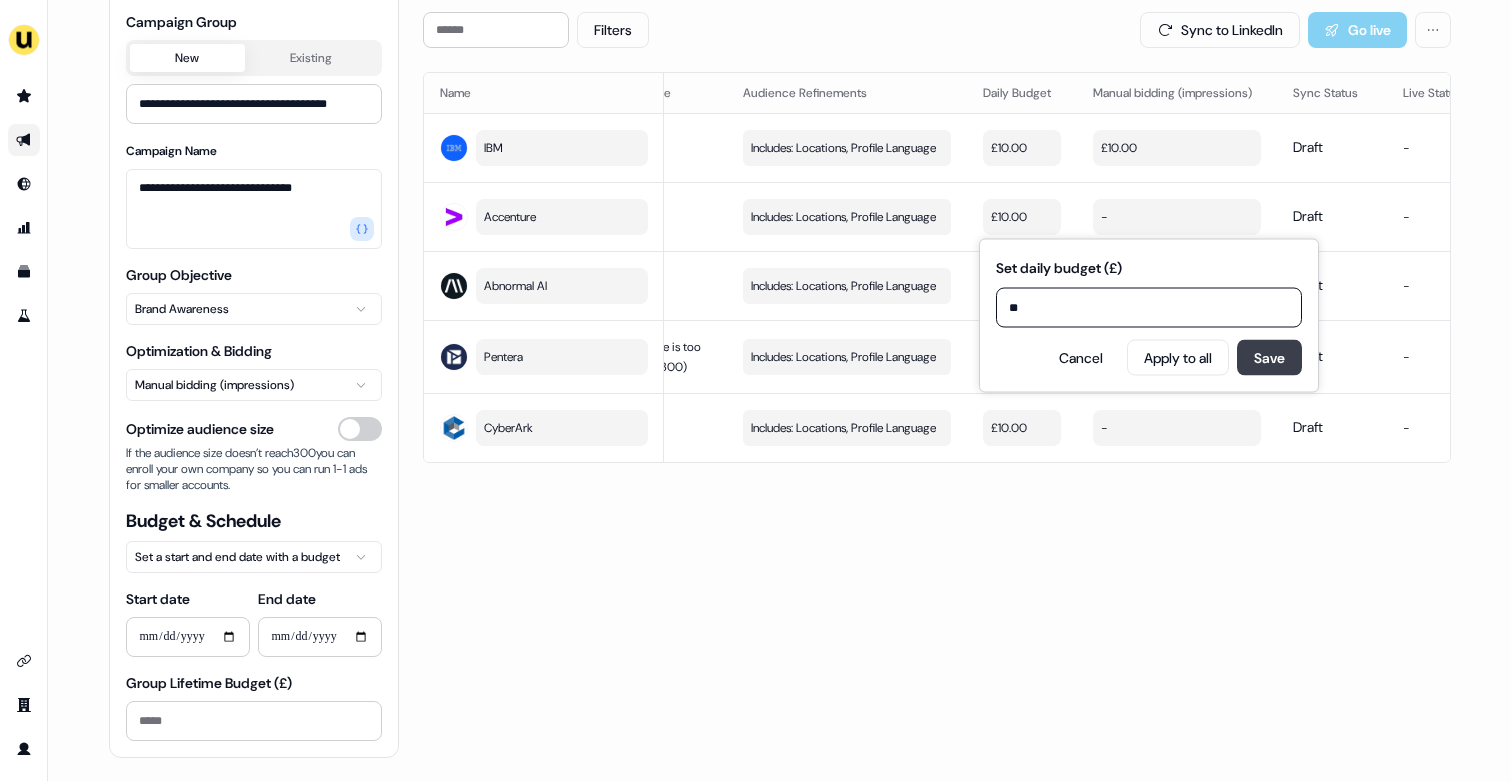type on "**" 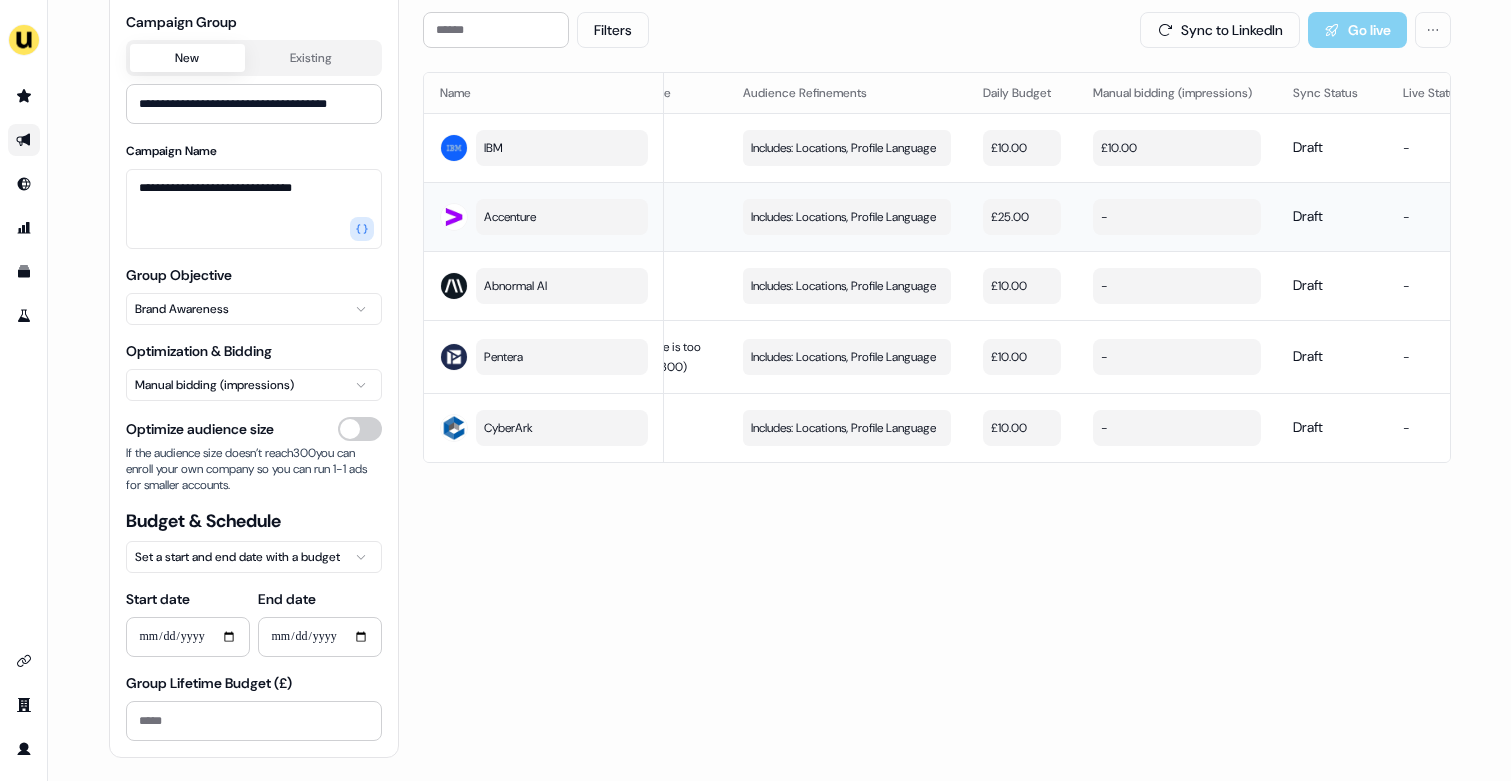 click on "-" at bounding box center [1177, 217] 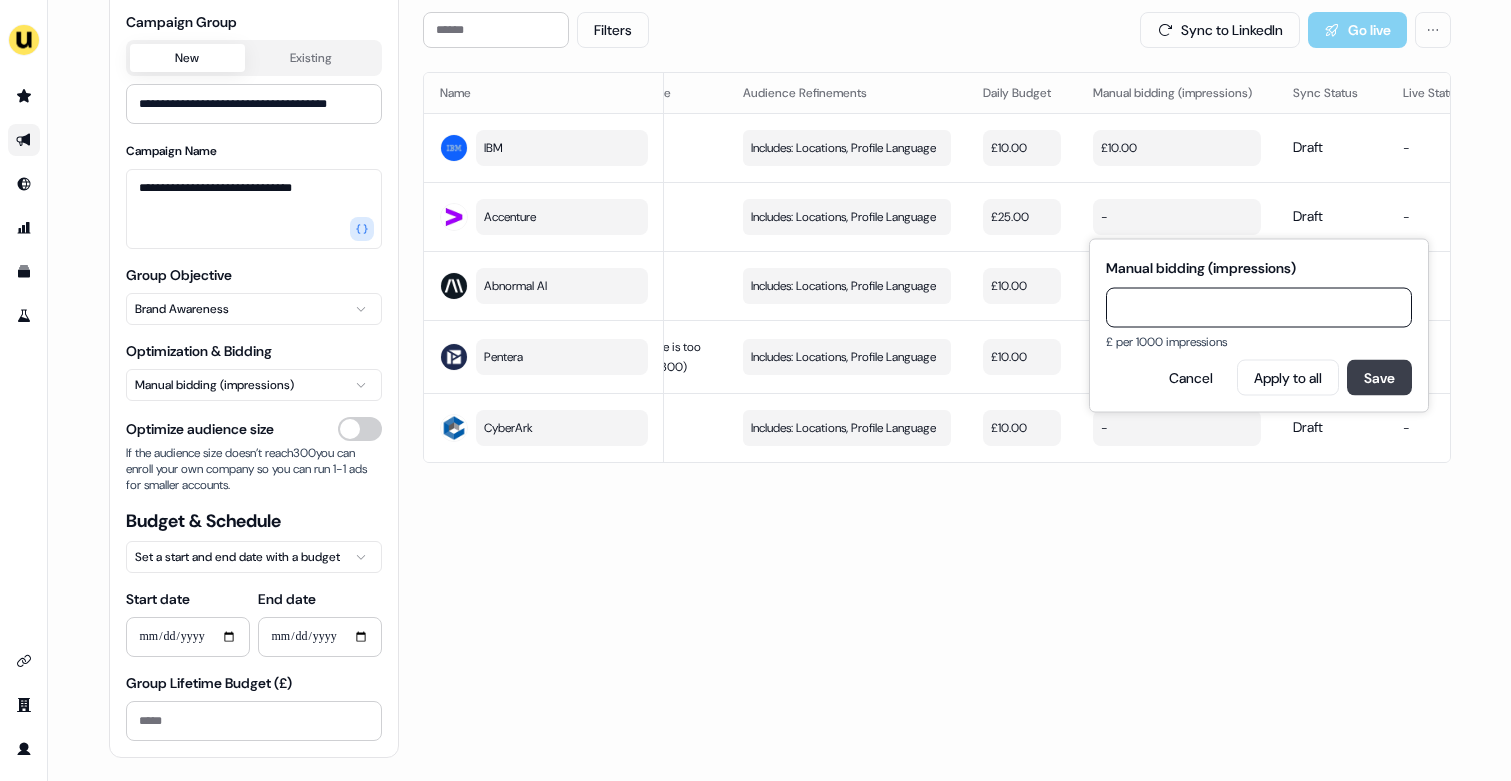 type on "**" 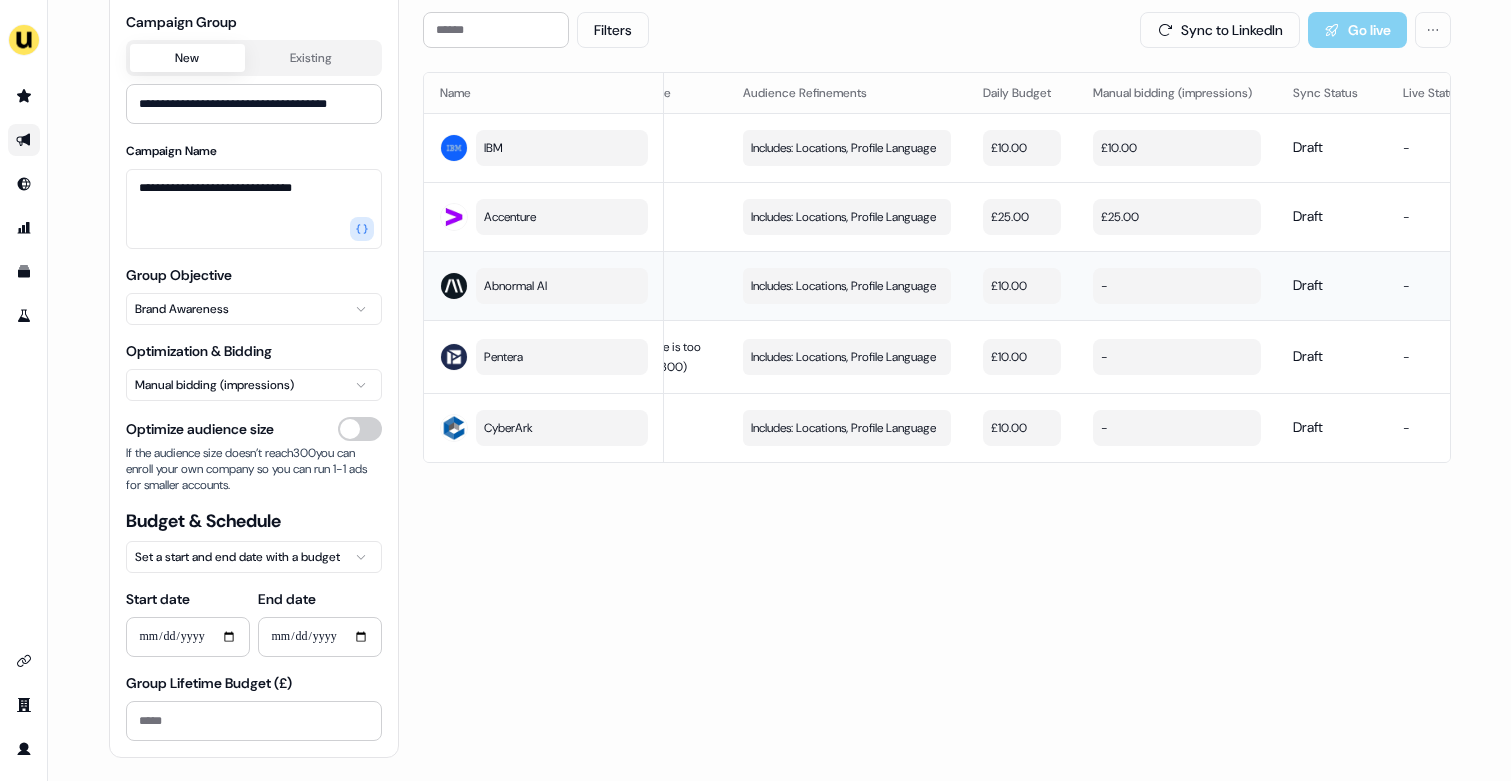 scroll, scrollTop: 0, scrollLeft: 0, axis: both 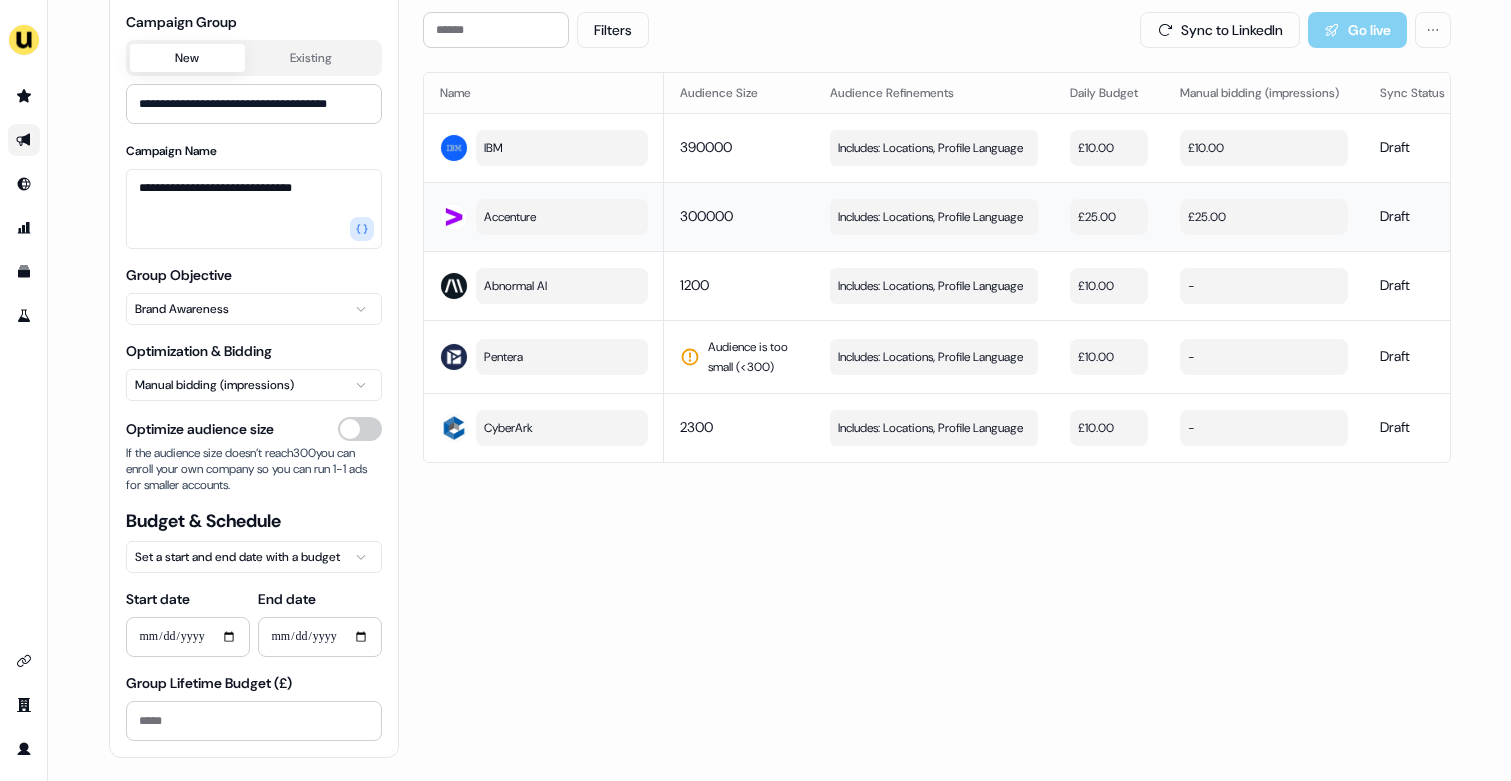 click on "£25.00" at bounding box center (1109, 217) 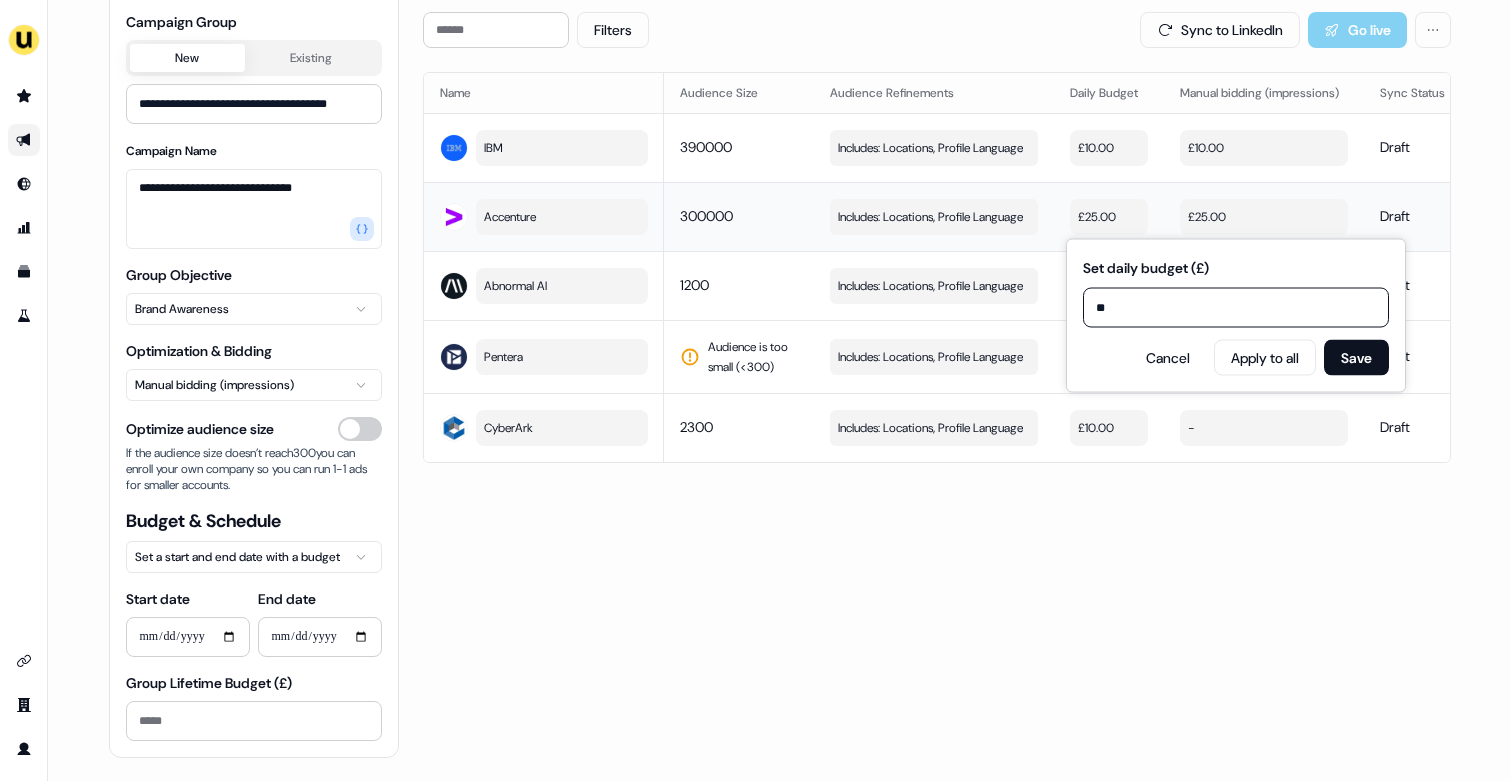 click on "£25.00" at bounding box center [1264, 217] 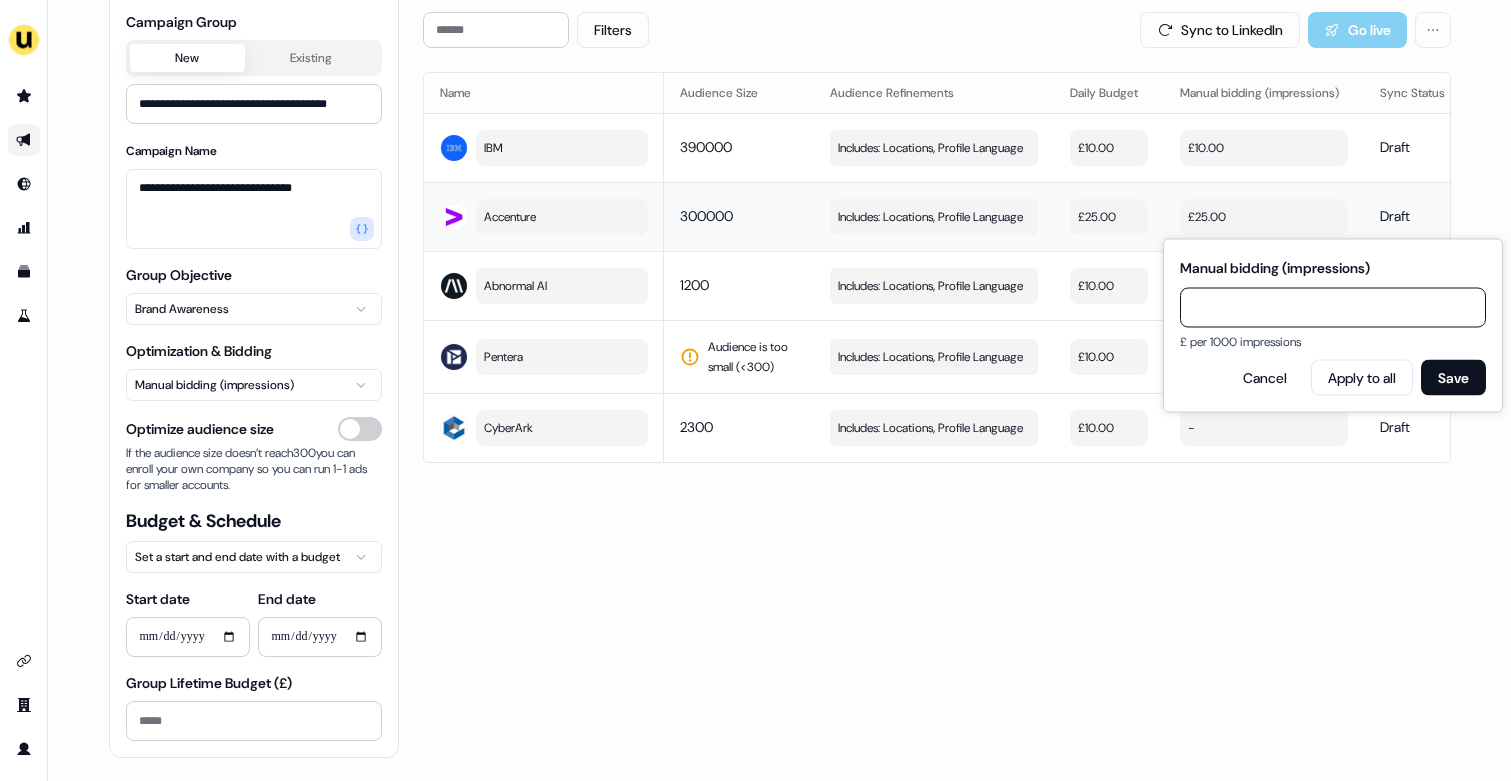 type on "**" 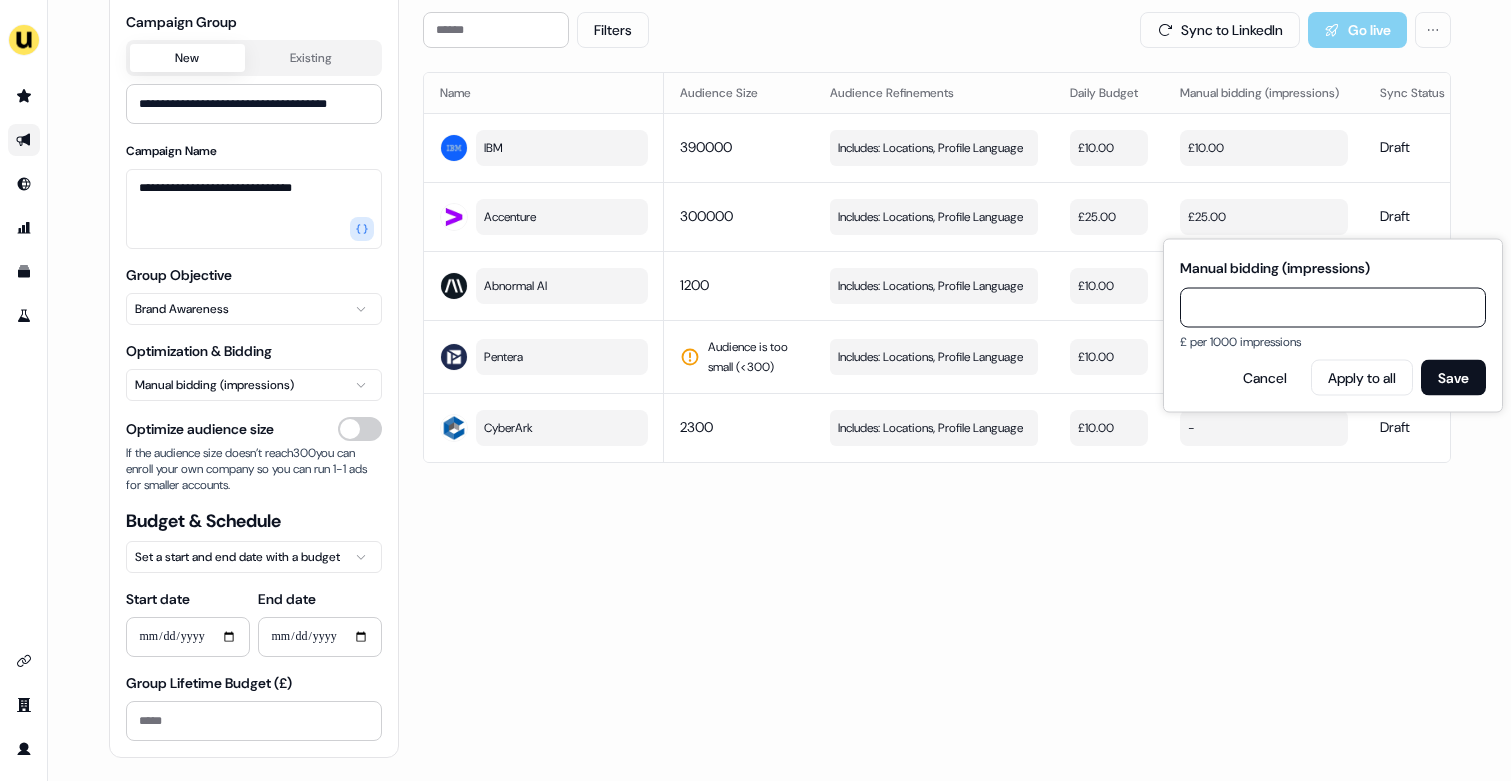 click on "****" at bounding box center [1333, 308] 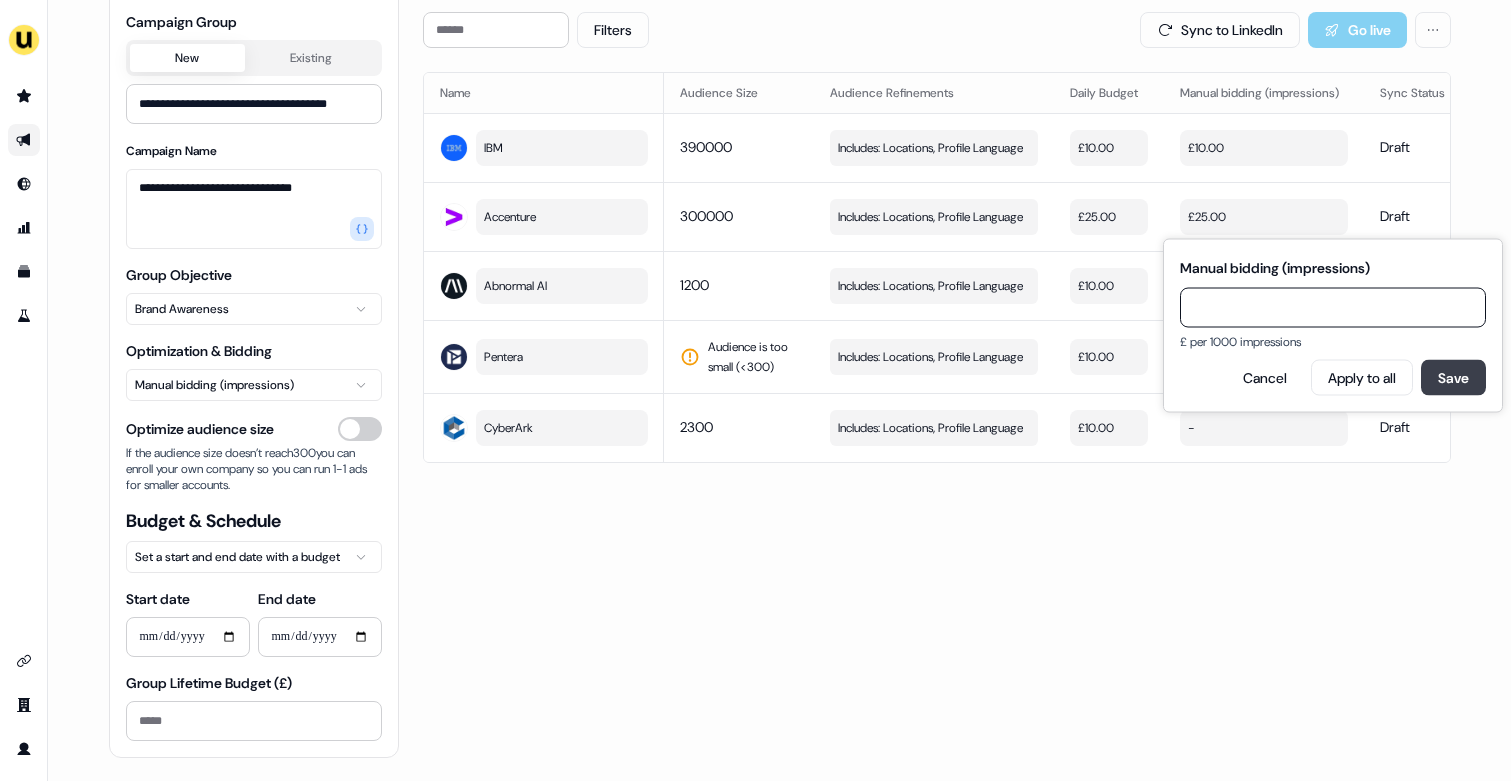 type on "****" 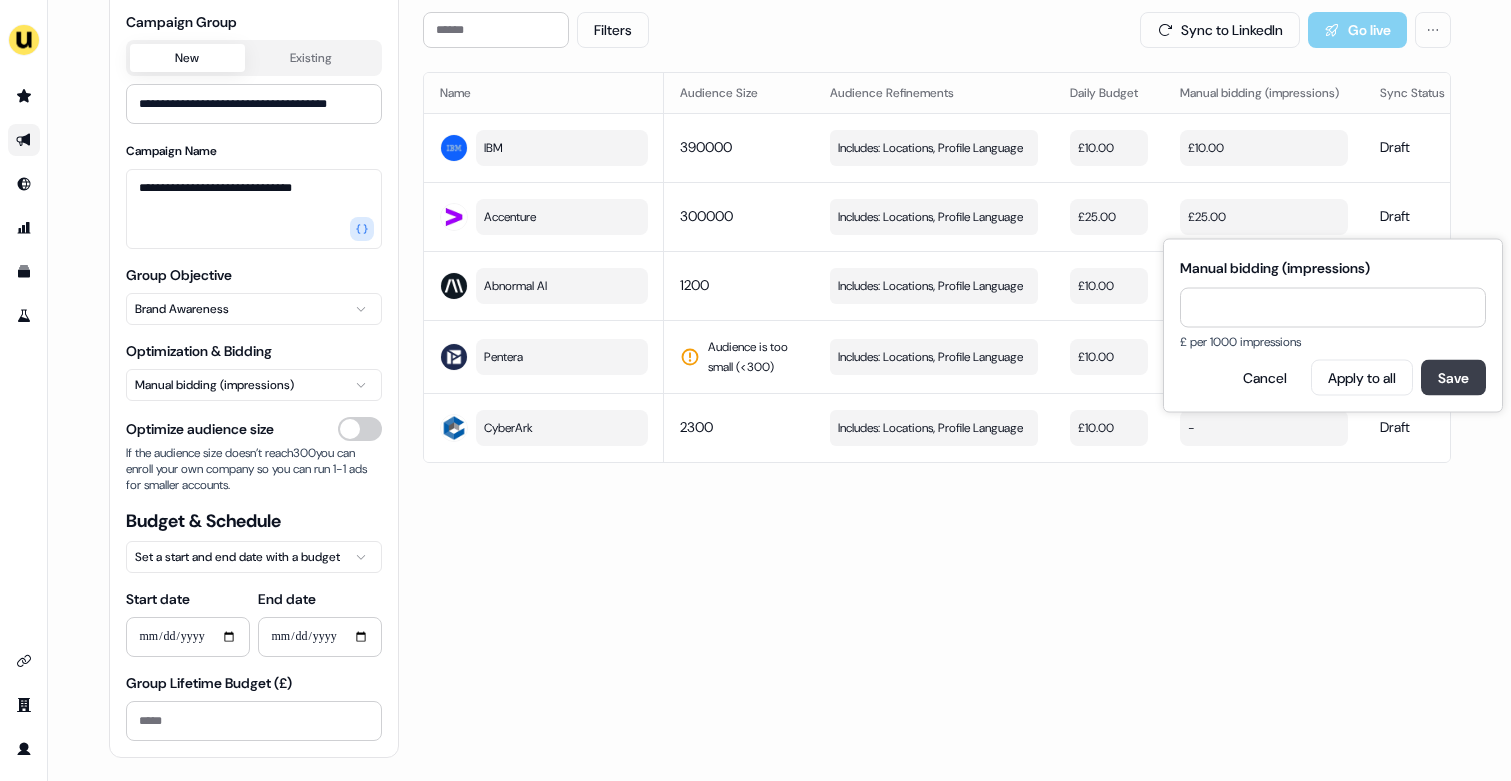 click on "Save" at bounding box center (1453, 378) 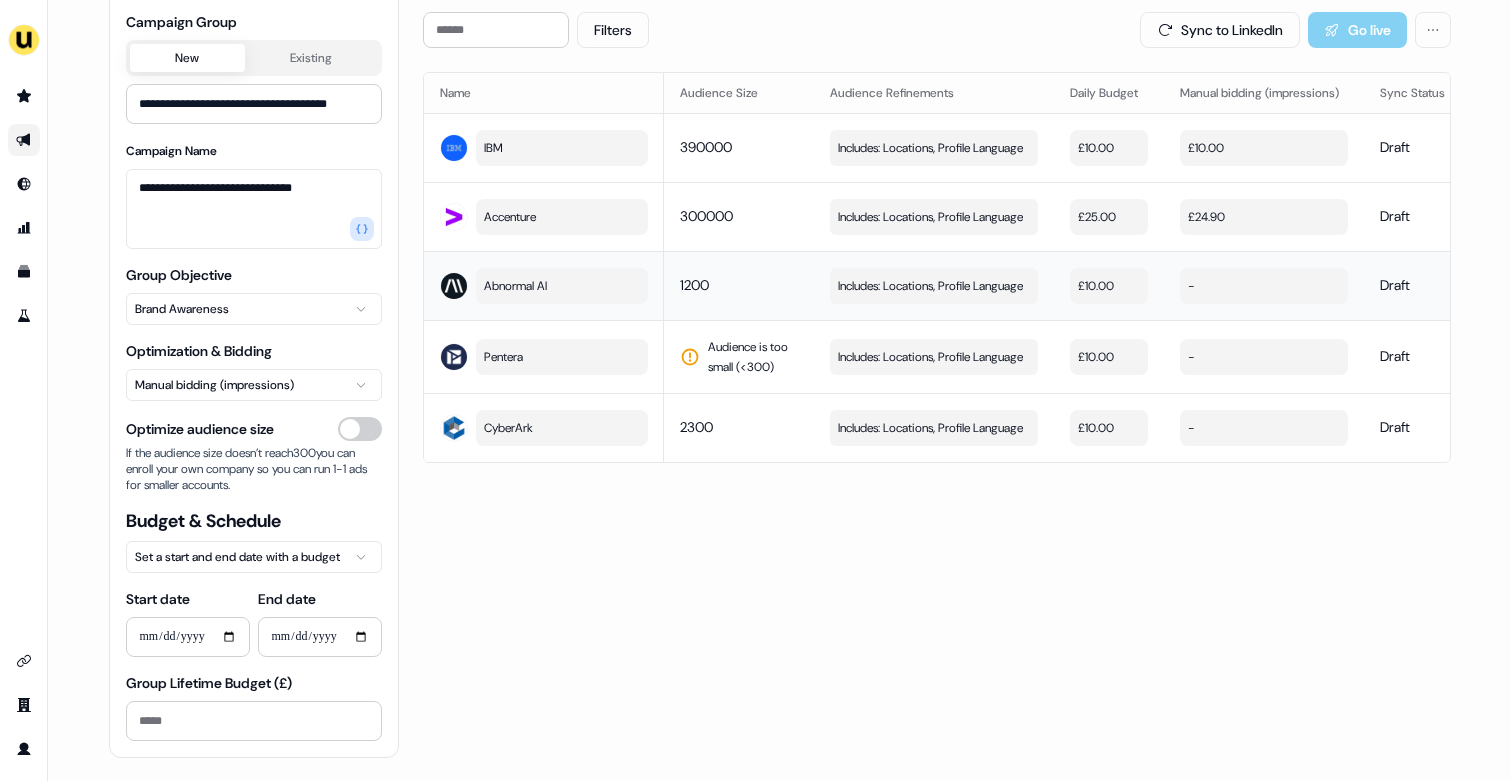 click on "-" at bounding box center (1264, 286) 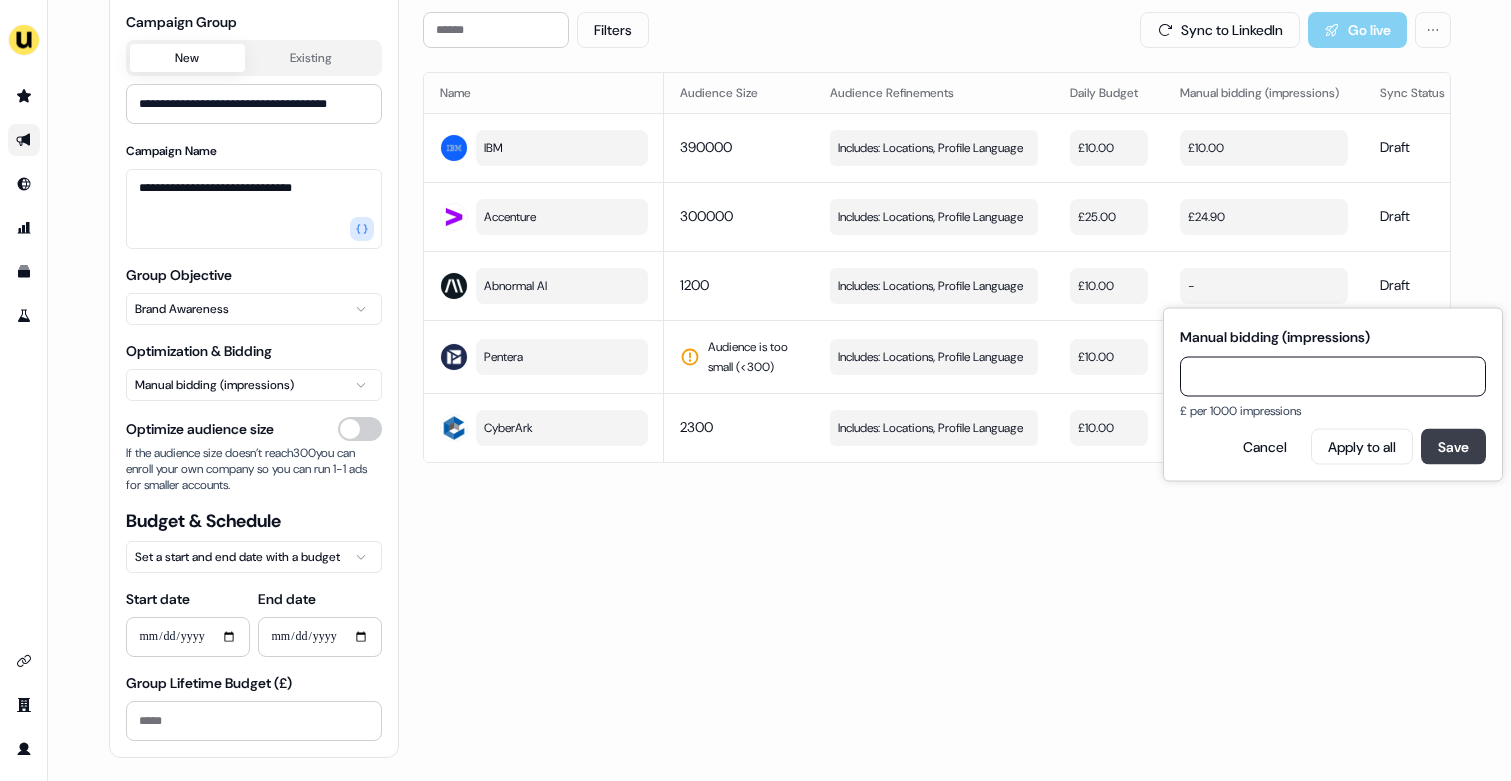 type on "**" 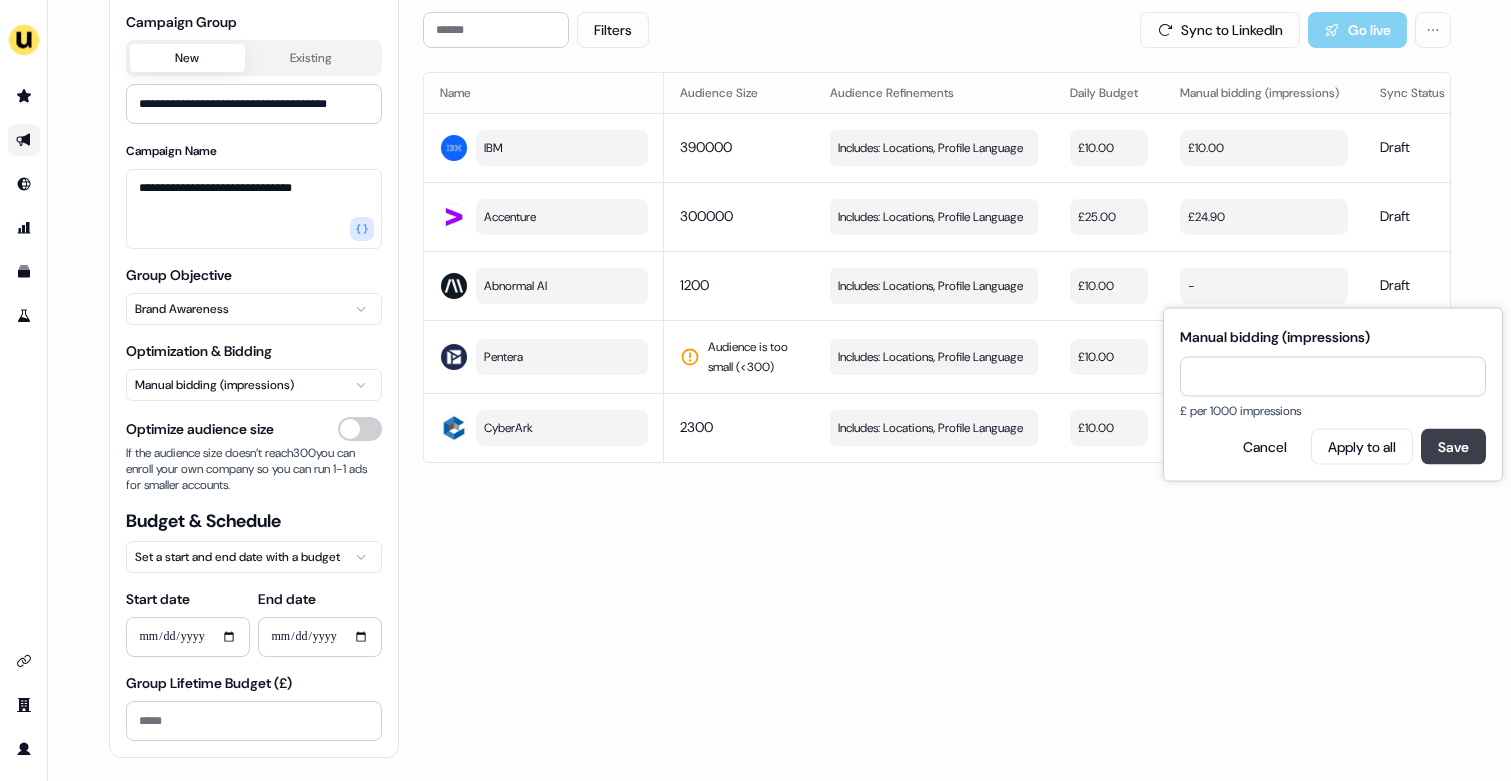 click on "Save" at bounding box center [1453, 447] 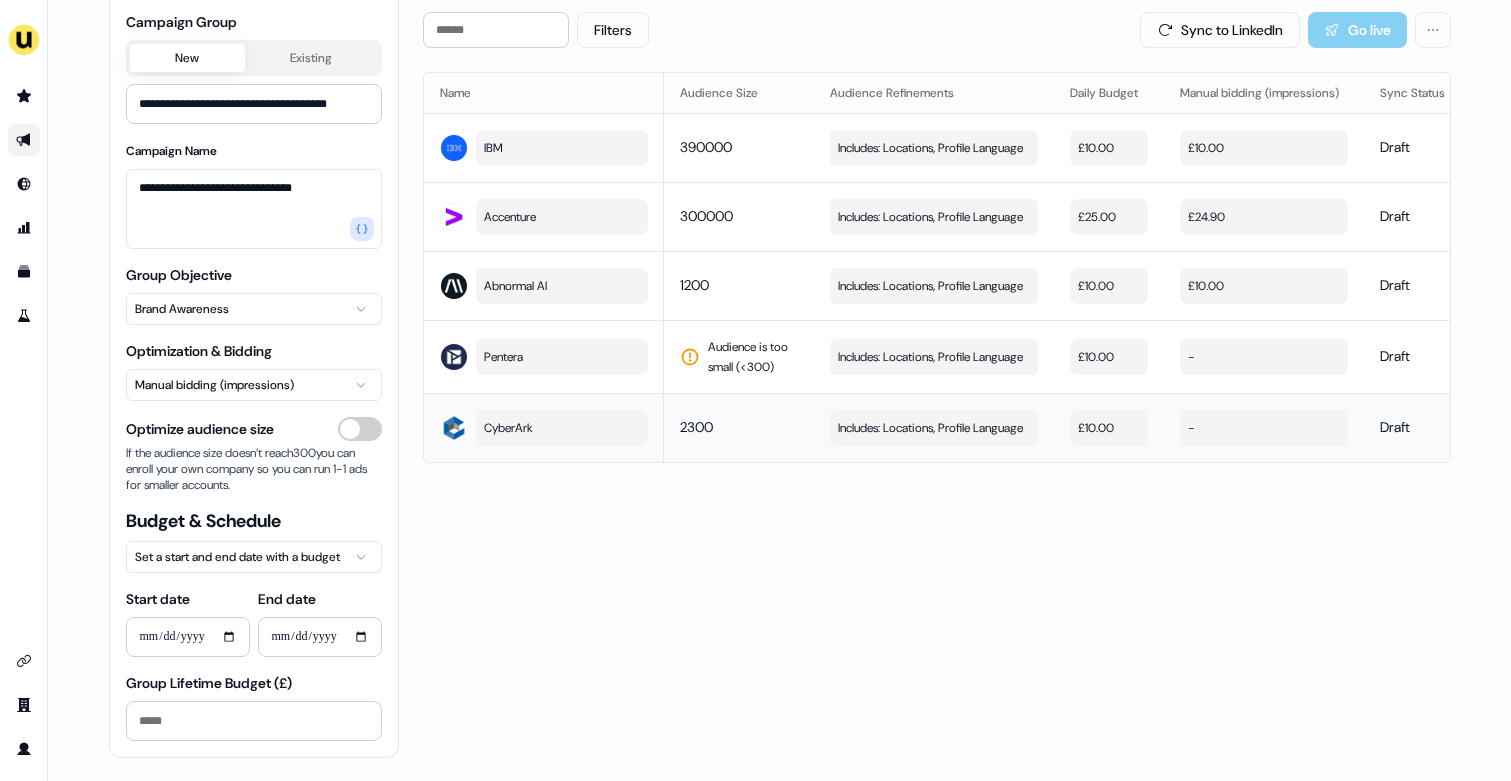 click on "-" at bounding box center (1264, 428) 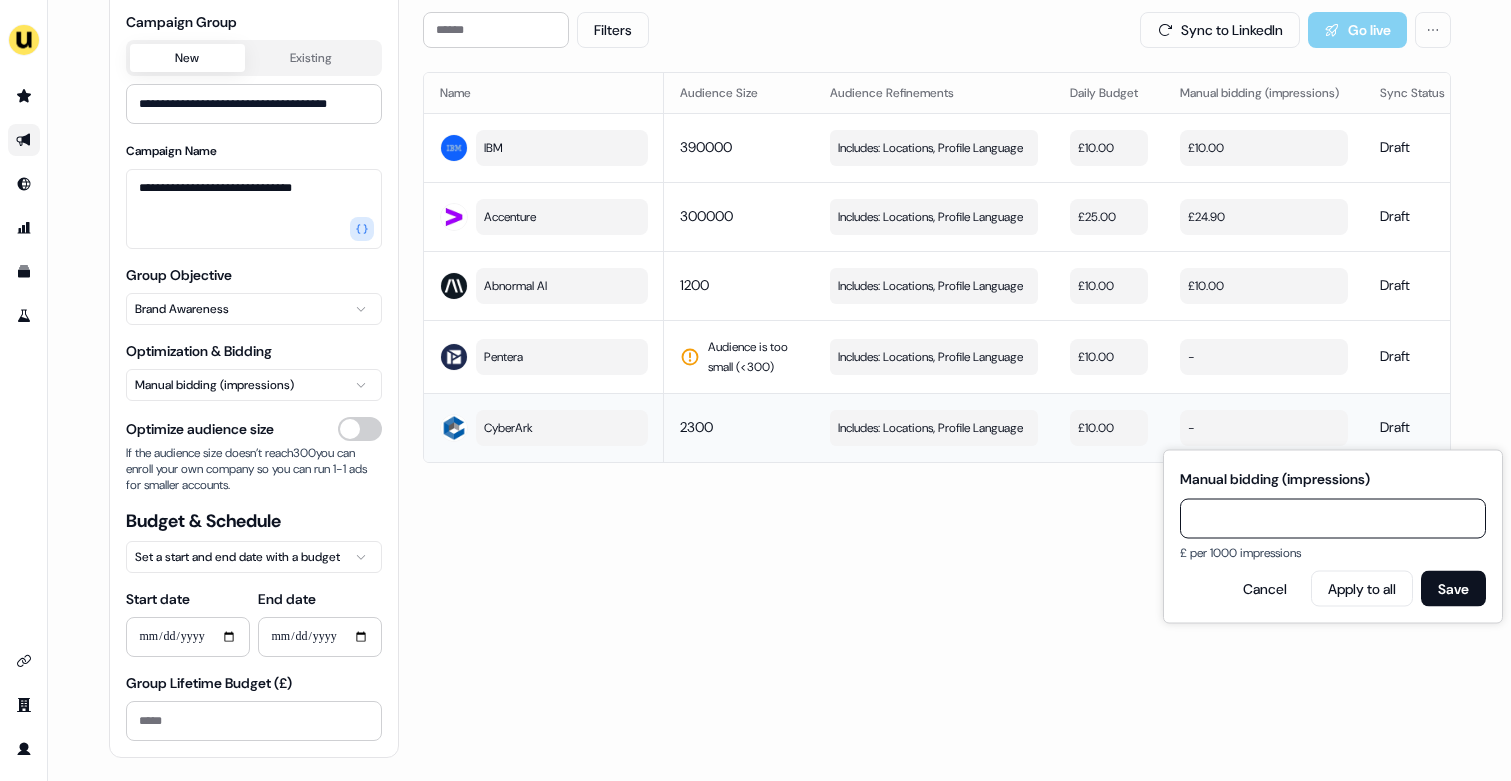 click on "£10.00" at bounding box center [1109, 428] 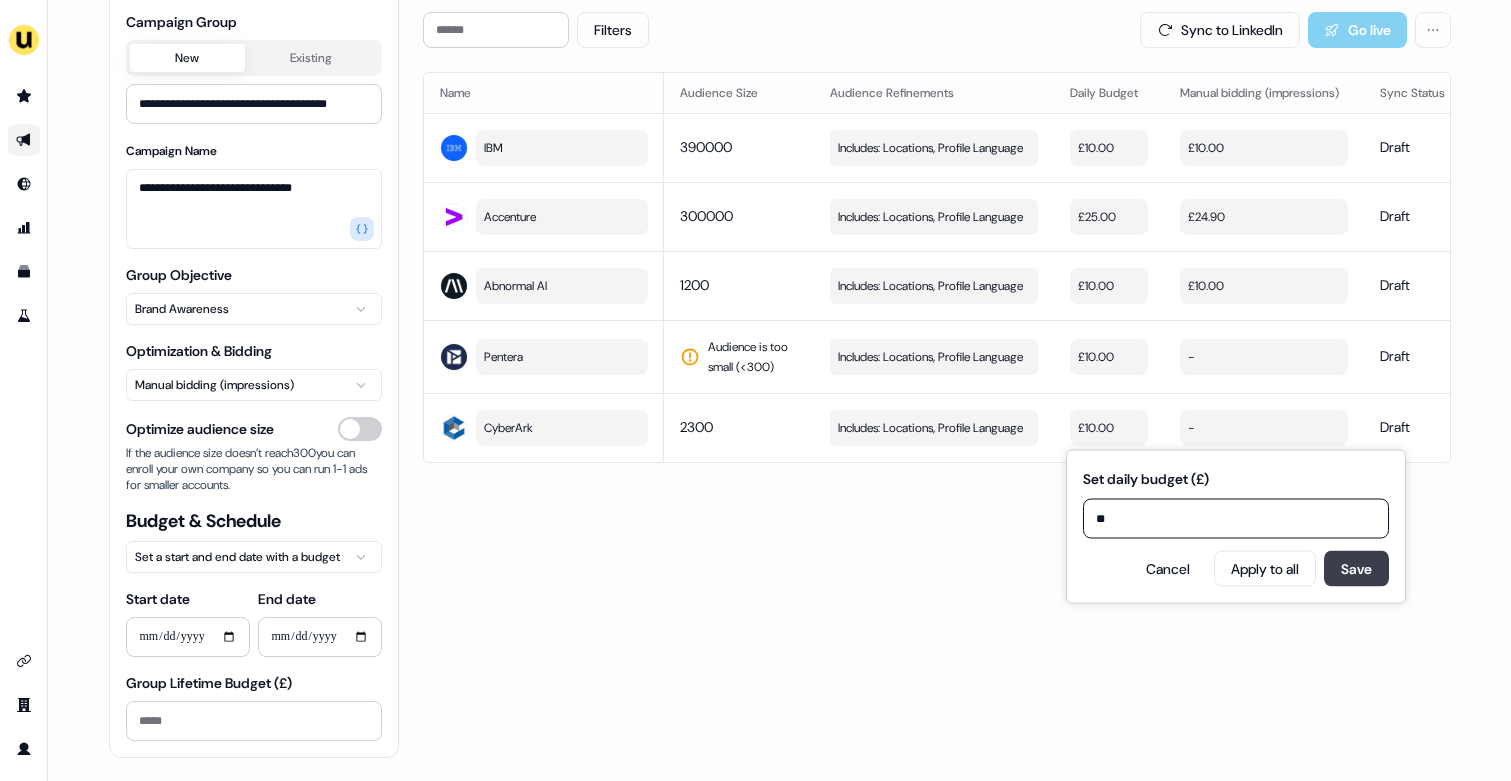 type on "**" 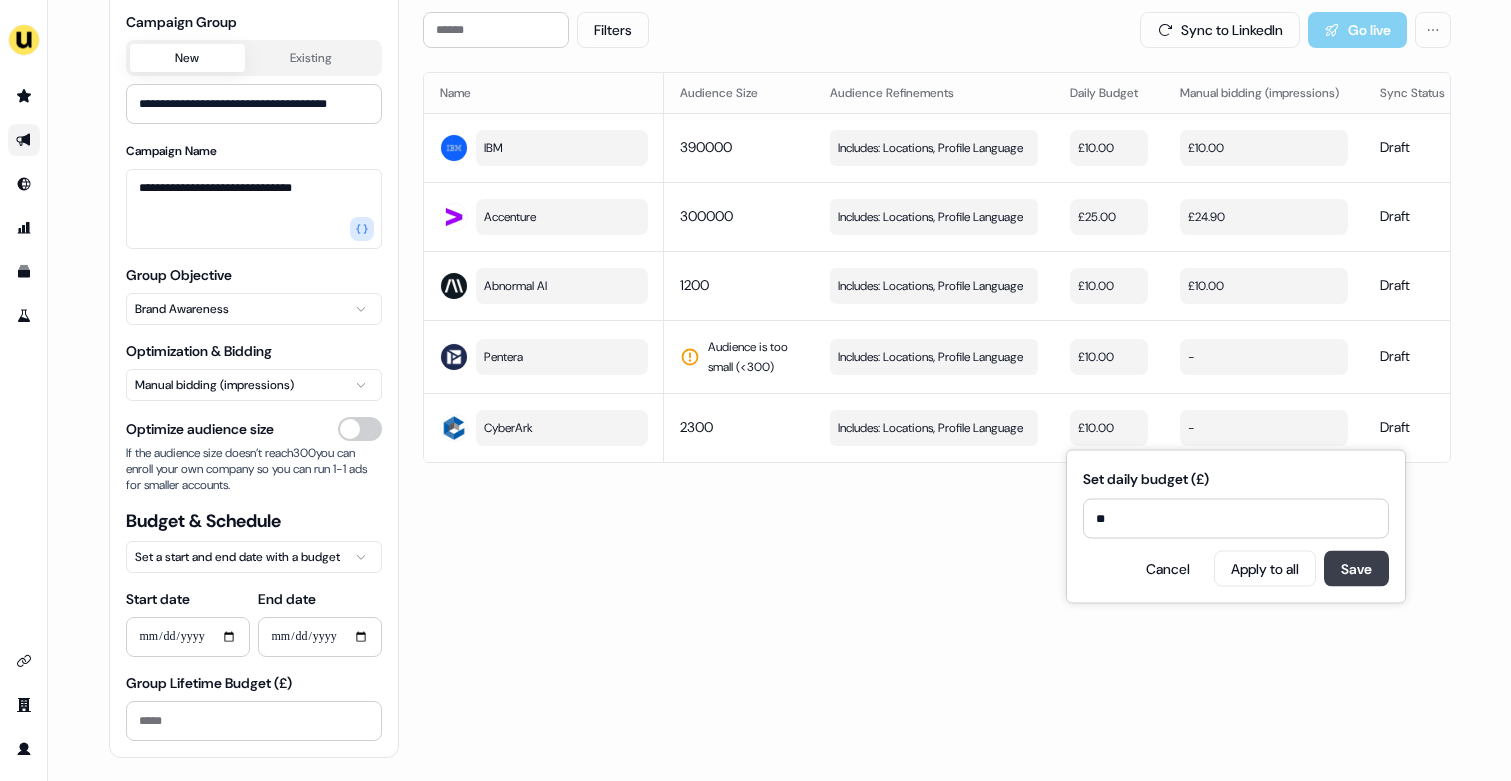 click on "Save" at bounding box center [1356, 569] 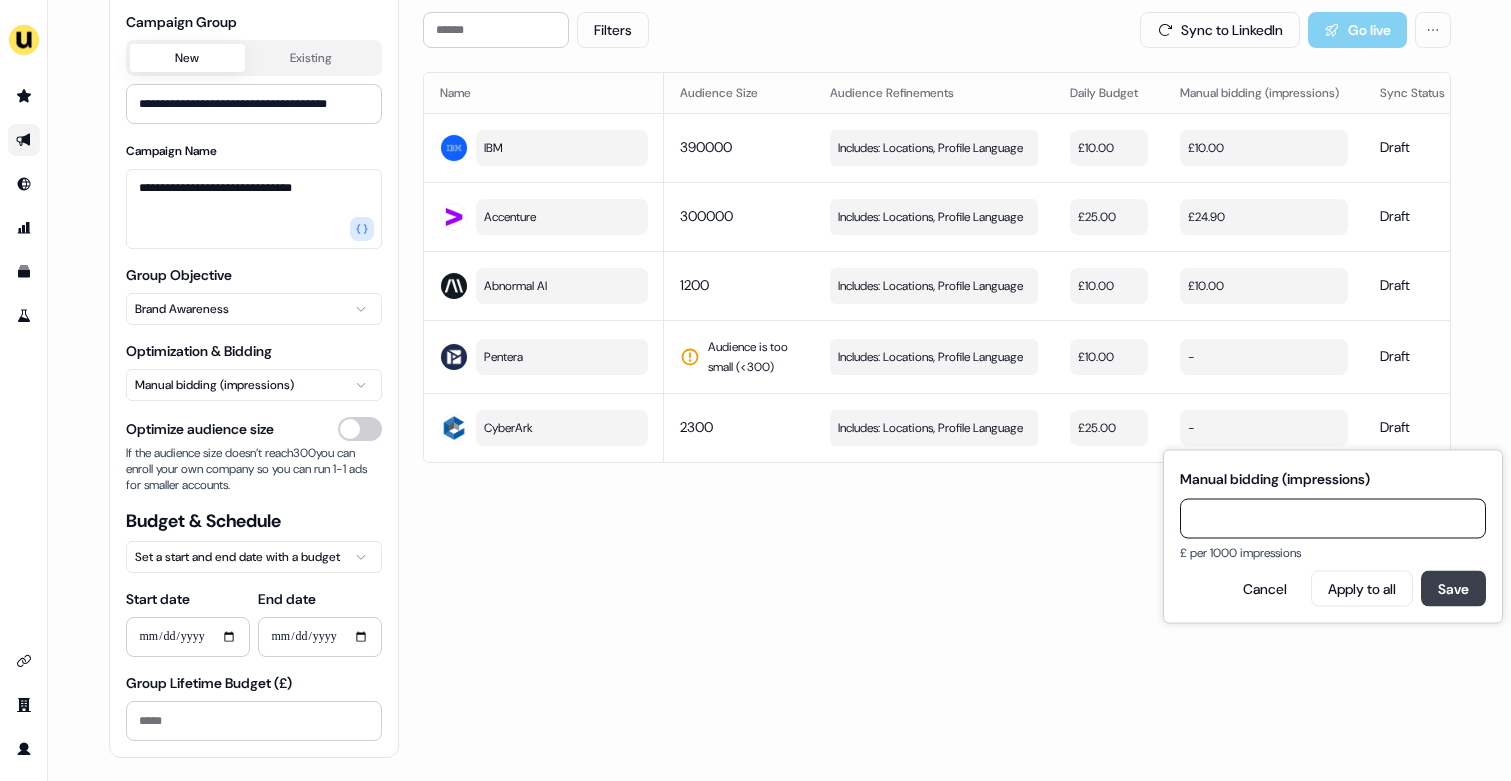 type on "****" 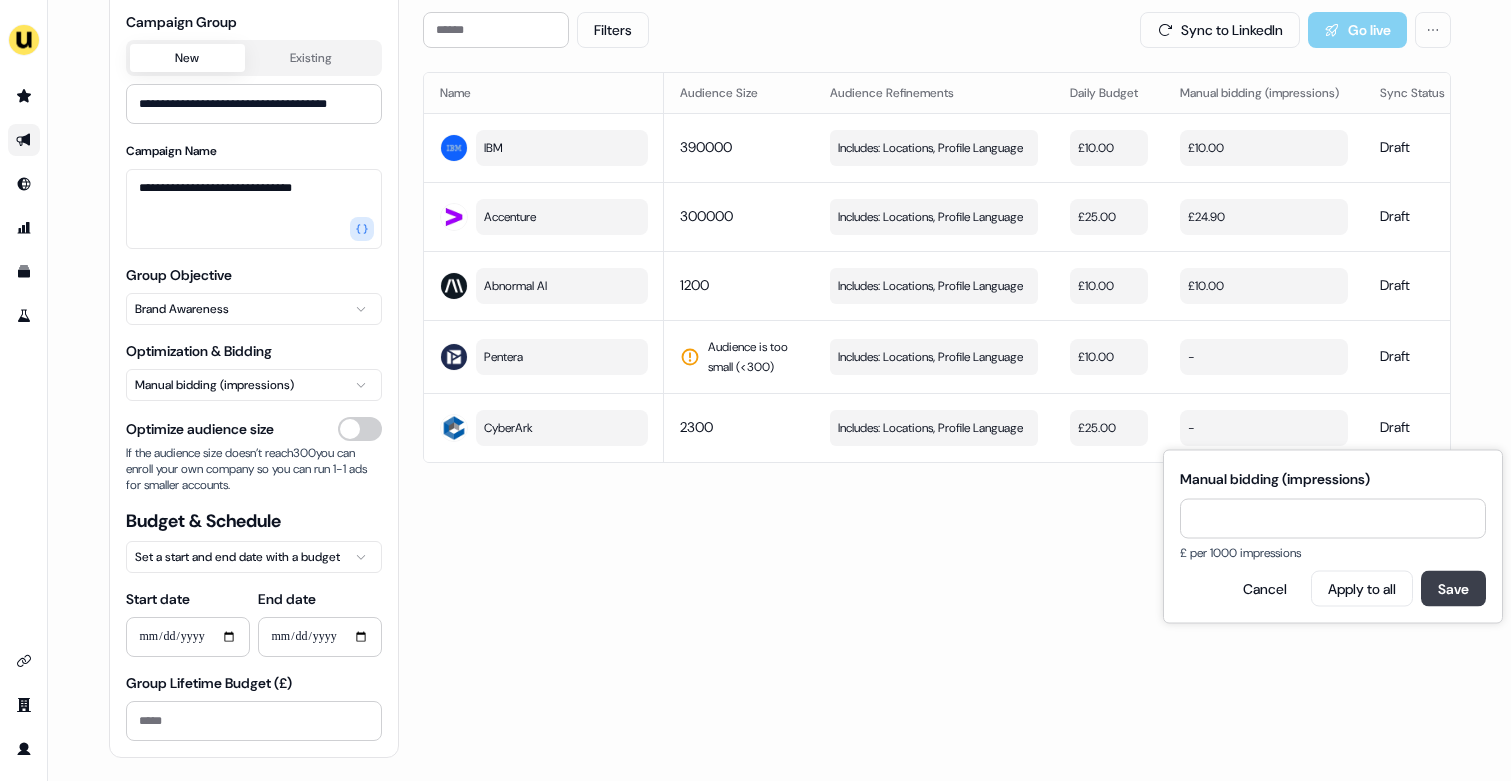 click on "Save" at bounding box center (1453, 589) 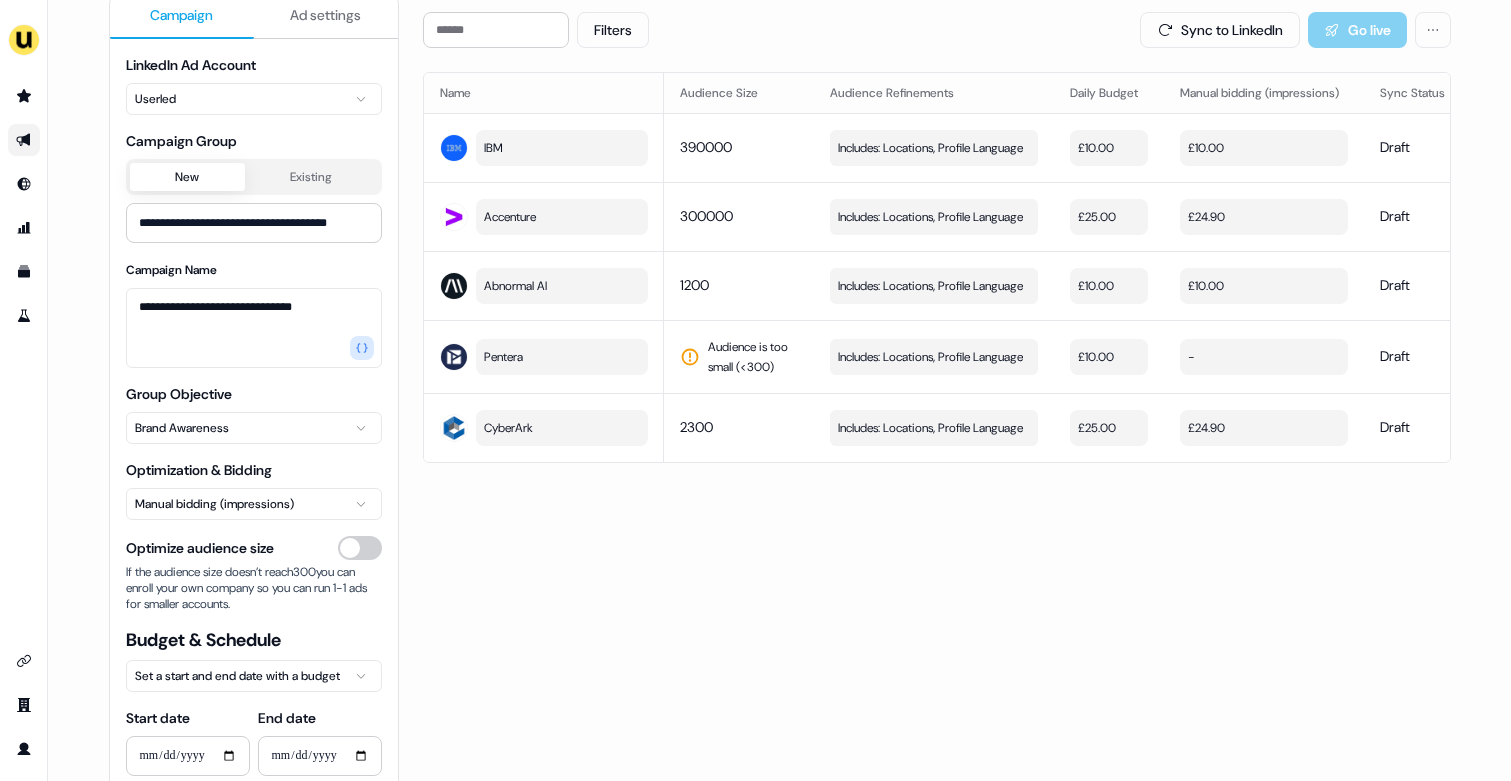 scroll, scrollTop: 0, scrollLeft: 0, axis: both 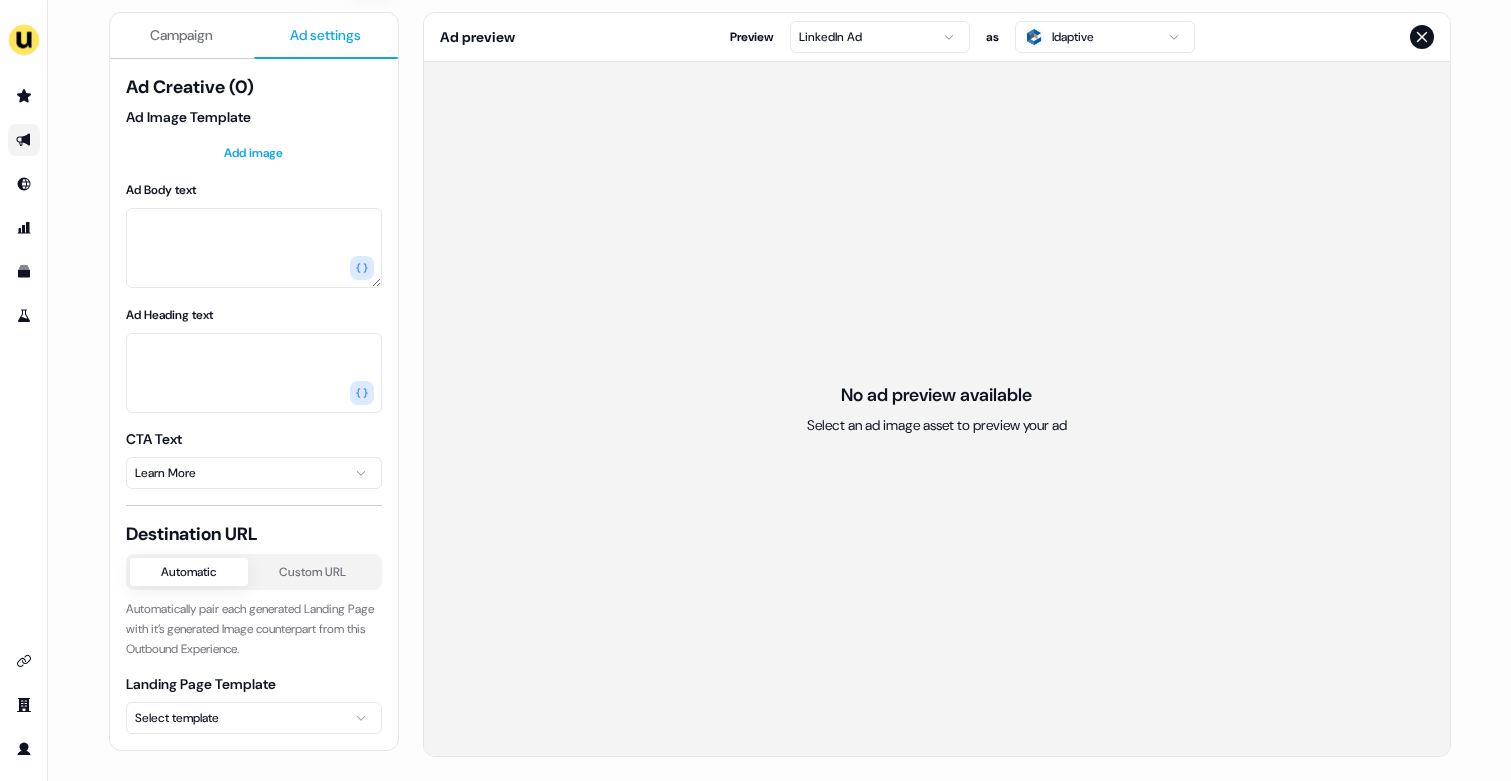 click on "Ad settings" at bounding box center [325, 35] 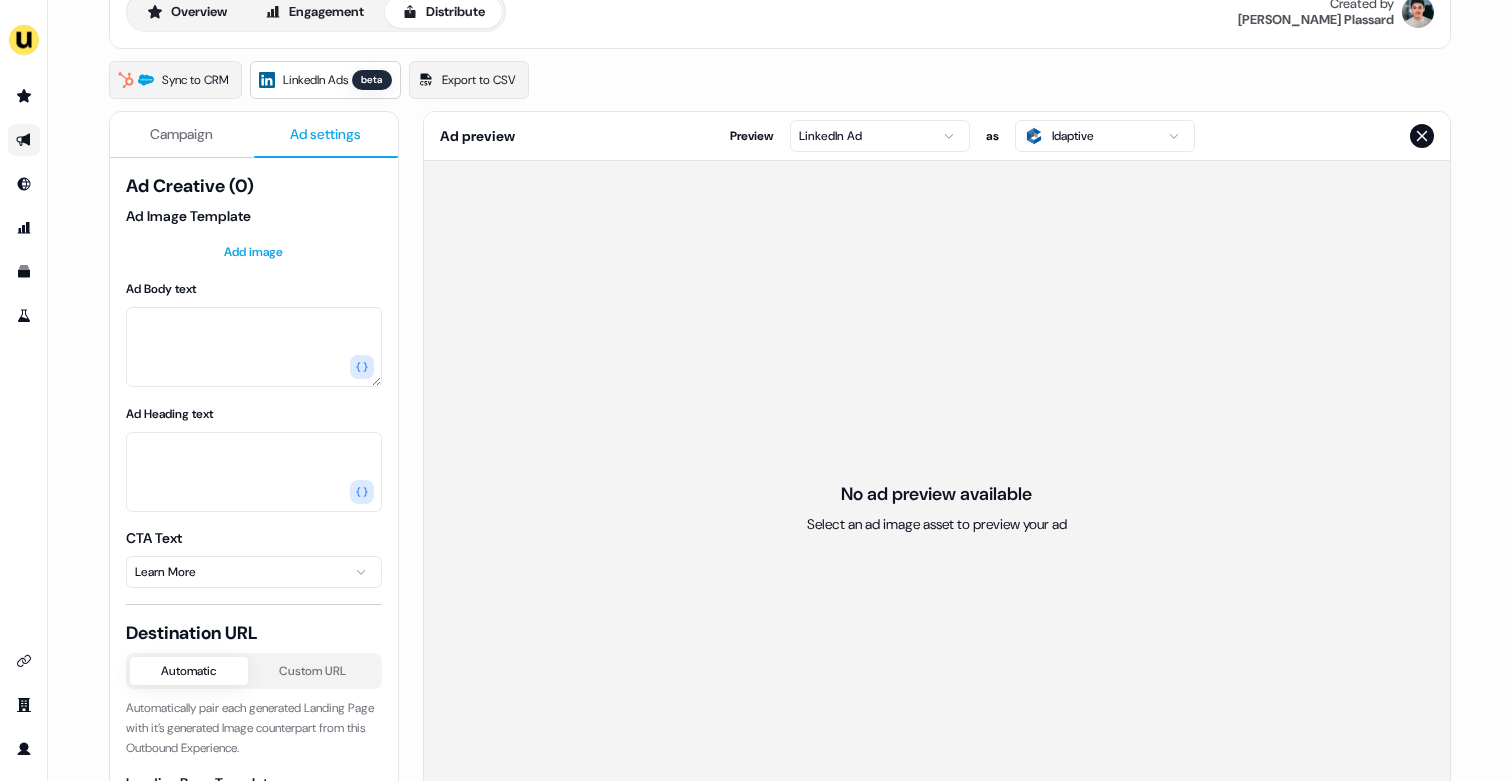 scroll, scrollTop: 200, scrollLeft: 0, axis: vertical 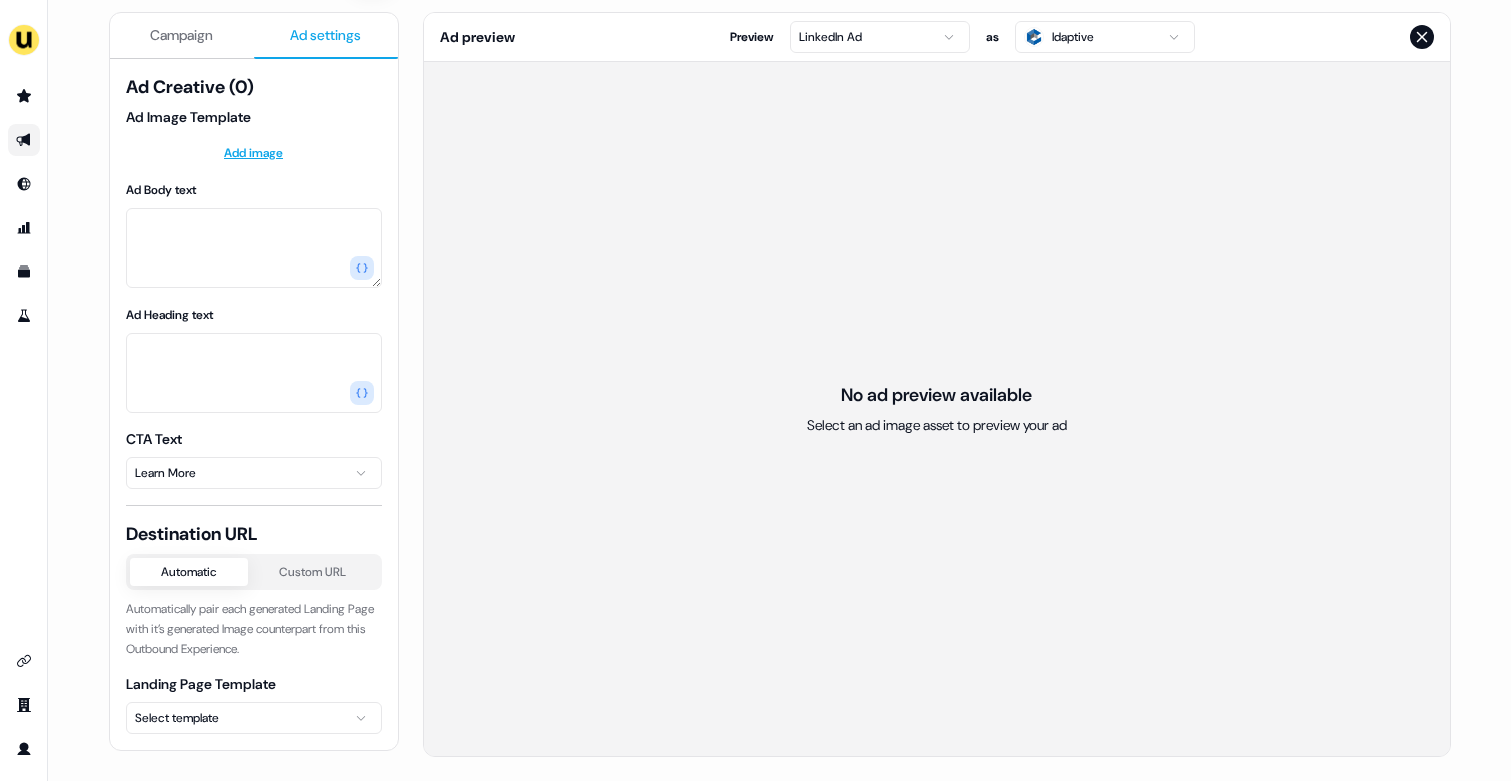 click on "For the best experience switch devices to a bigger screen. Go to [DOMAIN_NAME] BiddingPreset brand awareness use case Editor Overview Engagement Distribute Created by [PERSON_NAME] Sync to CRM LinkedIn Ads beta Export to CSV Campaign Ad settings Ad Creative (0) Ad Image Template Add image Ad Body text Ad Heading text CTA Text Learn More Destination URL Automatic Custom URL Automatically pair each generated Landing Page with it’s generated Image counterpart from this Outbound Experience. Landing Page Template Select template Ad preview Preview LinkedIn Ad as Idaptive No ad preview available Select an ad image asset to preview your ad" at bounding box center [755, 390] 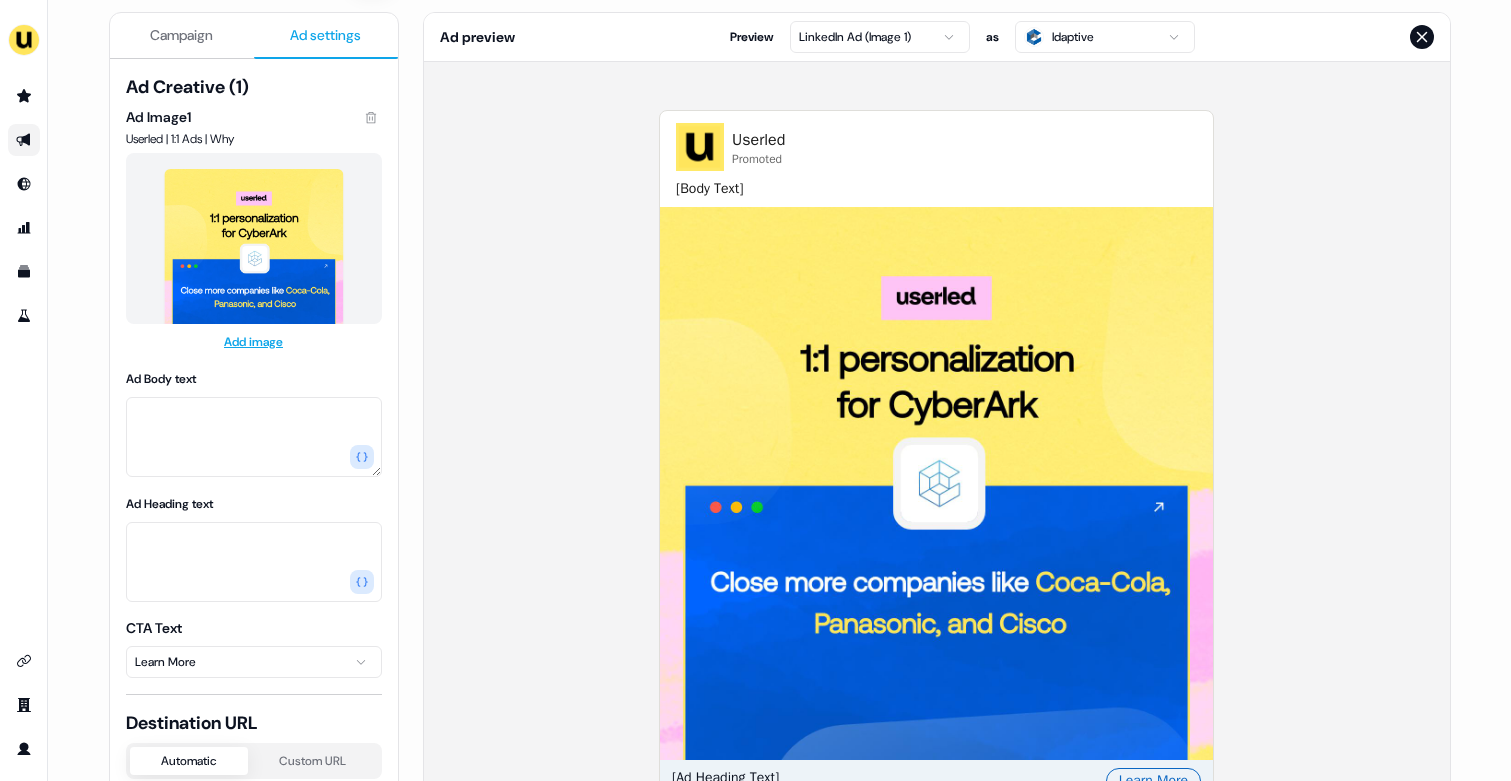 click on "For the best experience switch devices to a bigger screen. Go to [DOMAIN_NAME] BiddingPreset brand awareness use case Editor Overview Engagement Distribute Created by [PERSON_NAME] Sync to CRM LinkedIn Ads beta Export to CSV Campaign Ad settings Ad Creative (1) Ad Image  1 Userled | 1:1 Ads | Why Add image Ad Body text Ad Heading text CTA Text Learn More Destination URL Automatic Custom URL Automatically pair each generated Landing Page with it’s generated Image counterpart from this Outbound Experience. Landing Page Template Select template Ad preview Preview LinkedIn Ad (Image 1) as Idaptive Userled Promoted [Body Text] [Ad Heading Text] - Learn More" at bounding box center [755, 390] 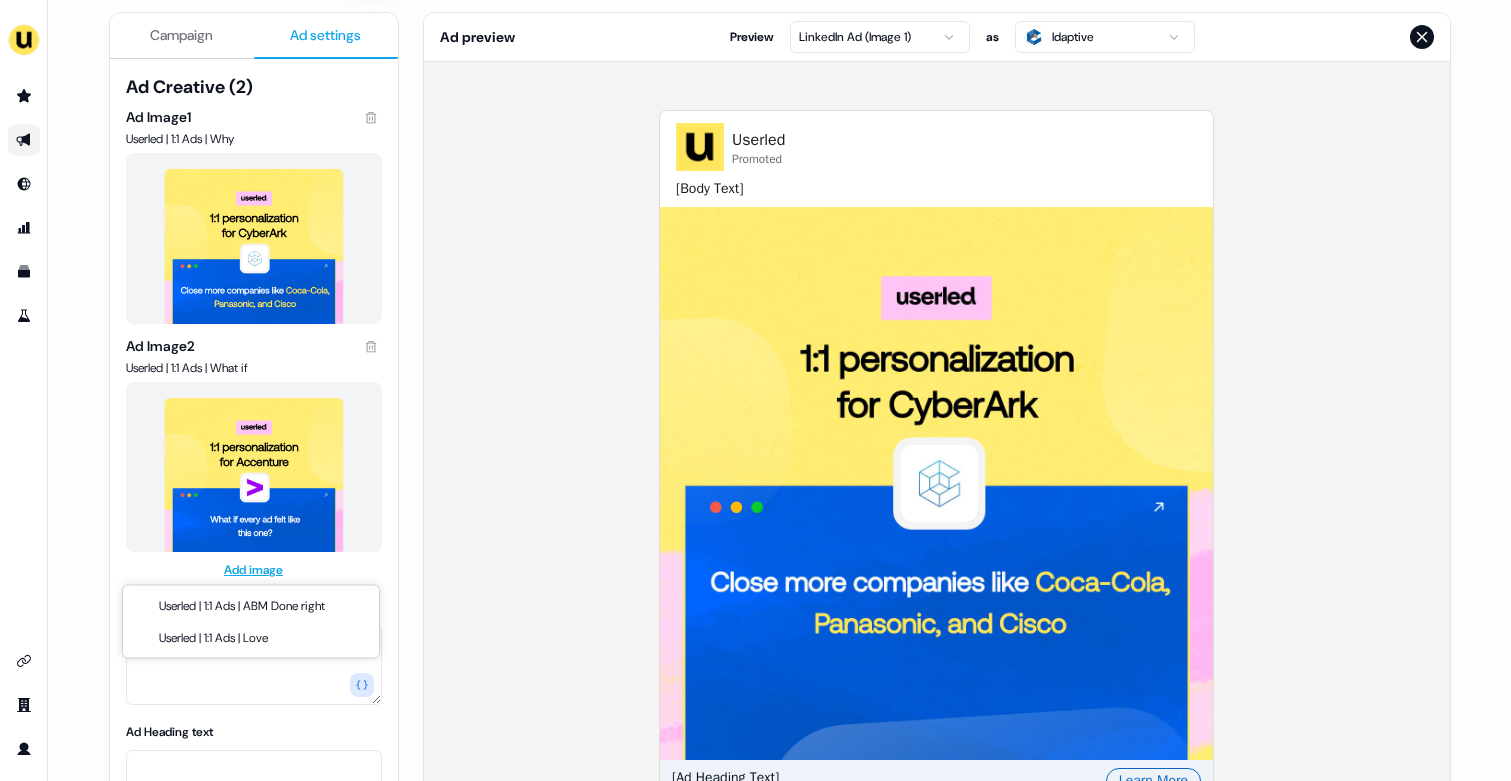 click on "For the best experience switch devices to a bigger screen. Go to [DOMAIN_NAME] BiddingPreset brand awareness use case Editor Overview Engagement Distribute Created by [PERSON_NAME] Sync to CRM LinkedIn Ads beta Export to CSV Campaign Ad settings Ad Creative (2) Ad Image  1 Userled | 1:1 Ads | Why Ad Image  2 Userled | 1:1 Ads | What if Add image Ad Body text Ad Heading text CTA Text Learn More Destination URL Automatic Custom URL Automatically pair each generated Landing Page with it’s generated Image counterpart from this Outbound Experience. Landing Page Template Select template Ad preview Preview LinkedIn Ad (Image 1) as Idaptive Userled Promoted [Body Text] [Ad Heading Text] - Learn More Userled | 1:1 Ads | ABM Done right Userled | 1:1 Ads | Love" at bounding box center [755, 390] 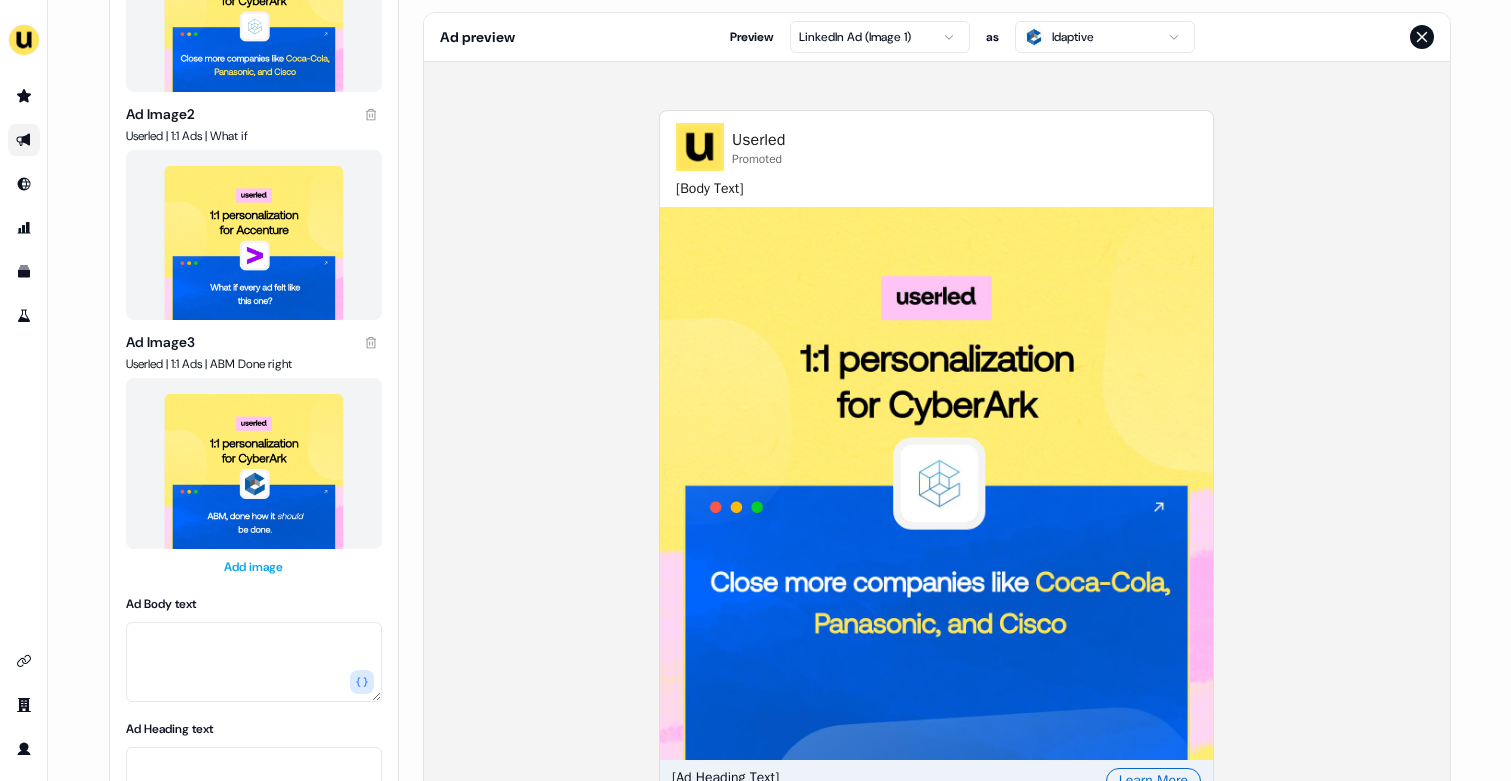 scroll, scrollTop: 233, scrollLeft: 0, axis: vertical 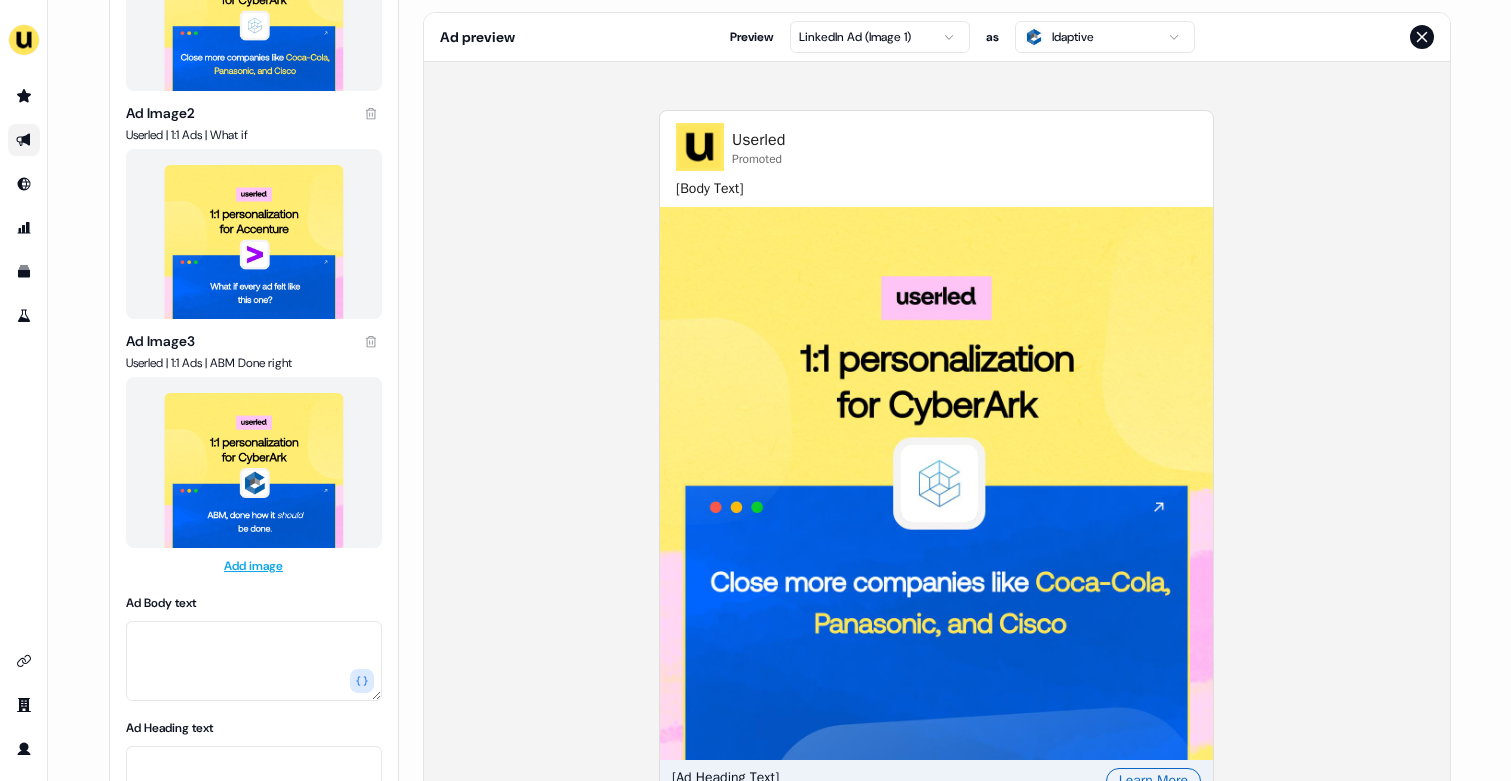 click on "For the best experience switch devices to a bigger screen. Go to [DOMAIN_NAME] BiddingPreset brand awareness use case Editor Overview Engagement Distribute Created by [PERSON_NAME] Sync to CRM LinkedIn Ads beta Export to CSV Campaign Ad settings Ad Creative (3) Ad Image  1 Userled | 1:1 Ads | Why Ad Image  2 Userled | 1:1 Ads | What if Ad Image  3 Userled | 1:1 Ads | ABM Done right Add image Ad Body text Ad Heading text CTA Text Learn More Destination URL Automatic Custom URL Automatically pair each generated Landing Page with it’s generated Image counterpart from this Outbound Experience. Landing Page Template Select template Ad preview Preview LinkedIn Ad (Image 1) as Idaptive Userled Promoted [Body Text] [Ad Heading Text] - Learn More" at bounding box center (755, 390) 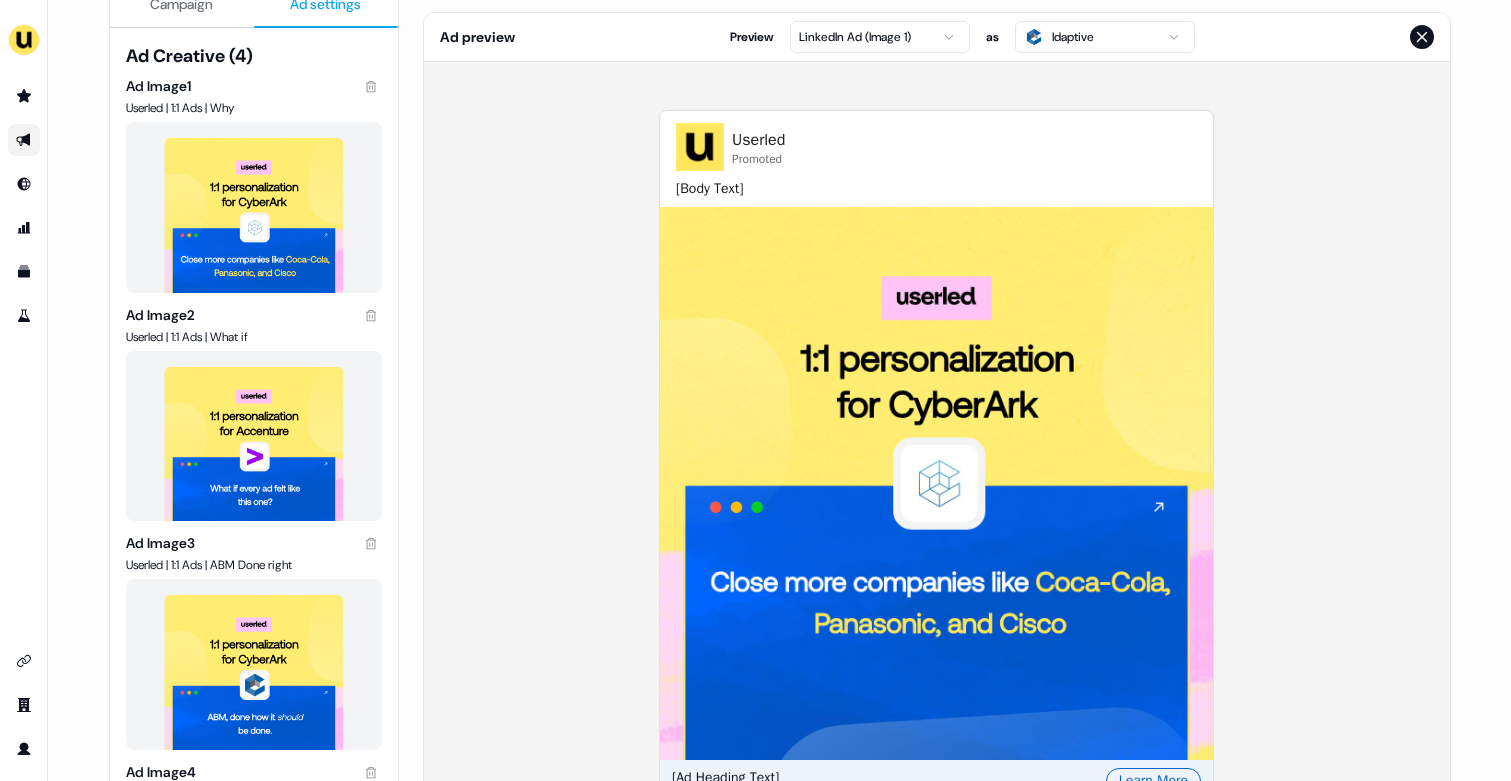 scroll, scrollTop: 25, scrollLeft: 0, axis: vertical 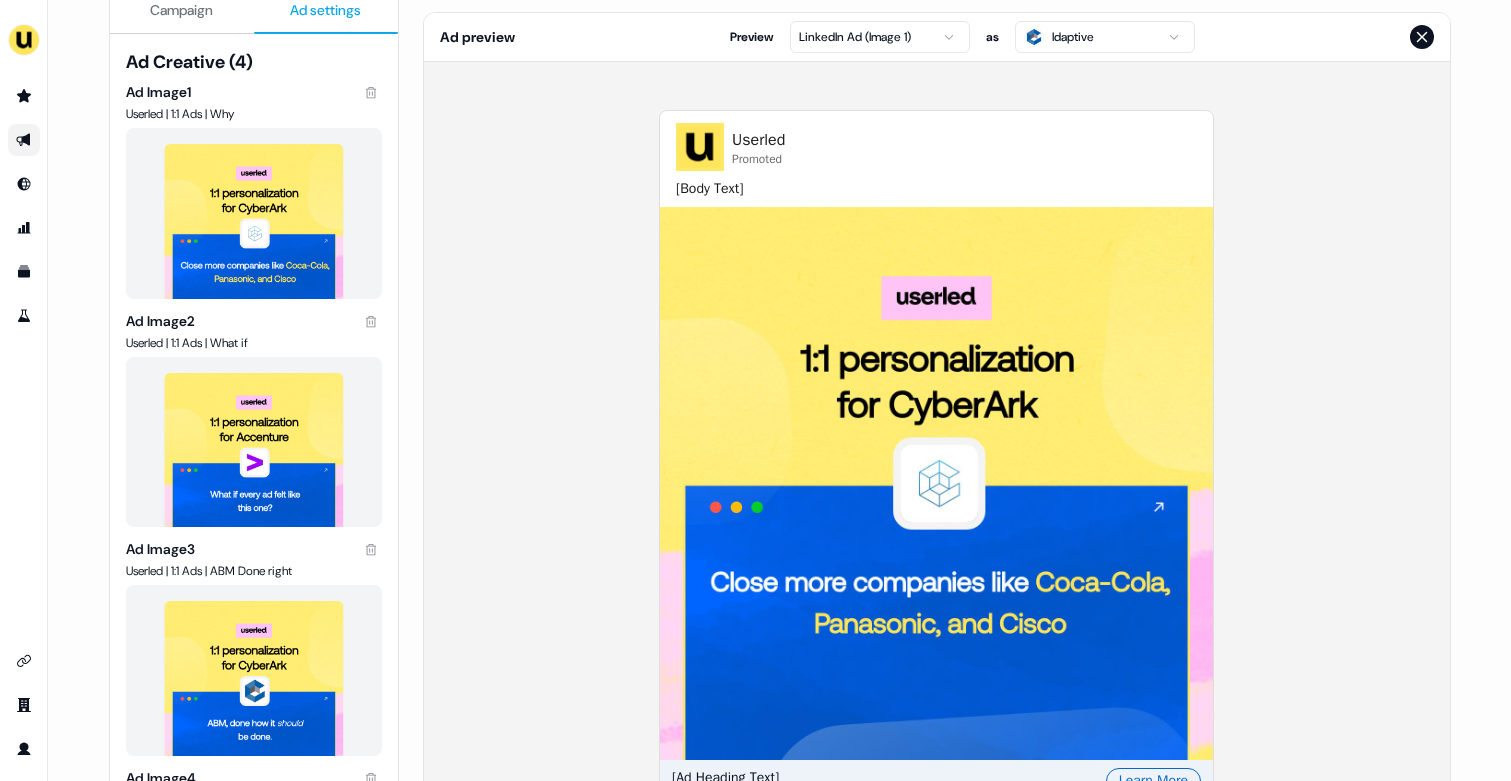 click on "For the best experience switch devices to a bigger screen. Go to [DOMAIN_NAME] BiddingPreset brand awareness use case Editor Overview Engagement Distribute Created by [PERSON_NAME] Sync to CRM LinkedIn Ads beta Export to CSV Campaign Ad settings Ad Creative (4) Ad Image  1 Userled | 1:1 Ads | Why Ad Image  2 Userled | 1:1 Ads | What if Ad Image  3 Userled | 1:1 Ads | ABM Done right Ad Image  4 Userled | 1:1 Ads | Love Add image Ad Body text Ad Heading text CTA Text Learn More Destination URL Automatic Custom URL Automatically pair each generated Landing Page with it’s generated Image counterpart from this Outbound Experience. Landing Page Template Select template Ad preview Preview LinkedIn Ad (Image 1) as Idaptive Userled Promoted [Body Text] [Ad Heading Text] - Learn More" at bounding box center [755, 390] 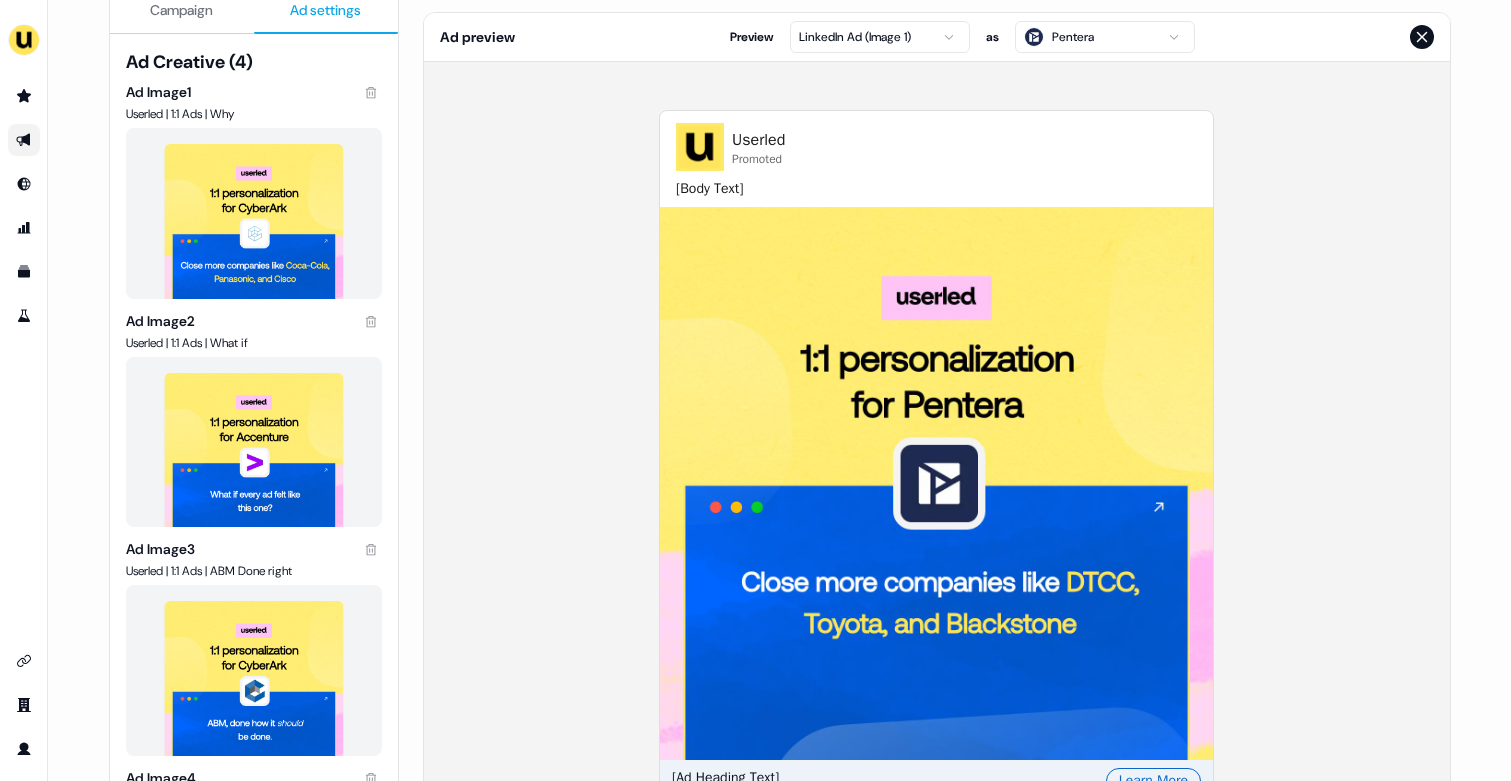 click on "For the best experience switch devices to a bigger screen. Go to [DOMAIN_NAME] BiddingPreset brand awareness use case Editor Overview Engagement Distribute Created by [PERSON_NAME] Sync to CRM LinkedIn Ads beta Export to CSV Campaign Ad settings Ad Creative (4) Ad Image  1 Userled | 1:1 Ads | Why Ad Image  2 Userled | 1:1 Ads | What if Ad Image  3 Userled | 1:1 Ads | ABM Done right Ad Image  4 Userled | 1:1 Ads | Love Add image Ad Body text Ad Heading text CTA Text Learn More Destination URL Automatic Custom URL Automatically pair each generated Landing Page with it’s generated Image counterpart from this Outbound Experience. Landing Page Template Select template Ad preview Preview LinkedIn Ad (Image 1) as Pentera Userled Promoted [Body Text] [Ad Heading Text] - Learn More" at bounding box center [755, 390] 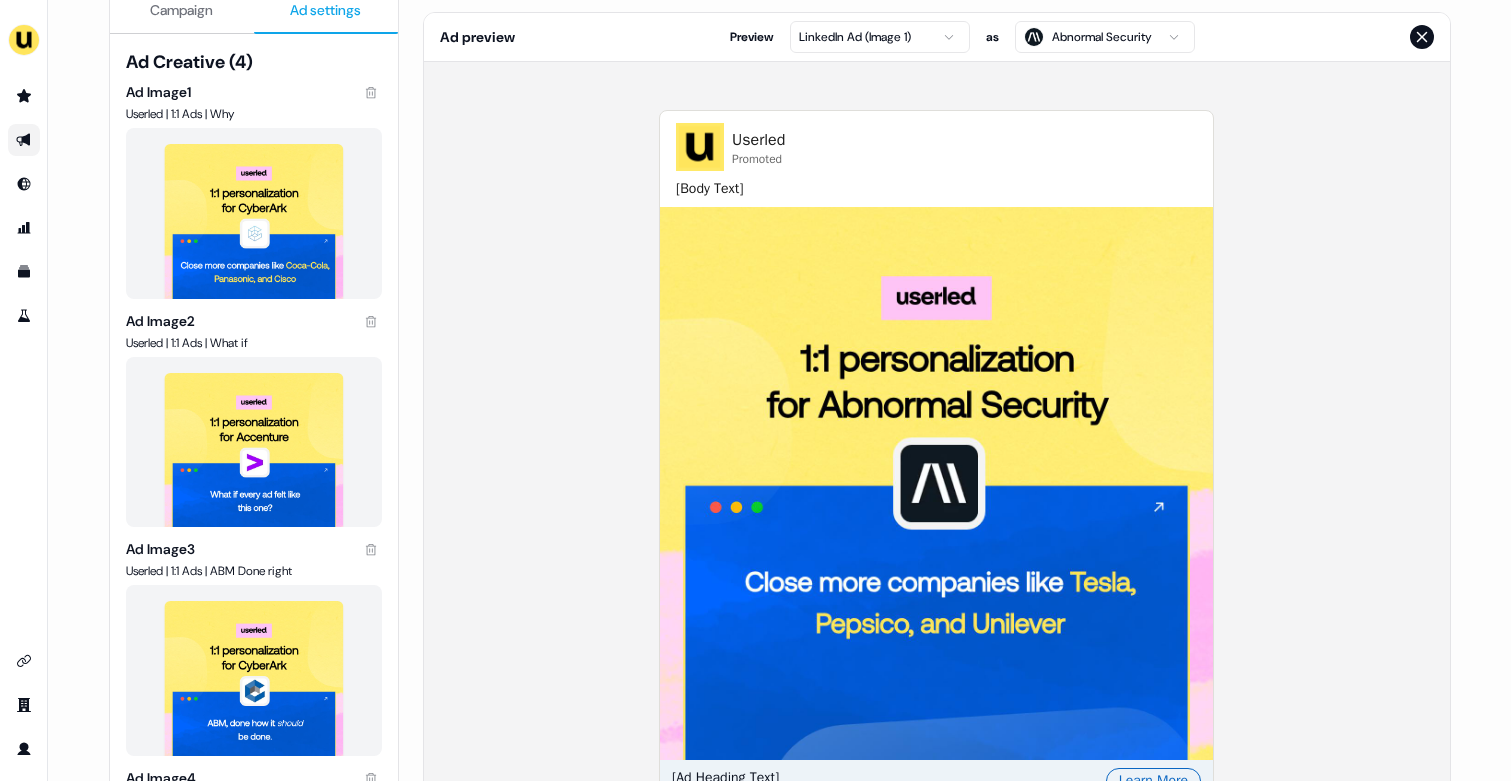 click on "For the best experience switch devices to a bigger screen. Go to [DOMAIN_NAME] BiddingPreset brand awareness use case Editor Overview Engagement Distribute Created by [PERSON_NAME] Sync to CRM LinkedIn Ads beta Export to CSV Campaign Ad settings Ad Creative (4) Ad Image  1 Userled | 1:1 Ads | Why Ad Image  2 Userled | 1:1 Ads | What if Ad Image  3 Userled | 1:1 Ads | ABM Done right Ad Image  4 Userled | 1:1 Ads | Love Add image Ad Body text Ad Heading text CTA Text Learn More Destination URL Automatic Custom URL Automatically pair each generated Landing Page with it’s generated Image counterpart from this Outbound Experience. Landing Page Template Select template Ad preview Preview LinkedIn Ad (Image 1) as Abnormal Security Userled Promoted [Body Text] [Ad Heading Text] - Learn More" at bounding box center (755, 390) 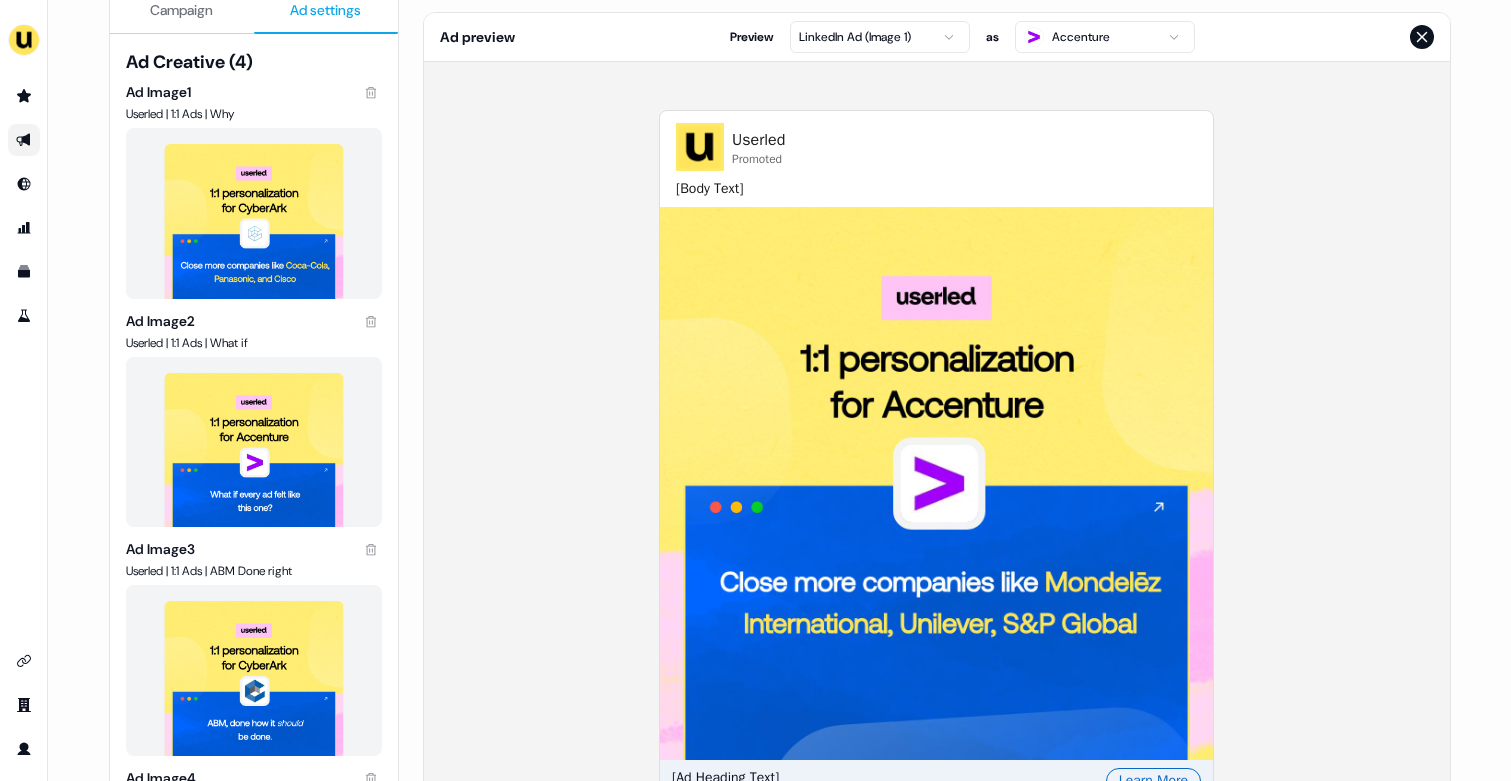 click on "For the best experience switch devices to a bigger screen. Go to [DOMAIN_NAME] BiddingPreset brand awareness use case Editor Overview Engagement Distribute Created by [PERSON_NAME] Sync to CRM LinkedIn Ads beta Export to CSV Campaign Ad settings Ad Creative (4) Ad Image  1 Userled | 1:1 Ads | Why Ad Image  2 Userled | 1:1 Ads | What if Ad Image  3 Userled | 1:1 Ads | ABM Done right Ad Image  4 Userled | 1:1 Ads | Love Add image Ad Body text Ad Heading text CTA Text Learn More Destination URL Automatic Custom URL Automatically pair each generated Landing Page with it’s generated Image counterpart from this Outbound Experience. Landing Page Template Select template Ad preview Preview LinkedIn Ad (Image 1) as Accenture Userled Promoted [Body Text] [Ad Heading Text] - Learn More" at bounding box center (755, 390) 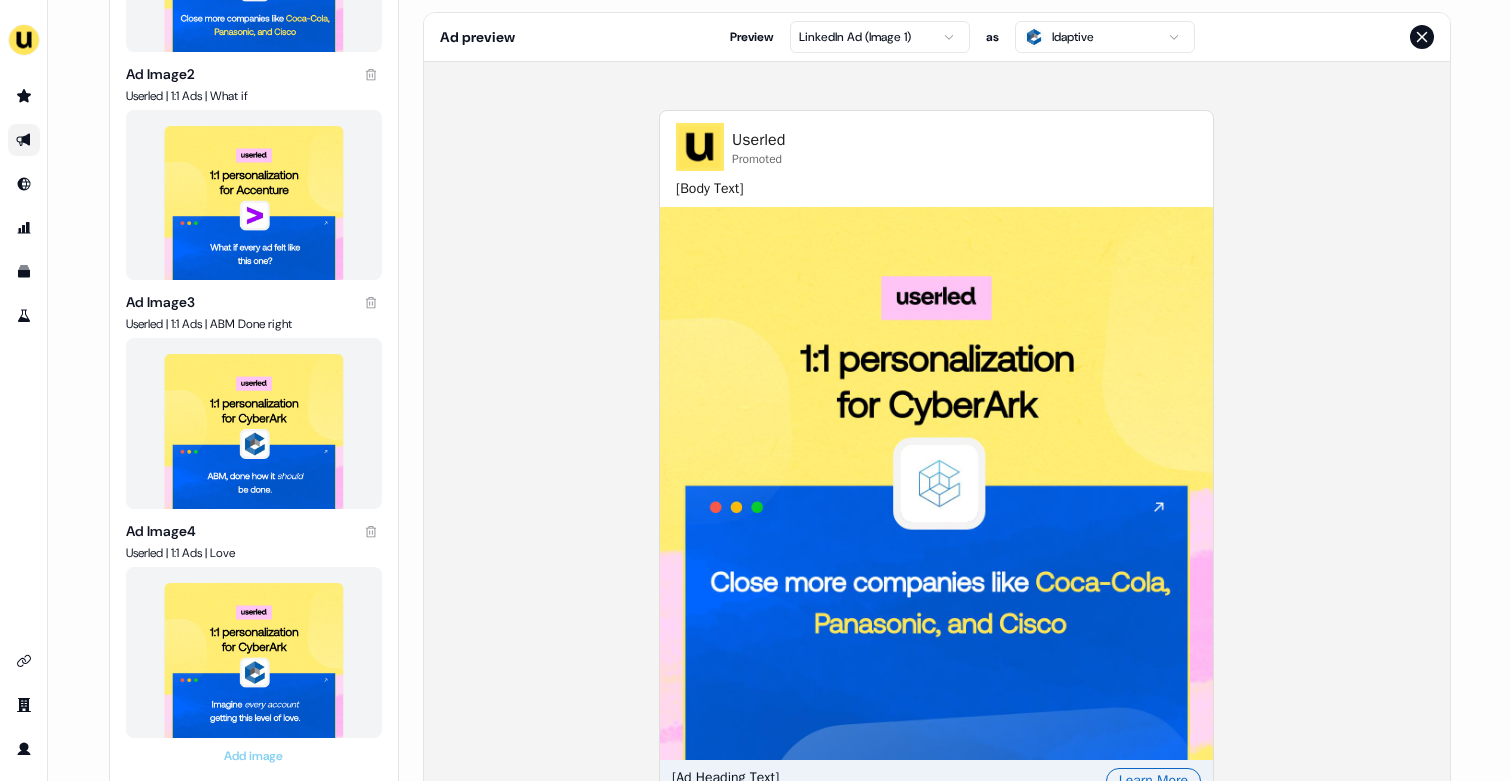 scroll, scrollTop: 285, scrollLeft: 0, axis: vertical 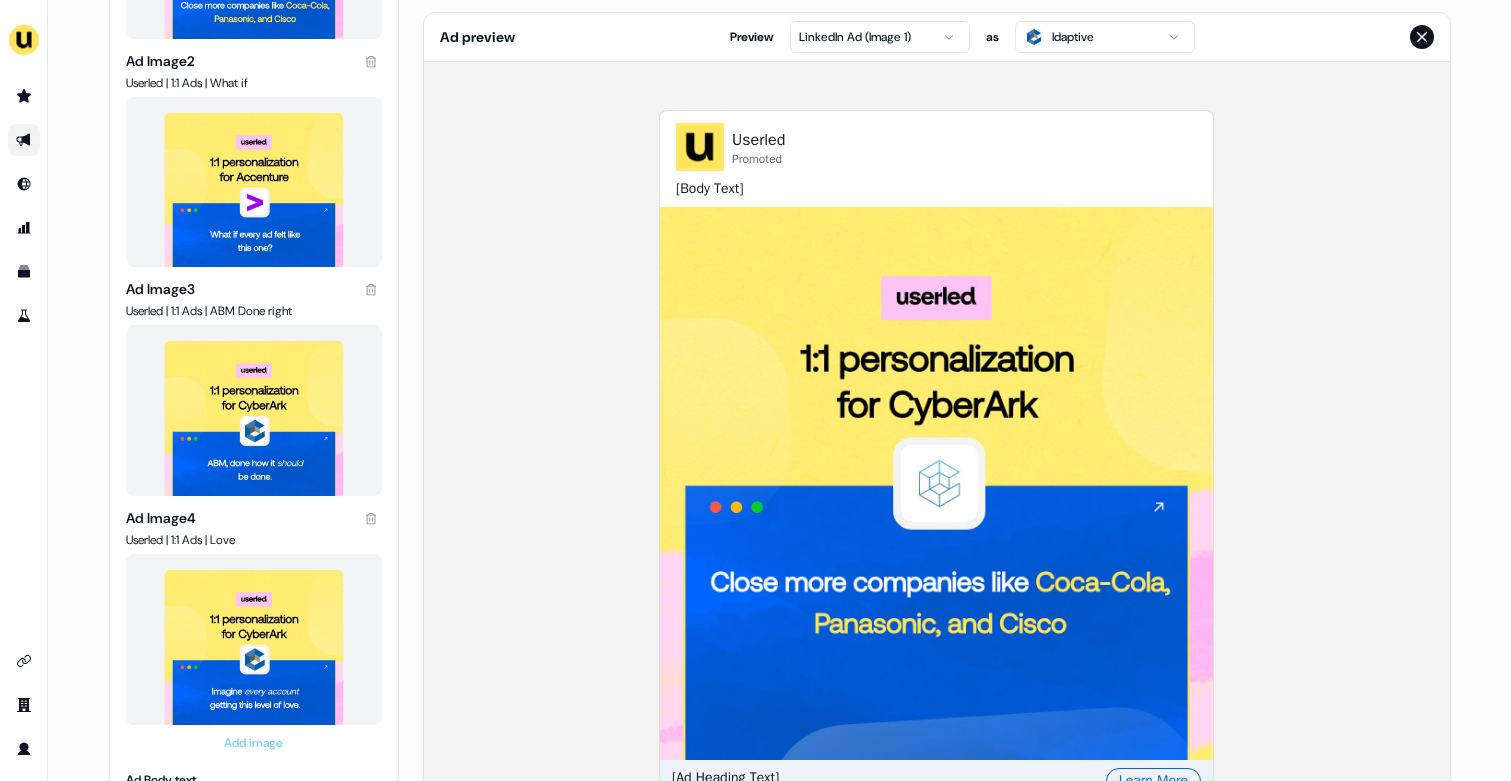 click on "For the best experience switch devices to a bigger screen. Go to [DOMAIN_NAME] BiddingPreset brand awareness use case Editor Overview Engagement Distribute Created by [PERSON_NAME] Sync to CRM LinkedIn Ads beta Export to CSV Campaign Ad settings Ad Creative (4) Ad Image  1 Userled | 1:1 Ads | Why Ad Image  2 Userled | 1:1 Ads | What if Ad Image  3 Userled | 1:1 Ads | ABM Done right Ad Image  4 Userled | 1:1 Ads | Love Add image Ad Body text Ad Heading text CTA Text Learn More Destination URL Automatic Custom URL Automatically pair each generated Landing Page with it’s generated Image counterpart from this Outbound Experience. Landing Page Template Select template Ad preview Preview LinkedIn Ad (Image 1) as Idaptive Userled Promoted [Body Text] [Ad Heading Text] - Learn More" at bounding box center (755, 390) 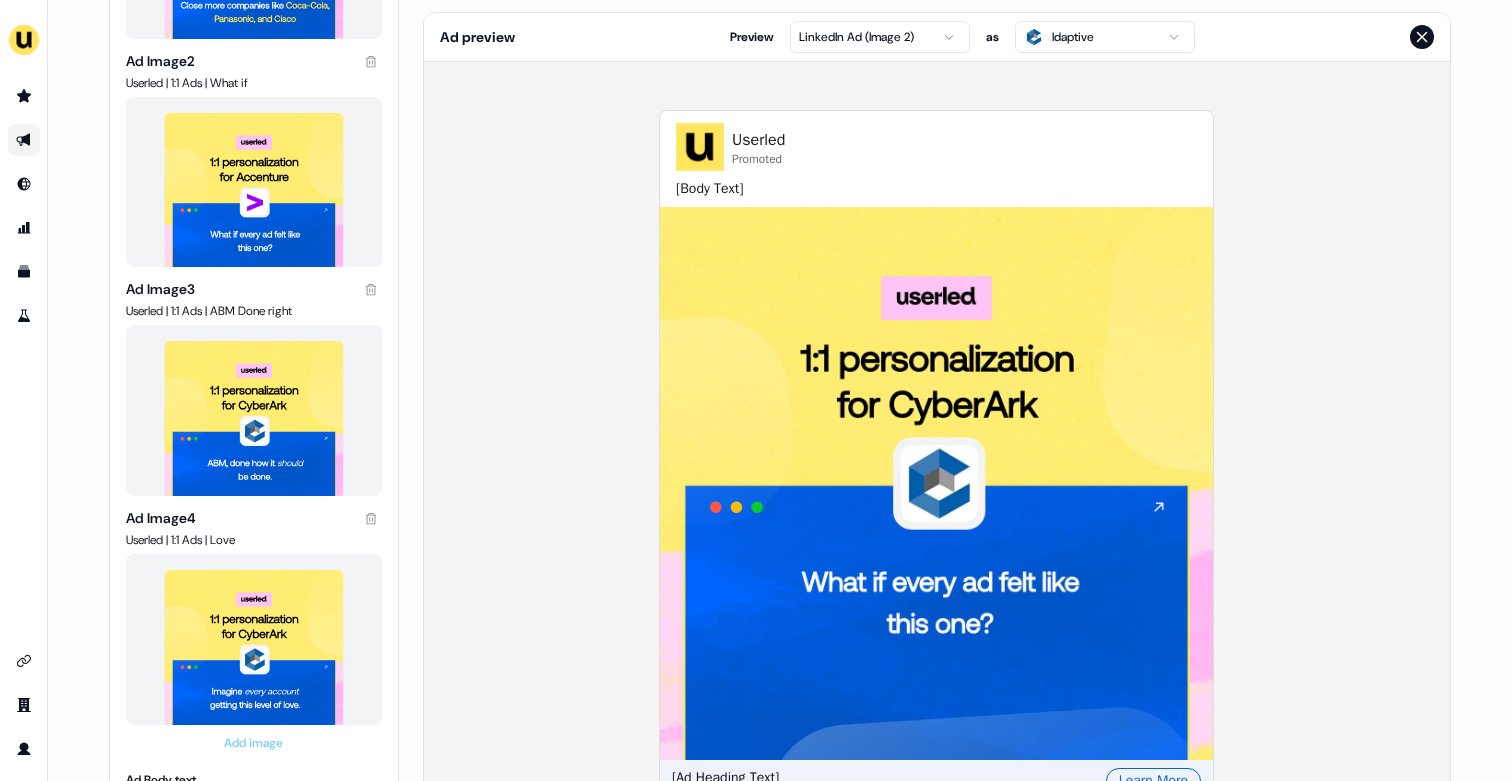 click on "For the best experience switch devices to a bigger screen. Go to [DOMAIN_NAME] BiddingPreset brand awareness use case Editor Overview Engagement Distribute Created by [PERSON_NAME] Sync to CRM LinkedIn Ads beta Export to CSV Campaign Ad settings Ad Creative (4) Ad Image  1 Userled | 1:1 Ads | Why Ad Image  2 Userled | 1:1 Ads | What if Ad Image  3 Userled | 1:1 Ads | ABM Done right Ad Image  4 Userled | 1:1 Ads | Love Add image Ad Body text Ad Heading text CTA Text Learn More Destination URL Automatic Custom URL Automatically pair each generated Landing Page with it’s generated Image counterpart from this Outbound Experience. Landing Page Template Select template Ad preview Preview LinkedIn Ad (Image 2) as Idaptive Userled Promoted [Body Text] [Ad Heading Text] - Learn More" at bounding box center (755, 390) 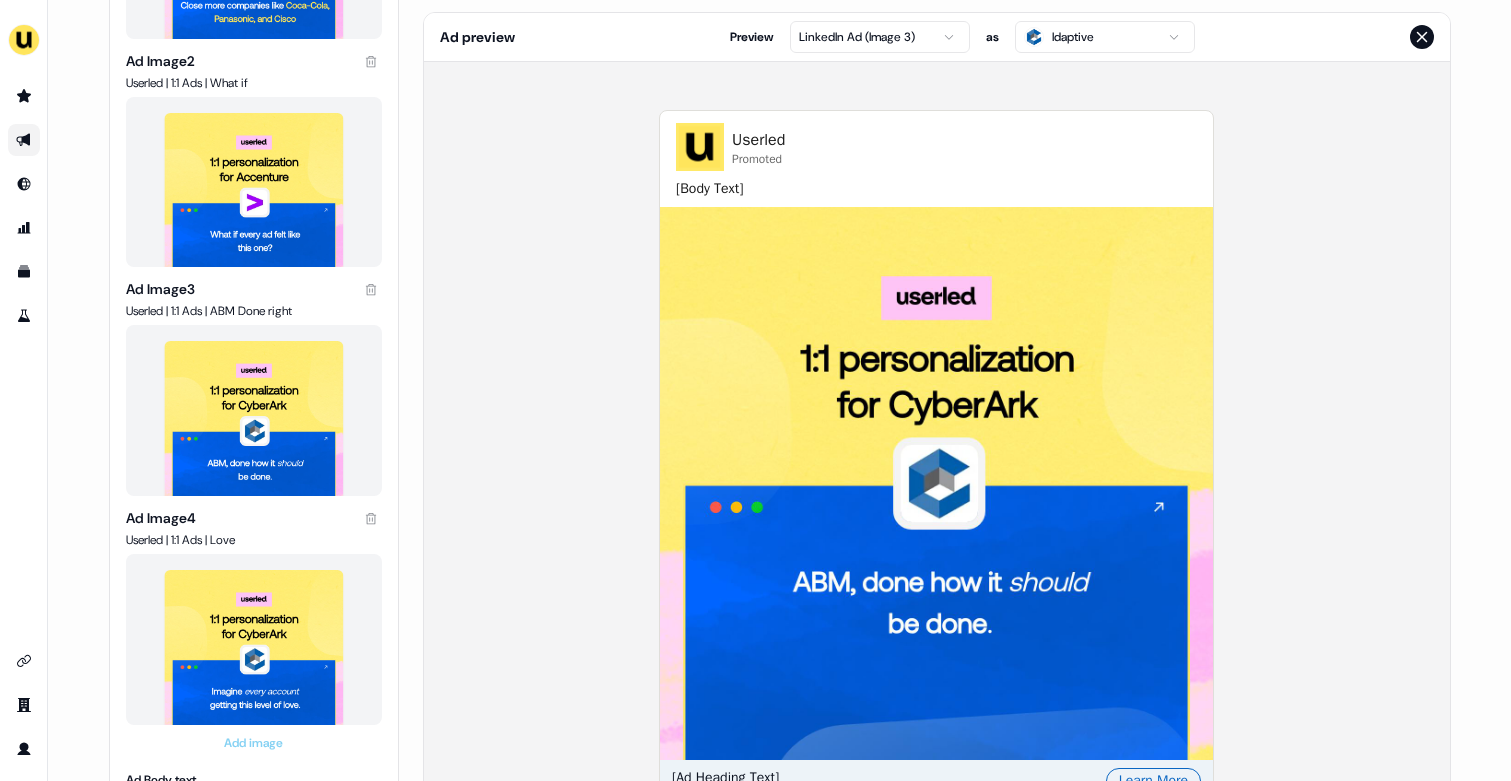 click at bounding box center [936, 483] 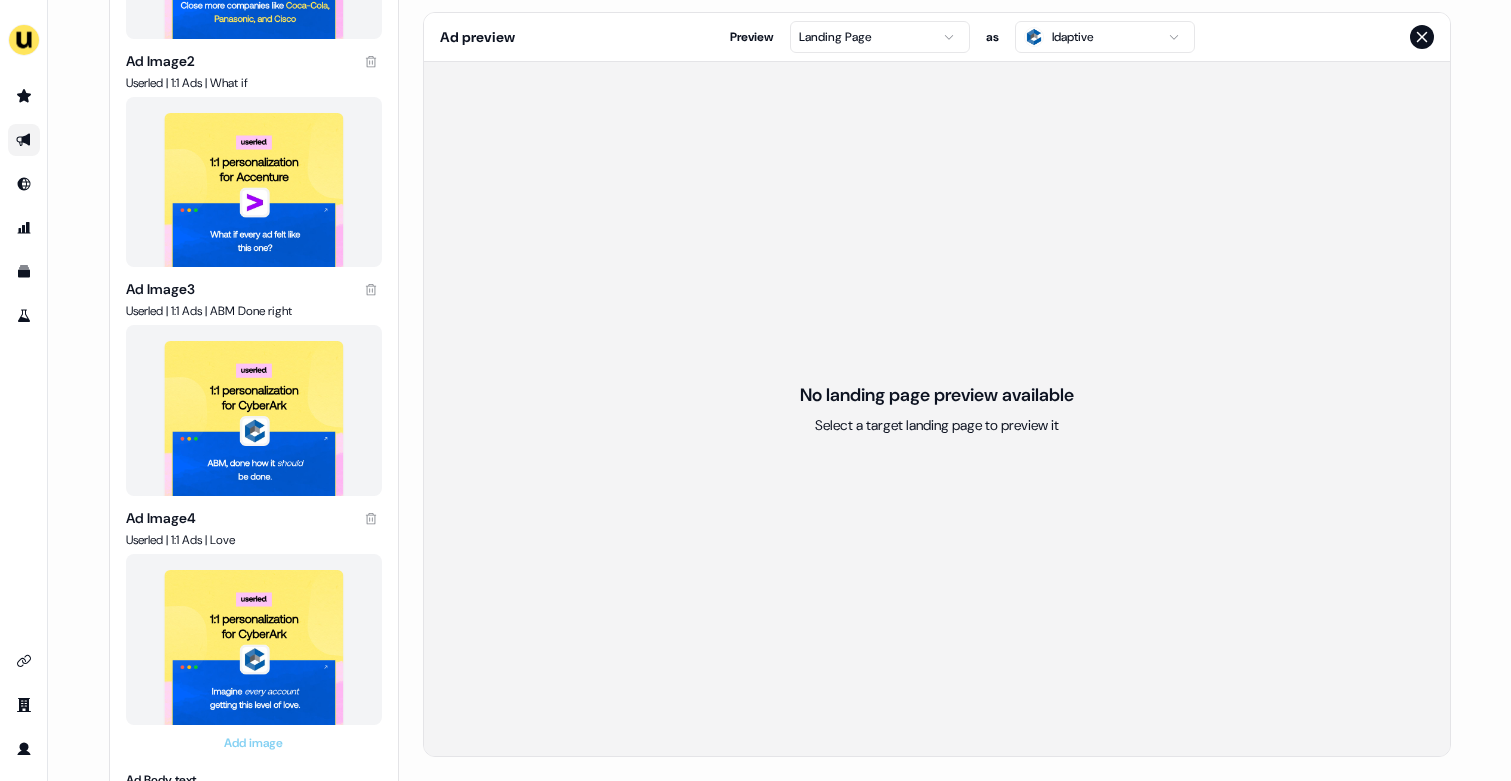 click on "For the best experience switch devices to a bigger screen. Go to [DOMAIN_NAME] BiddingPreset brand awareness use case Editor Overview Engagement Distribute Created by [PERSON_NAME] Sync to CRM LinkedIn Ads beta Export to CSV Campaign Ad settings Ad Creative (4) Ad Image  1 Userled | 1:1 Ads | Why Ad Image  2 Userled | 1:1 Ads | What if Ad Image  3 Userled | 1:1 Ads | ABM Done right Ad Image  4 Userled | 1:1 Ads | Love Add image Ad Body text Ad Heading text CTA Text Learn More Destination URL Automatic Custom URL Automatically pair each generated Landing Page with it’s generated Image counterpart from this Outbound Experience. Landing Page Template Select template Ad preview Preview Landing Page as Idaptive No landing page preview available Select a target landing page to preview it" at bounding box center [755, 390] 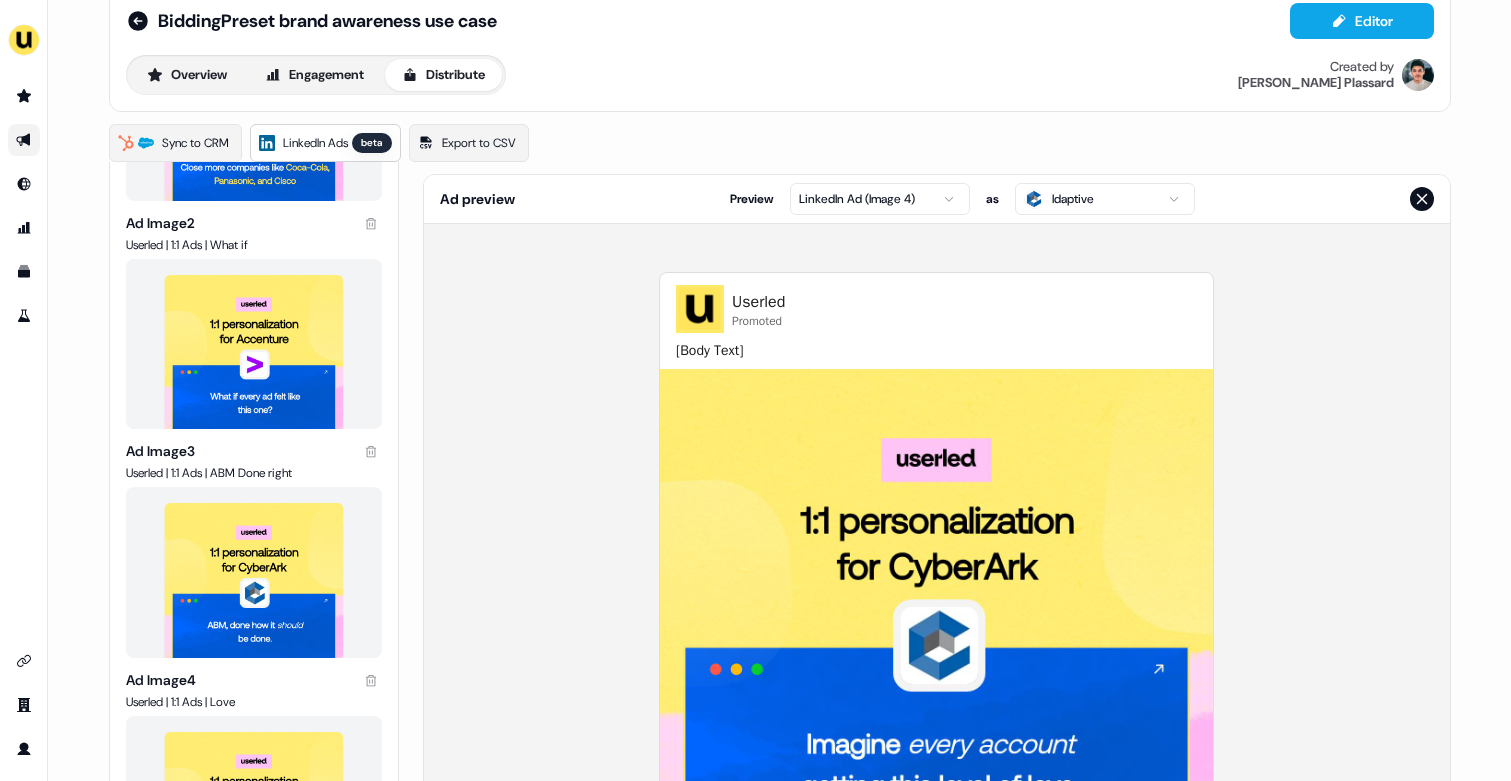 scroll, scrollTop: 36, scrollLeft: 0, axis: vertical 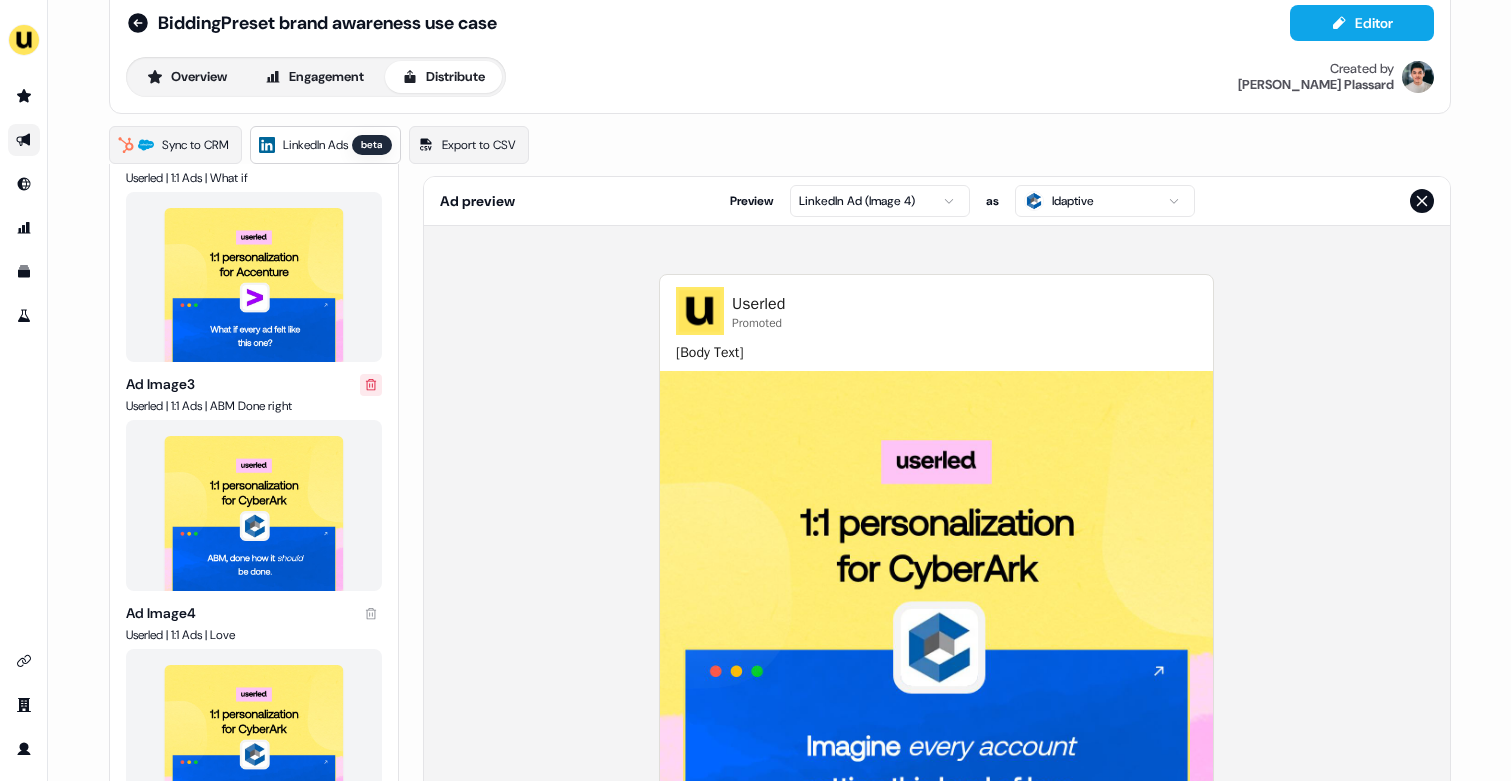 click 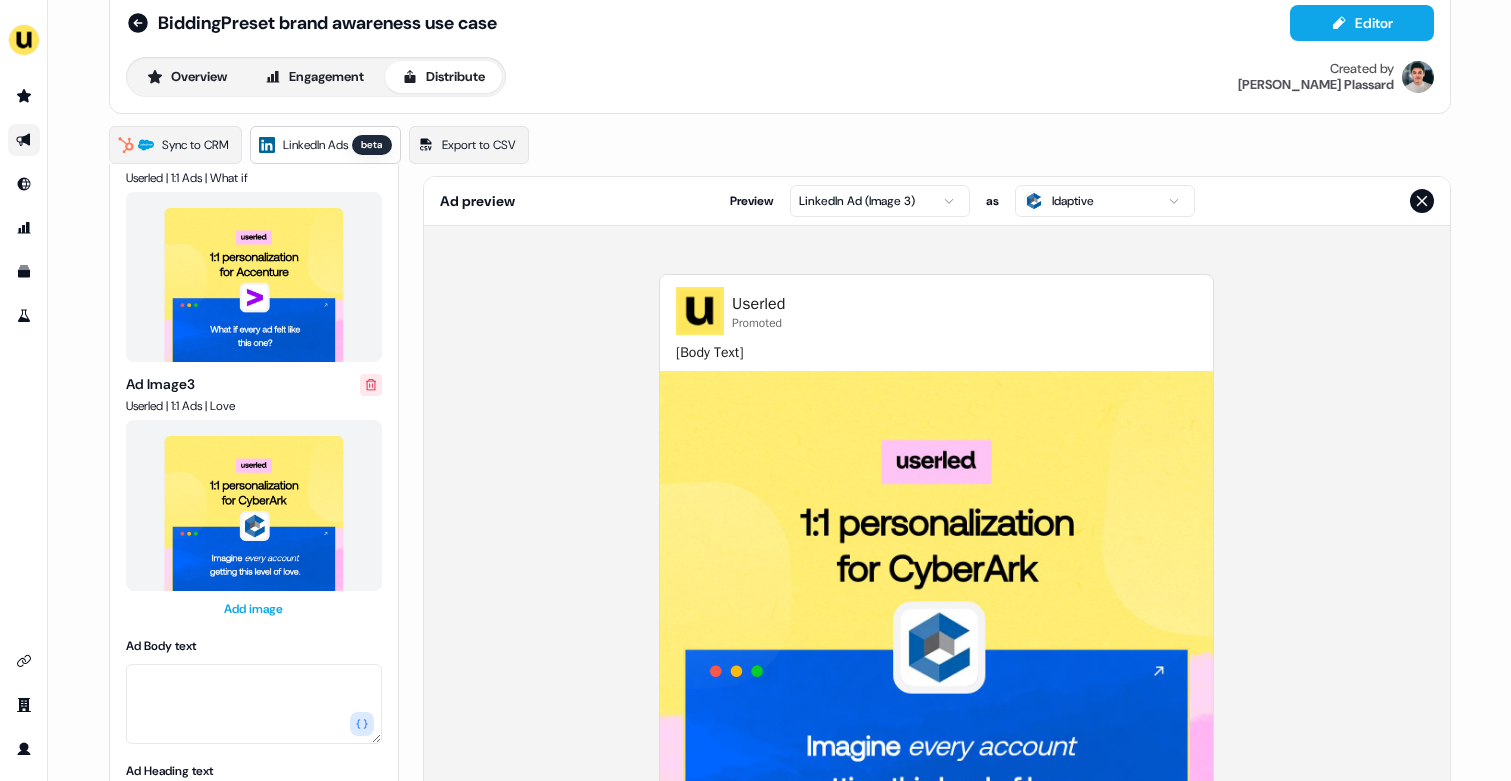 click 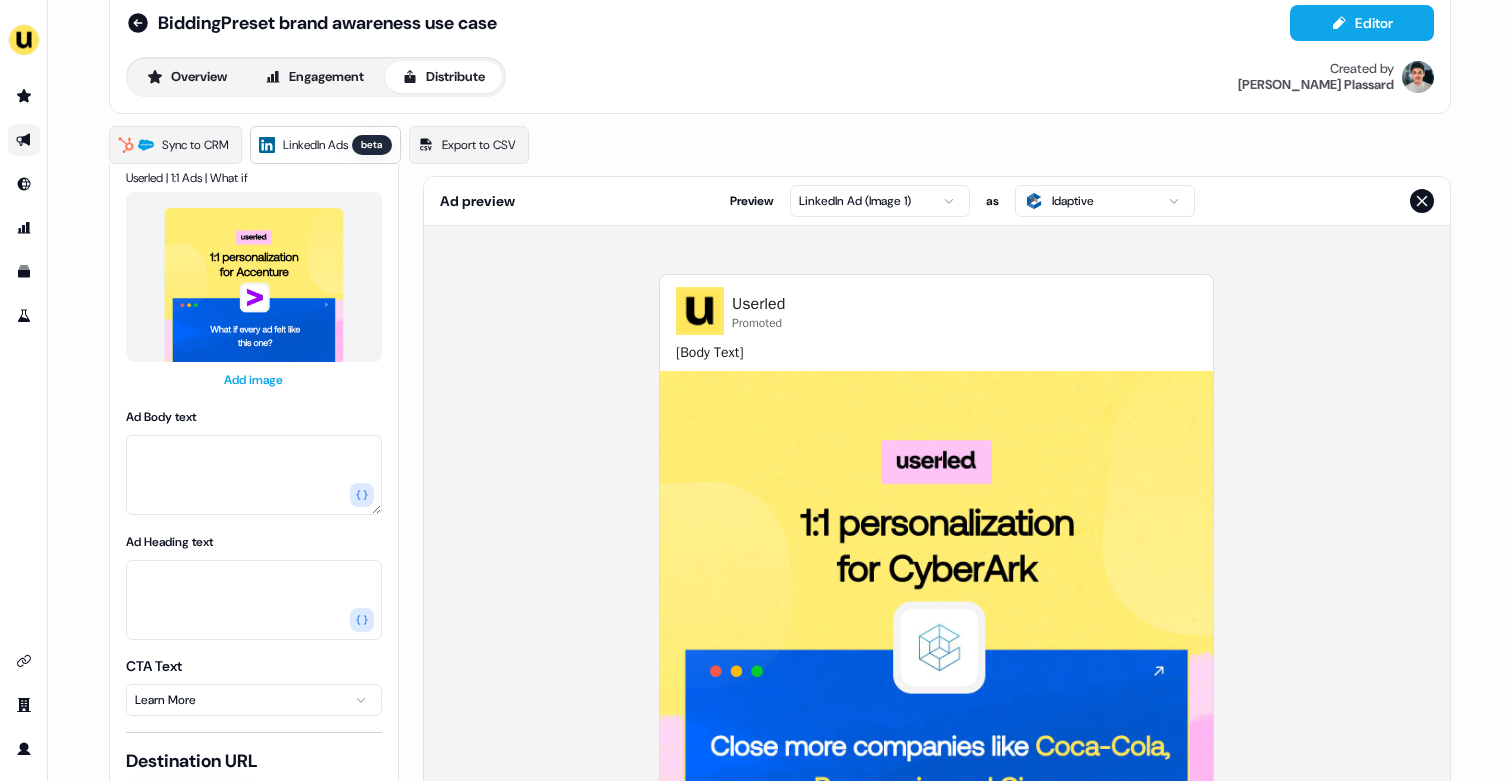 scroll, scrollTop: 410, scrollLeft: 0, axis: vertical 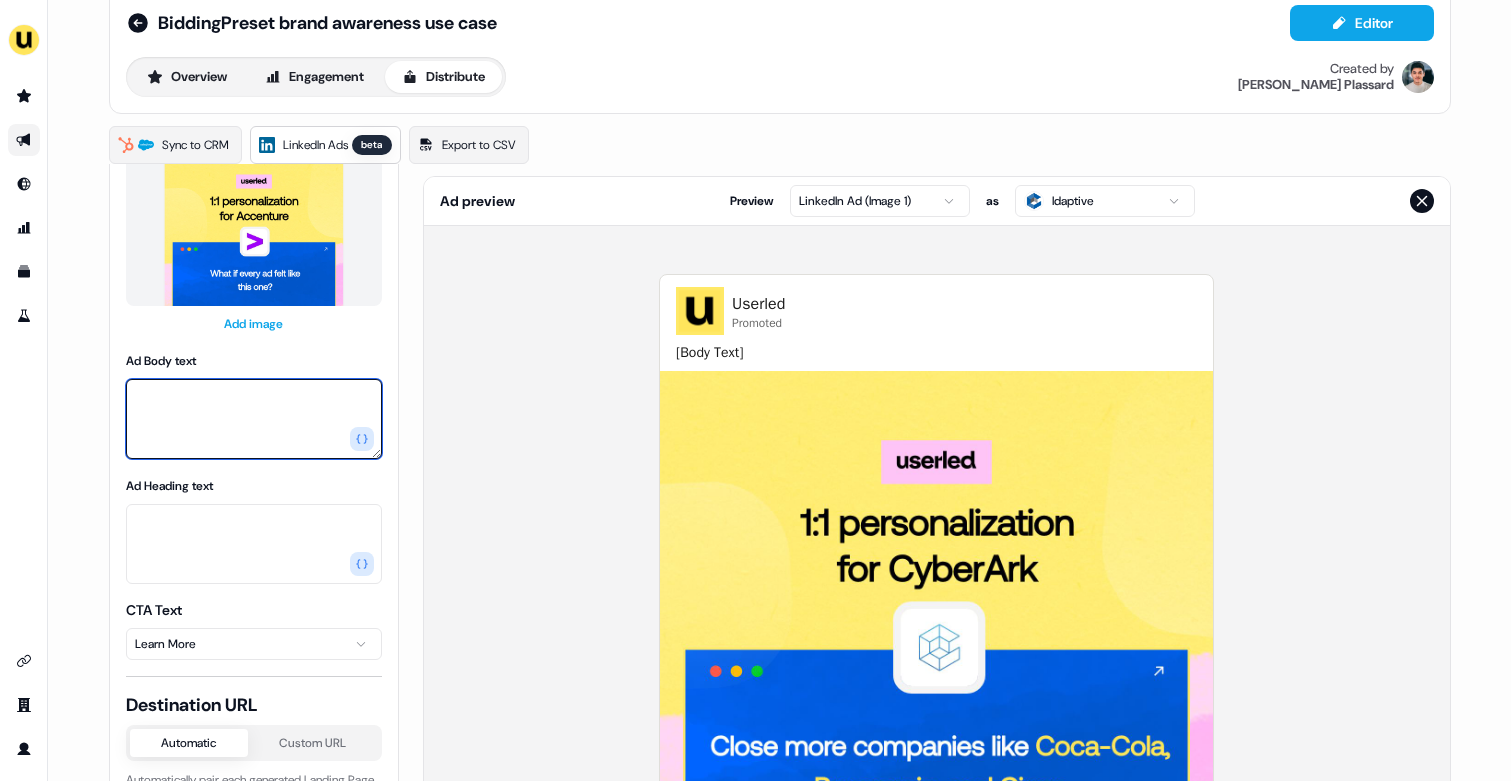 click on "Ad Body text" at bounding box center [254, 419] 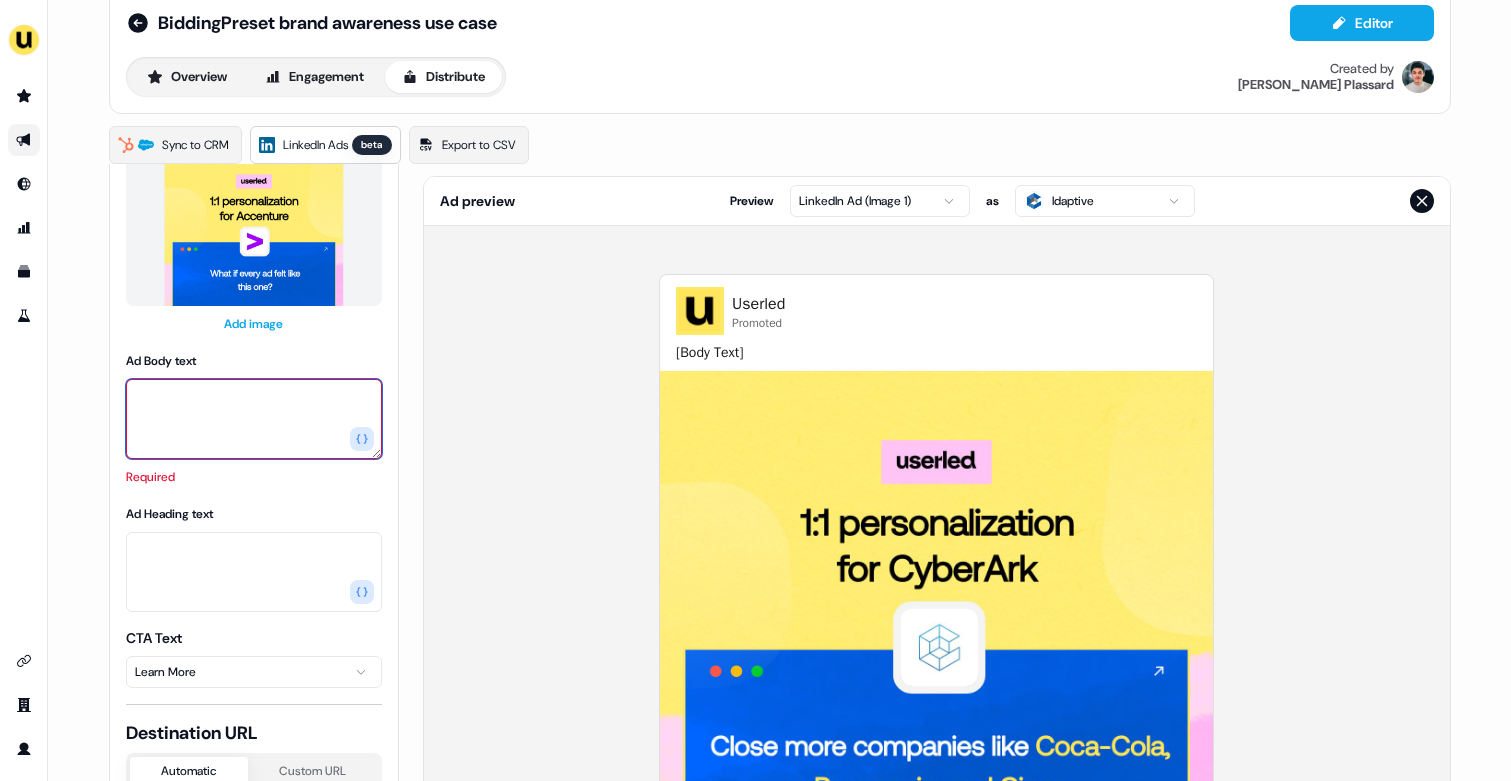 scroll, scrollTop: 21, scrollLeft: 0, axis: vertical 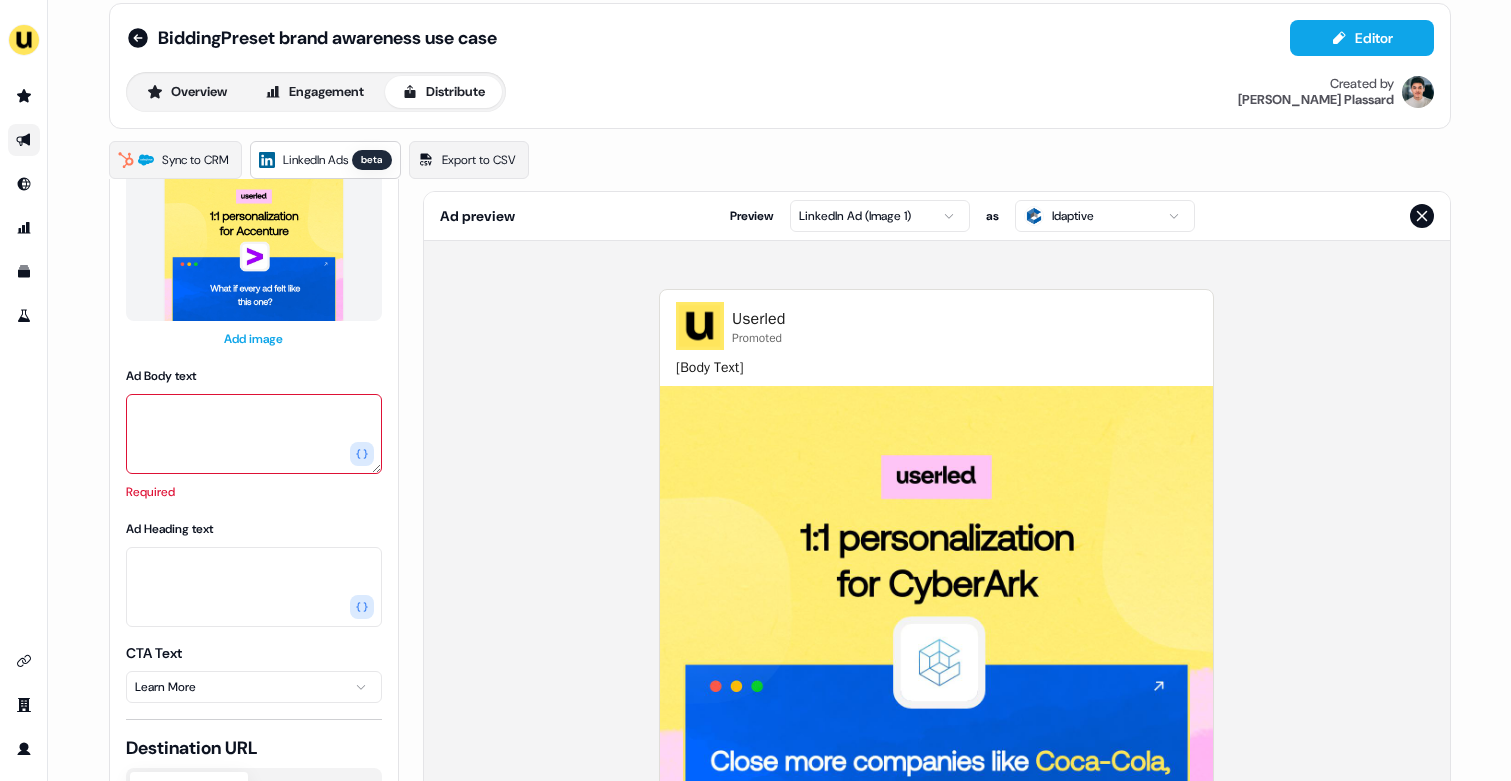click on "For the best experience switch devices to a bigger screen. Go to [DOMAIN_NAME] BiddingPreset brand awareness use case Editor Overview Engagement Distribute Created by [PERSON_NAME] Sync to CRM LinkedIn Ads beta Export to CSV Campaign Ad settings Ad Creative (2) Ad Image  1 Userled | 1:1 Ads | Why Ad Image  2 Userled | 1:1 Ads | What if Add image Ad Body text Required Ad Heading text CTA Text Learn More Destination URL Automatic Custom URL Automatically pair each generated Landing Page with it’s generated Image counterpart from this Outbound Experience. Landing Page Template Select template Ad preview Preview LinkedIn Ad (Image 1) as Idaptive Userled Promoted [Body Text] [Ad Heading Text] - Learn More" at bounding box center (755, 390) 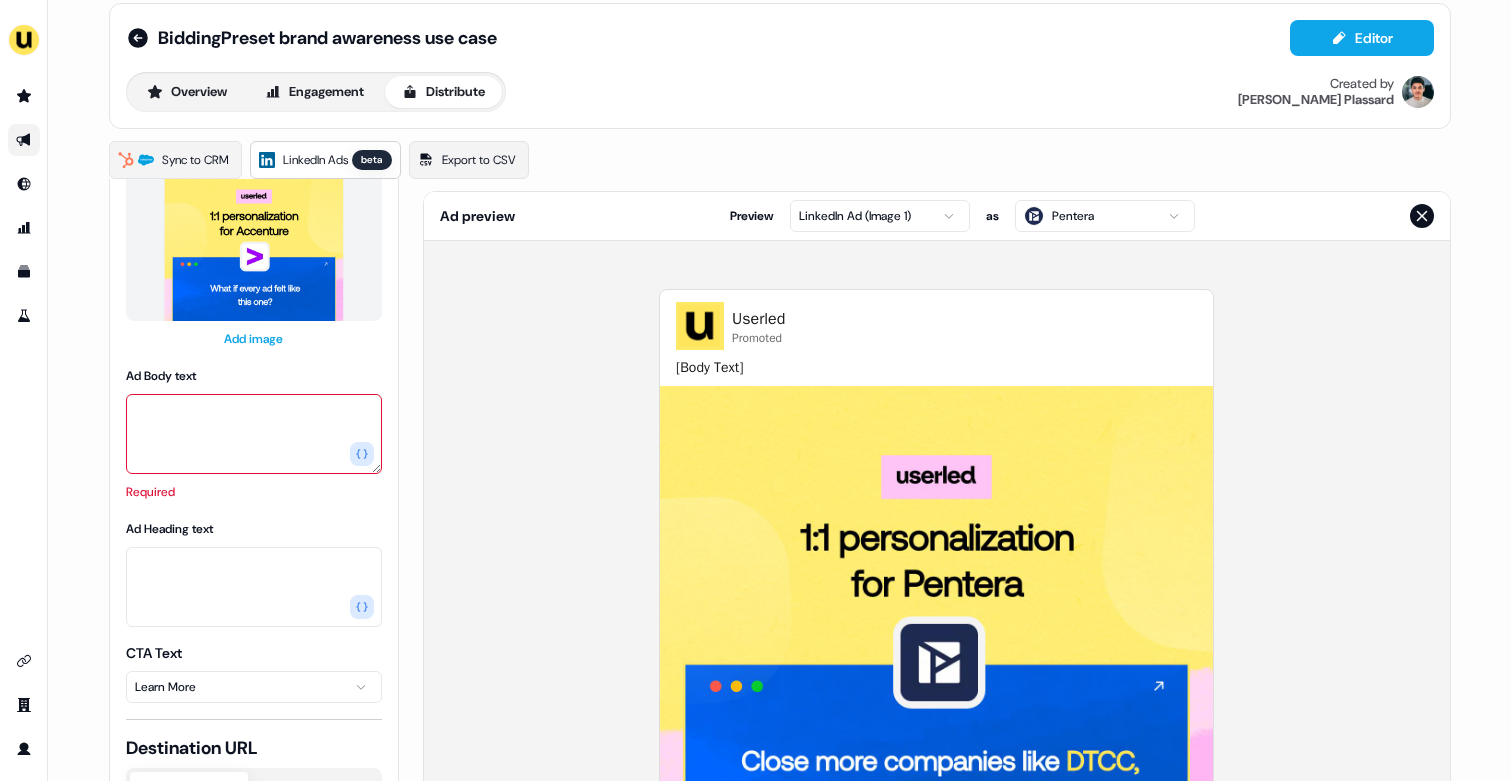 scroll, scrollTop: 68, scrollLeft: 0, axis: vertical 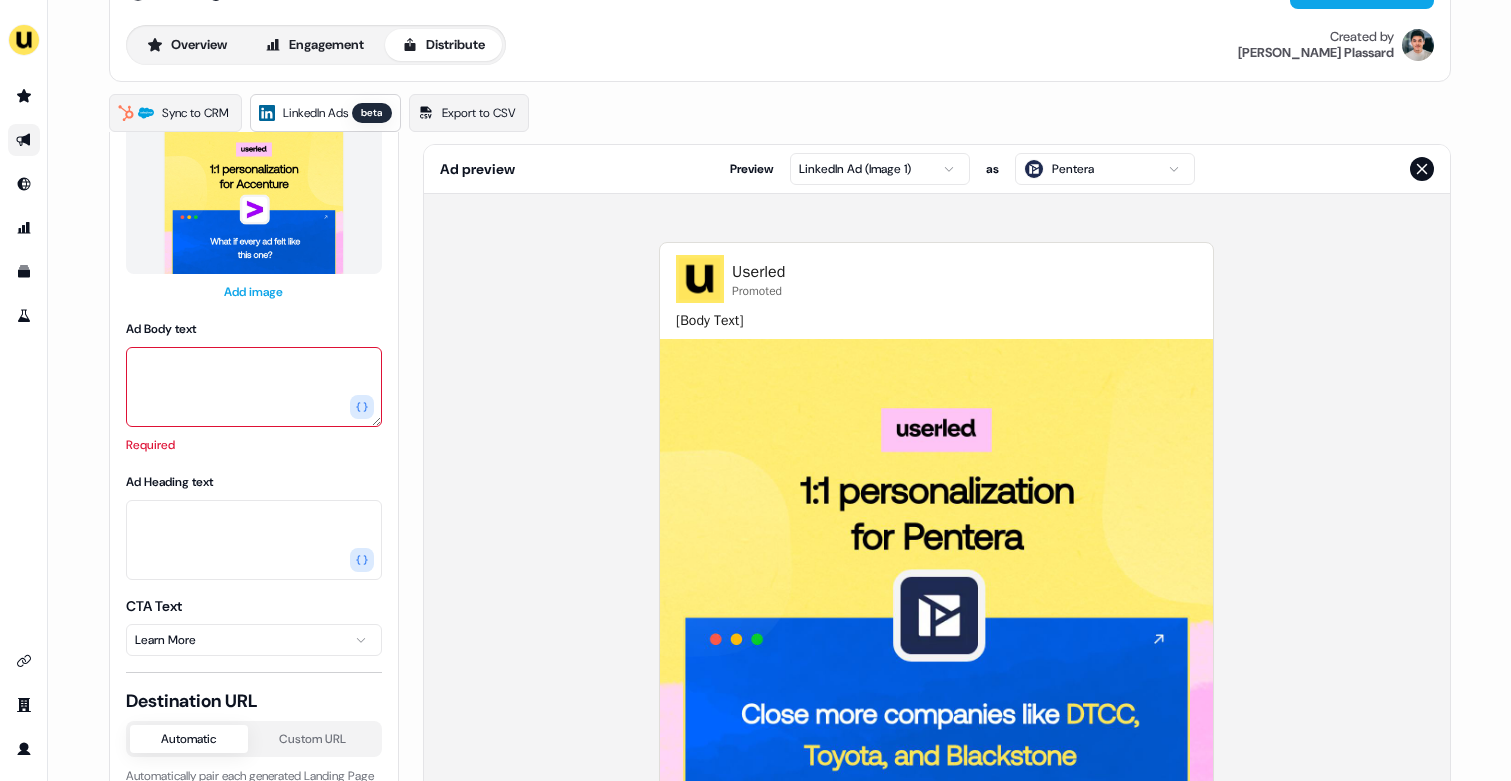 type 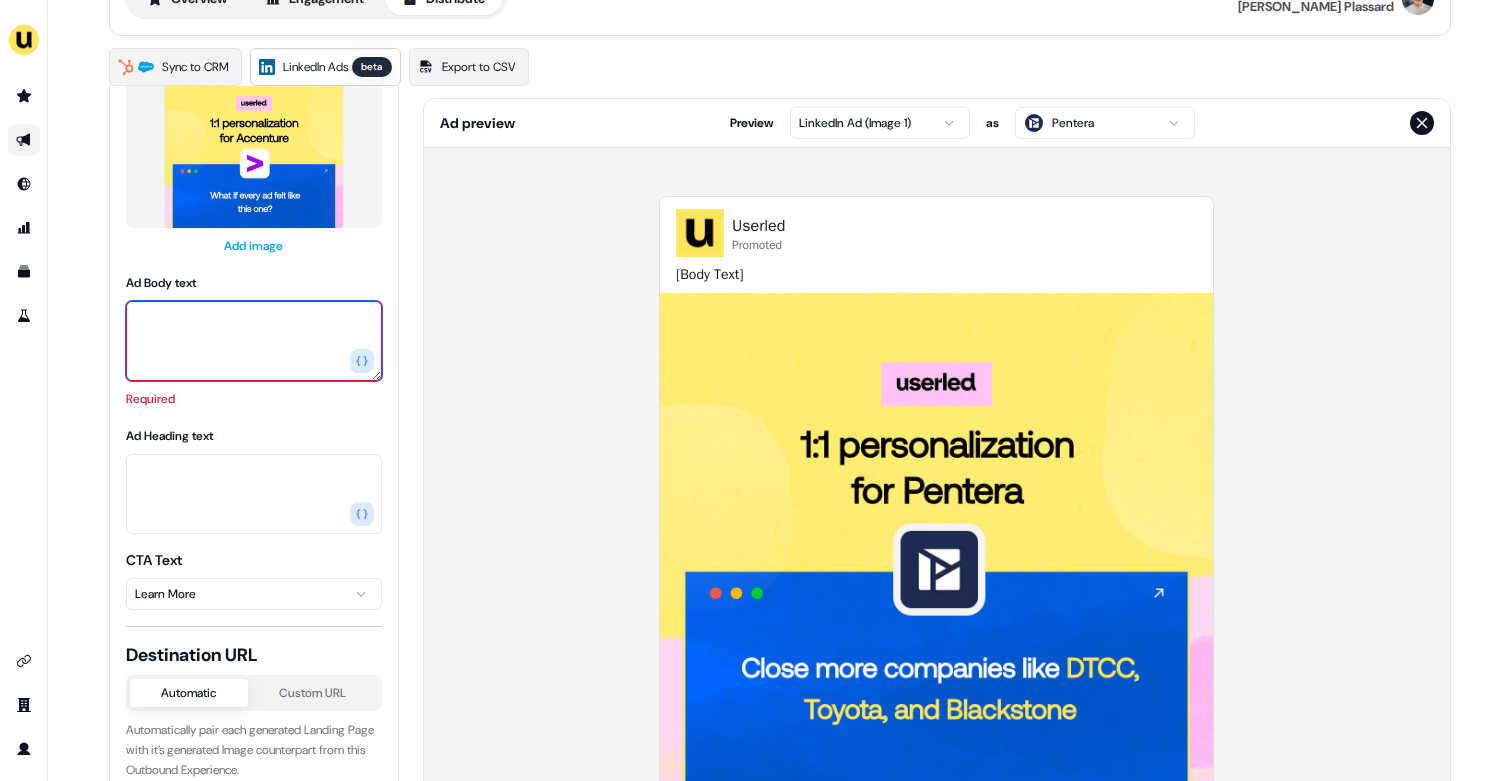 click on "Ad Body text" at bounding box center (254, 341) 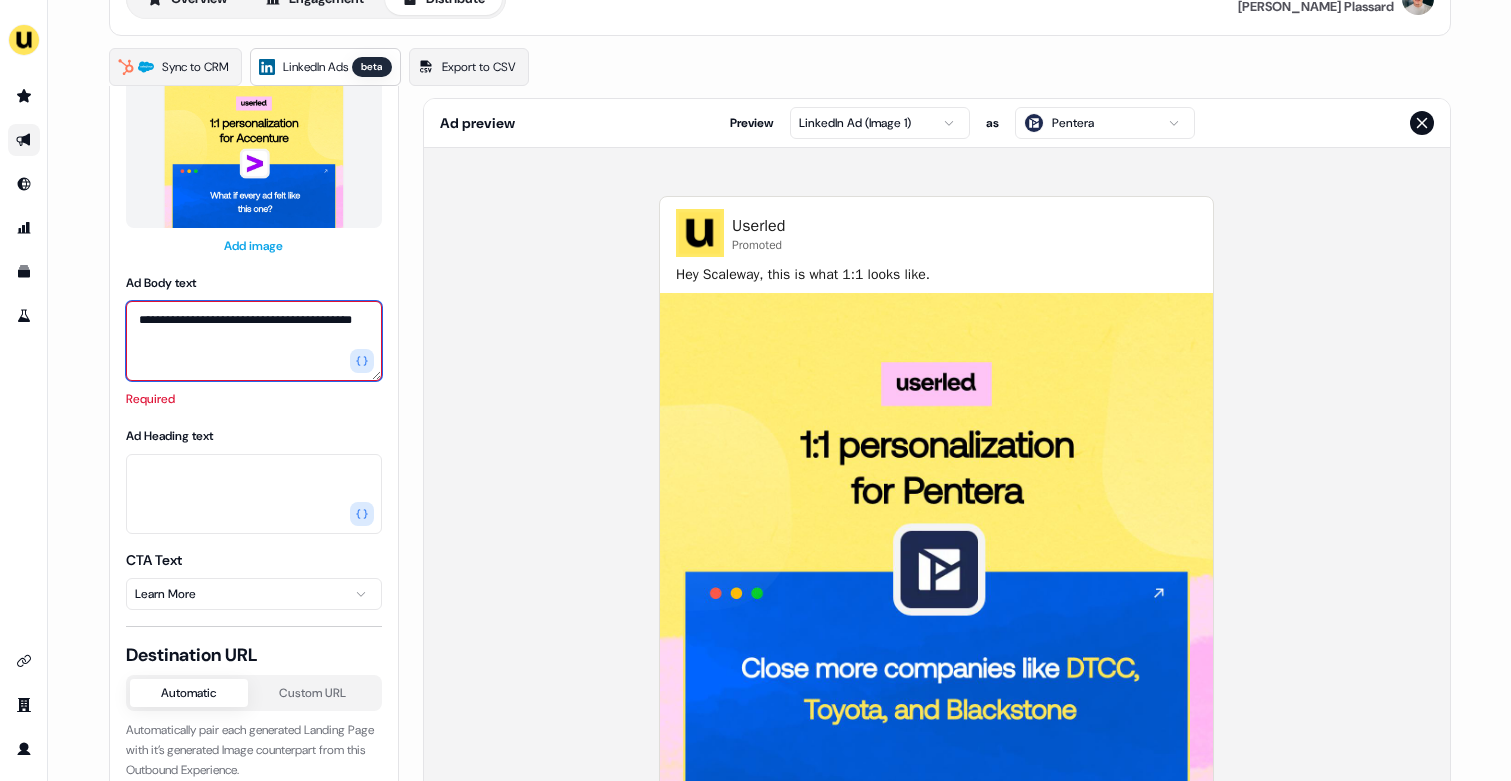 type on "**********" 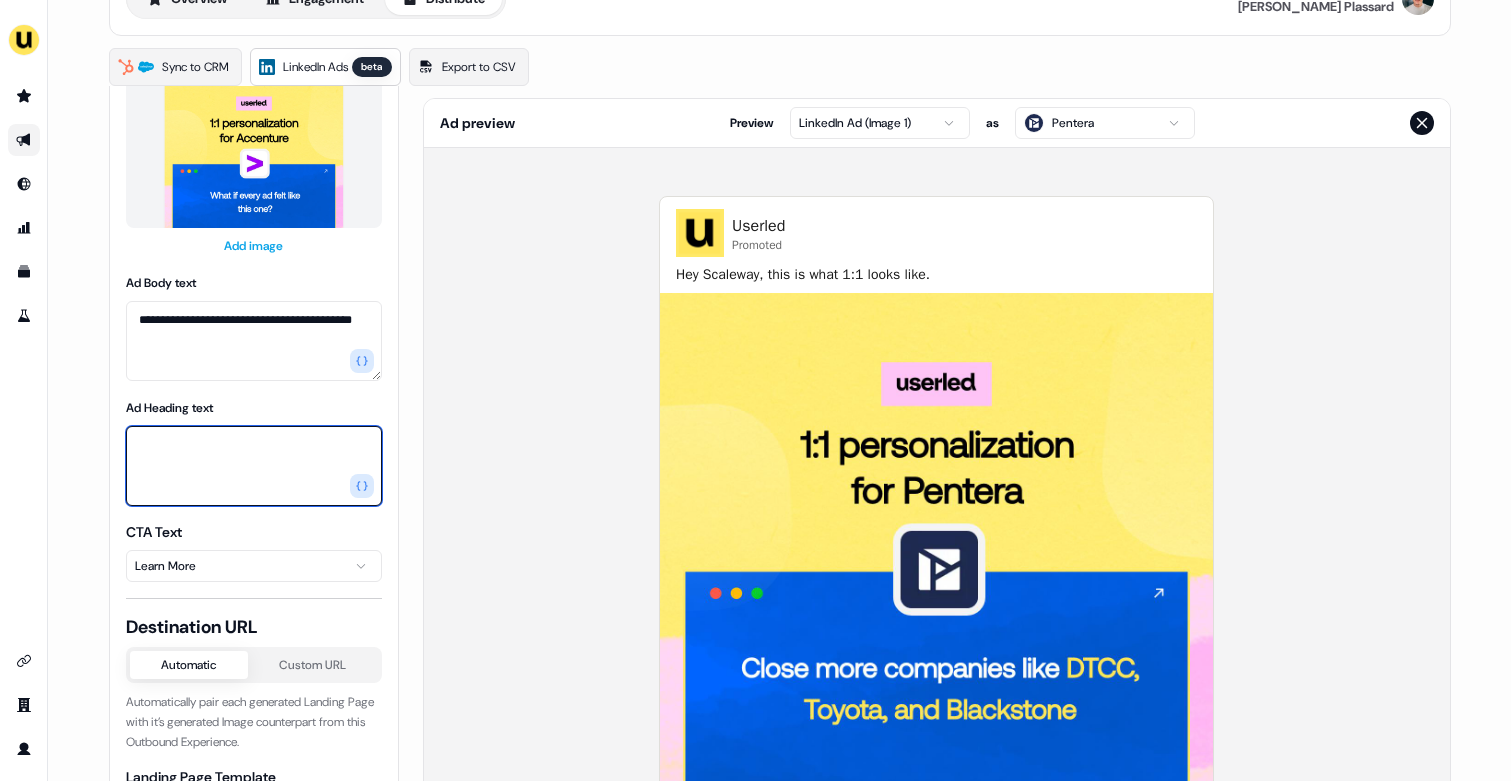 click on "Ad Heading text" at bounding box center (254, 466) 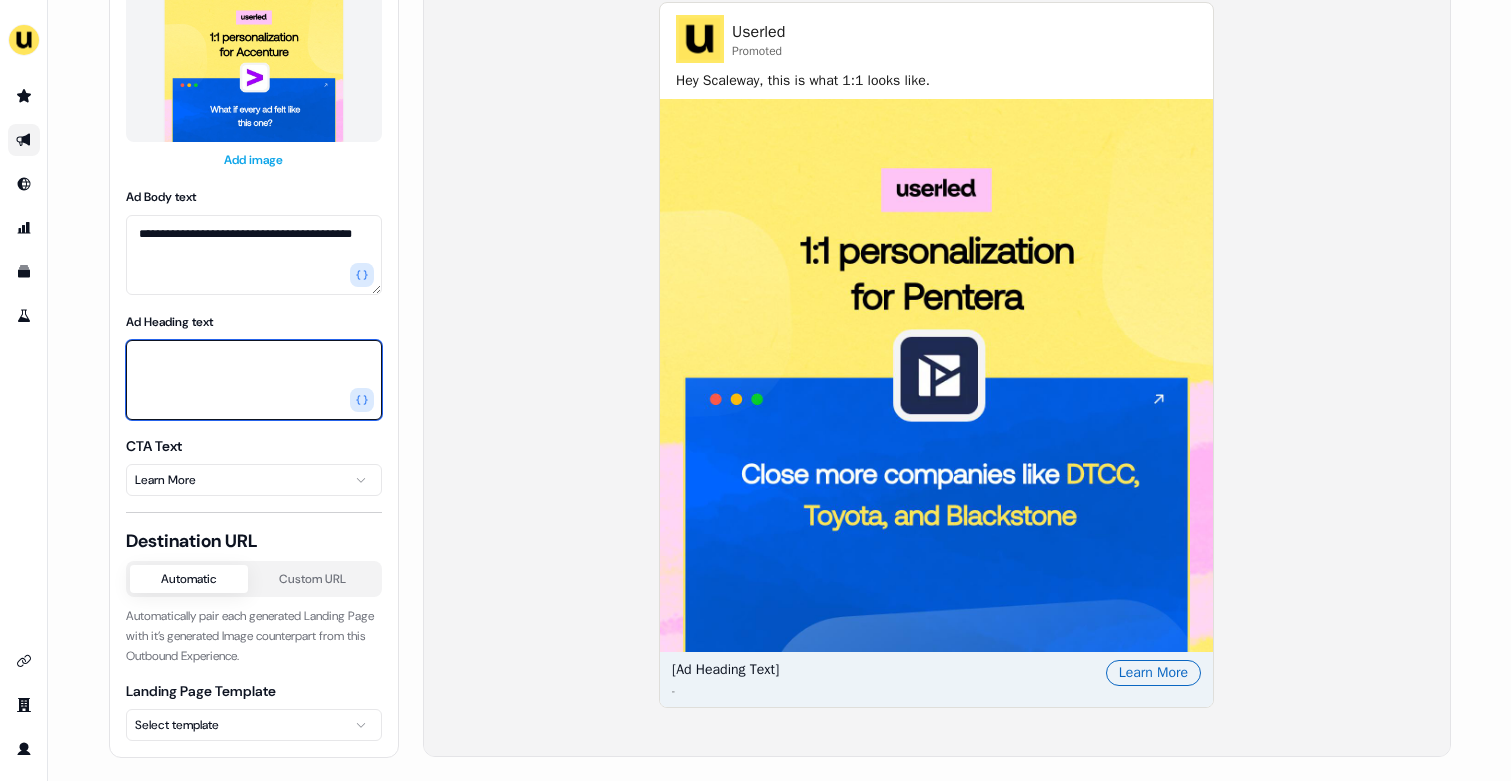 paste on "**********" 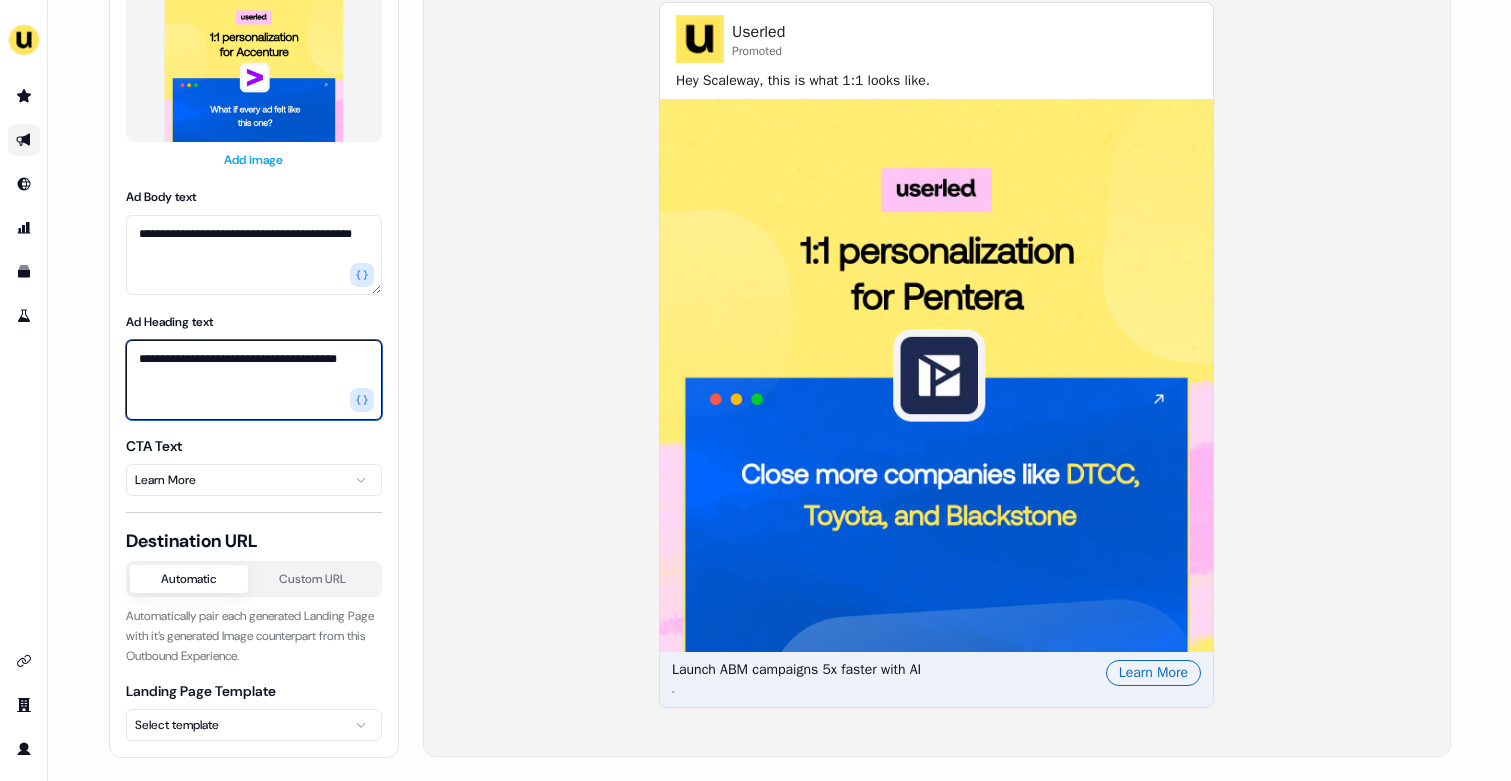 click on "**********" at bounding box center (254, 380) 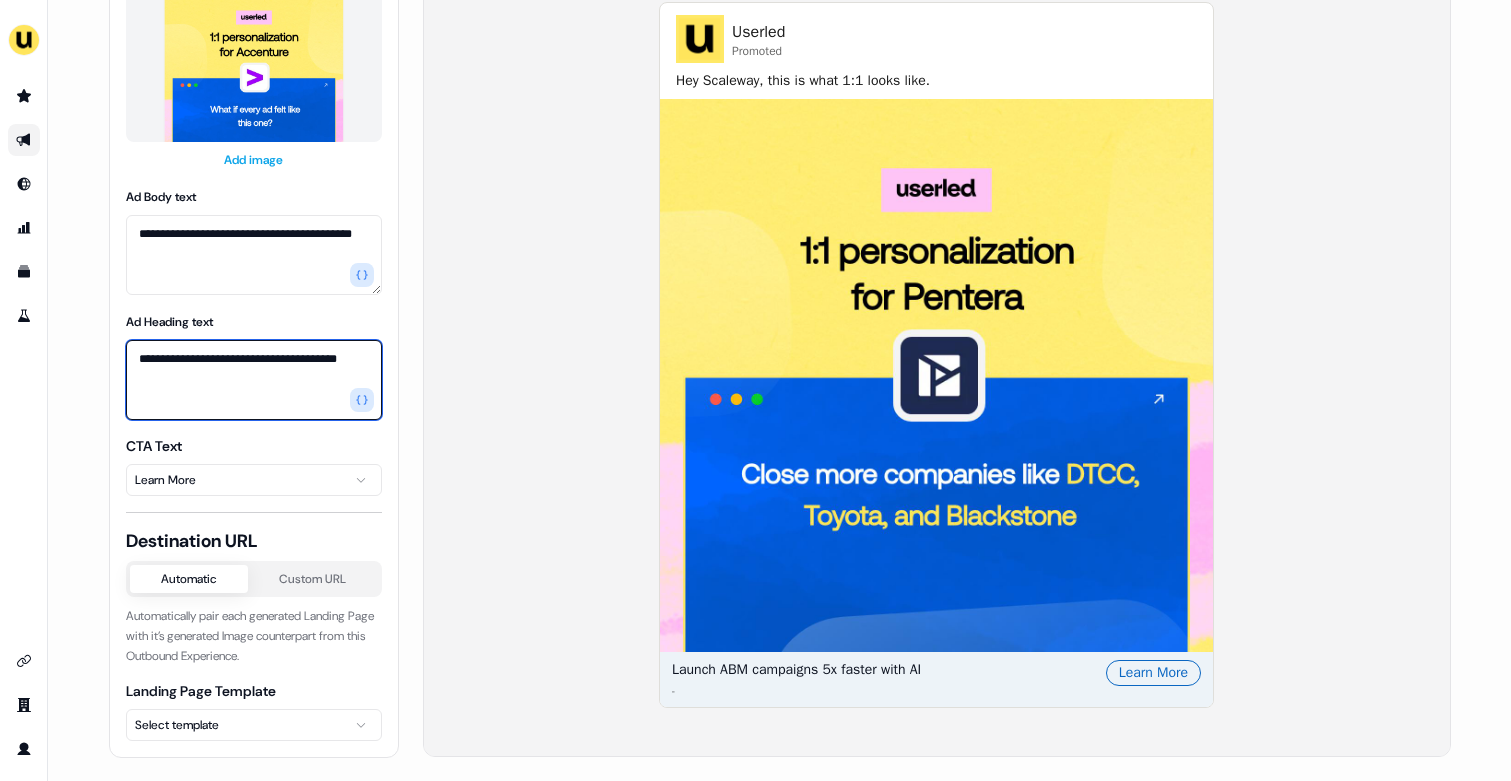 type on "**********" 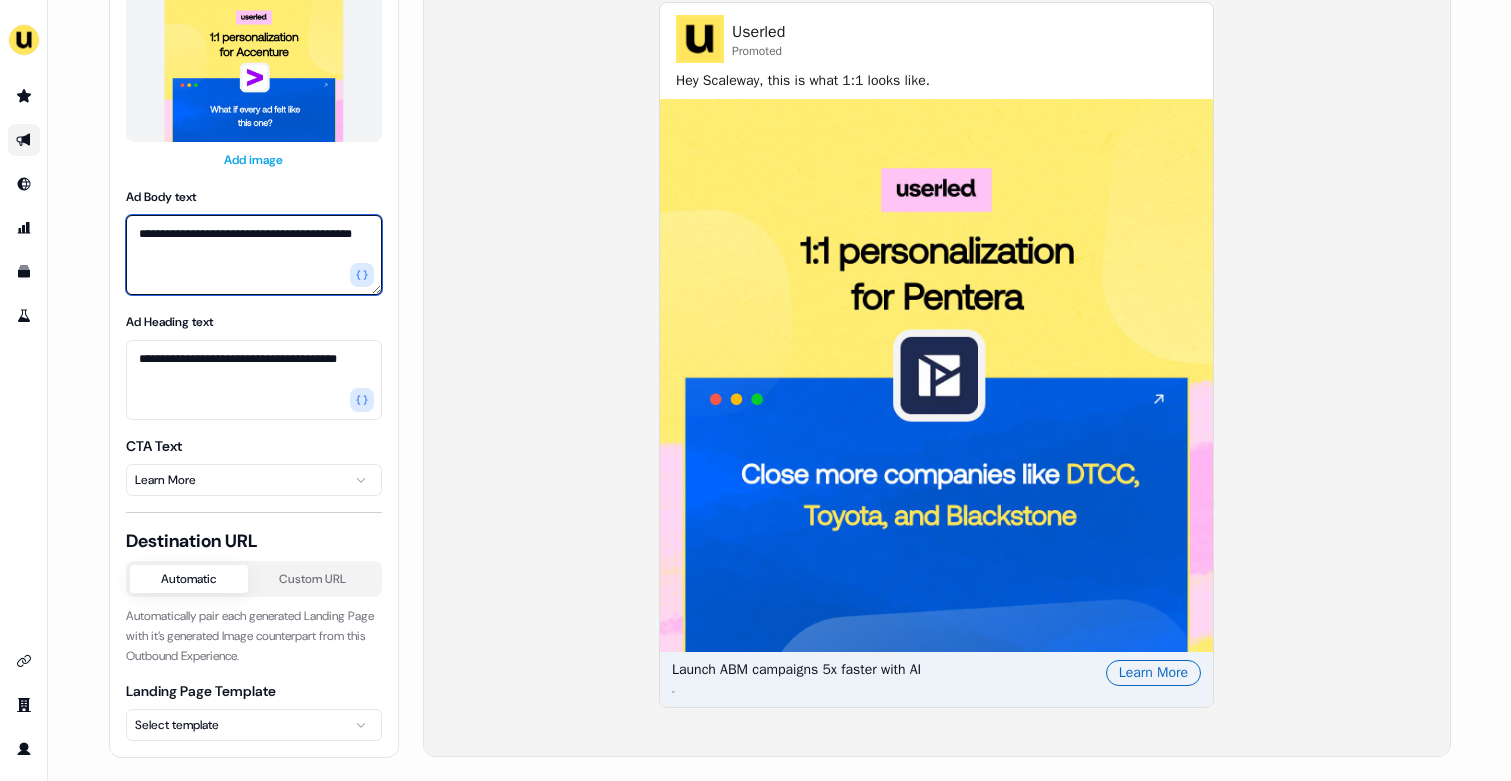 click on "**********" at bounding box center (254, 255) 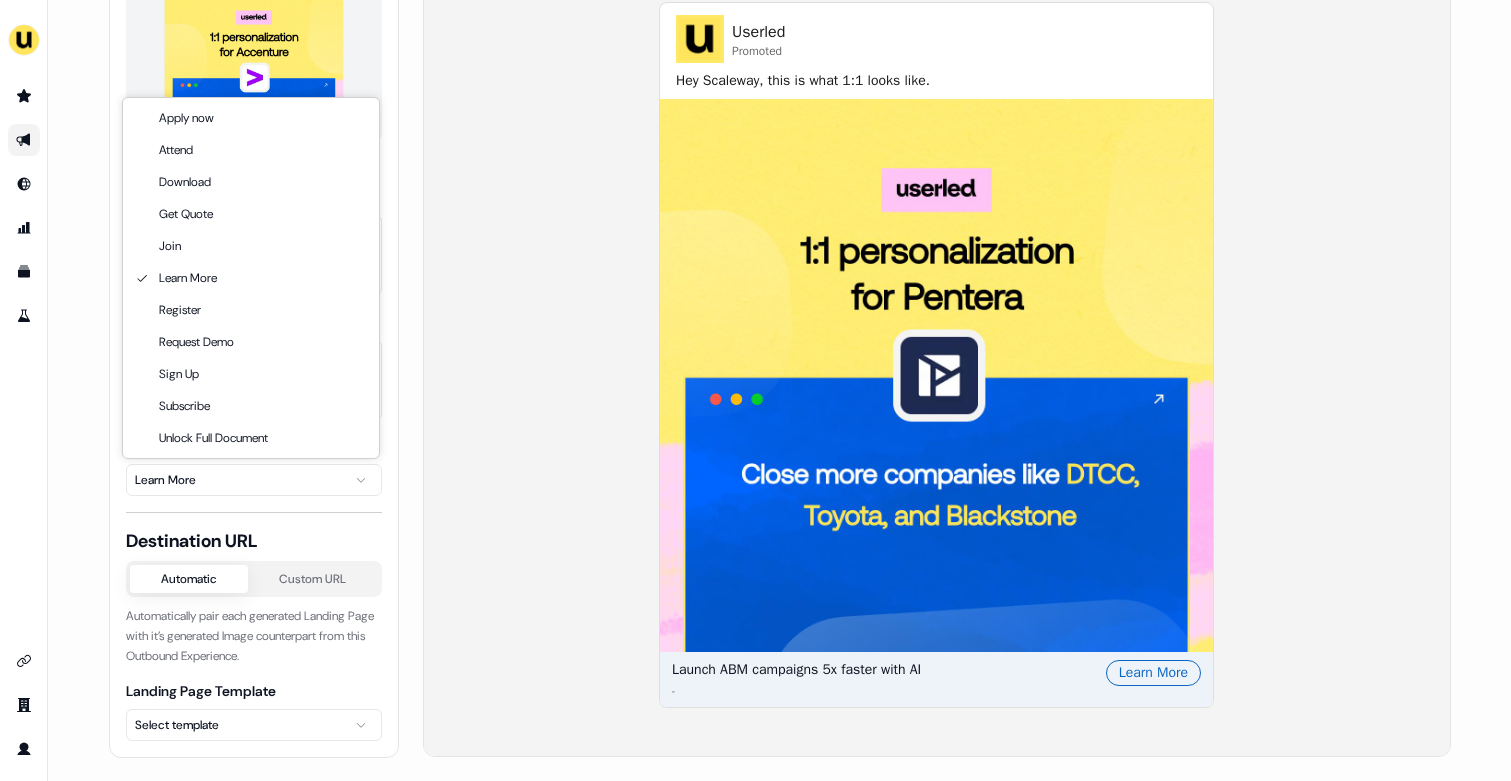 click on "**********" at bounding box center [755, 390] 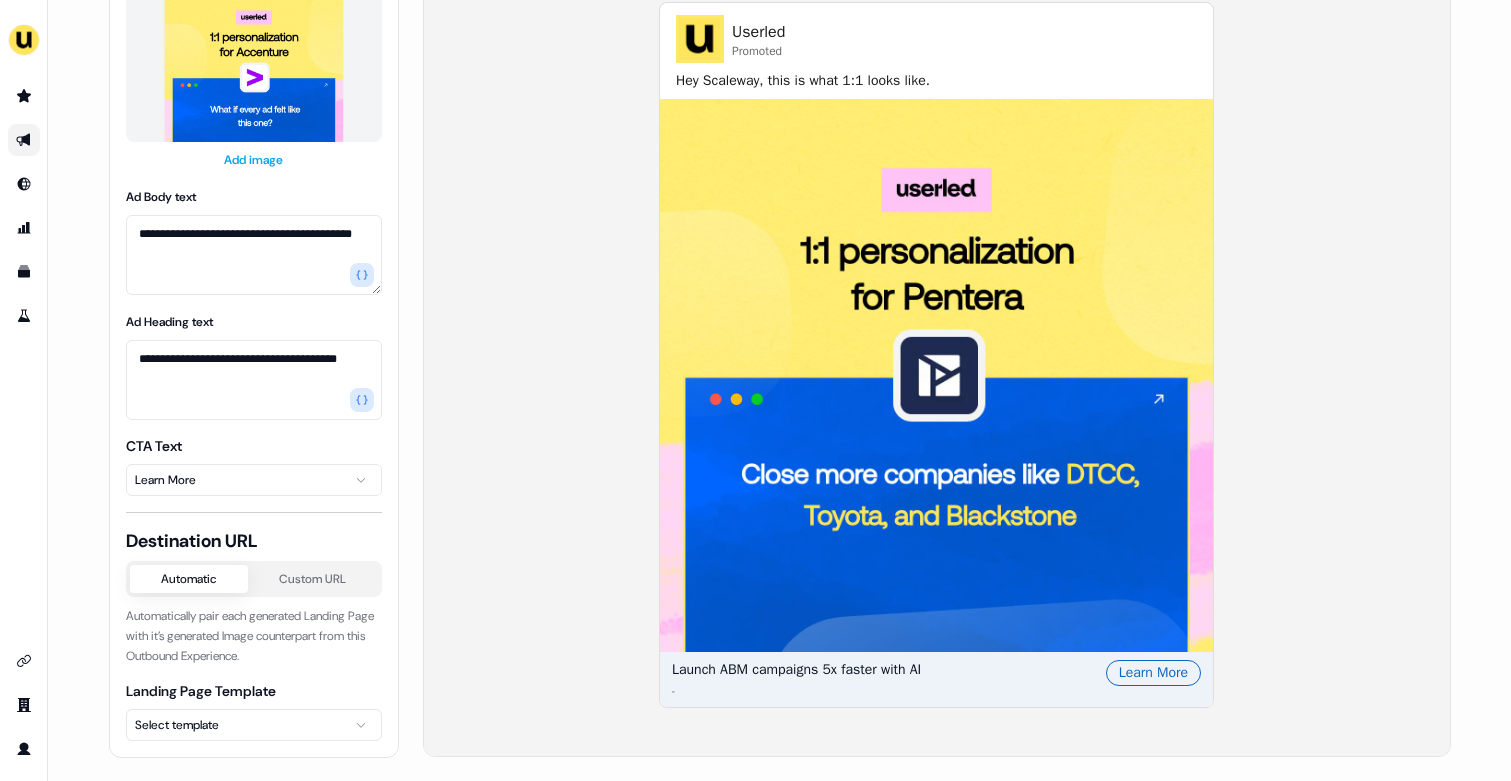click on "**********" at bounding box center (755, 390) 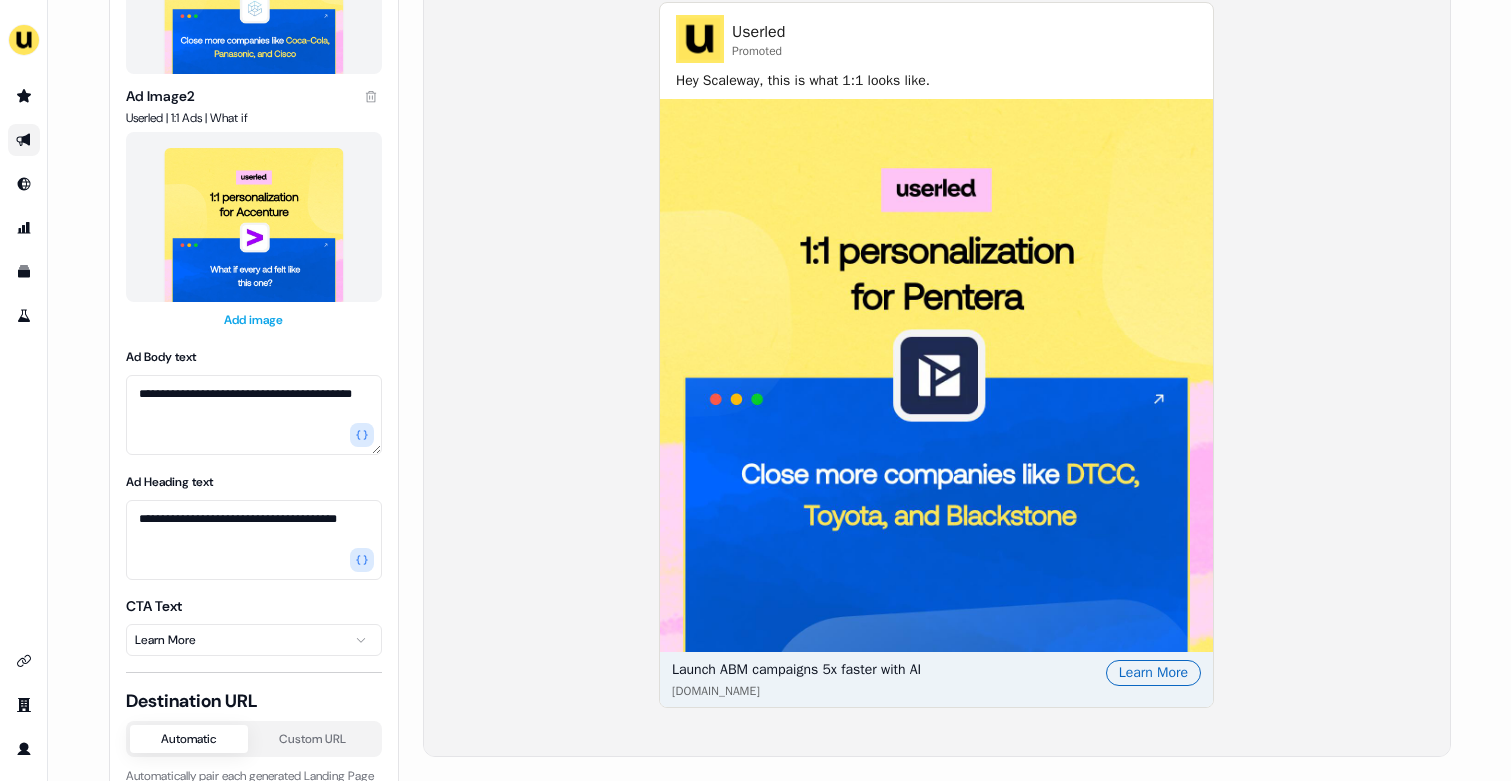 scroll, scrollTop: 183, scrollLeft: 0, axis: vertical 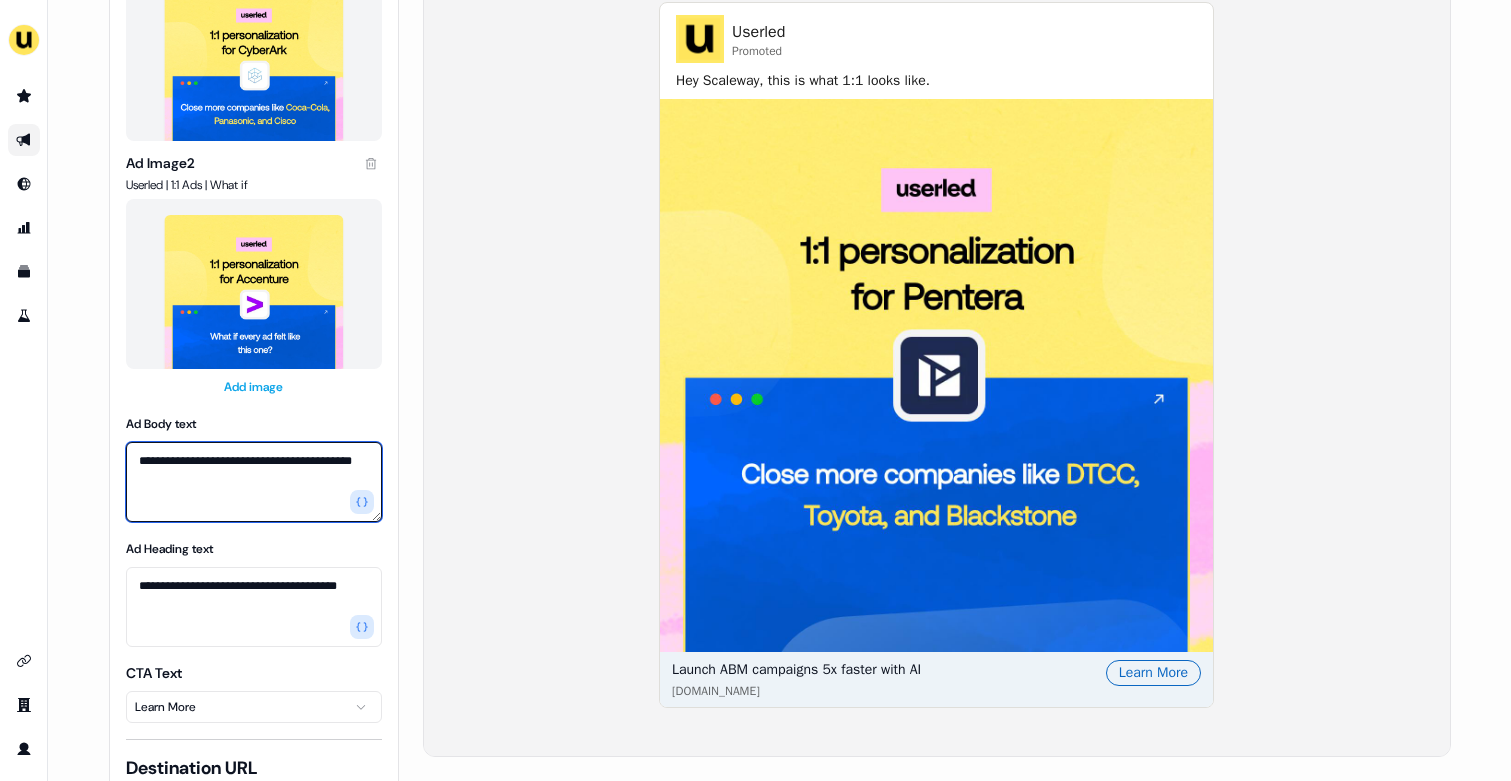 click on "**********" at bounding box center [254, 482] 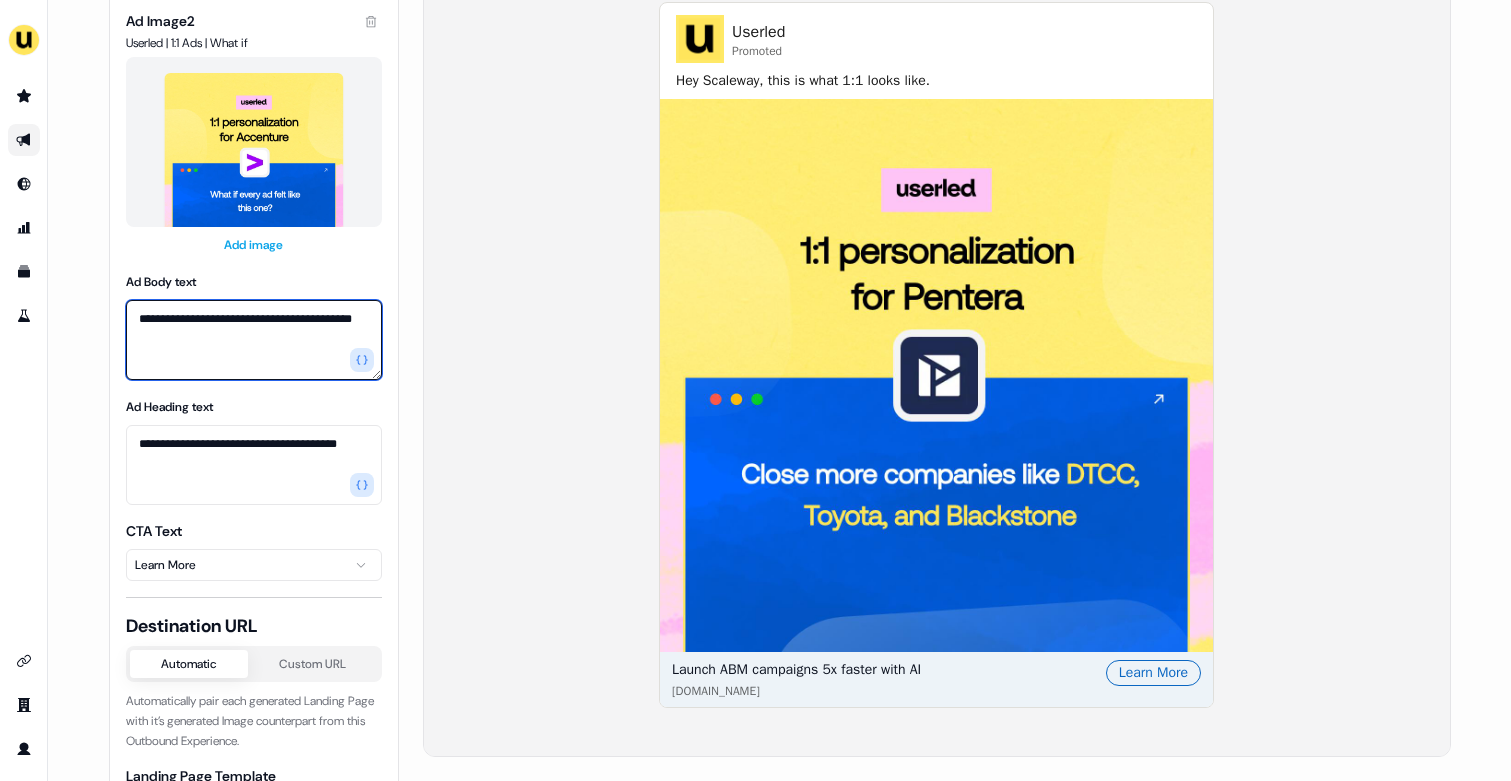 scroll, scrollTop: 322, scrollLeft: 0, axis: vertical 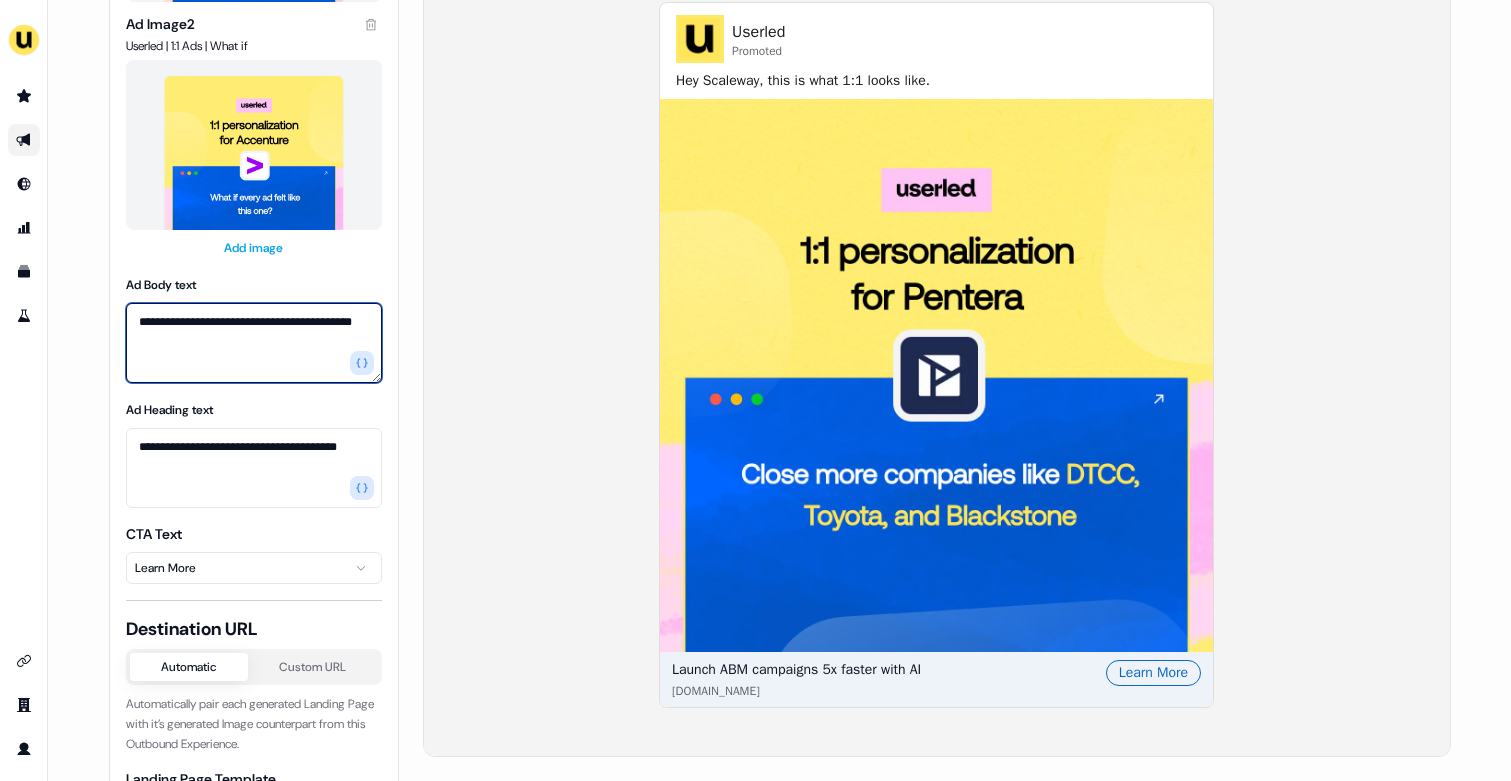 click on "**********" at bounding box center [254, 343] 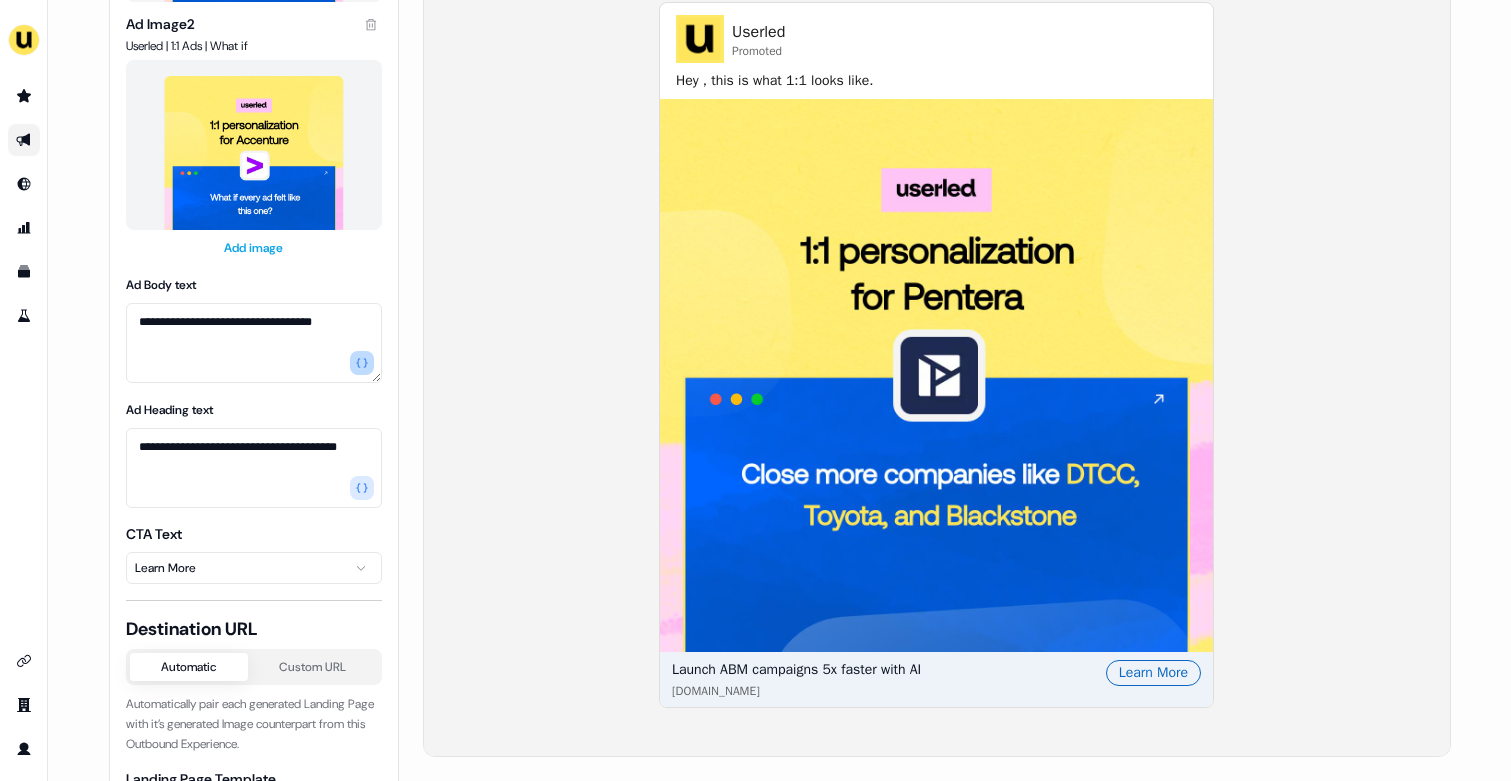 click at bounding box center [362, 363] 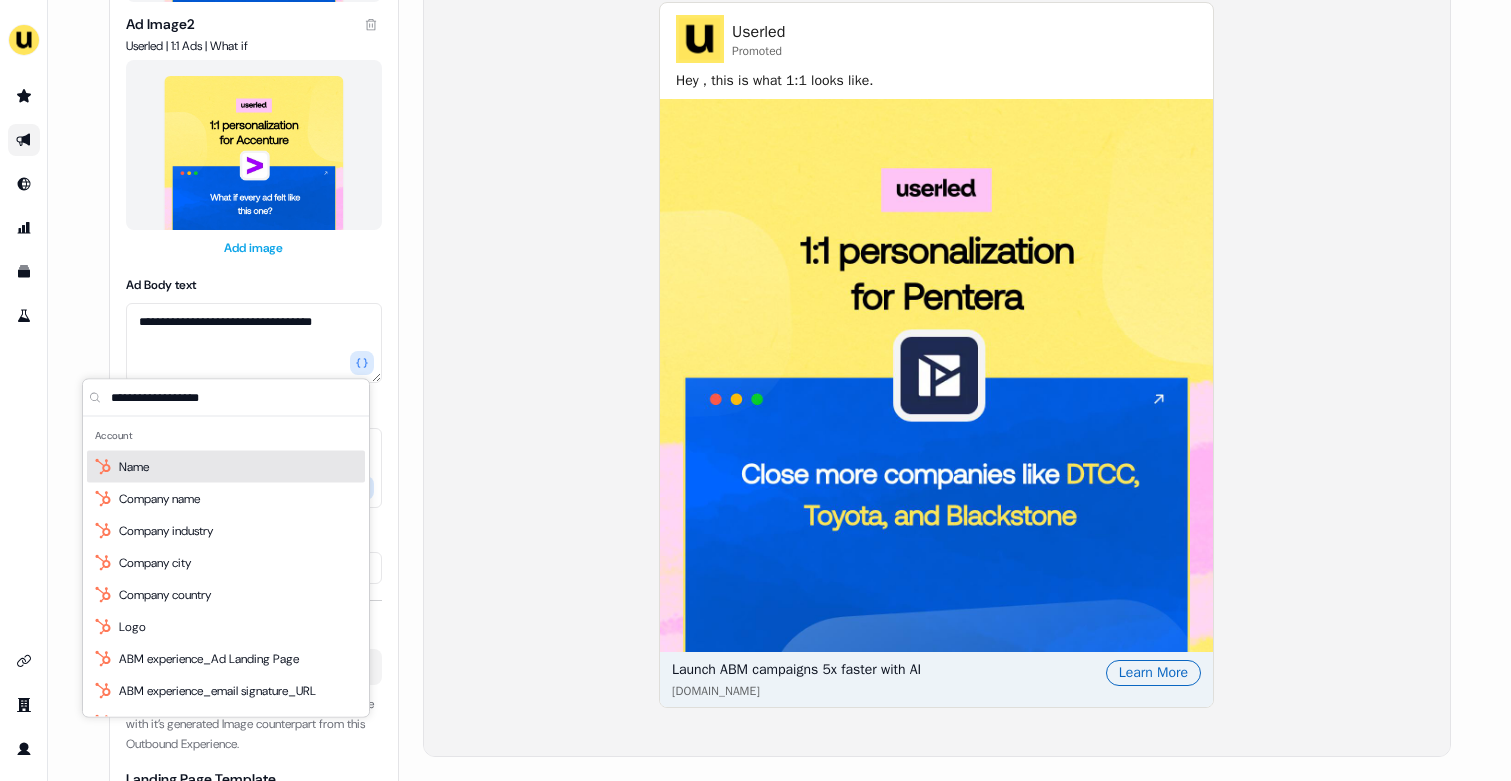 click on "Name" at bounding box center [226, 467] 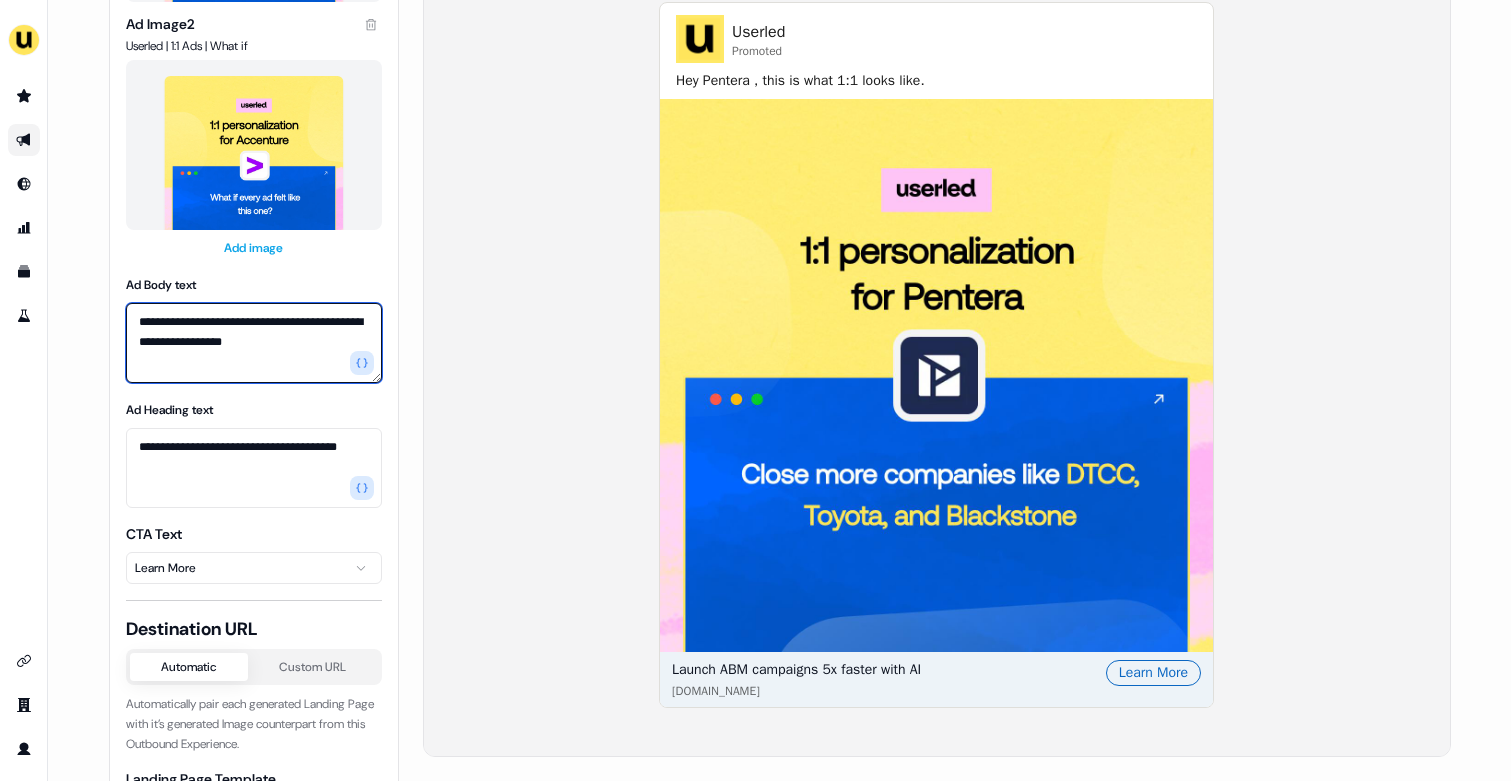 click on "**********" at bounding box center (254, 343) 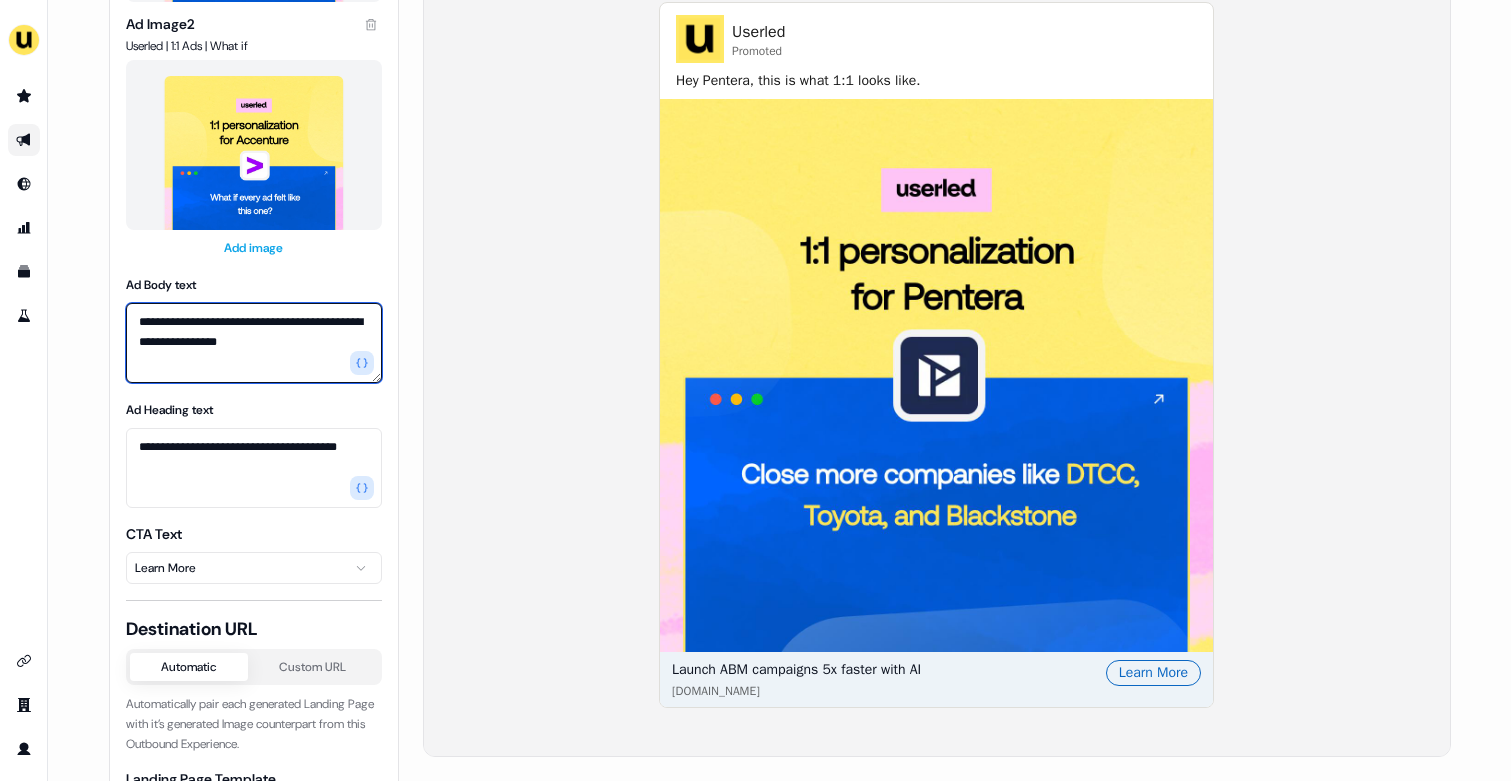 type on "**********" 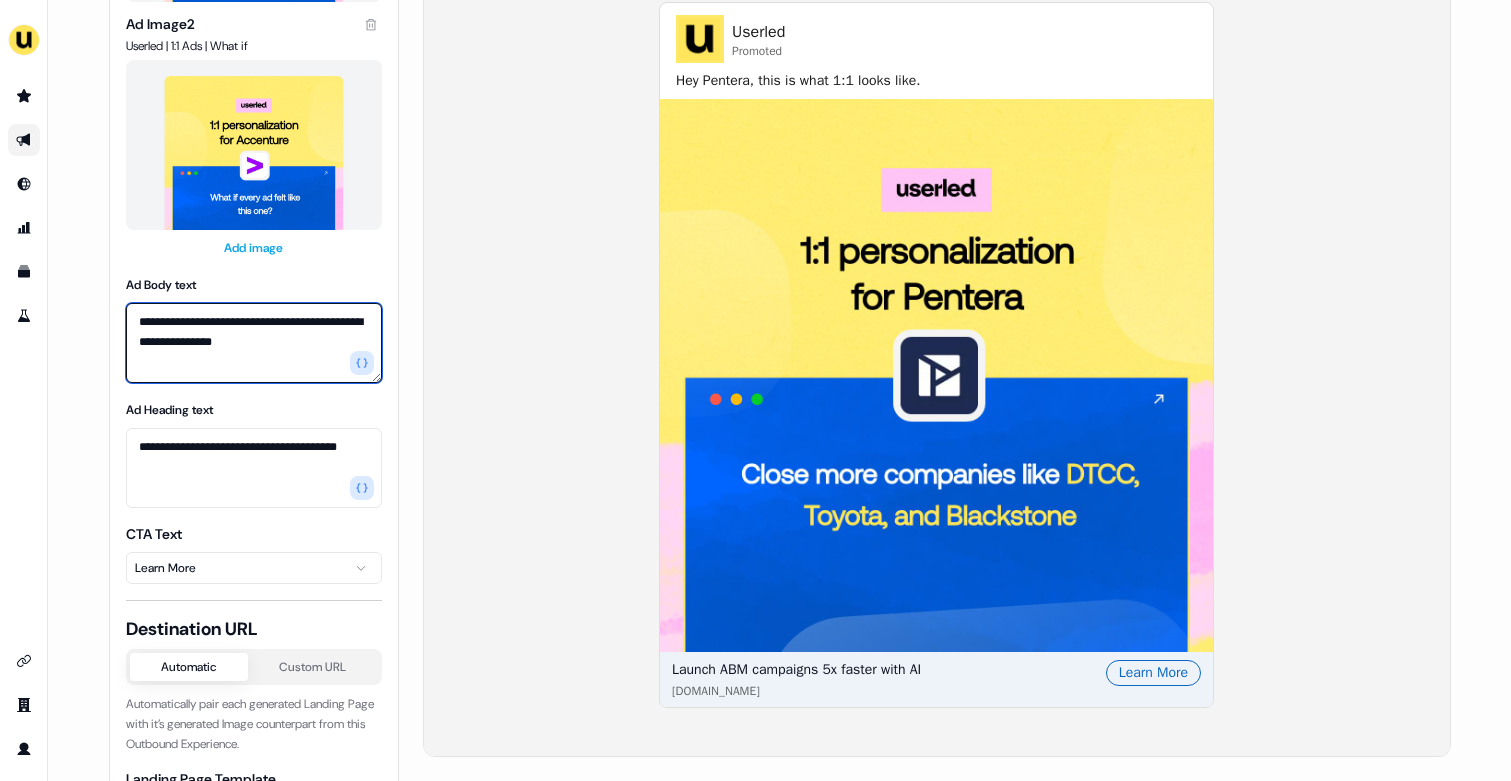 scroll, scrollTop: 0, scrollLeft: 0, axis: both 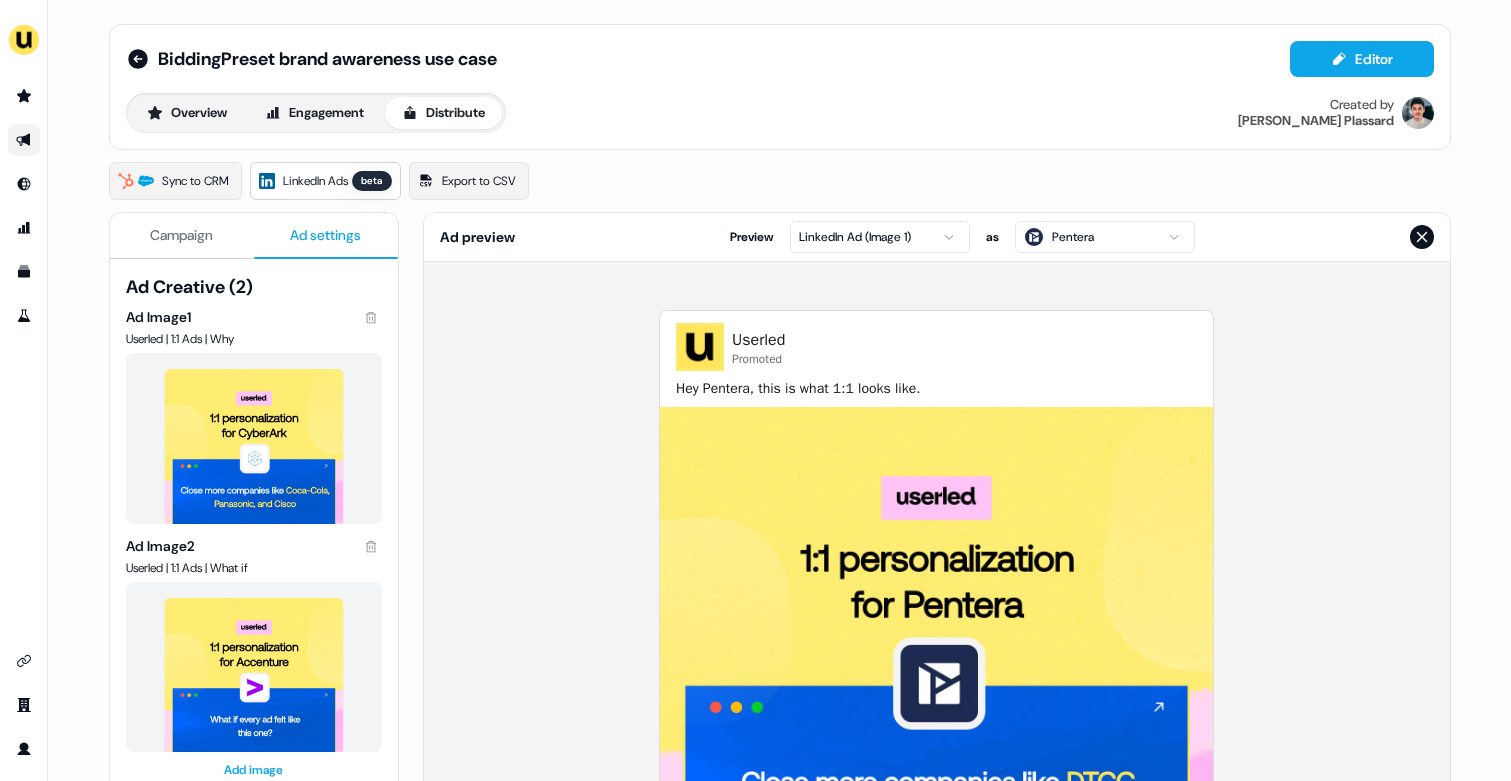 click on "Campaign" at bounding box center (181, 235) 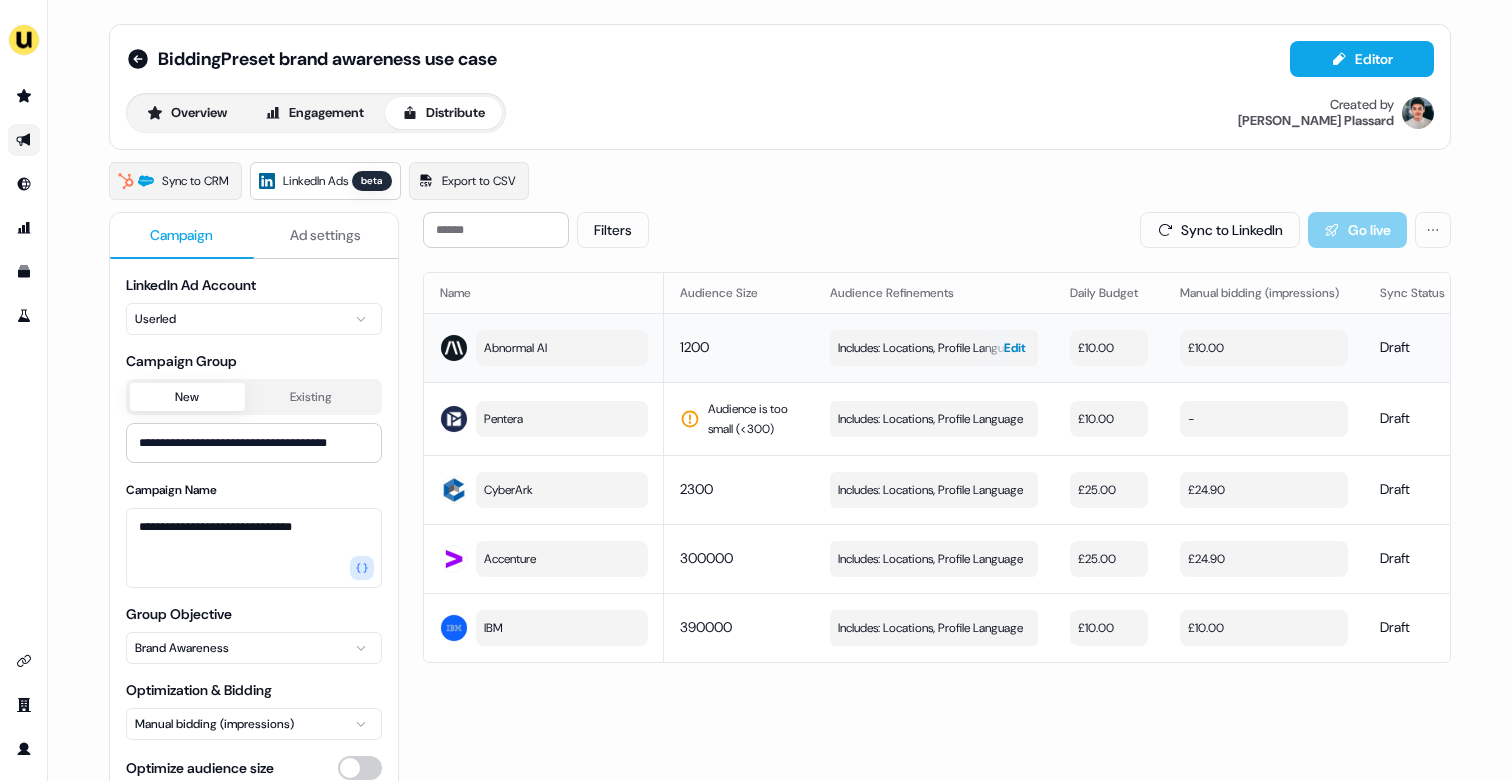 type 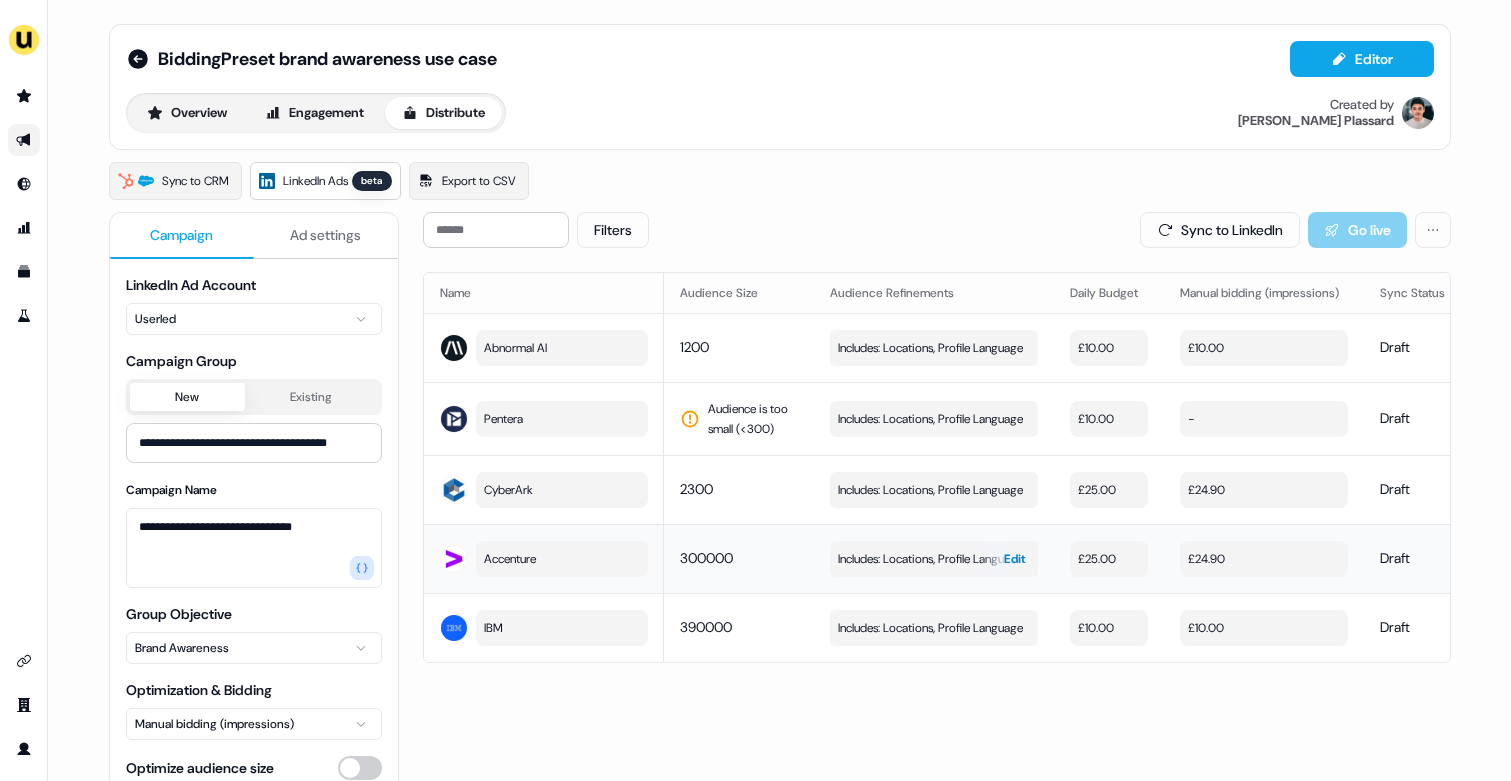 click on "Edit" at bounding box center [1015, 559] 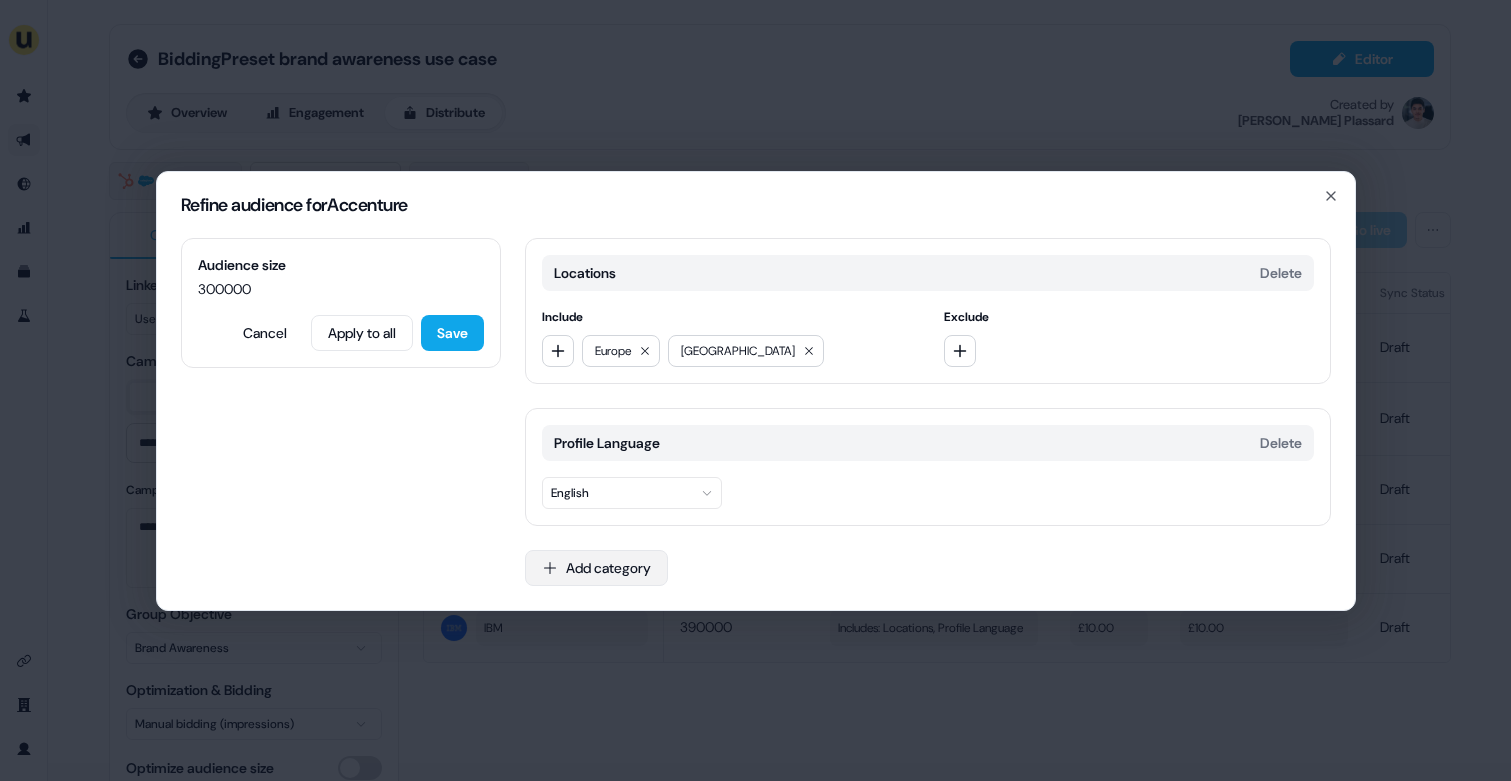 click on "Add category" at bounding box center [596, 568] 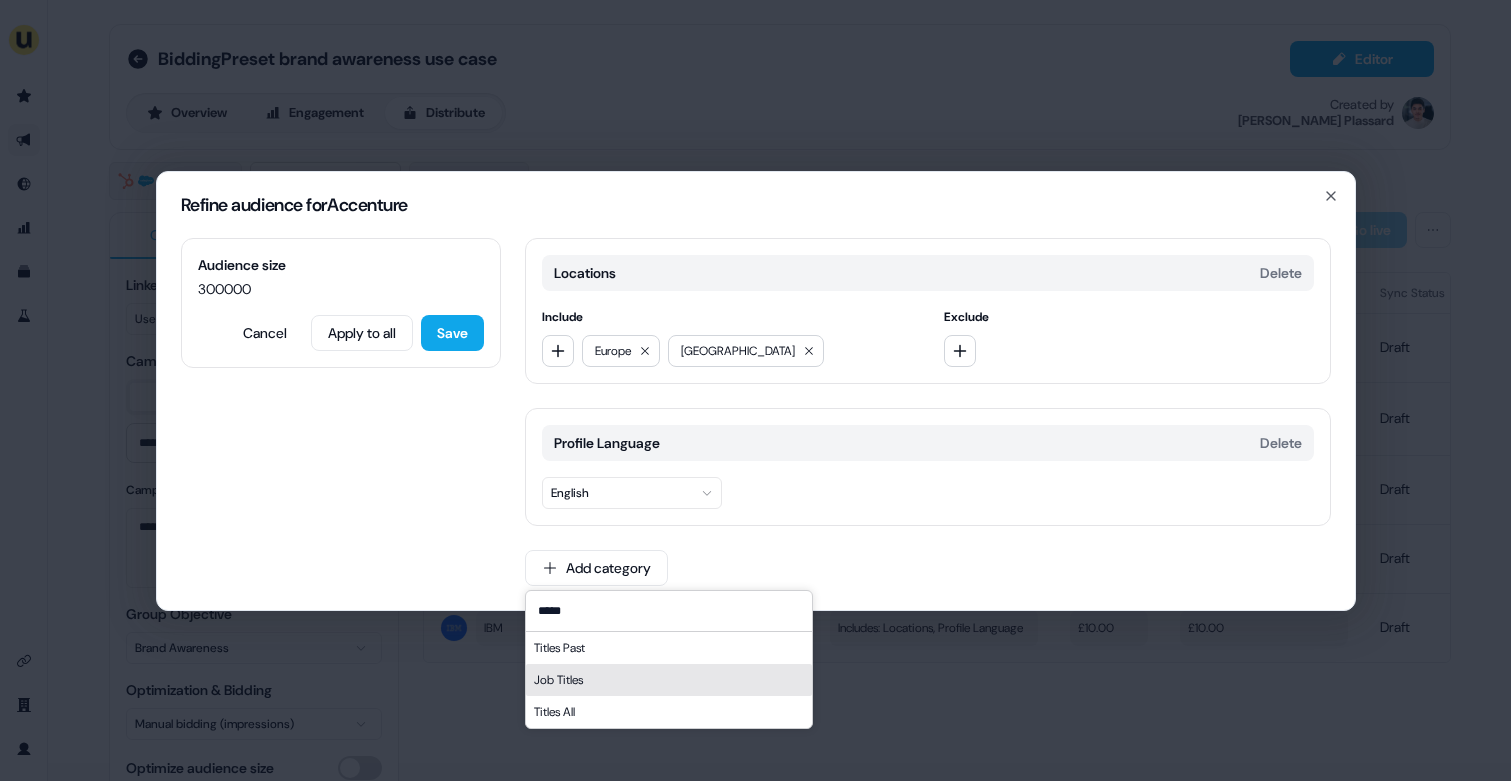 type on "*****" 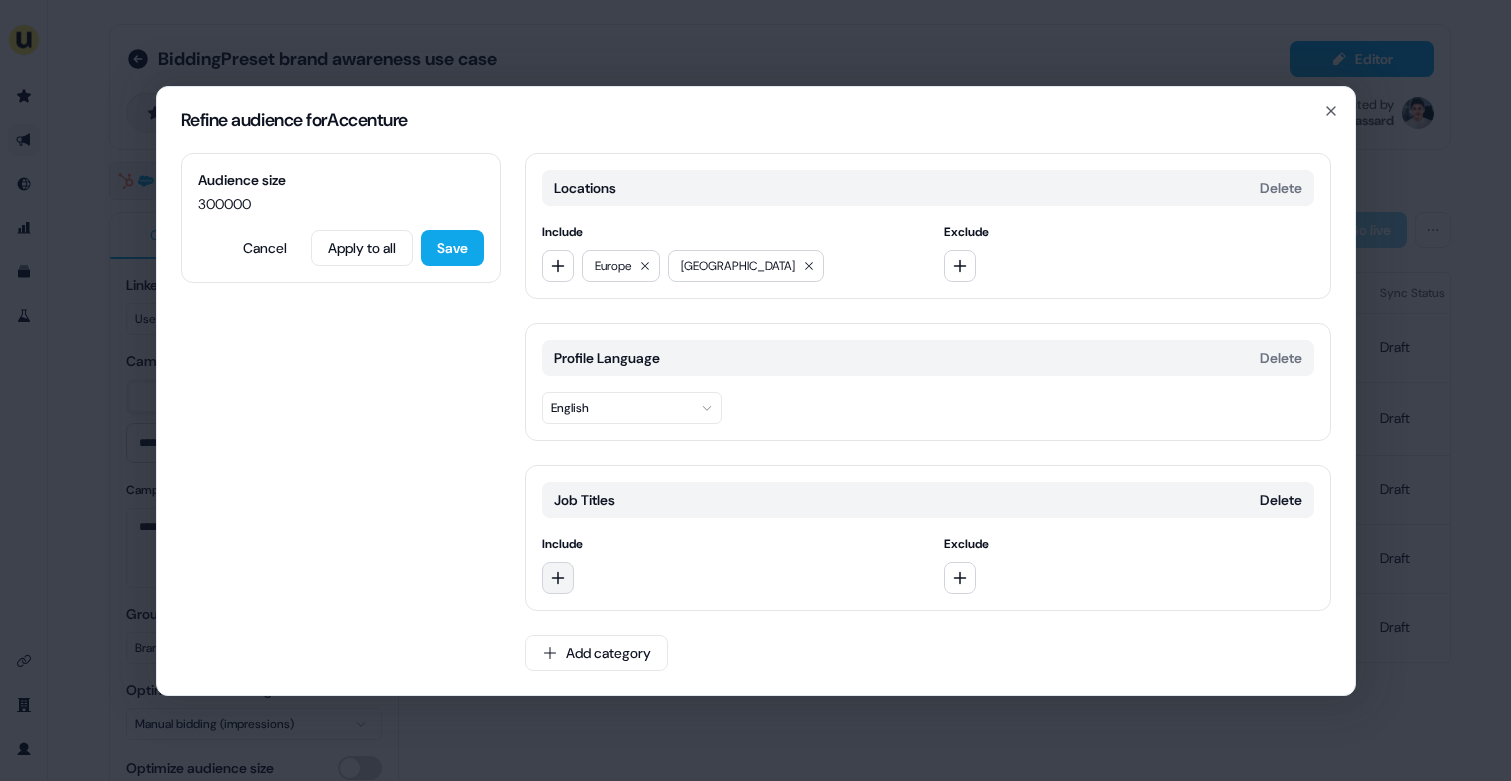 click at bounding box center [558, 578] 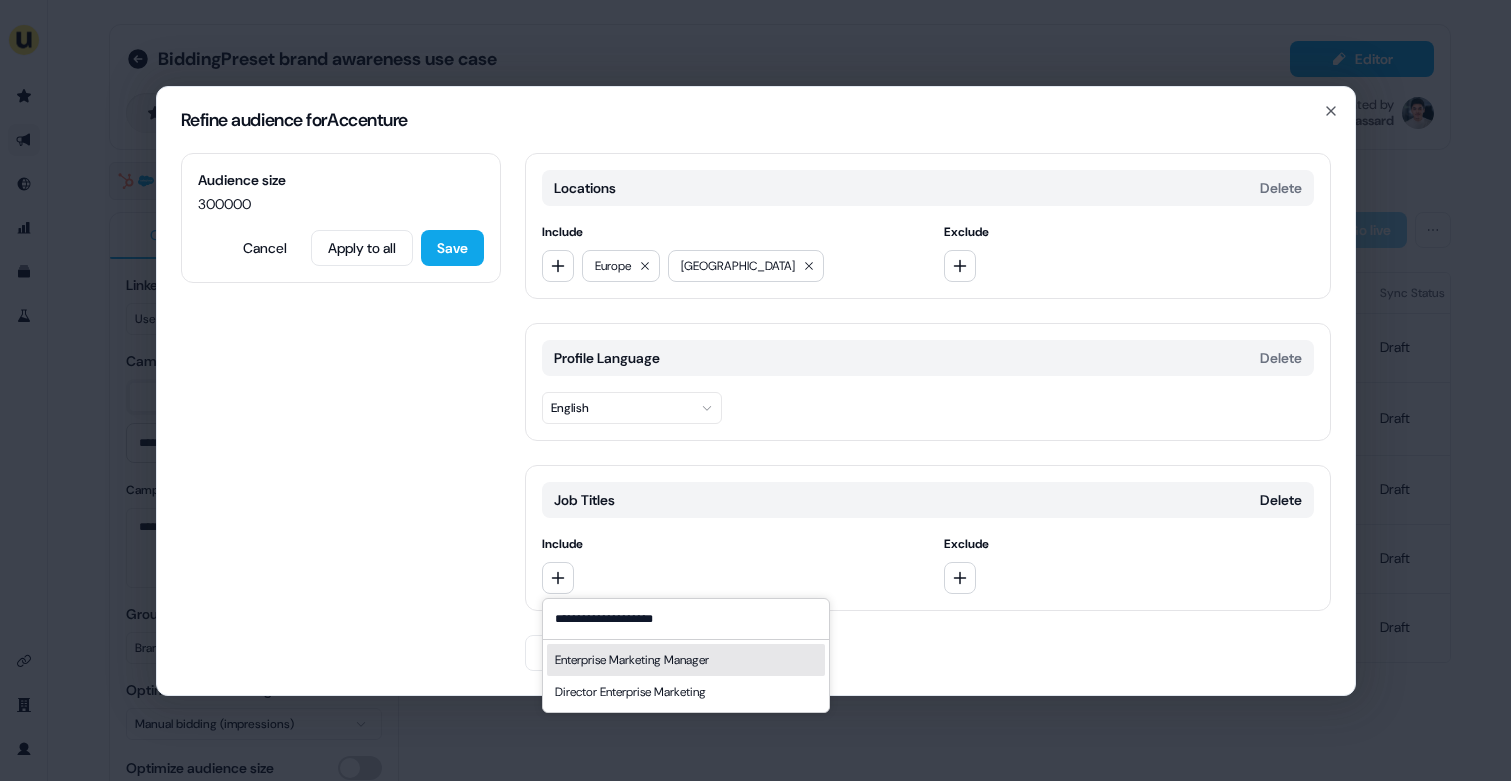 type on "**********" 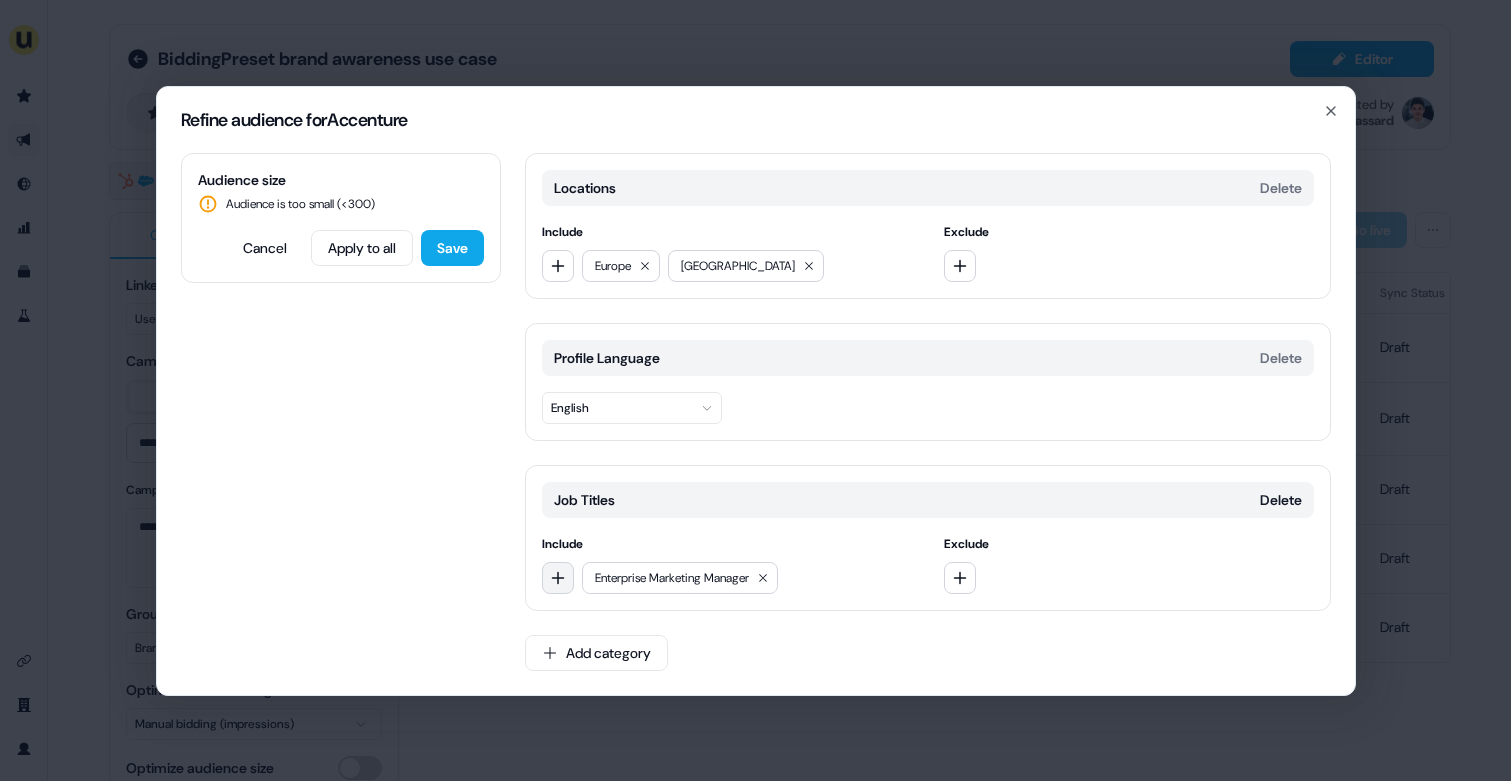 click at bounding box center [558, 578] 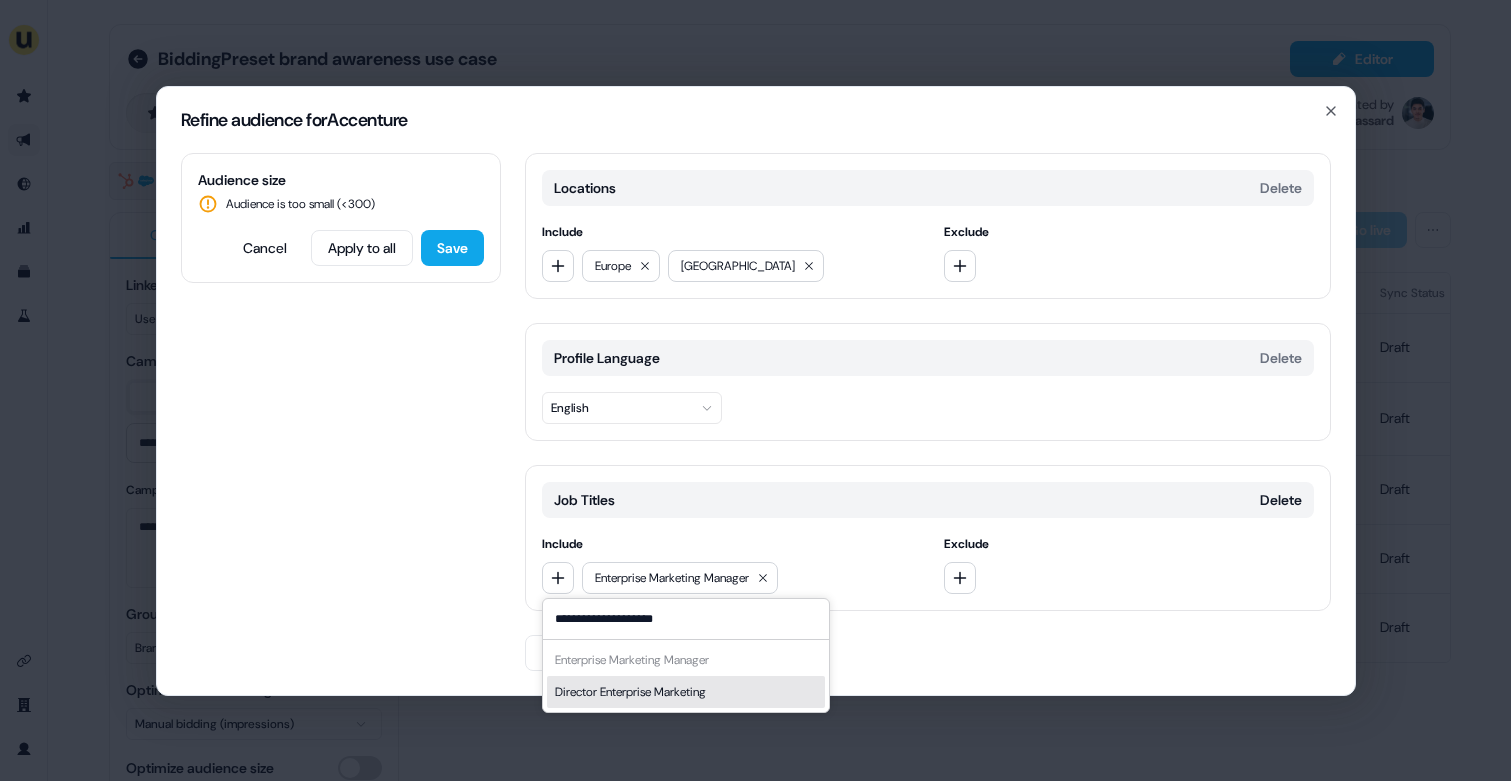 type on "**********" 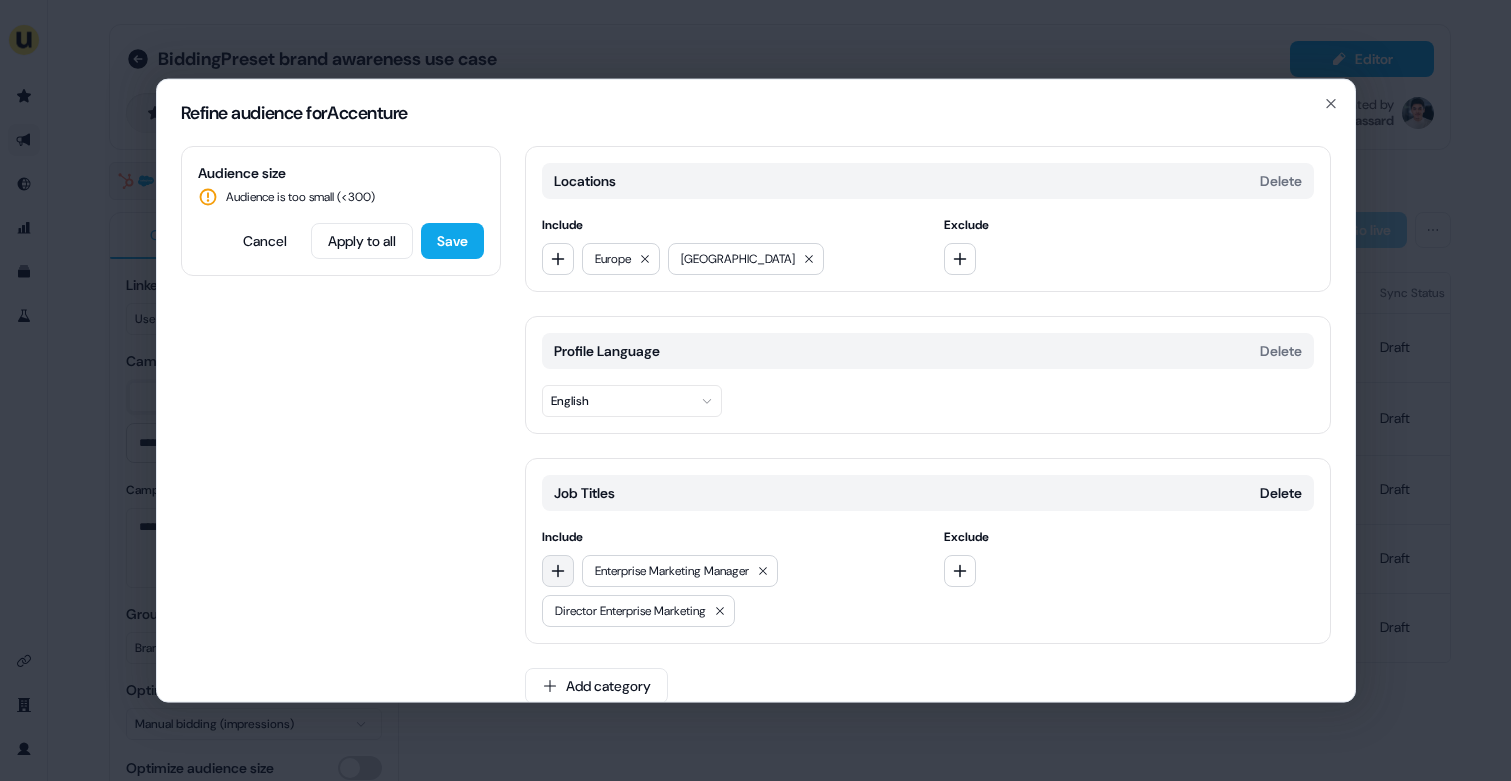 click 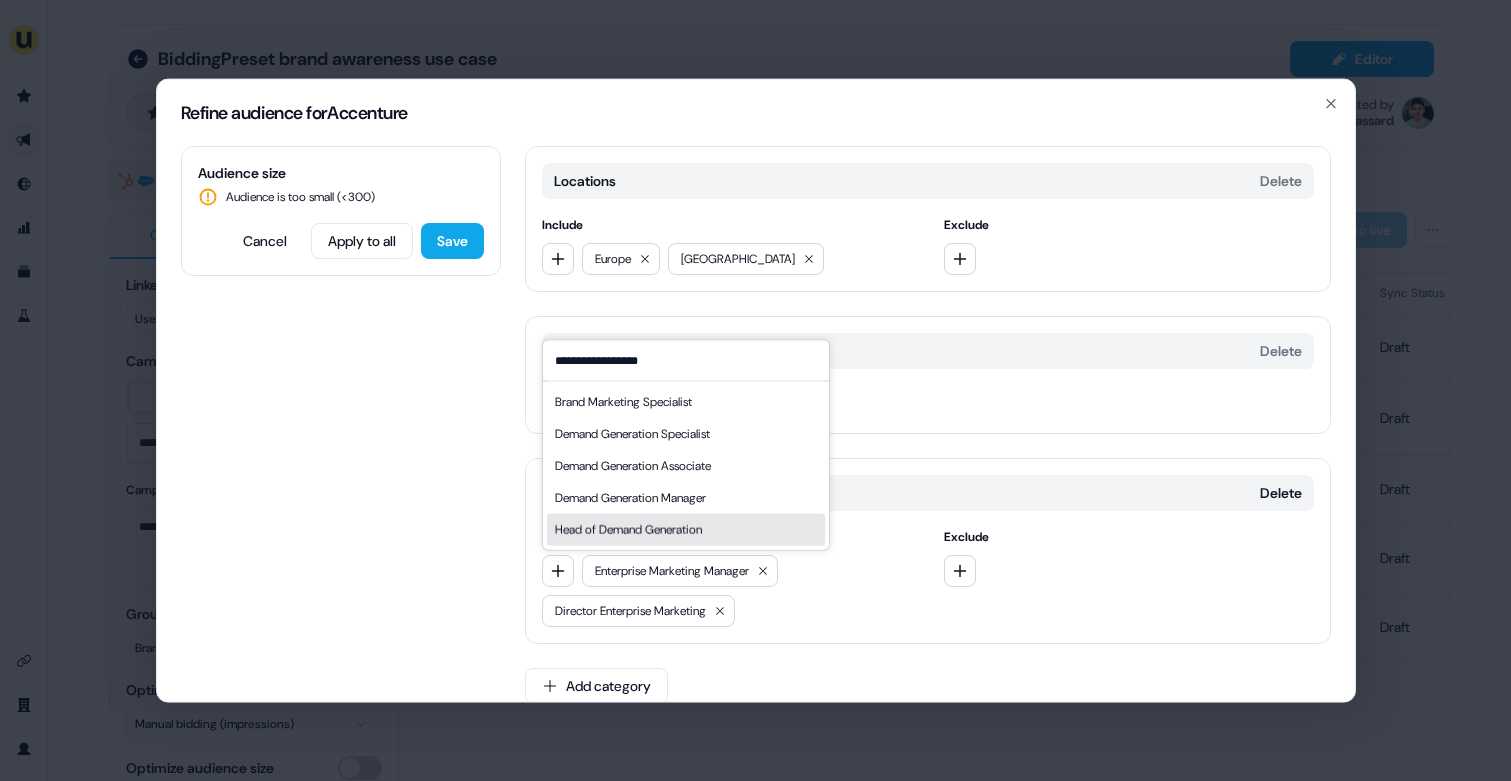 type on "**********" 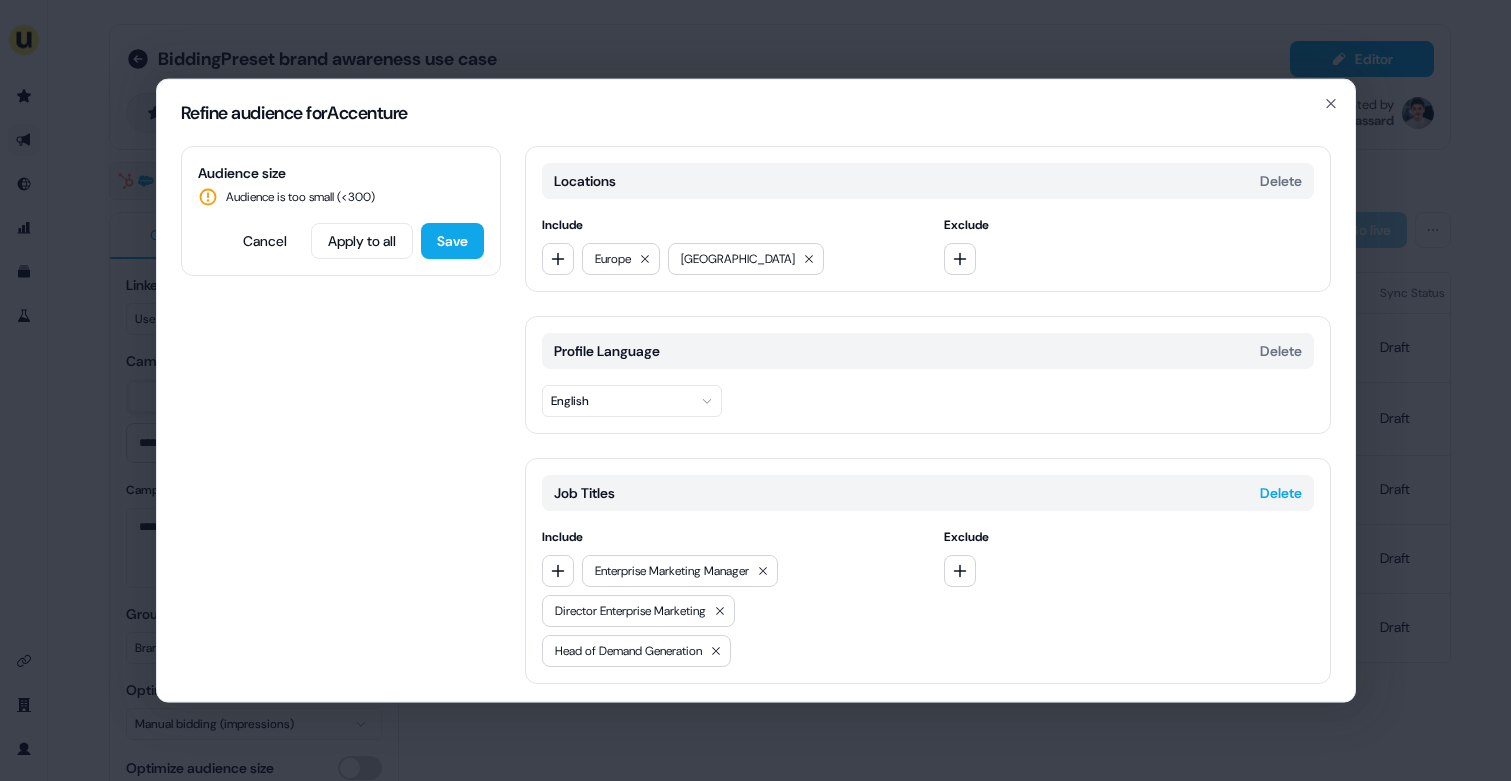 click on "Delete" at bounding box center [1281, 492] 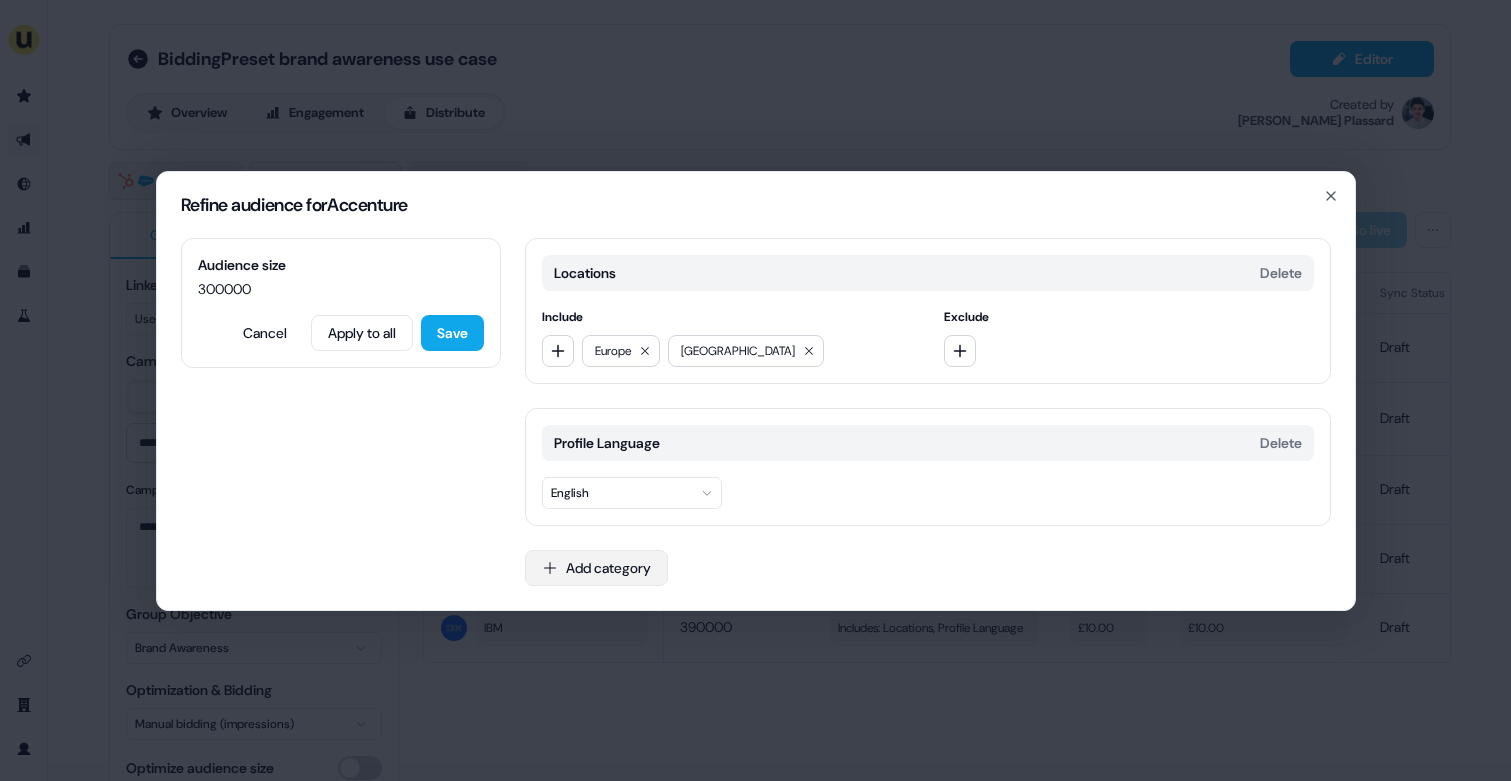 click on "Add category" at bounding box center [596, 568] 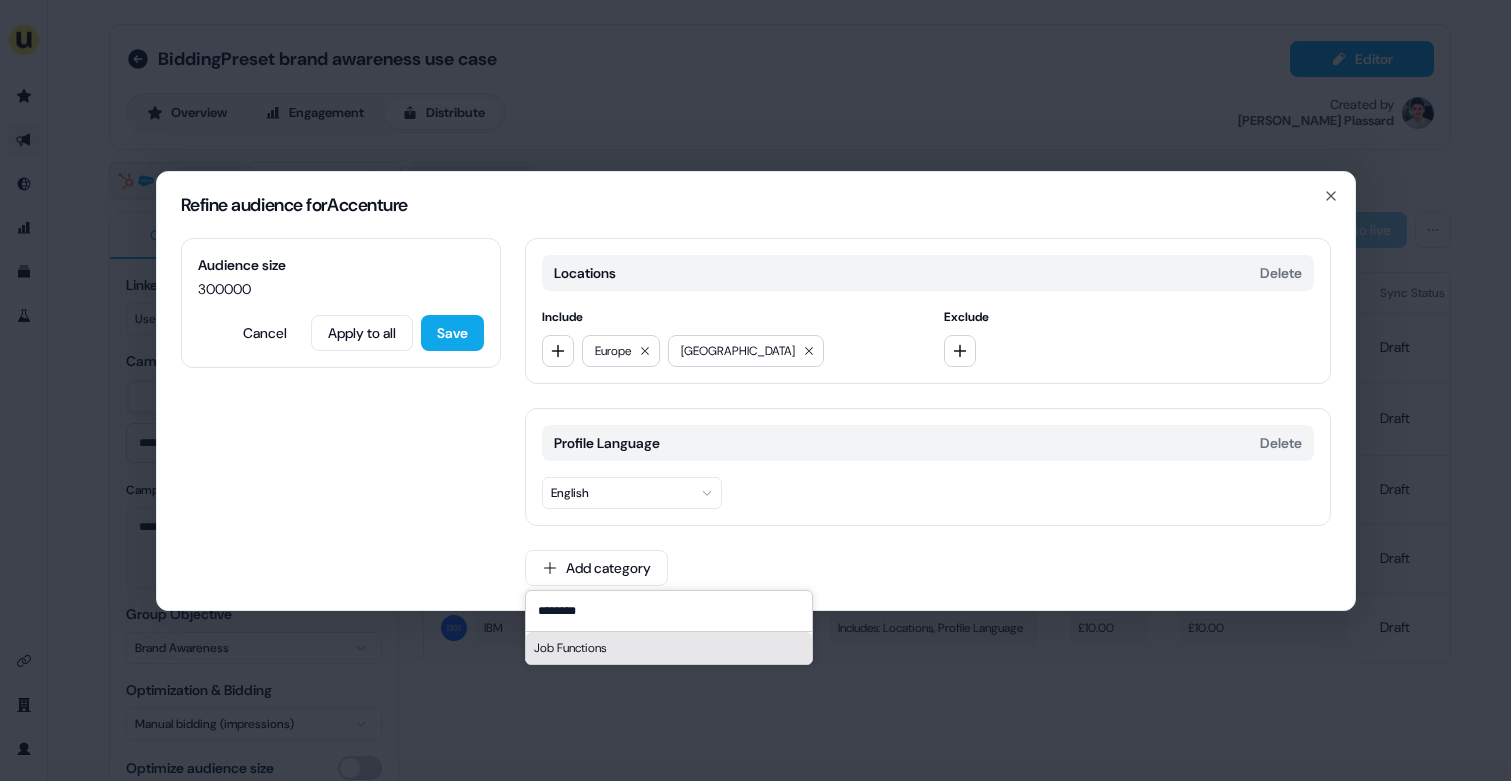 type on "********" 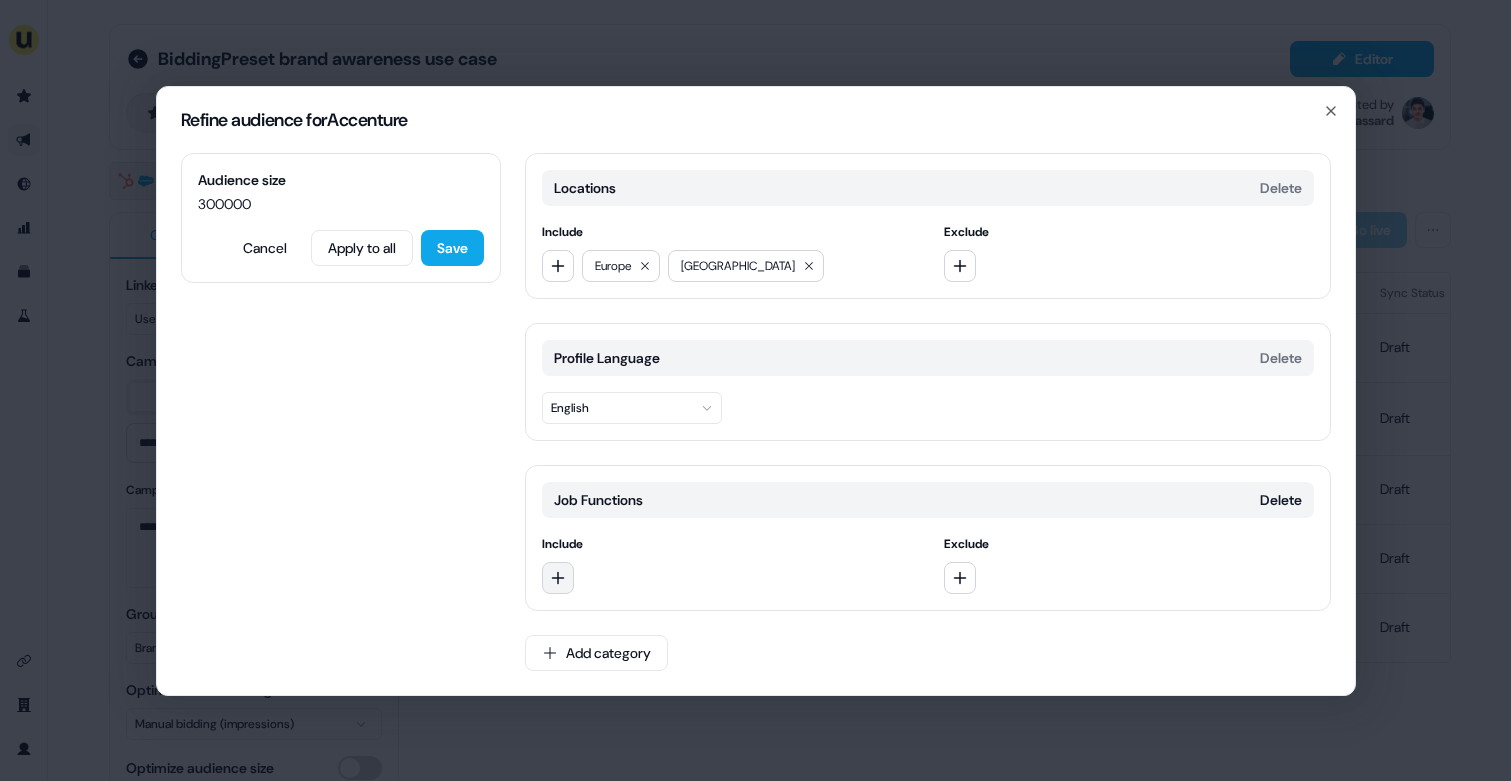 click at bounding box center (558, 578) 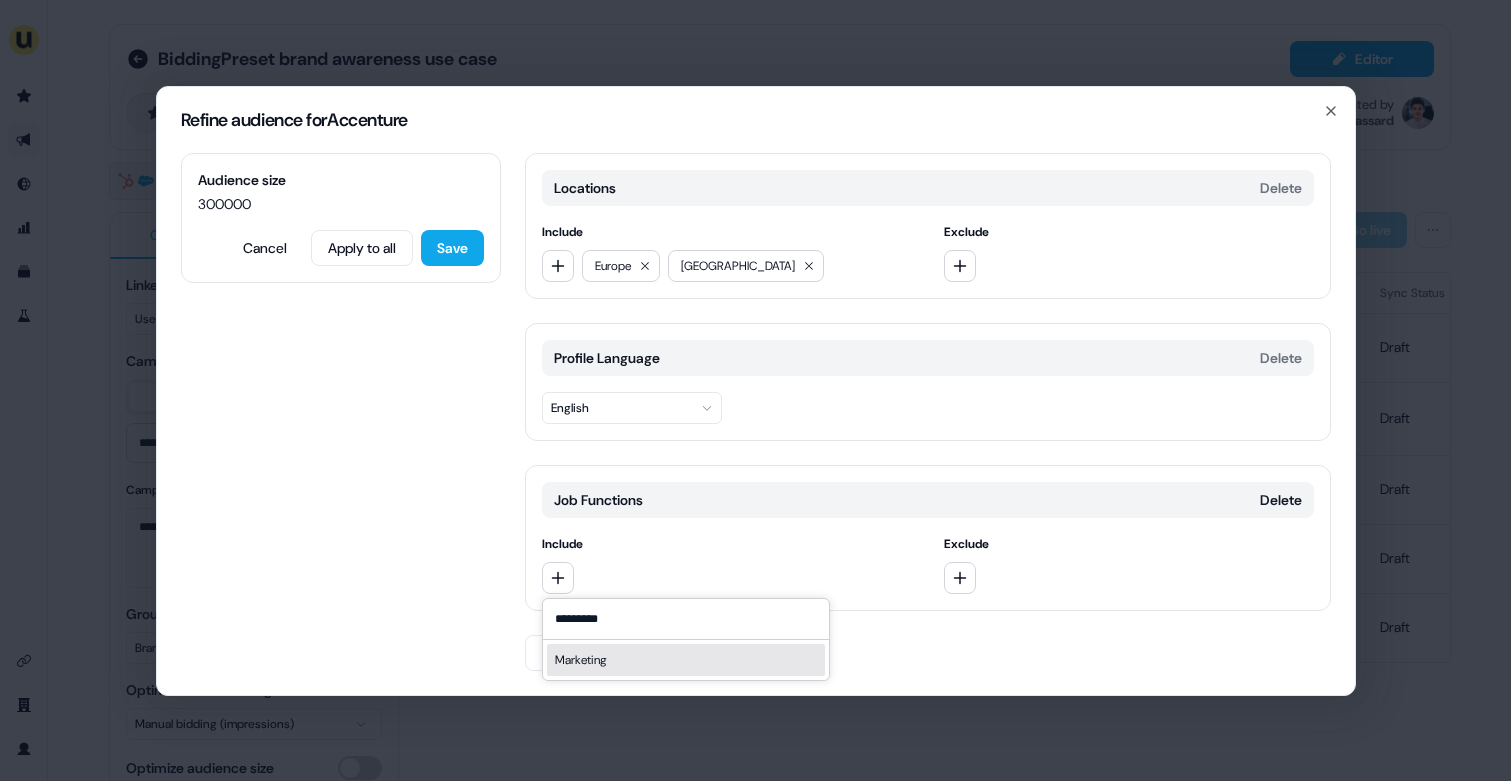 type on "*********" 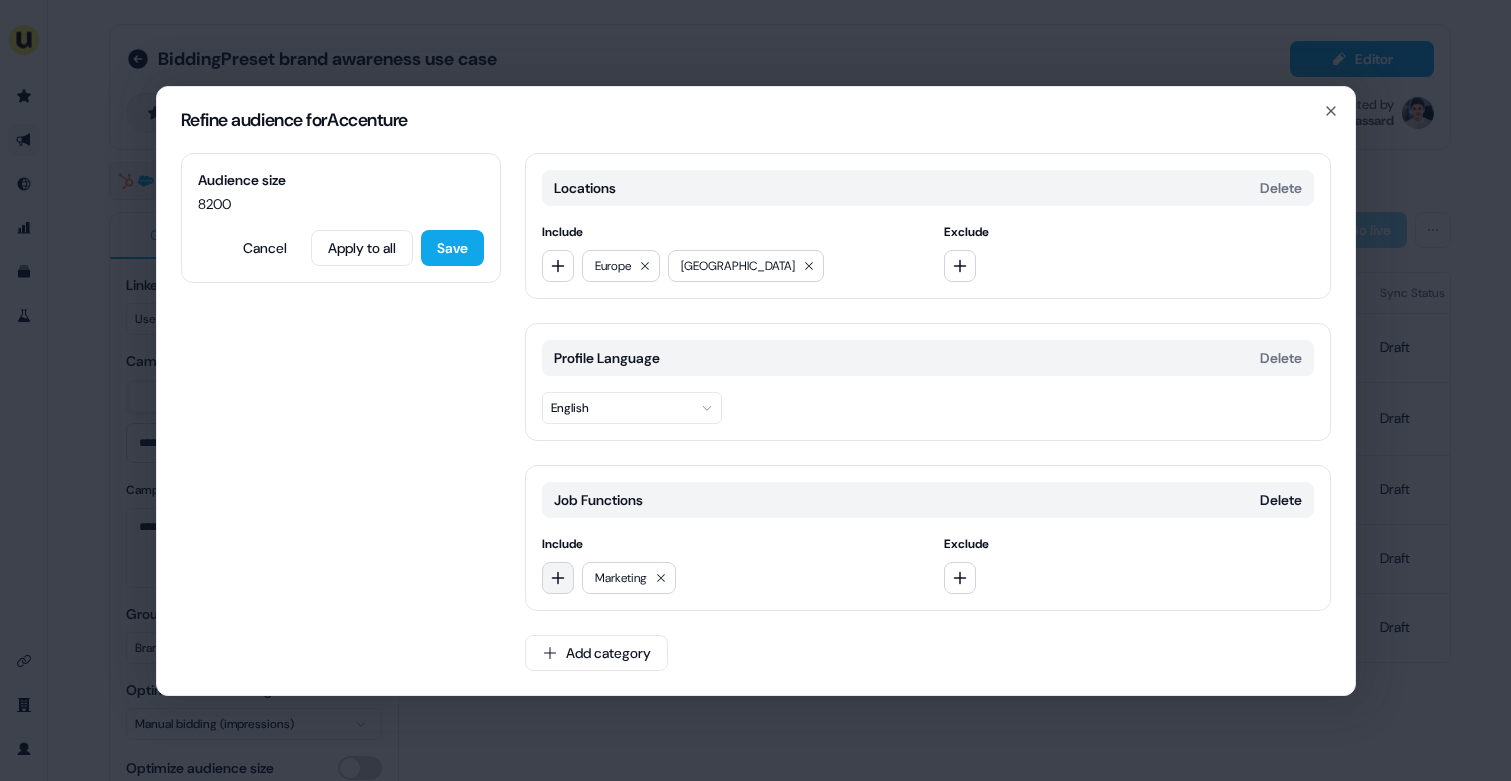 drag, startPoint x: 667, startPoint y: 574, endPoint x: 558, endPoint y: 581, distance: 109.22454 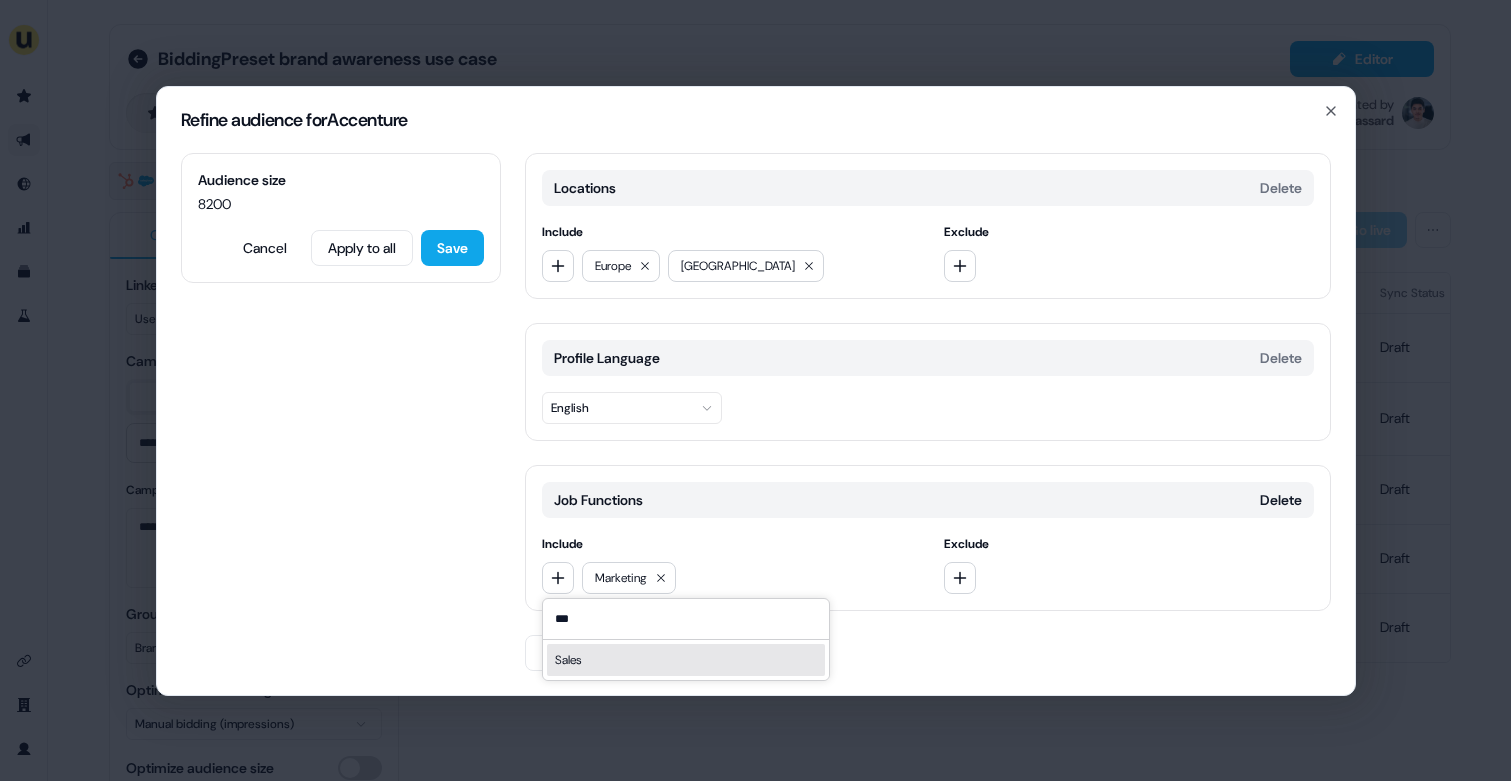 type on "***" 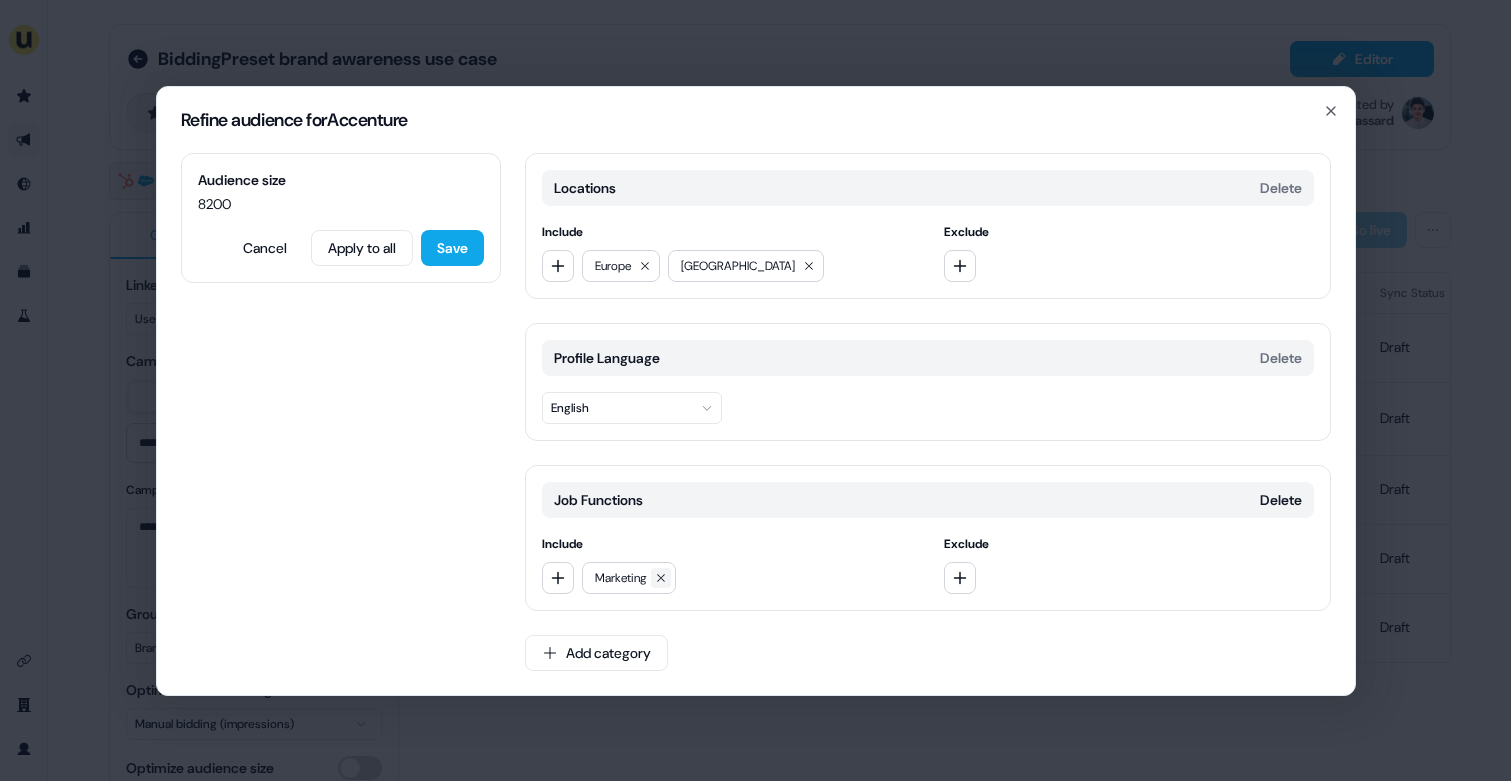 click at bounding box center [661, 578] 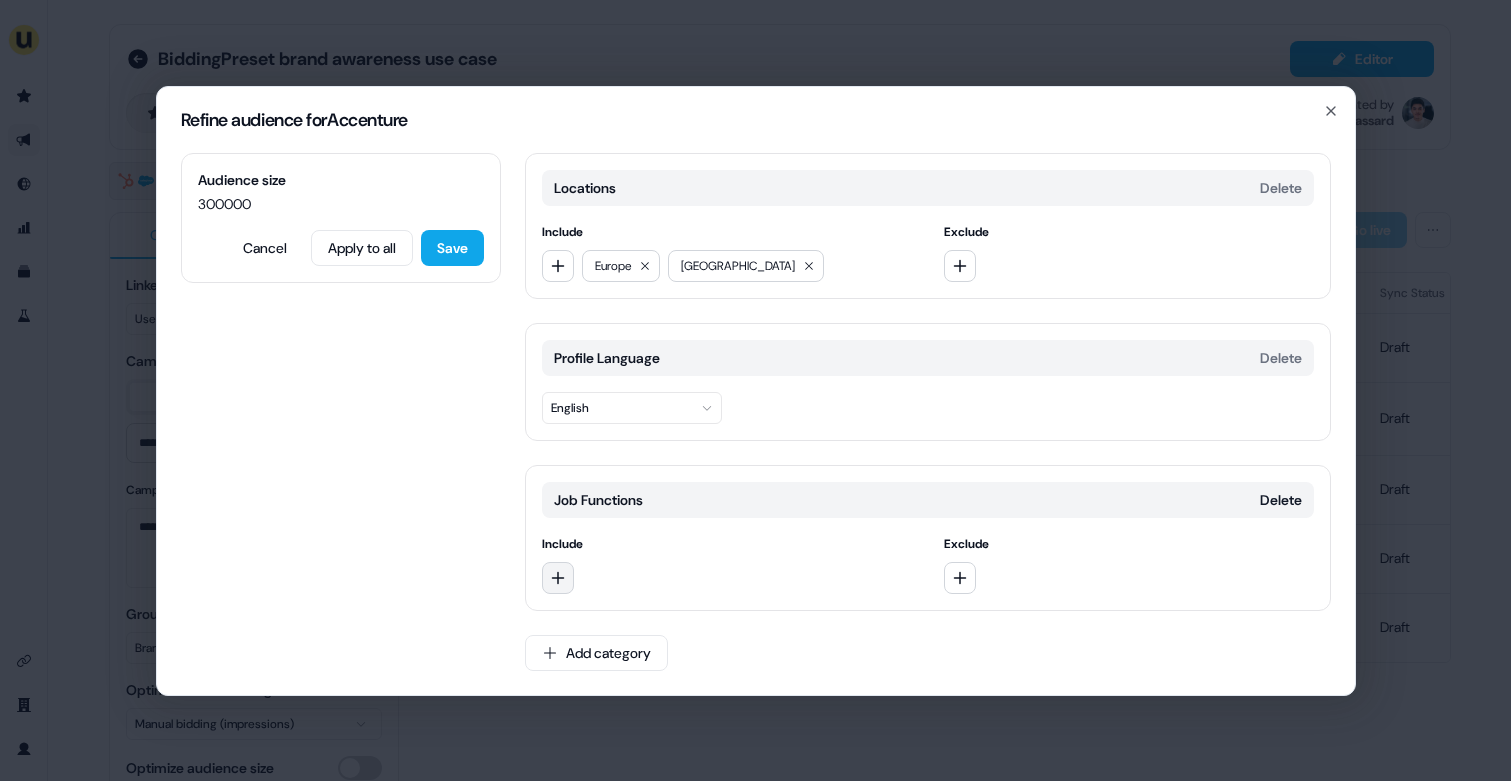 click 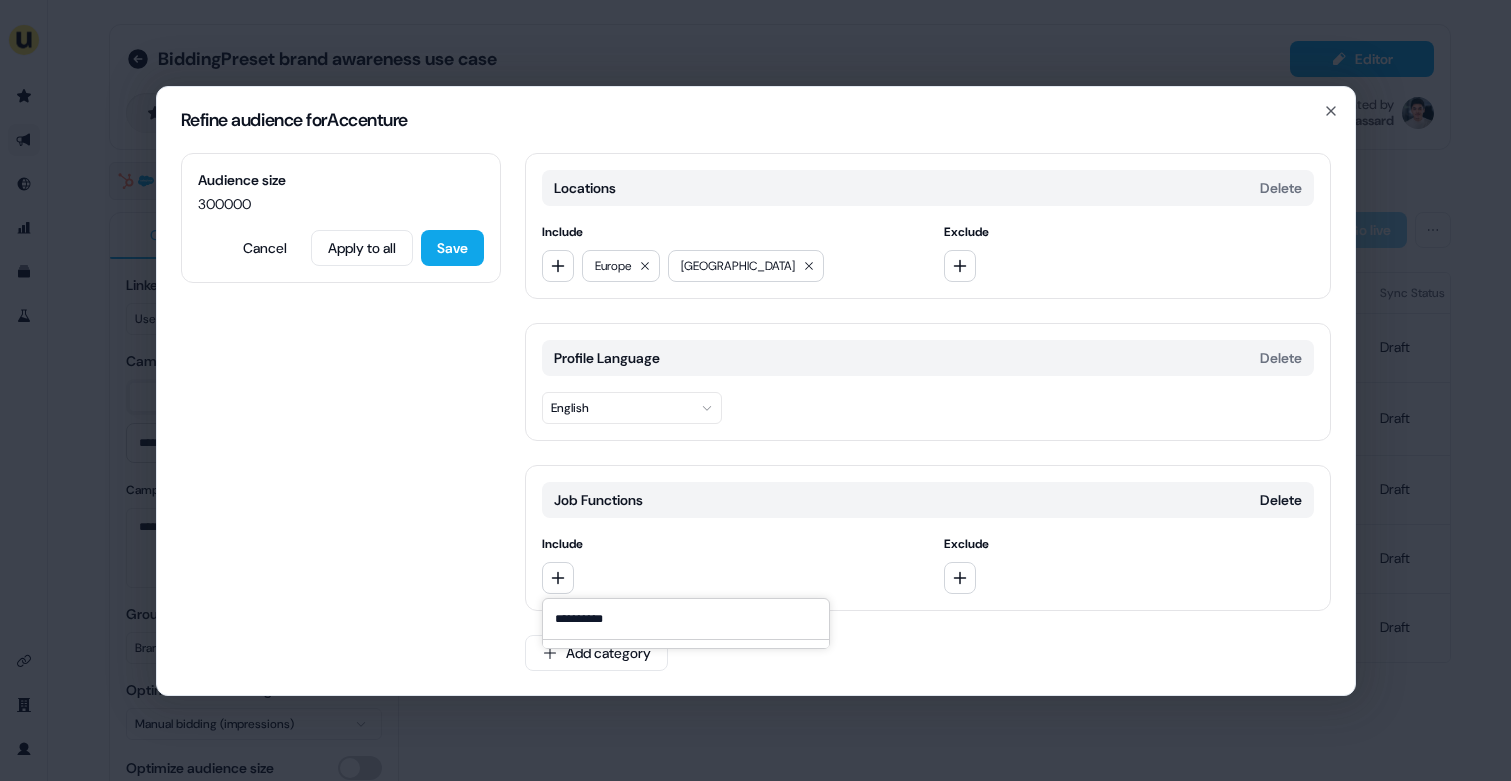 type on "*********" 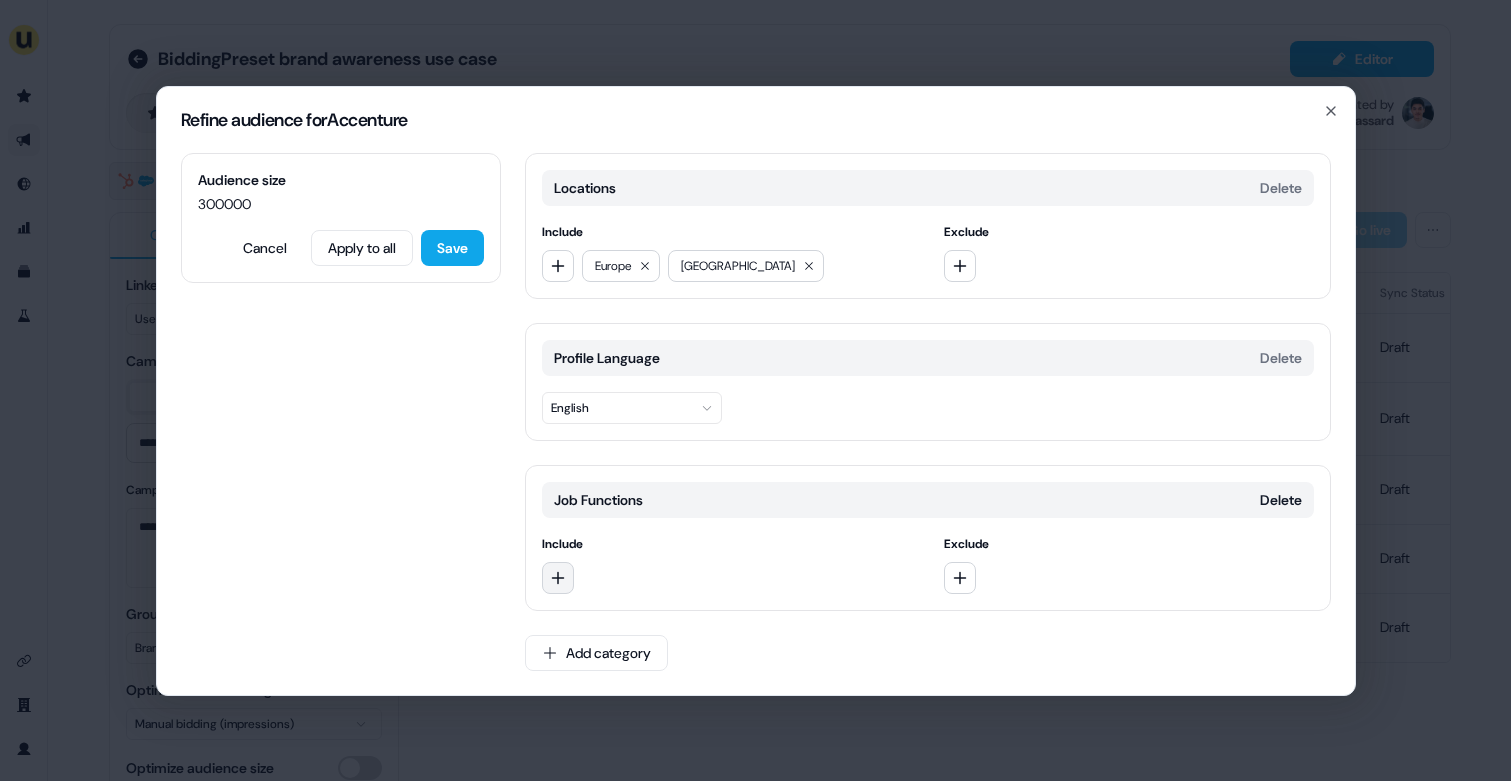 click 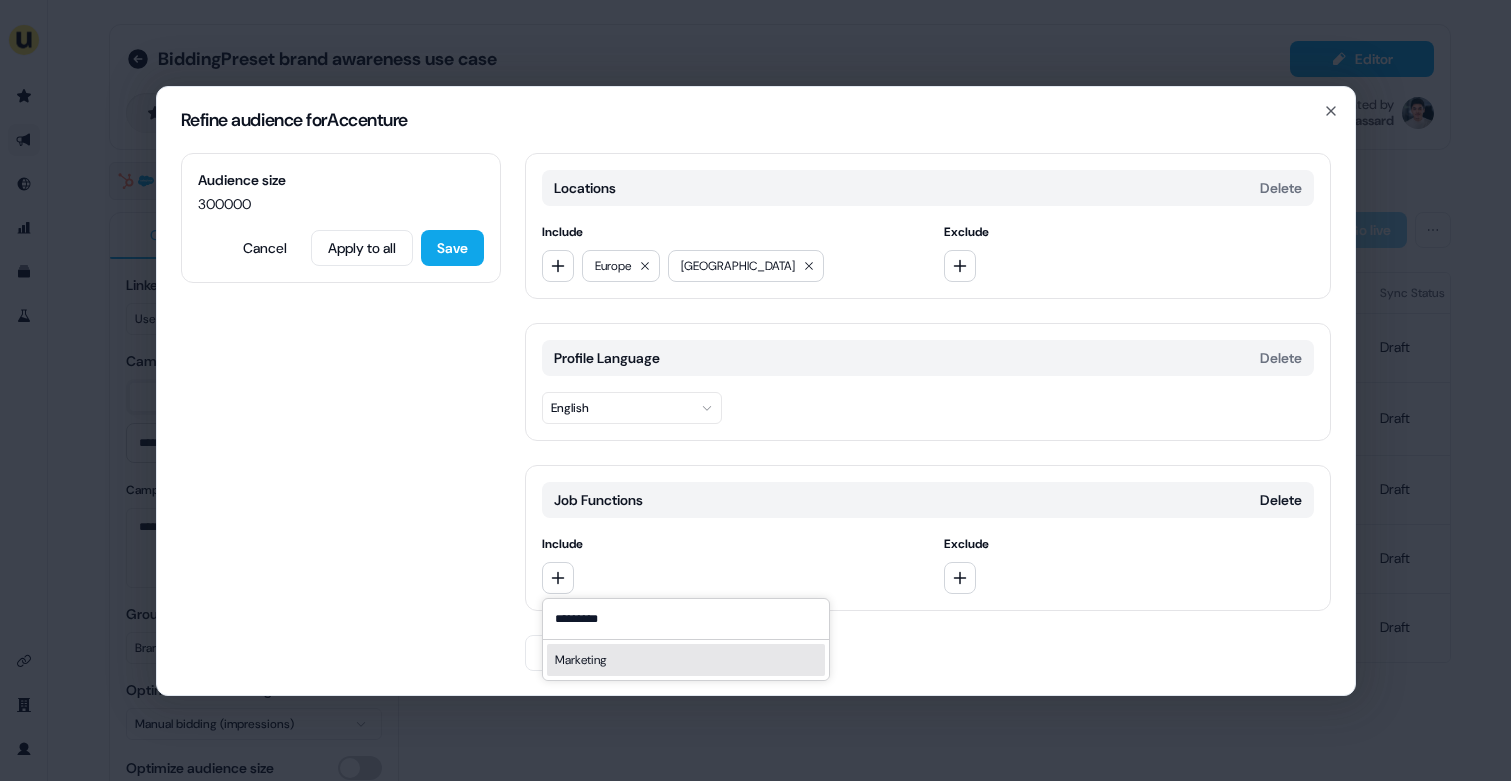 type on "*********" 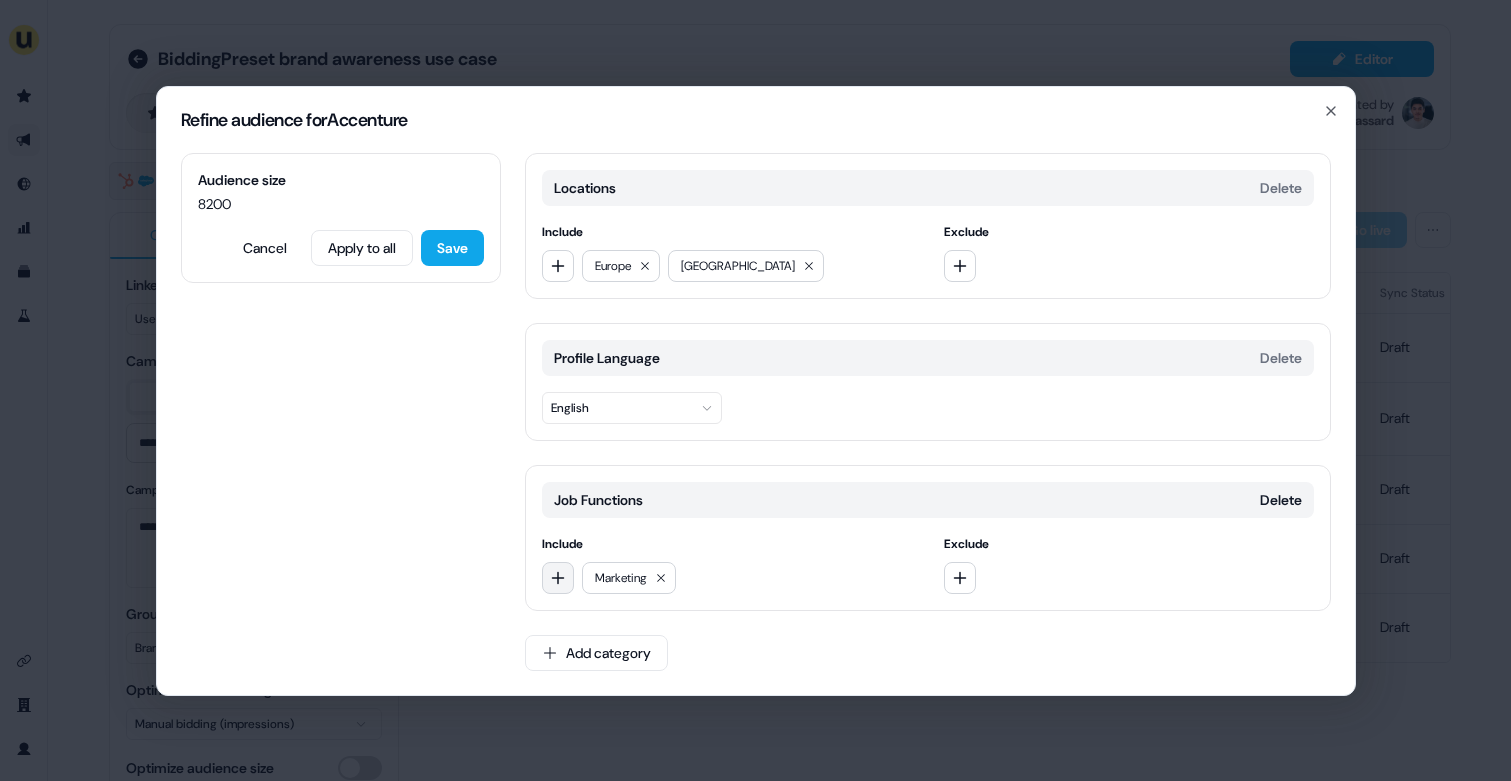 click 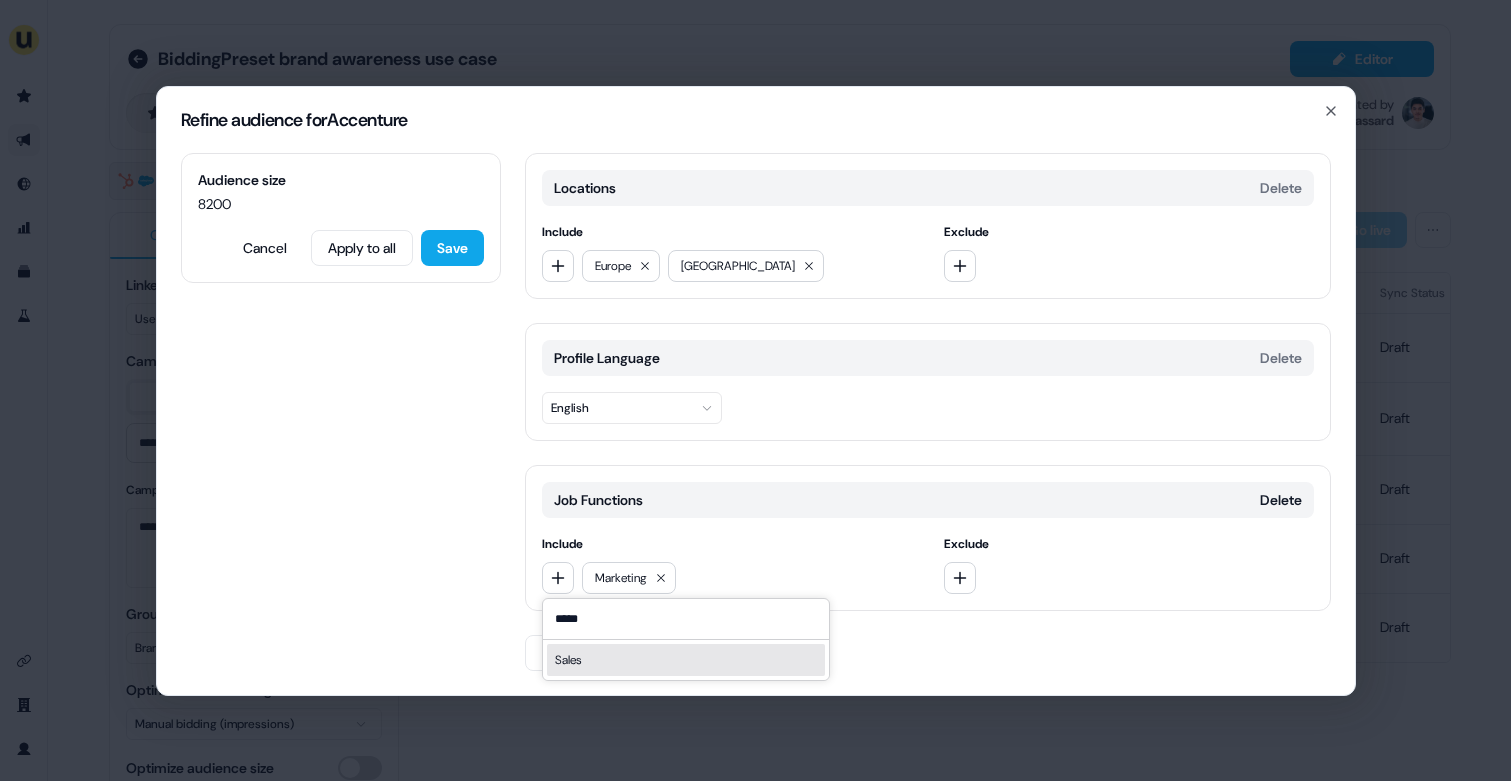 type on "*****" 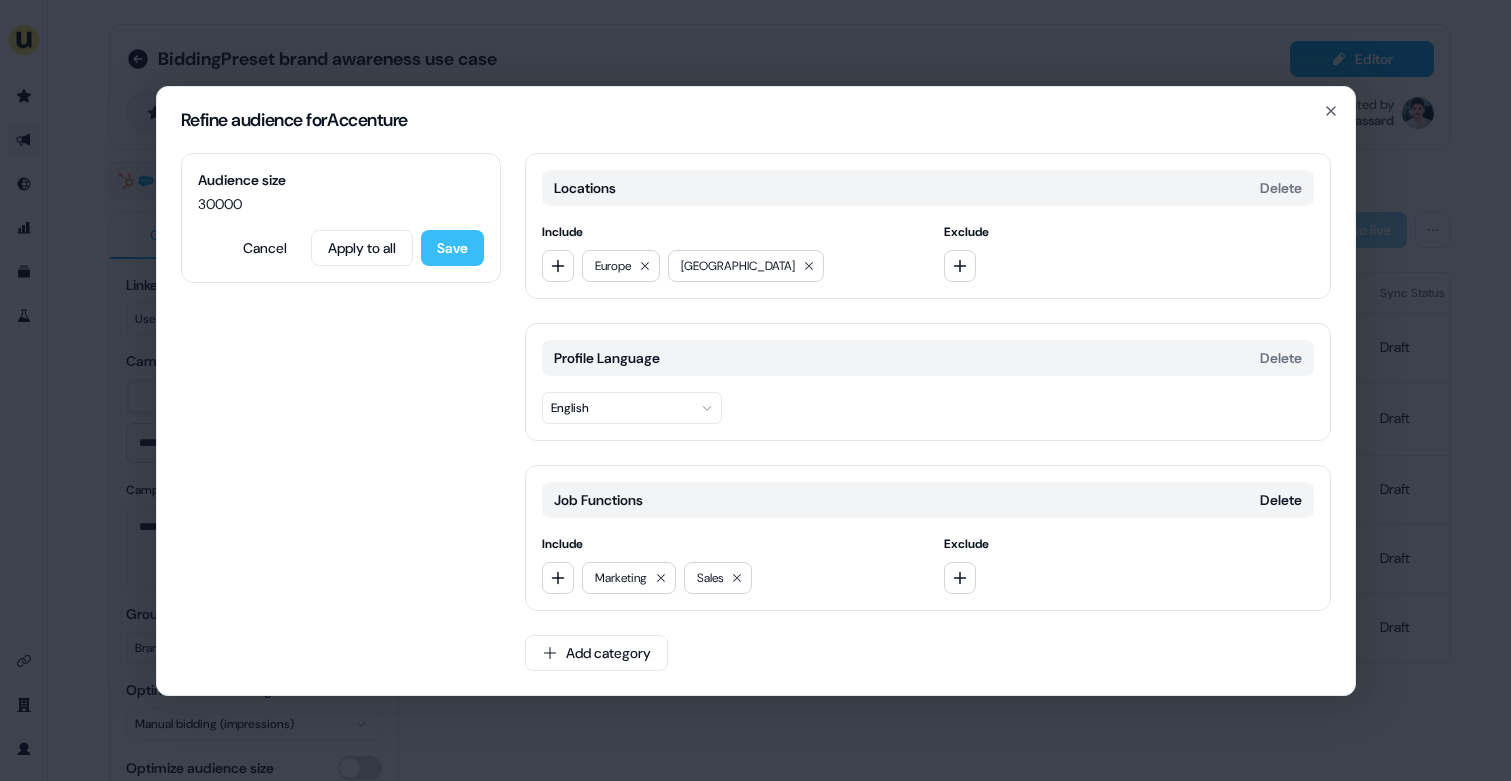 click on "Save" at bounding box center (452, 248) 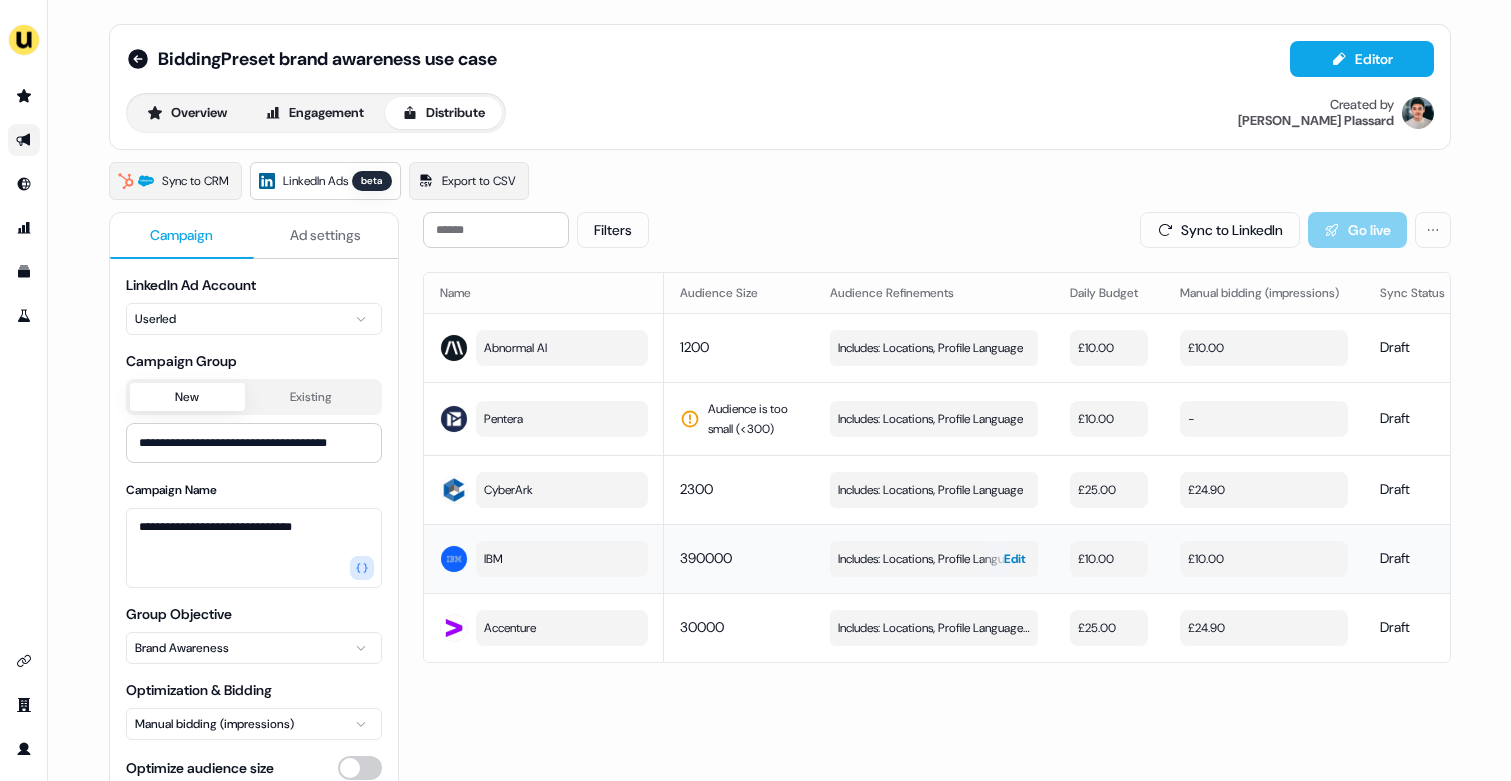 click on "Includes: Locations, Profile Language" at bounding box center [930, 559] 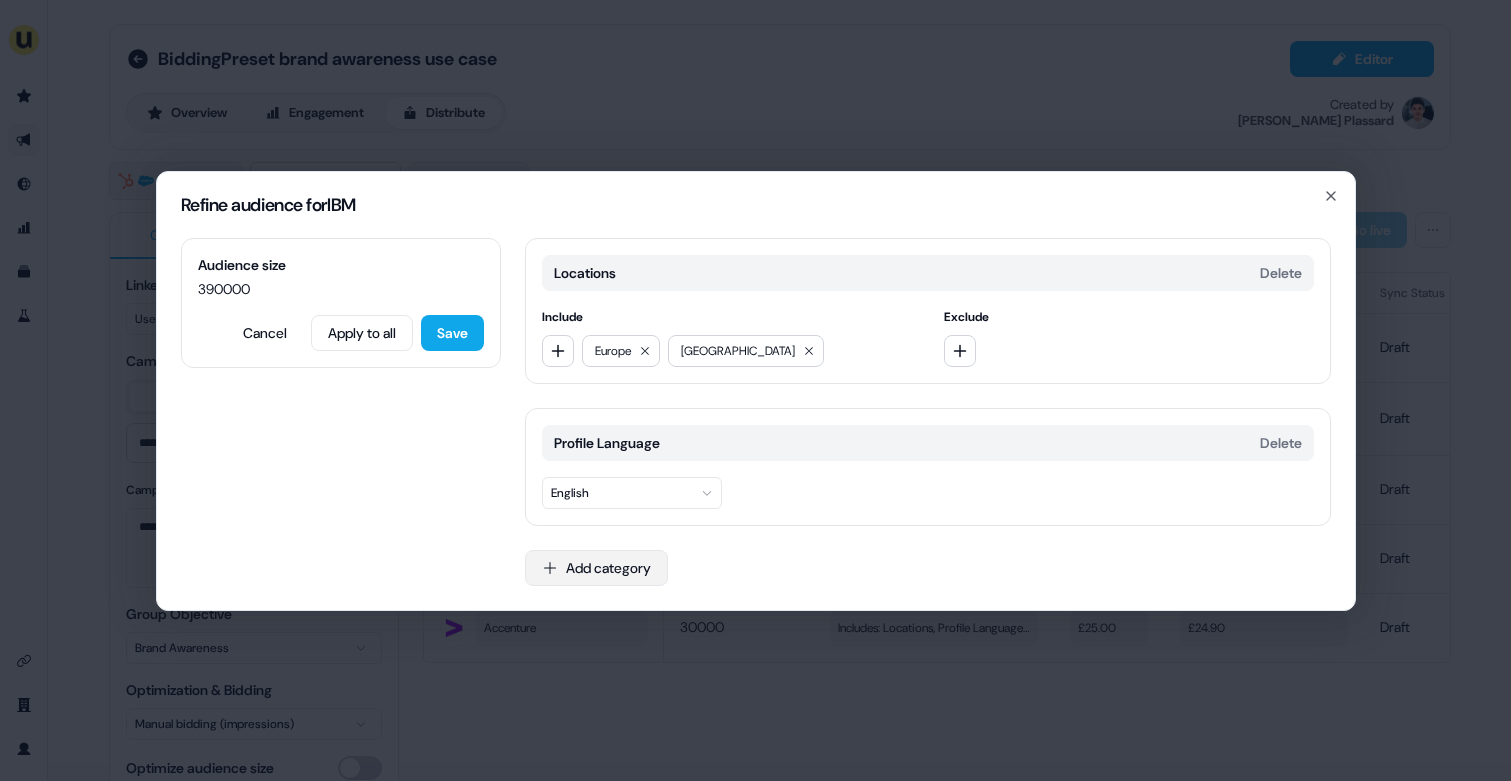 click on "Add category" at bounding box center (596, 568) 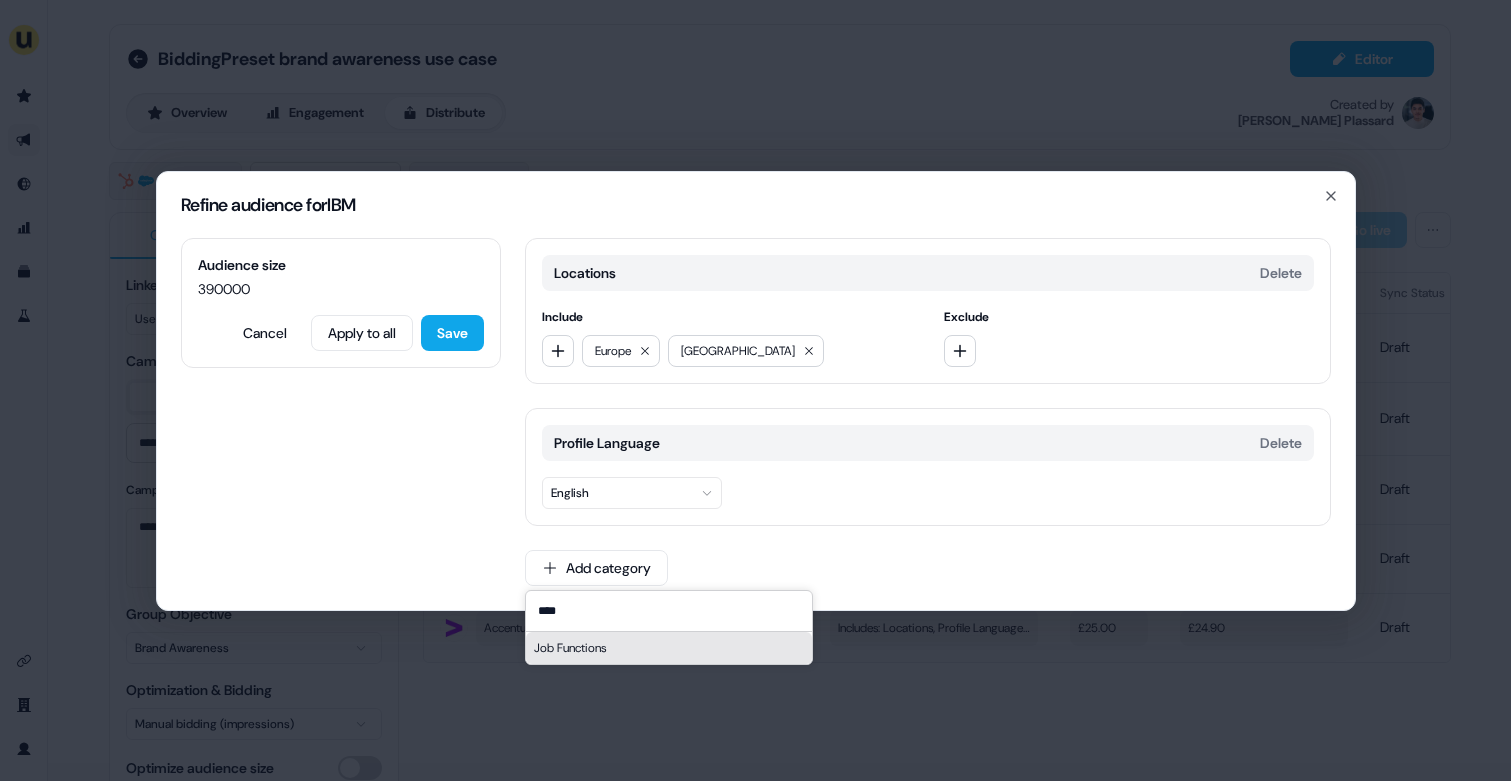 type on "****" 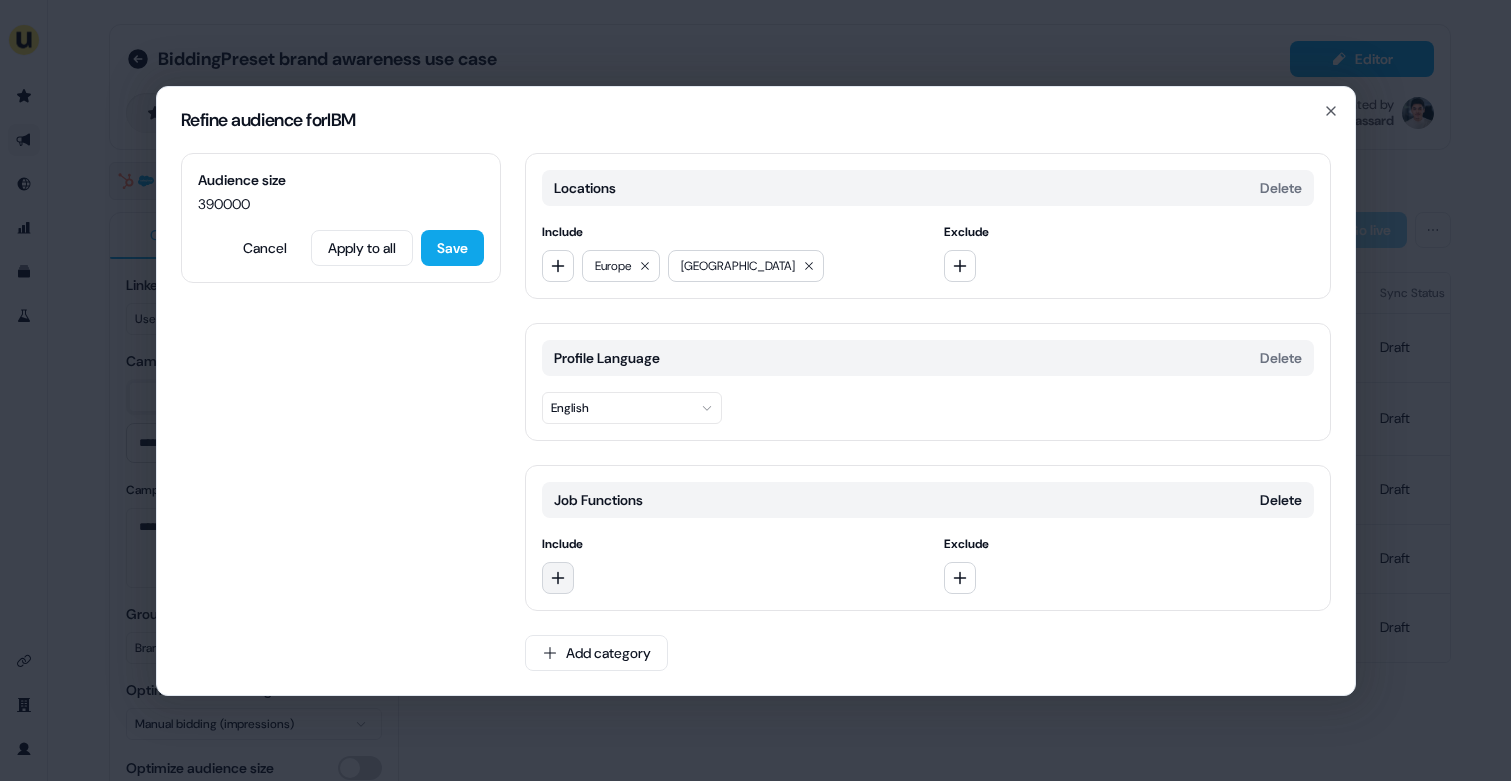 click at bounding box center (558, 578) 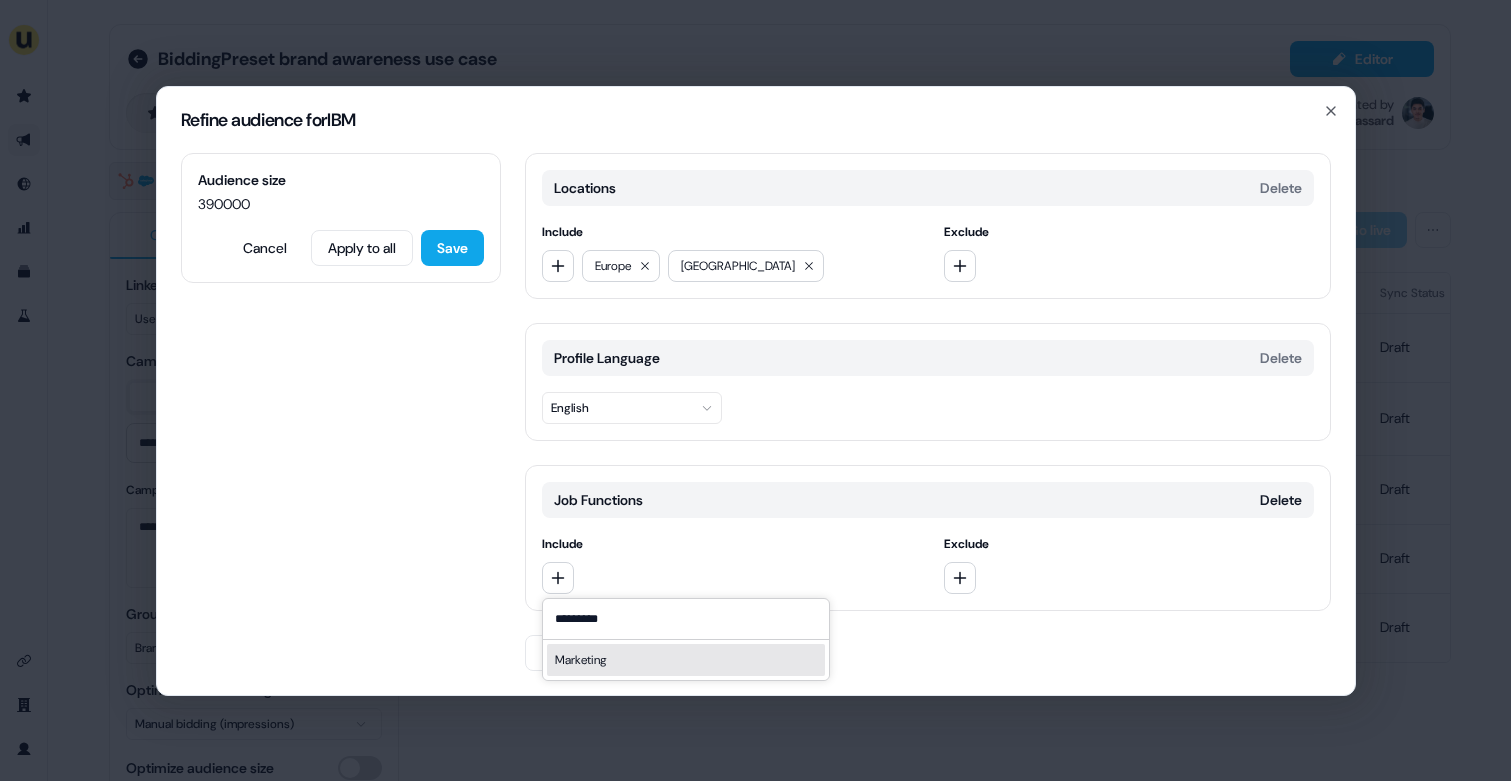 type on "*********" 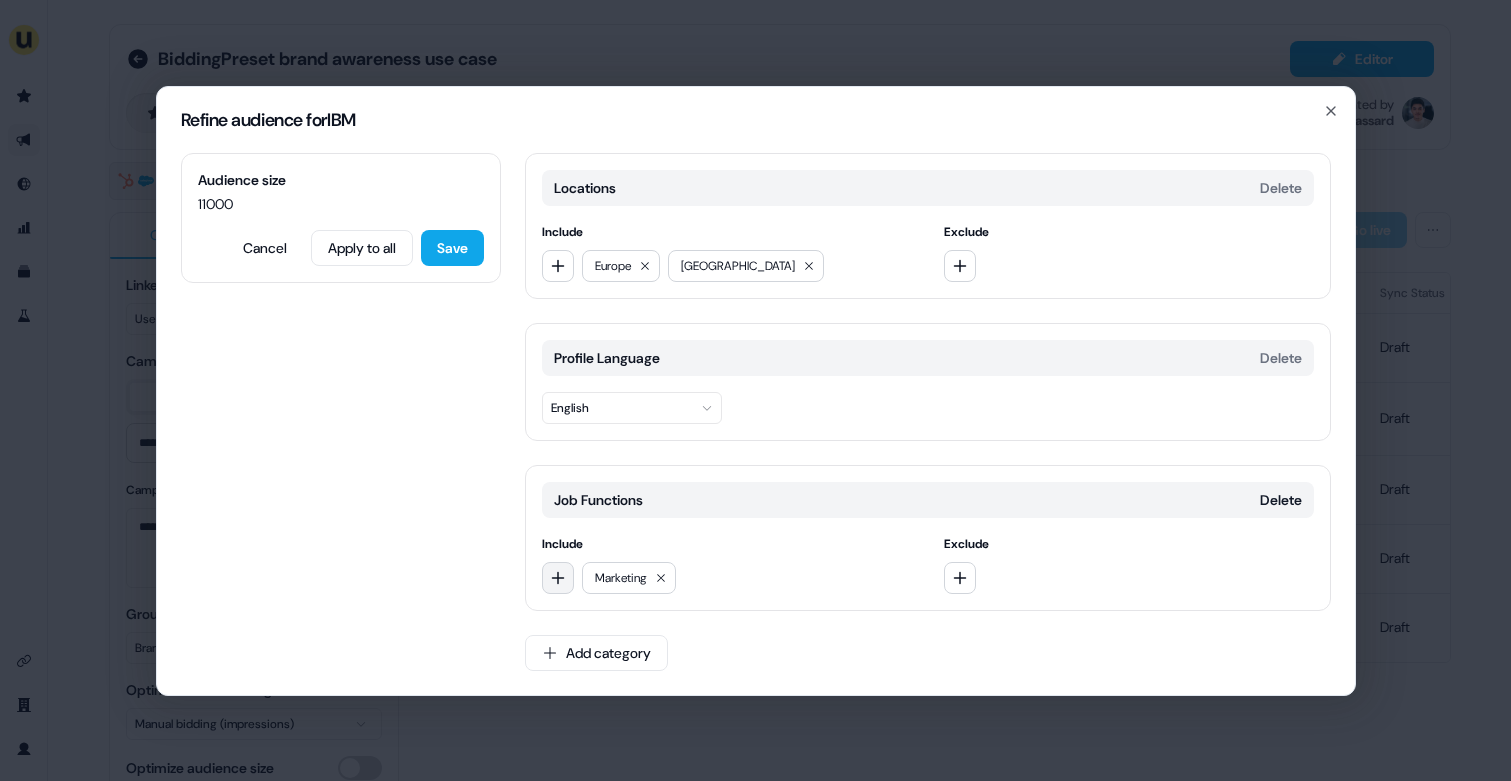 click 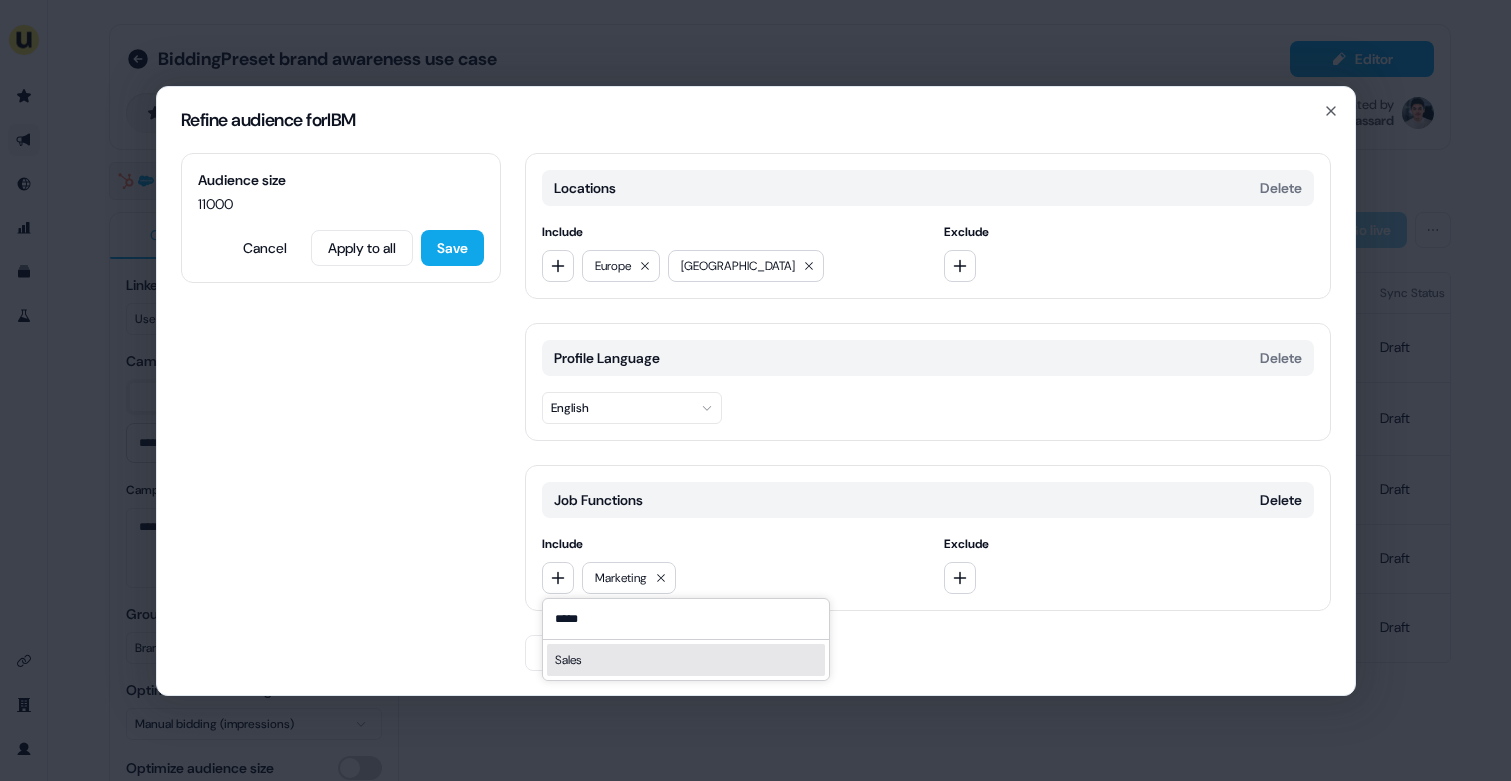 type on "*****" 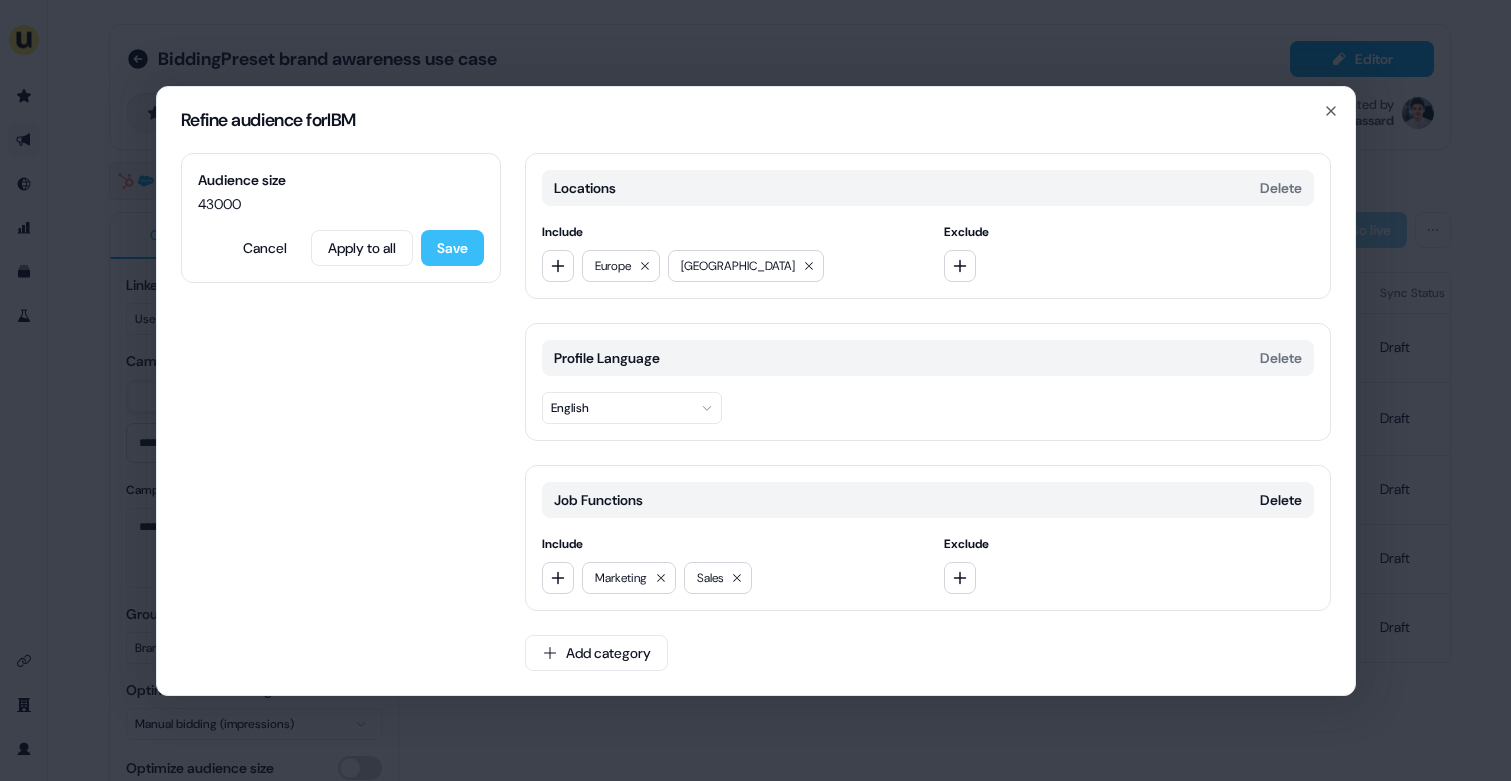 click on "Save" at bounding box center (452, 248) 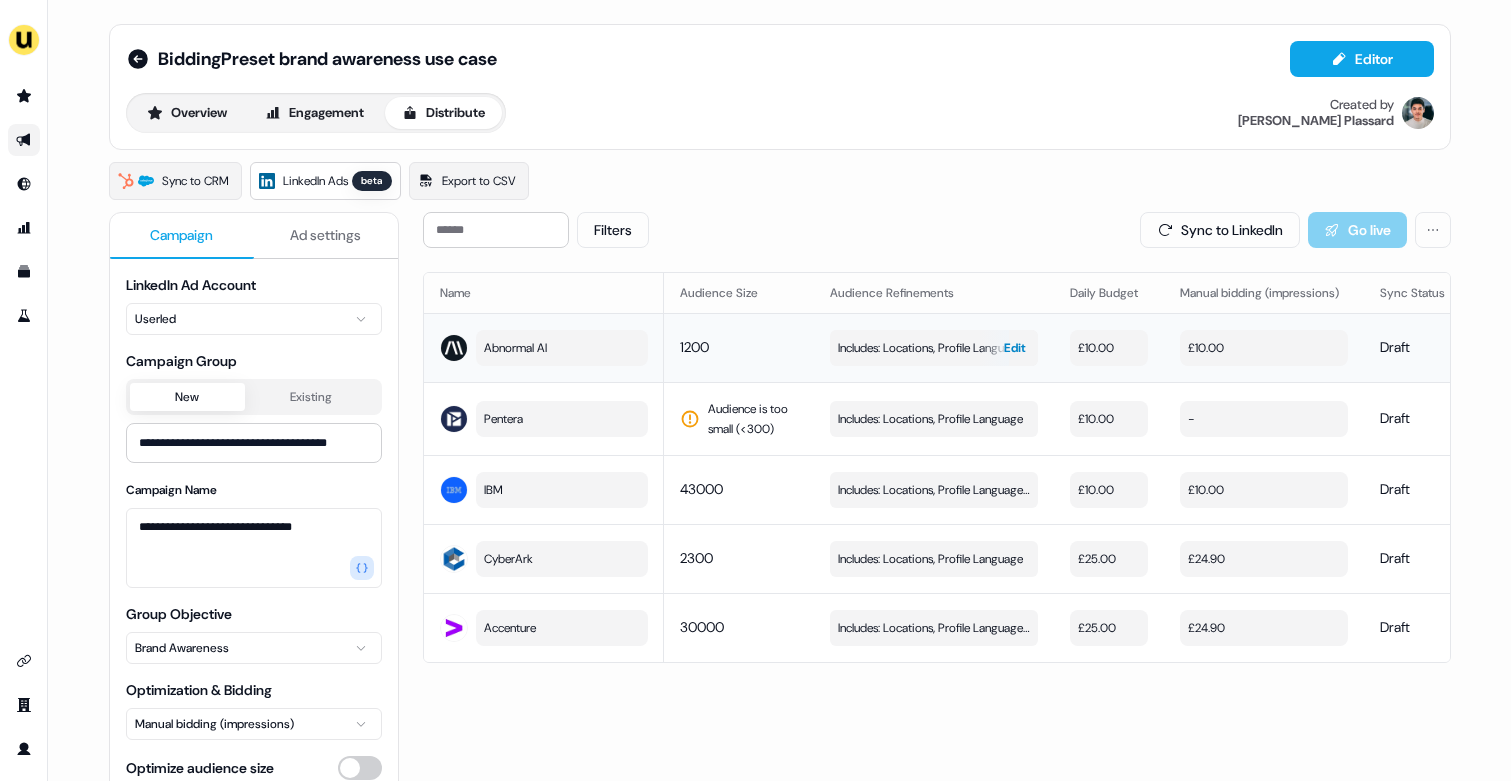 click on "Includes: Locations, Profile Language" at bounding box center [930, 348] 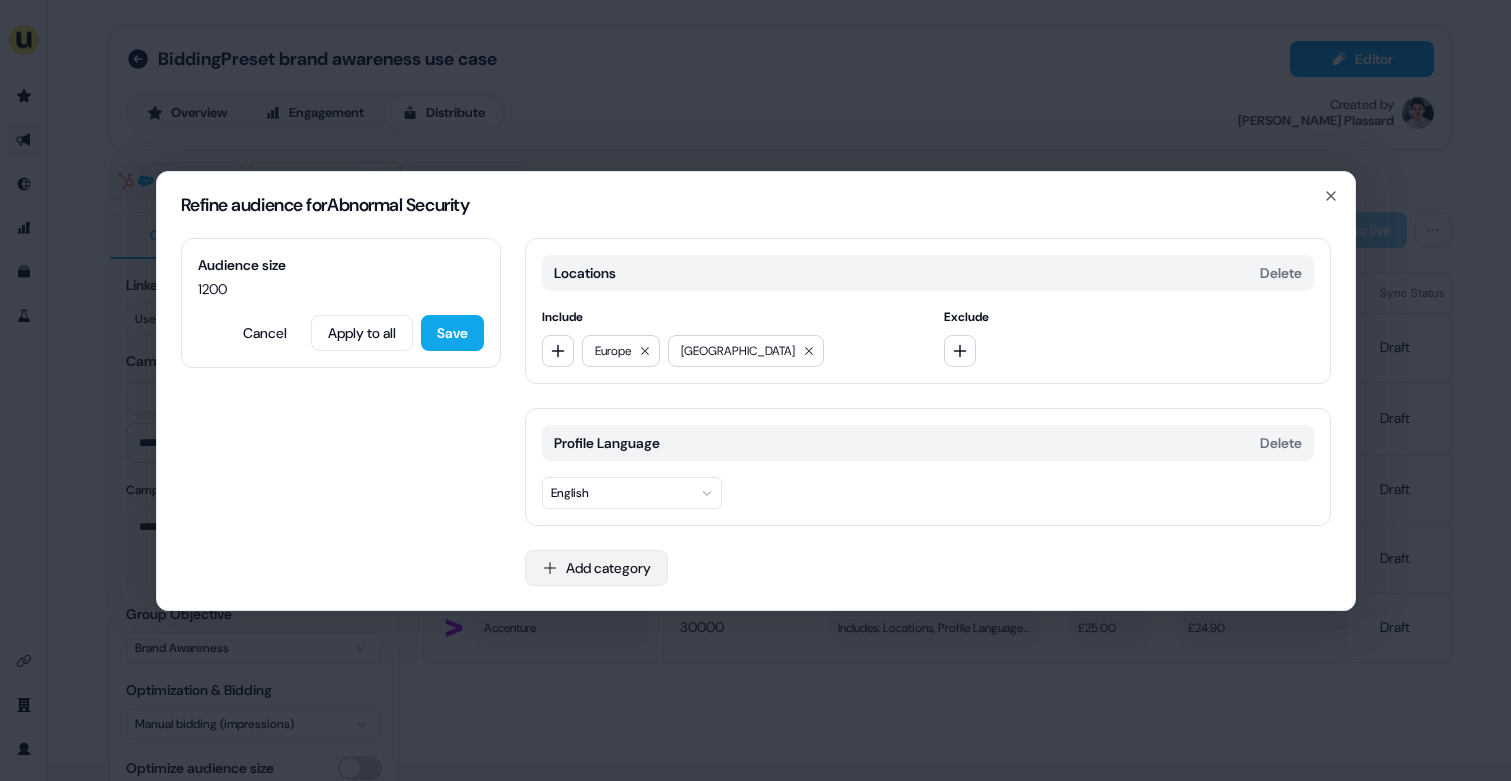 click on "Add category" at bounding box center [596, 568] 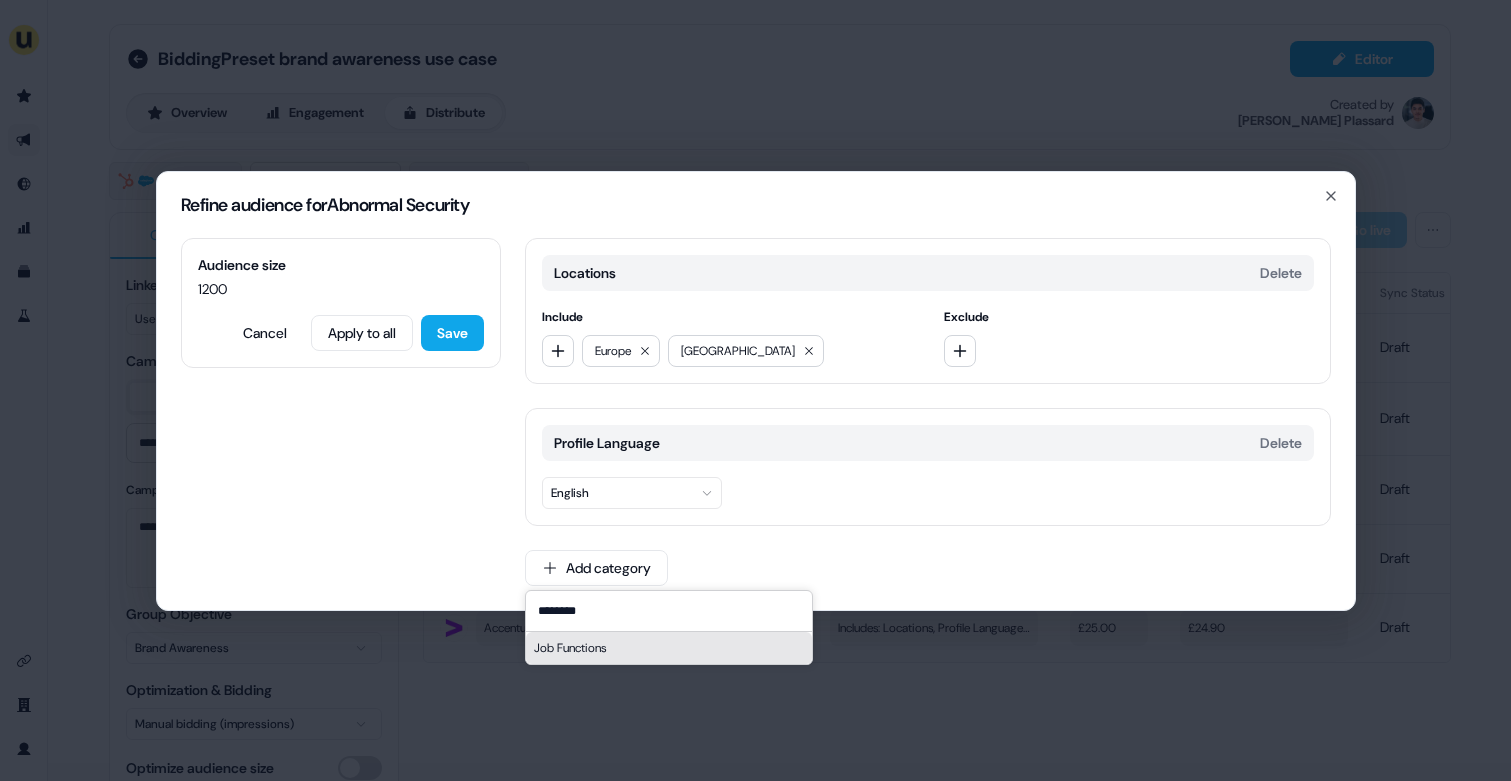 type on "********" 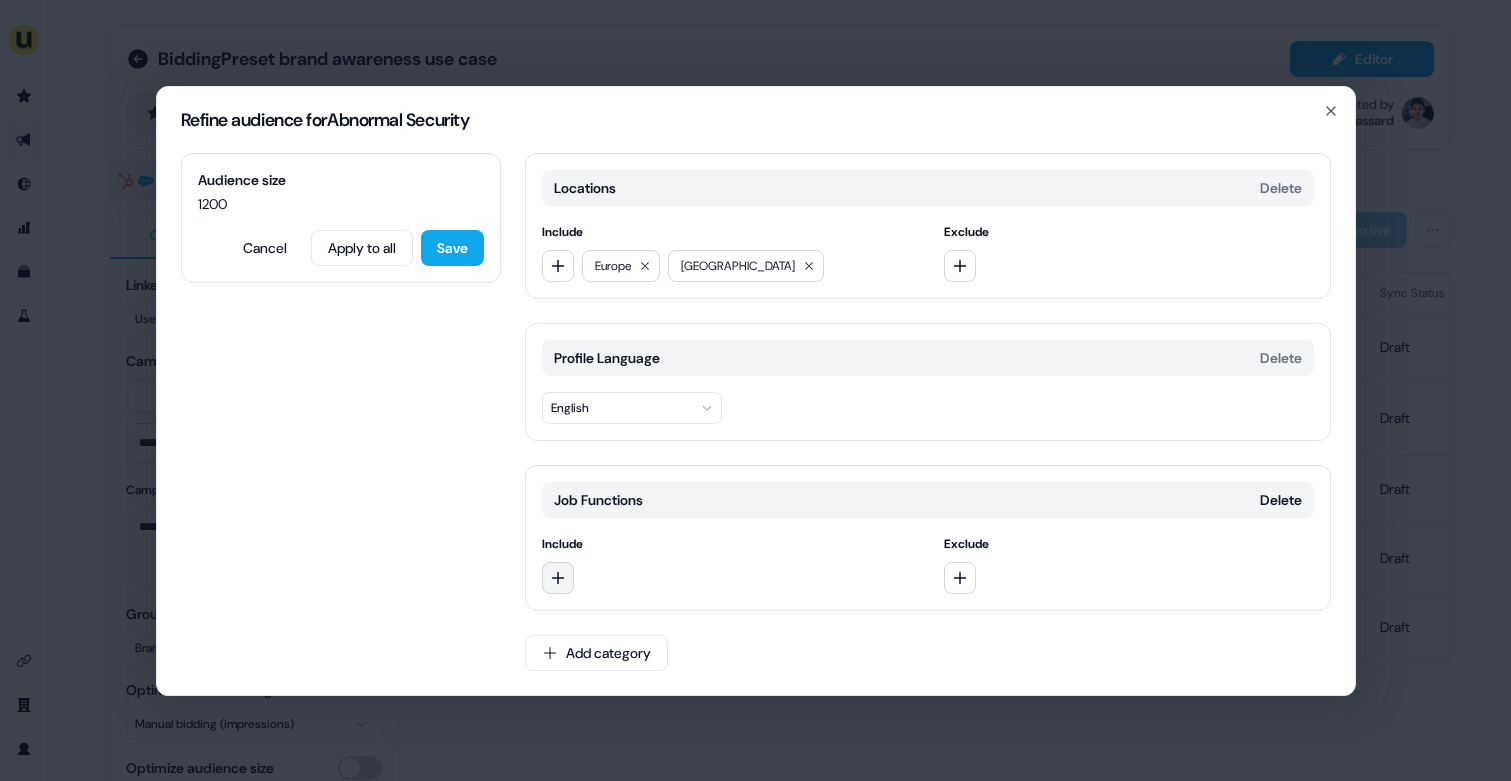 click at bounding box center (558, 578) 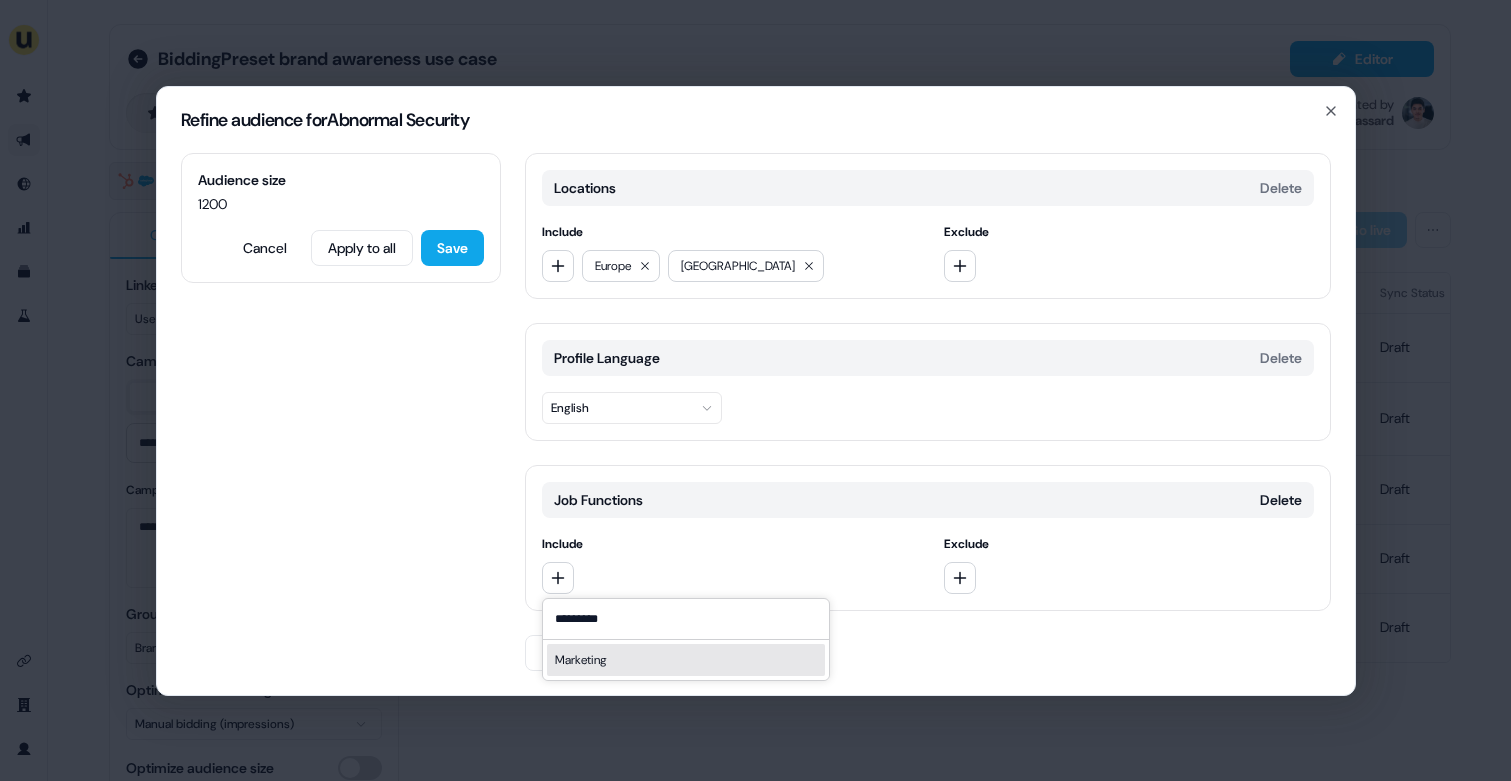 type on "*********" 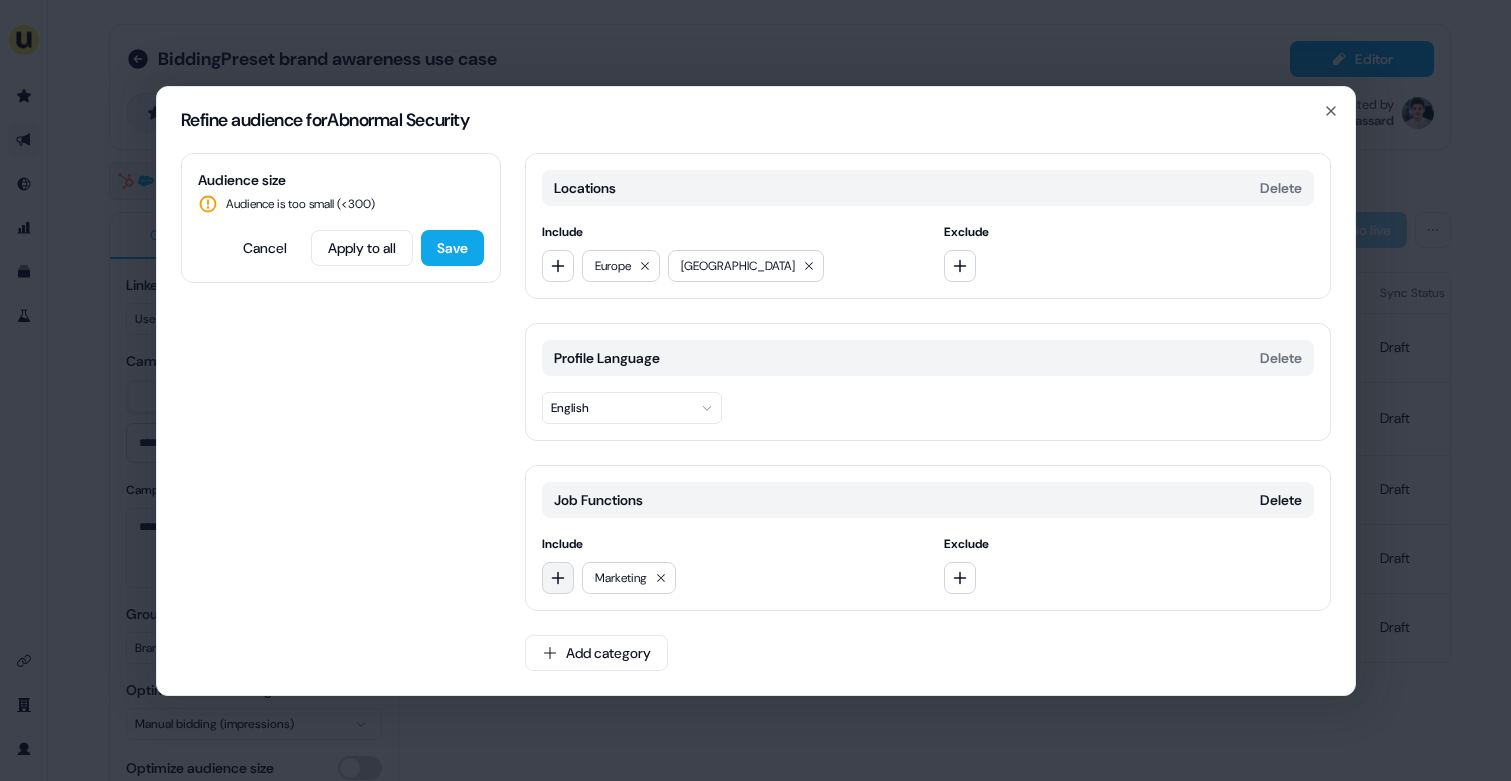 click at bounding box center [558, 578] 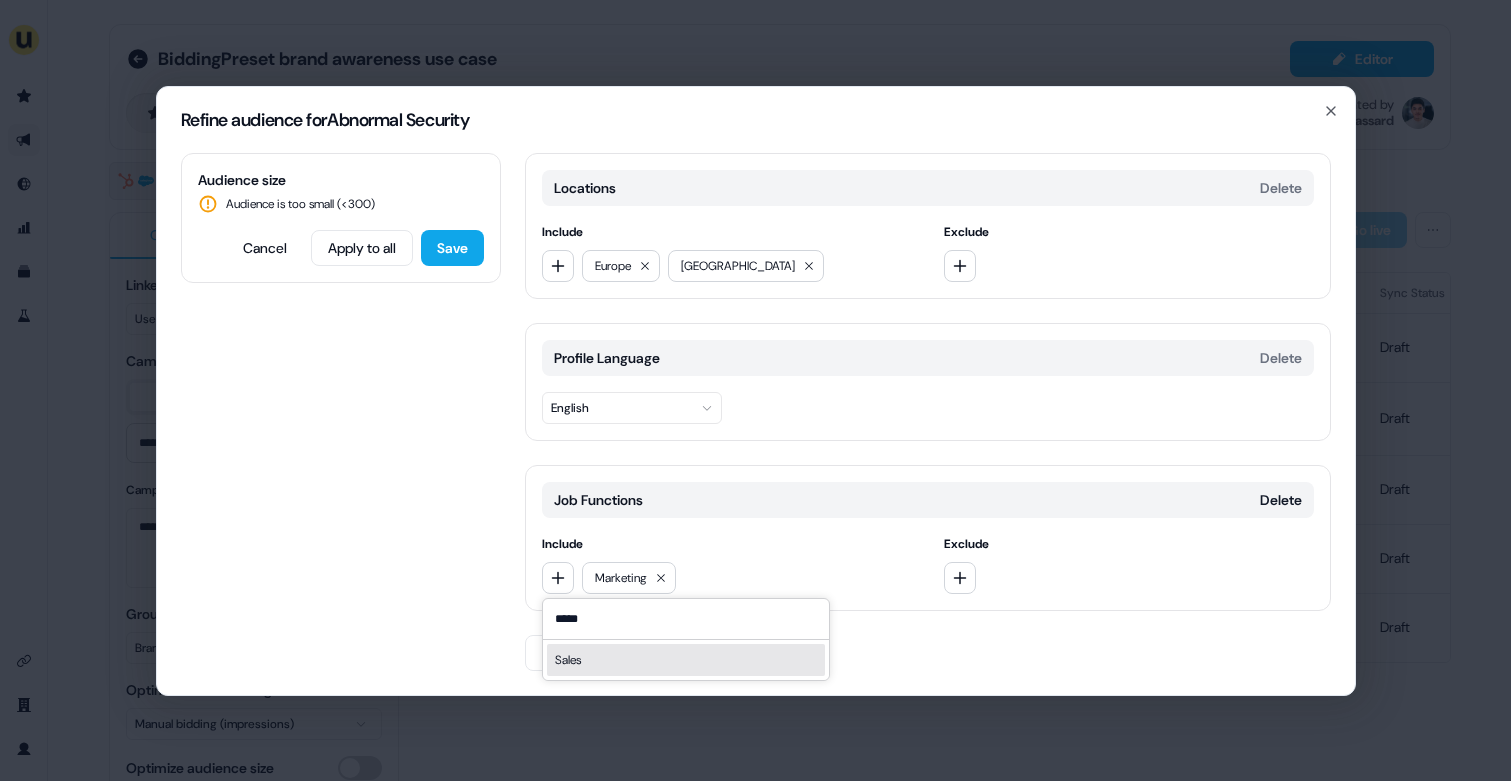 type on "*****" 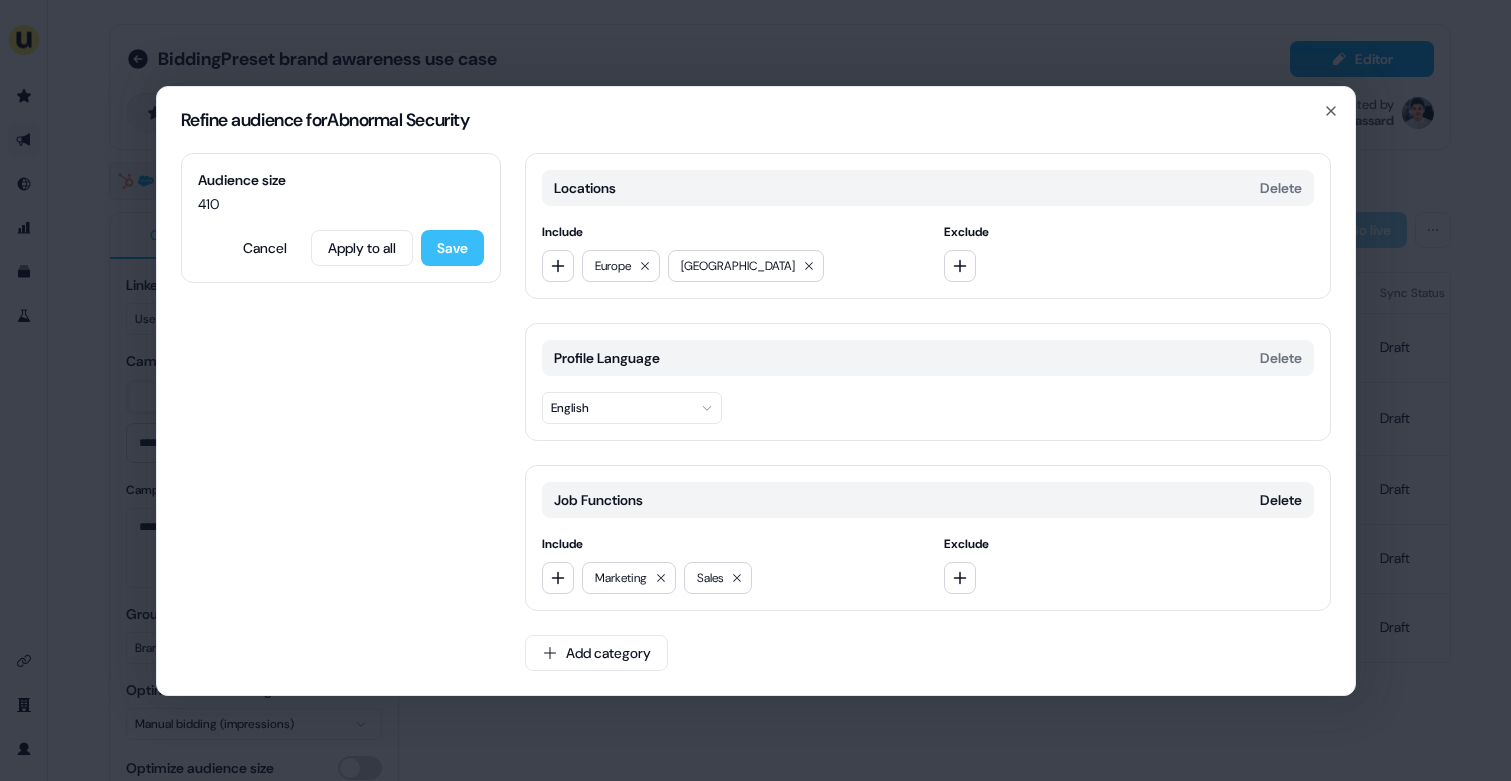 click on "Save" at bounding box center (452, 248) 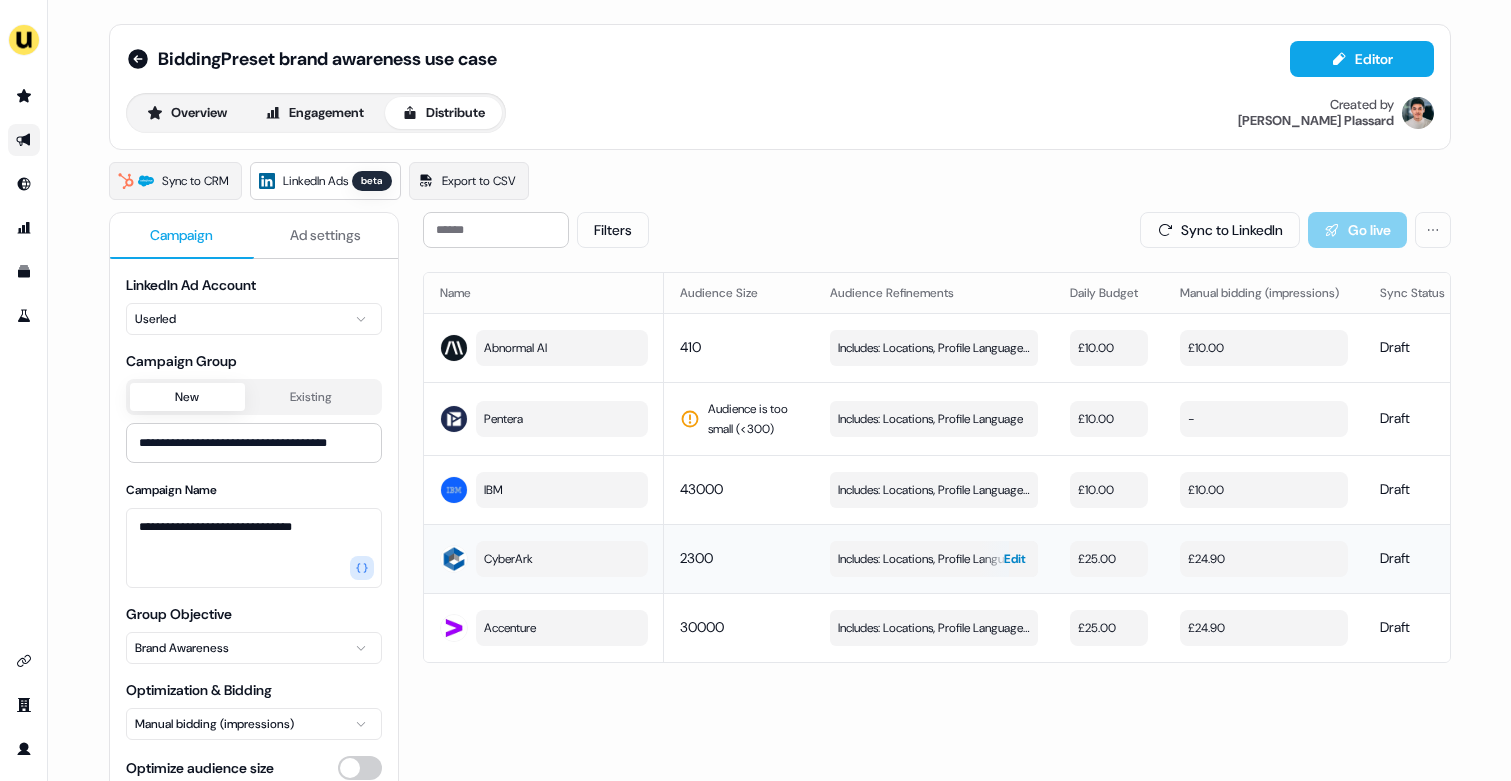 click on "Includes: Locations, Profile Language" at bounding box center (930, 559) 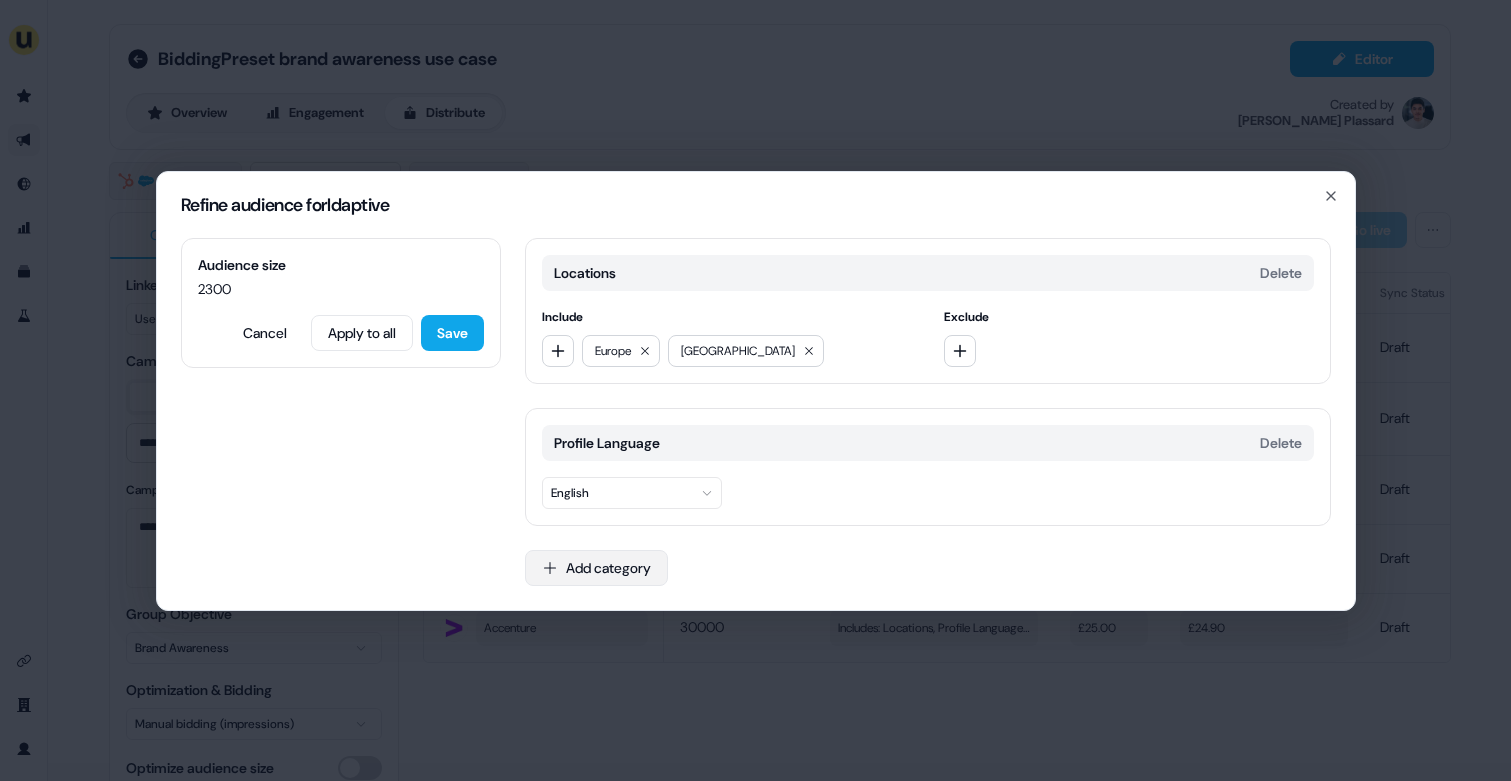 click on "Add category" at bounding box center [596, 568] 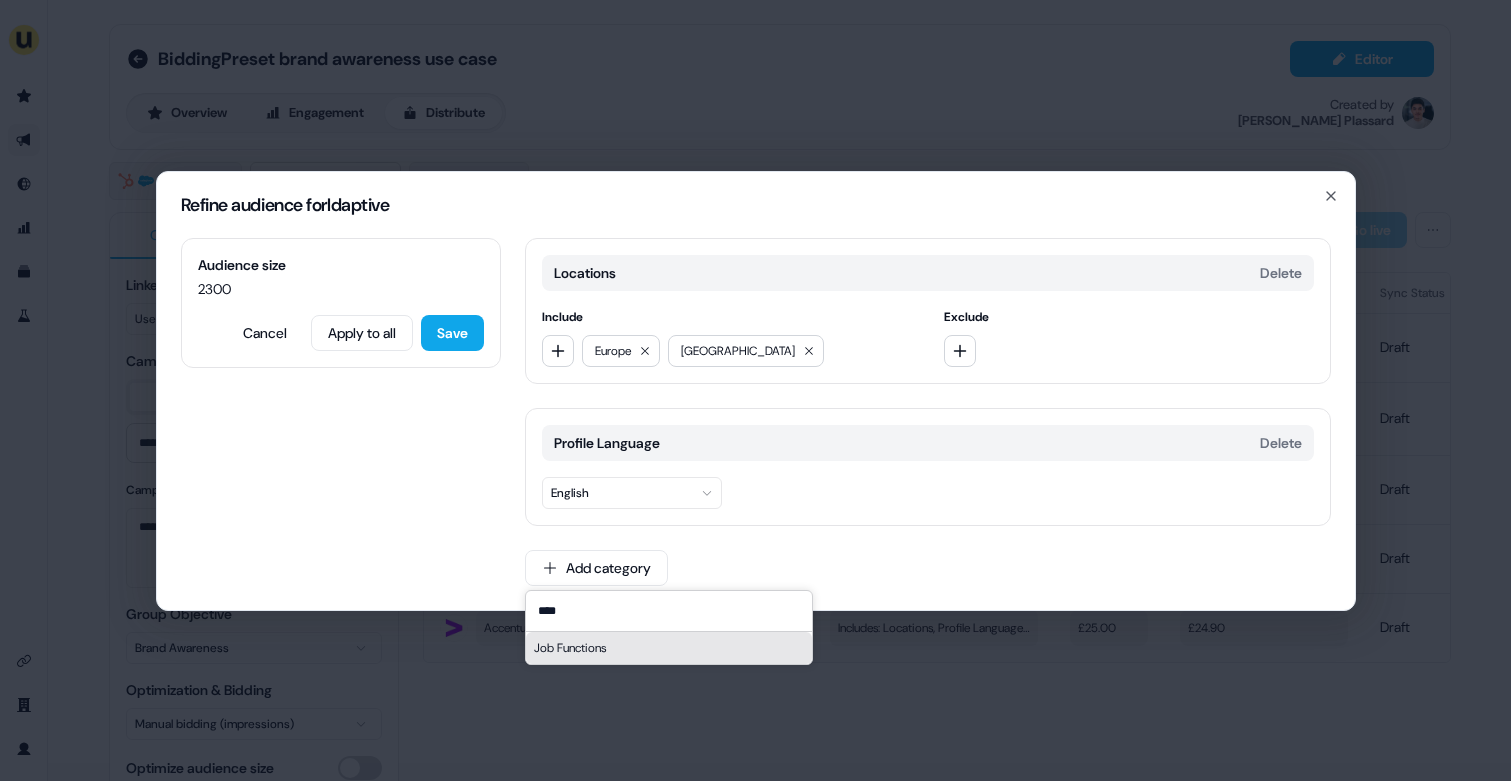 type on "****" 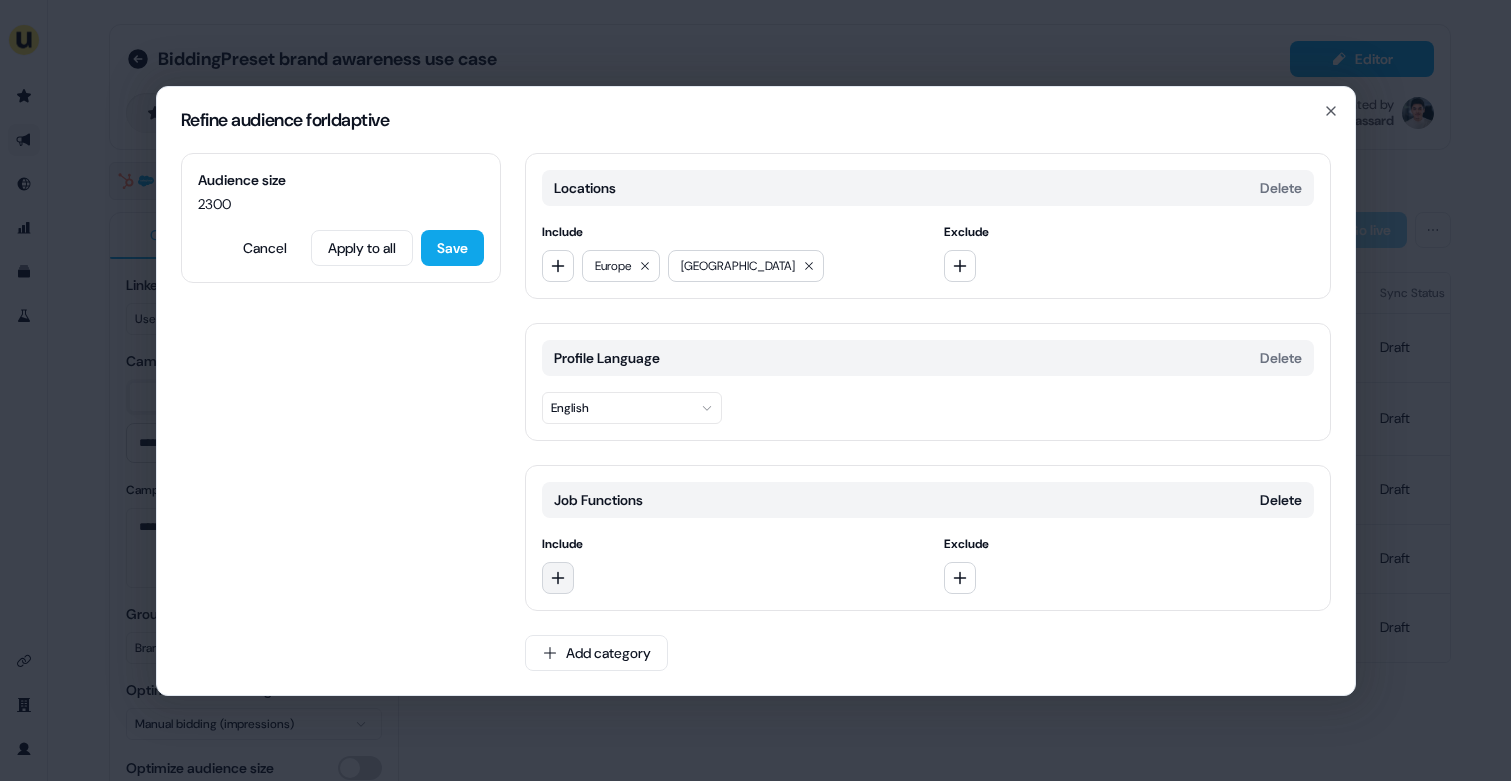 click 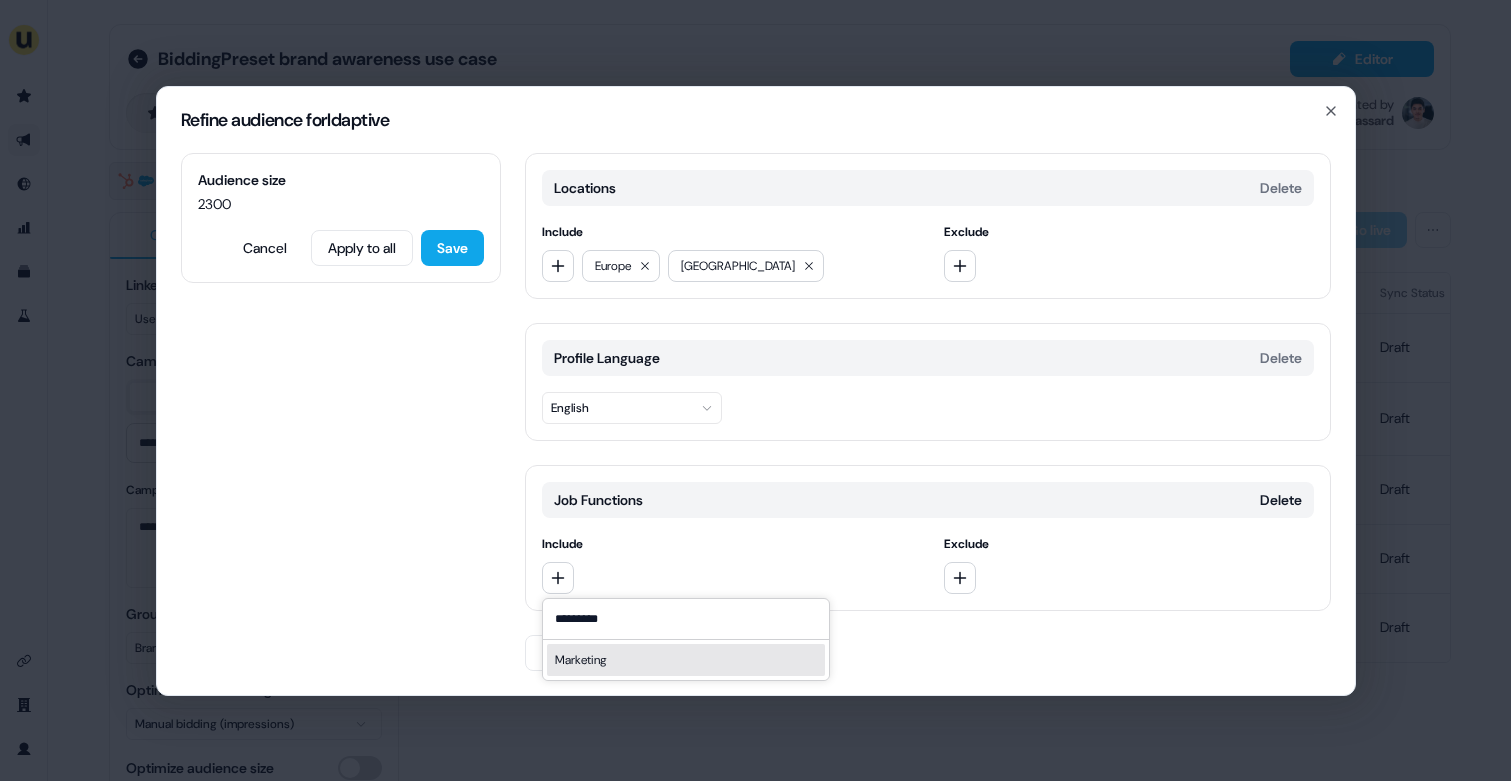 type on "*********" 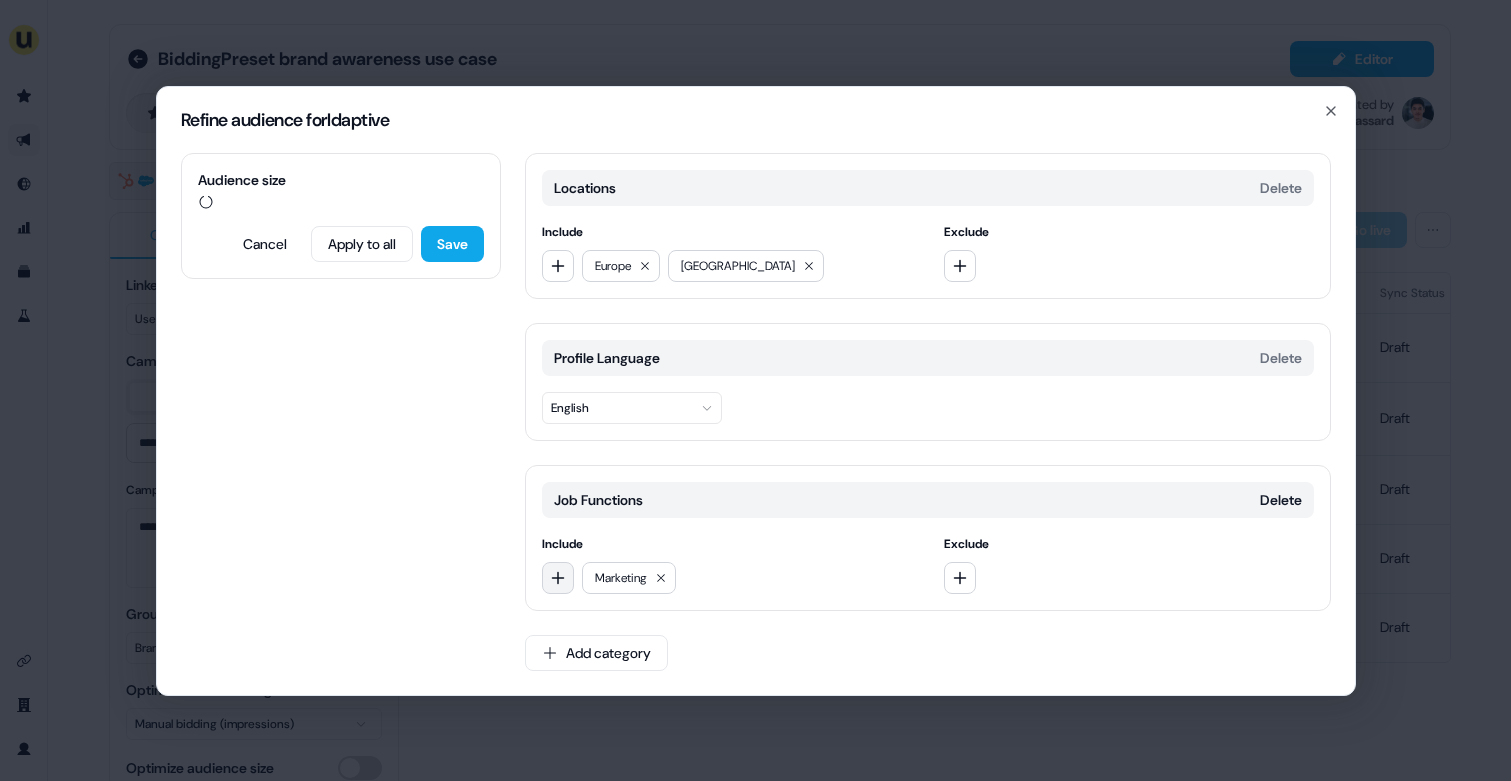 click 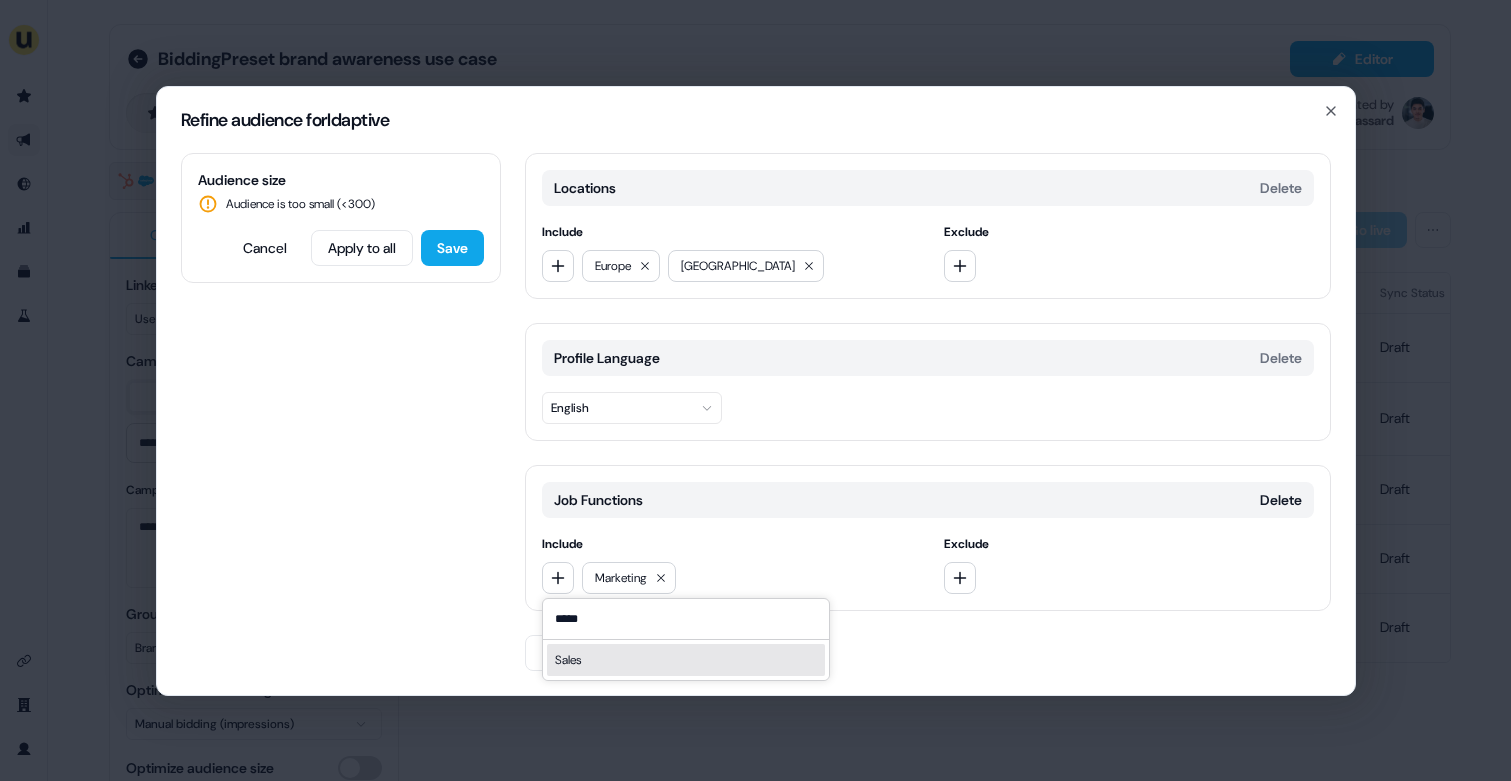 type on "*****" 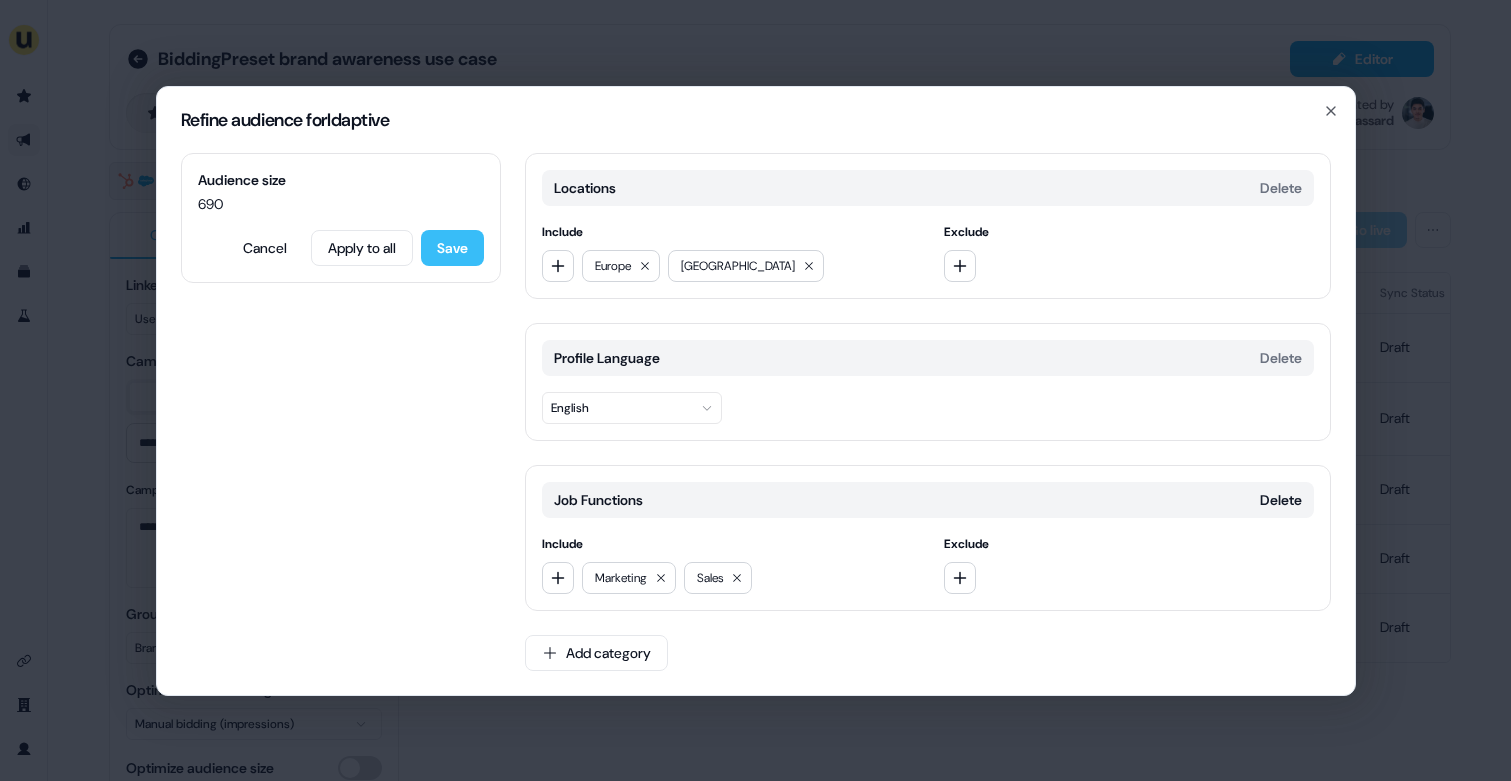 click on "Save" at bounding box center [452, 248] 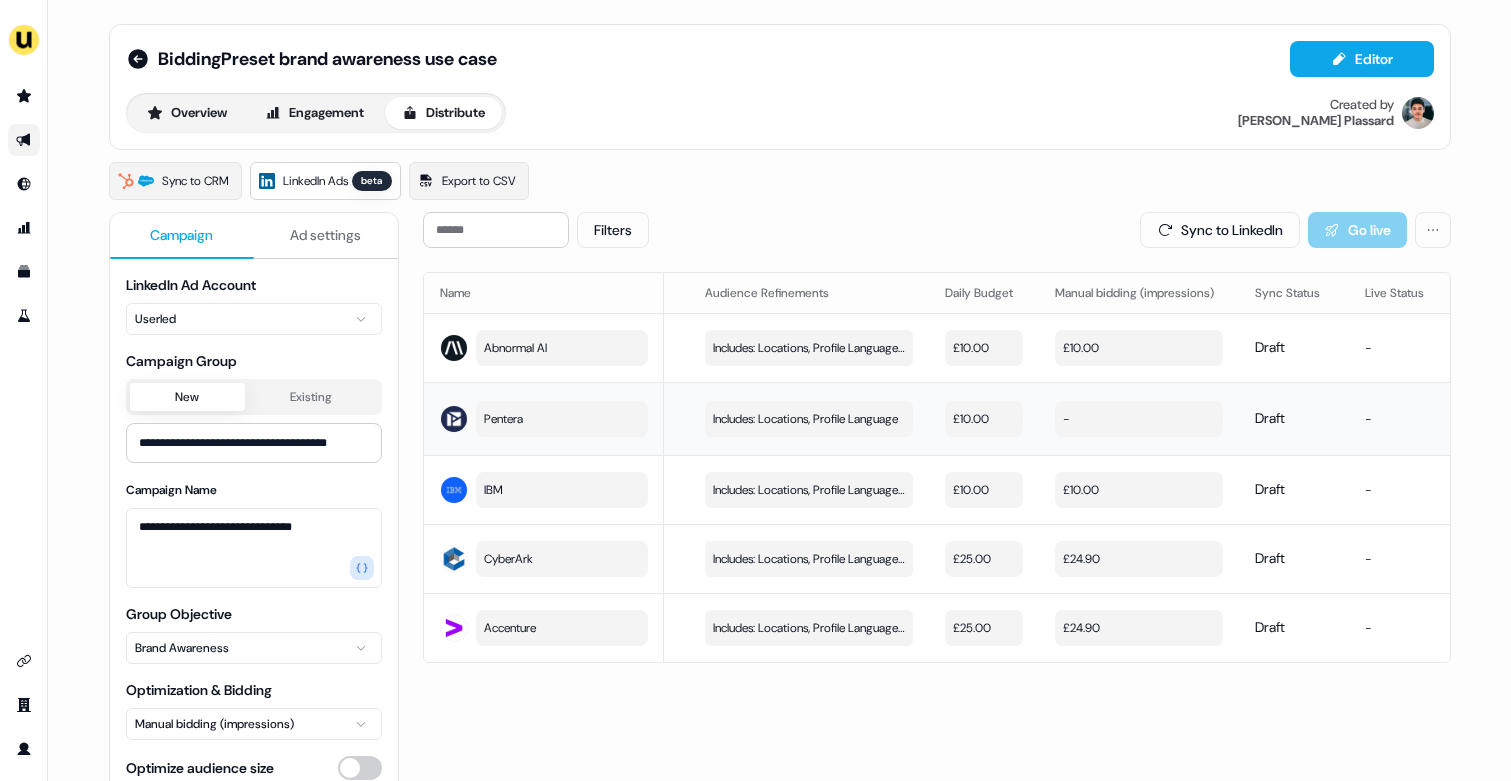 scroll, scrollTop: 0, scrollLeft: 0, axis: both 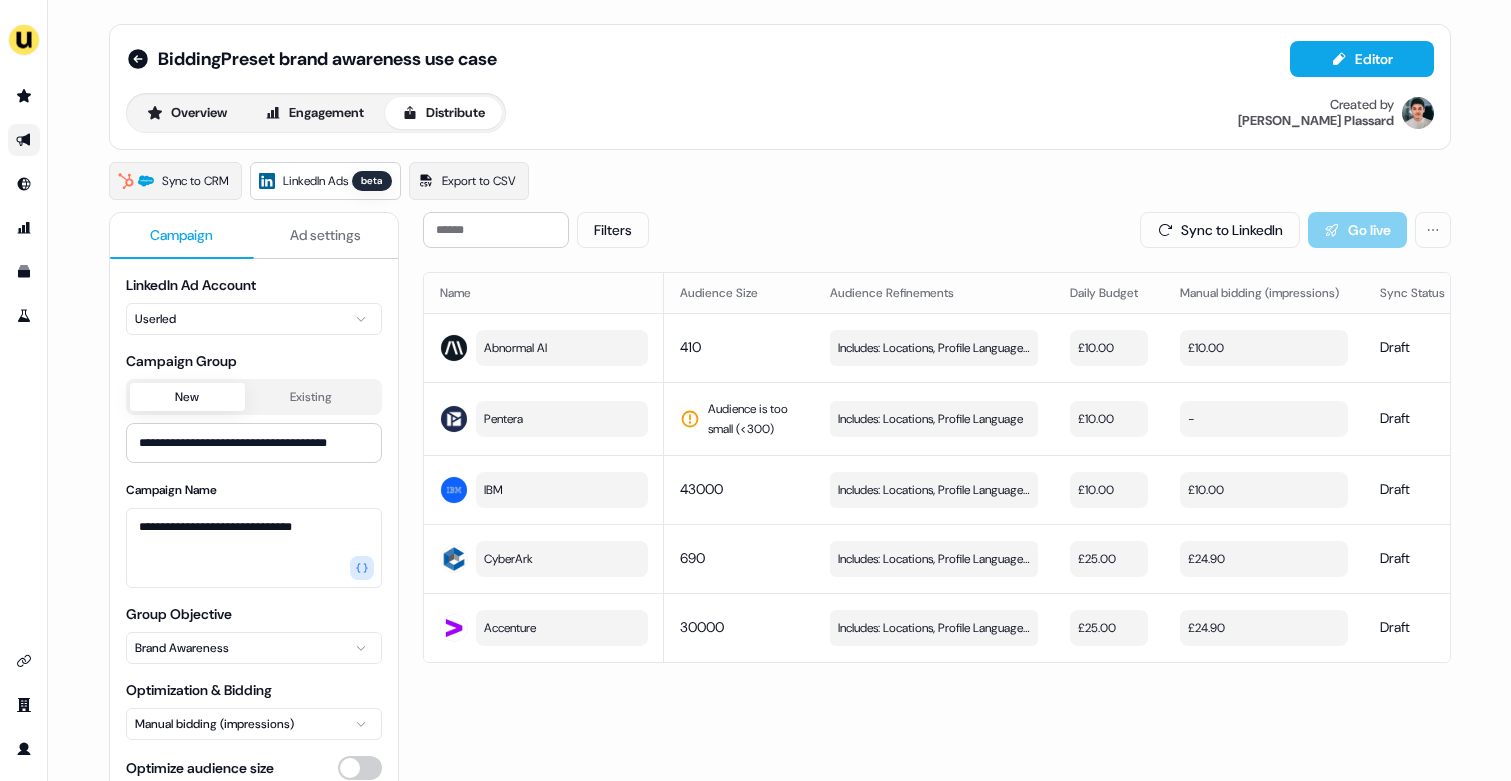 click on "Ad settings" at bounding box center [325, 235] 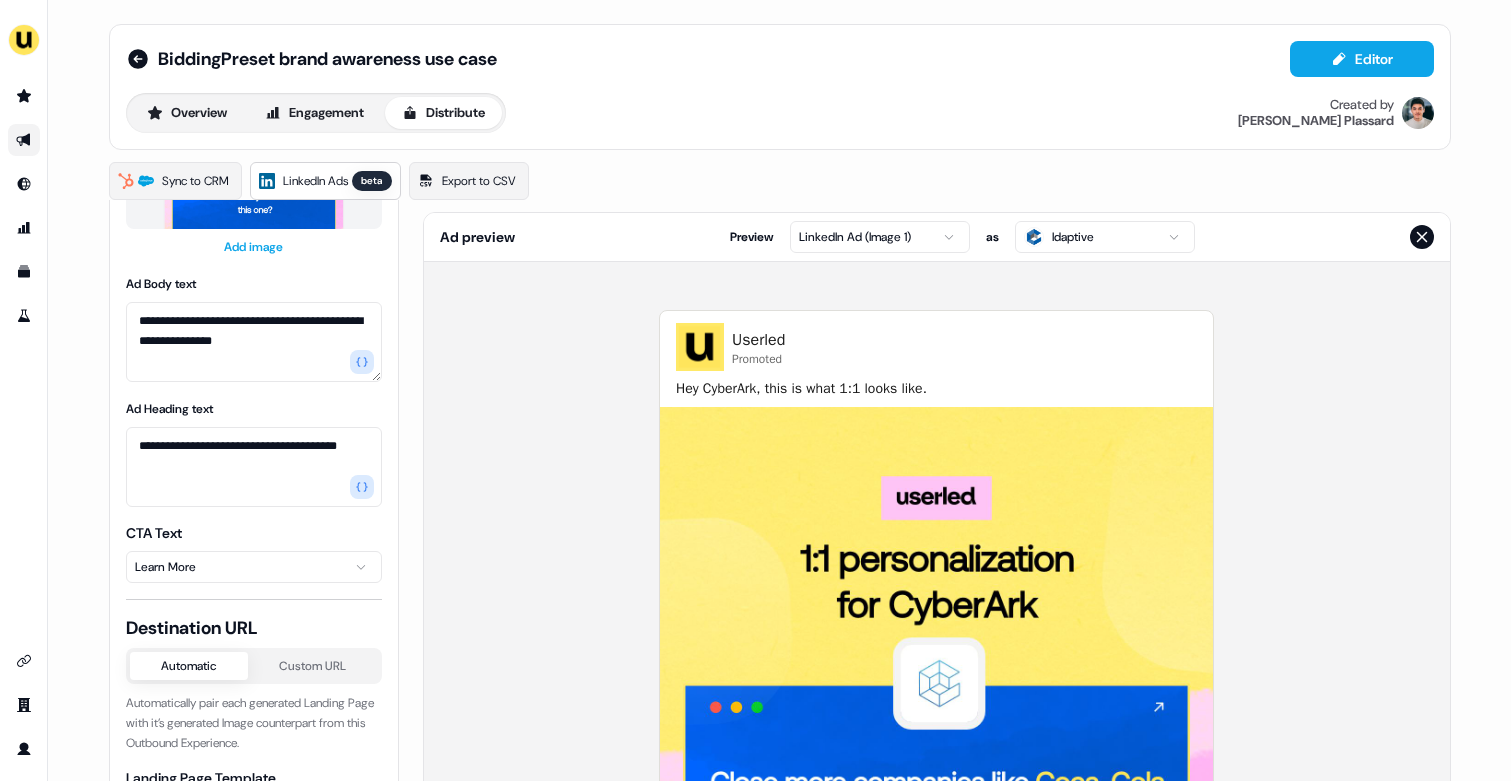 scroll, scrollTop: 546, scrollLeft: 0, axis: vertical 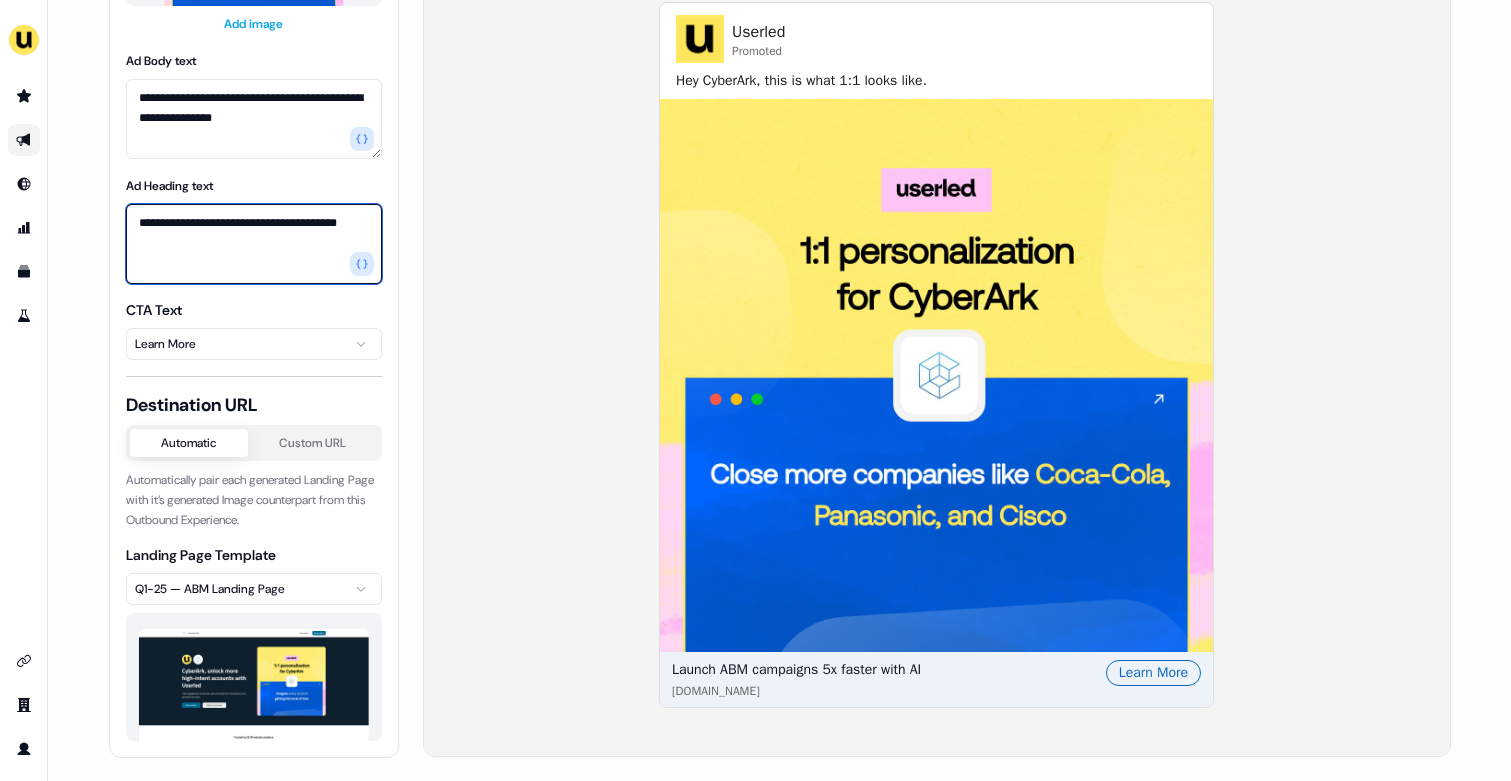 click on "**********" at bounding box center [254, 244] 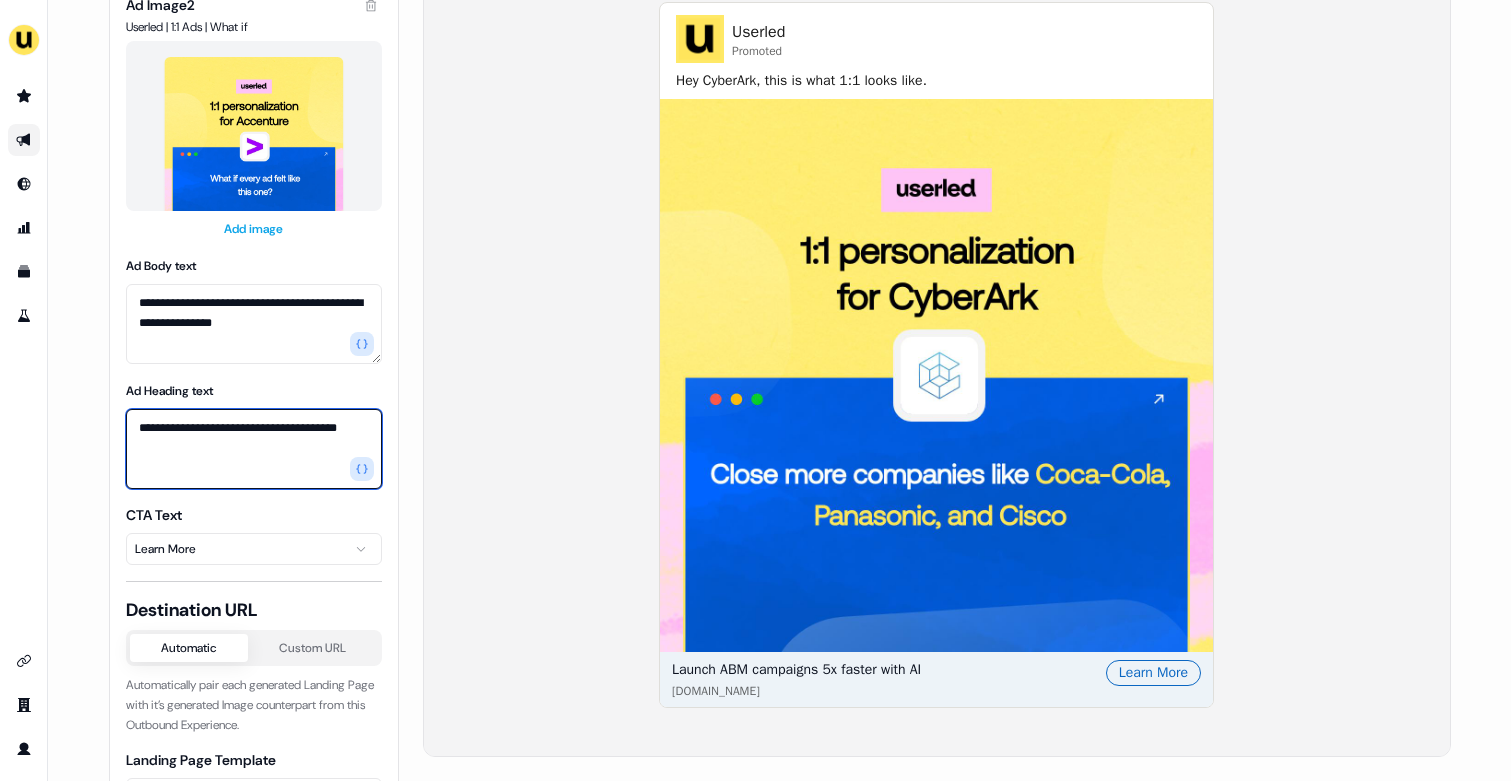 scroll, scrollTop: 336, scrollLeft: 0, axis: vertical 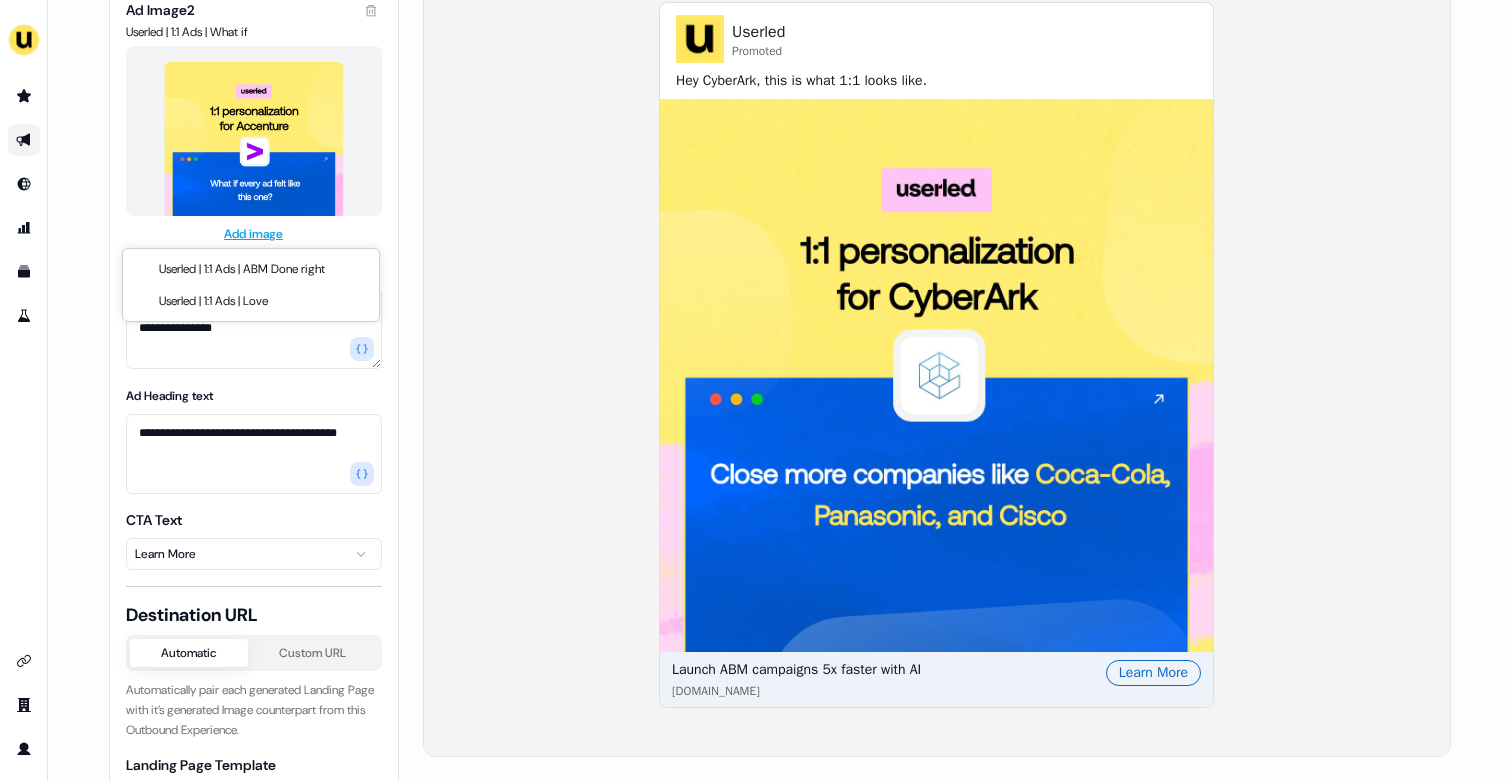 click on "**********" at bounding box center [755, 390] 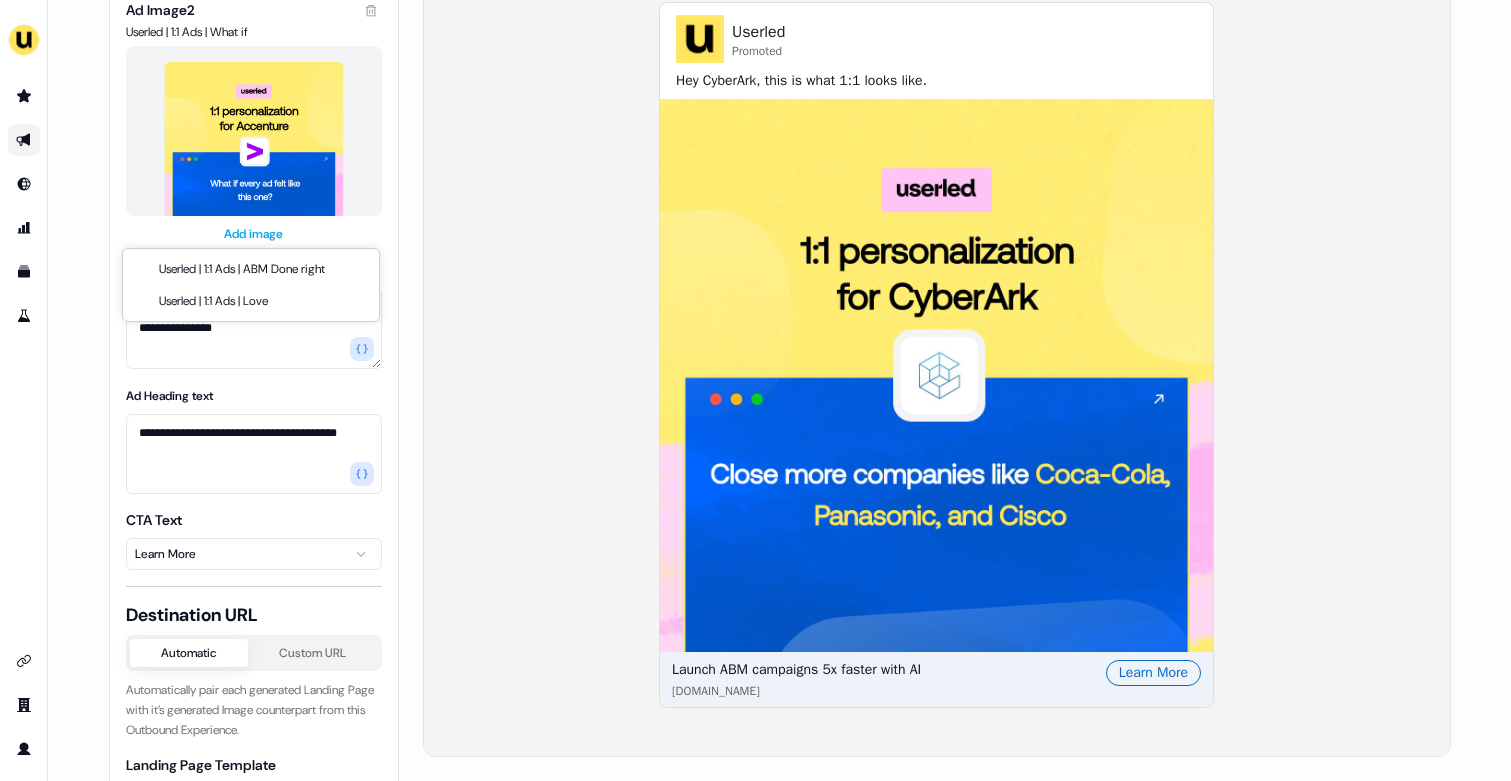 click on "**********" at bounding box center [755, 390] 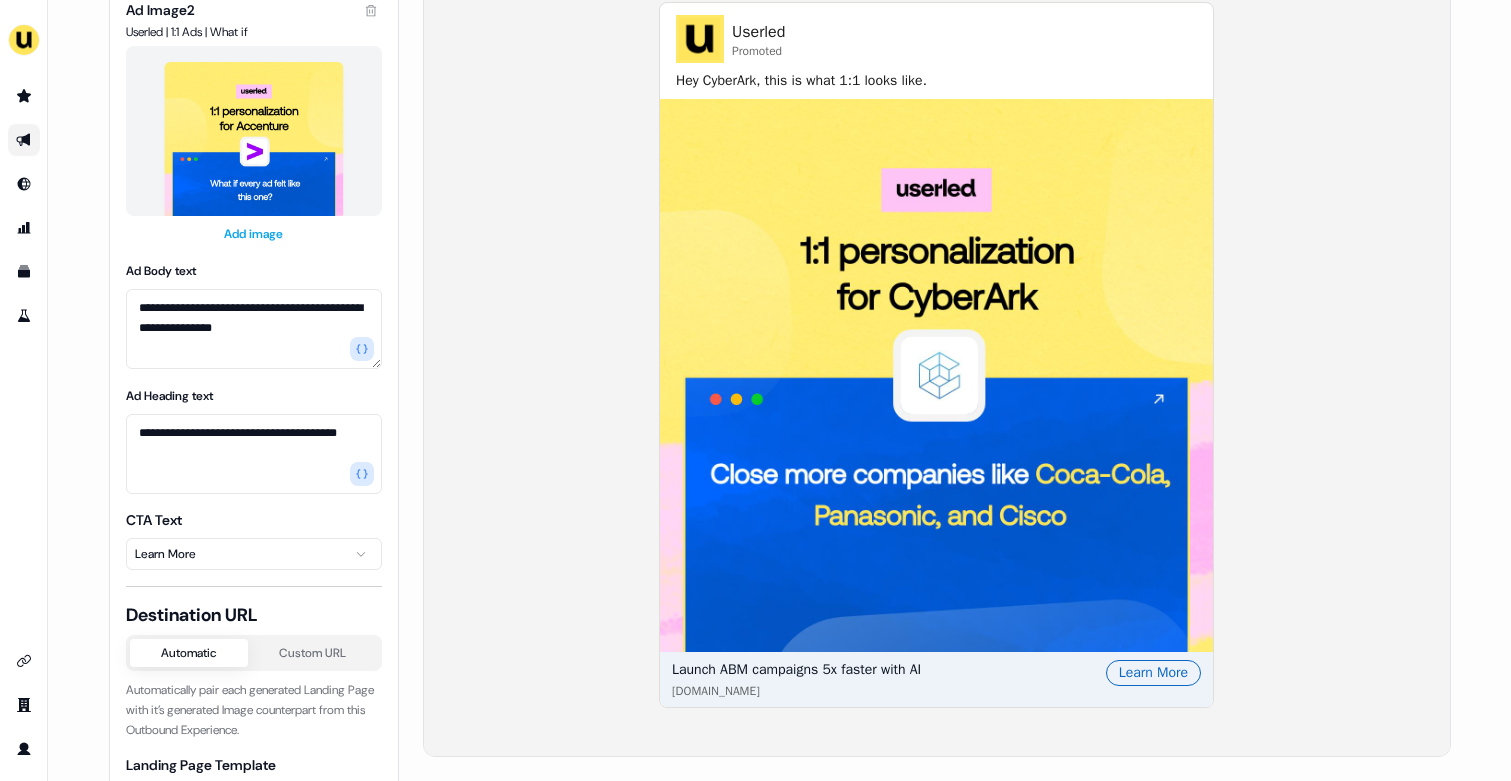 scroll, scrollTop: 0, scrollLeft: 0, axis: both 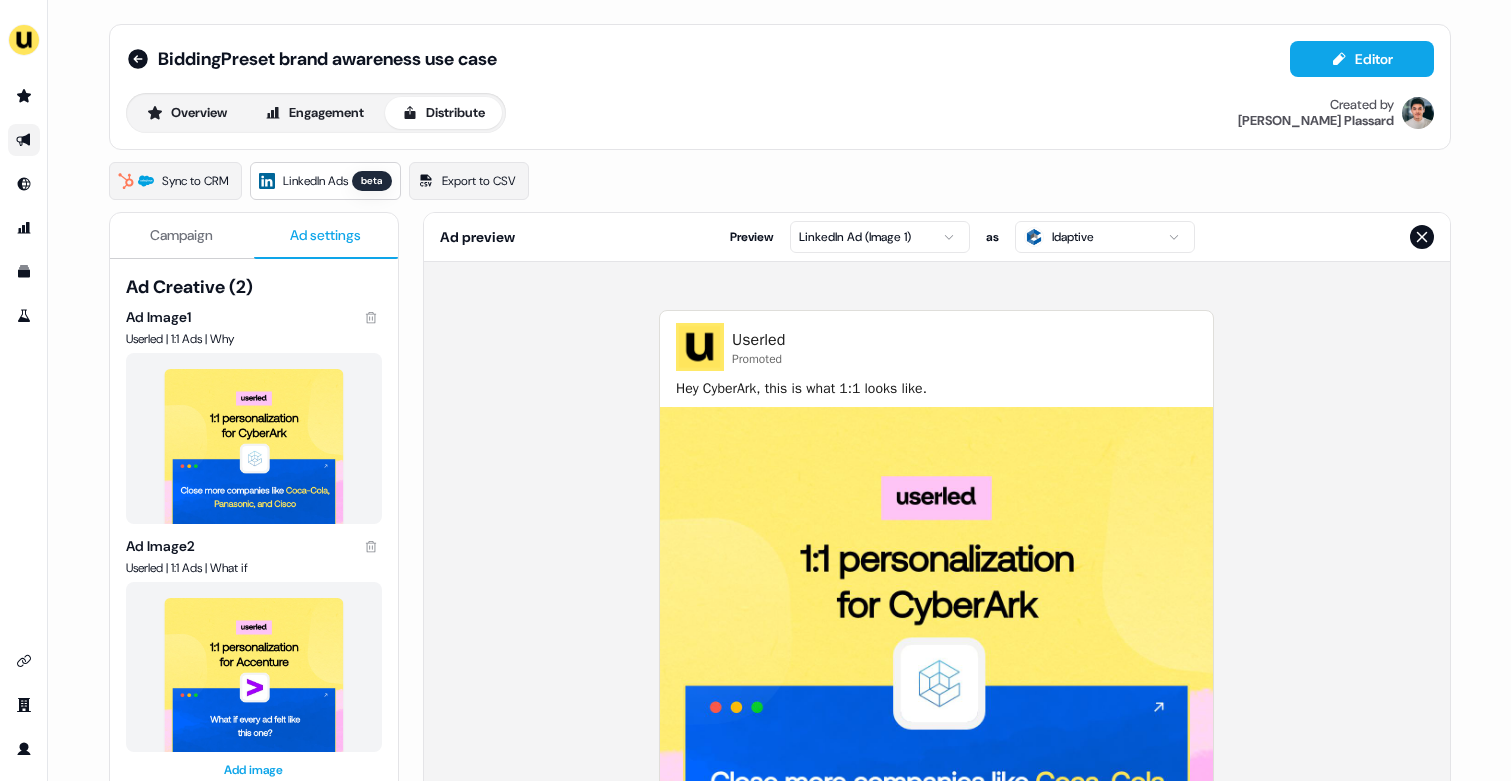 click on "Campaign" at bounding box center (182, 236) 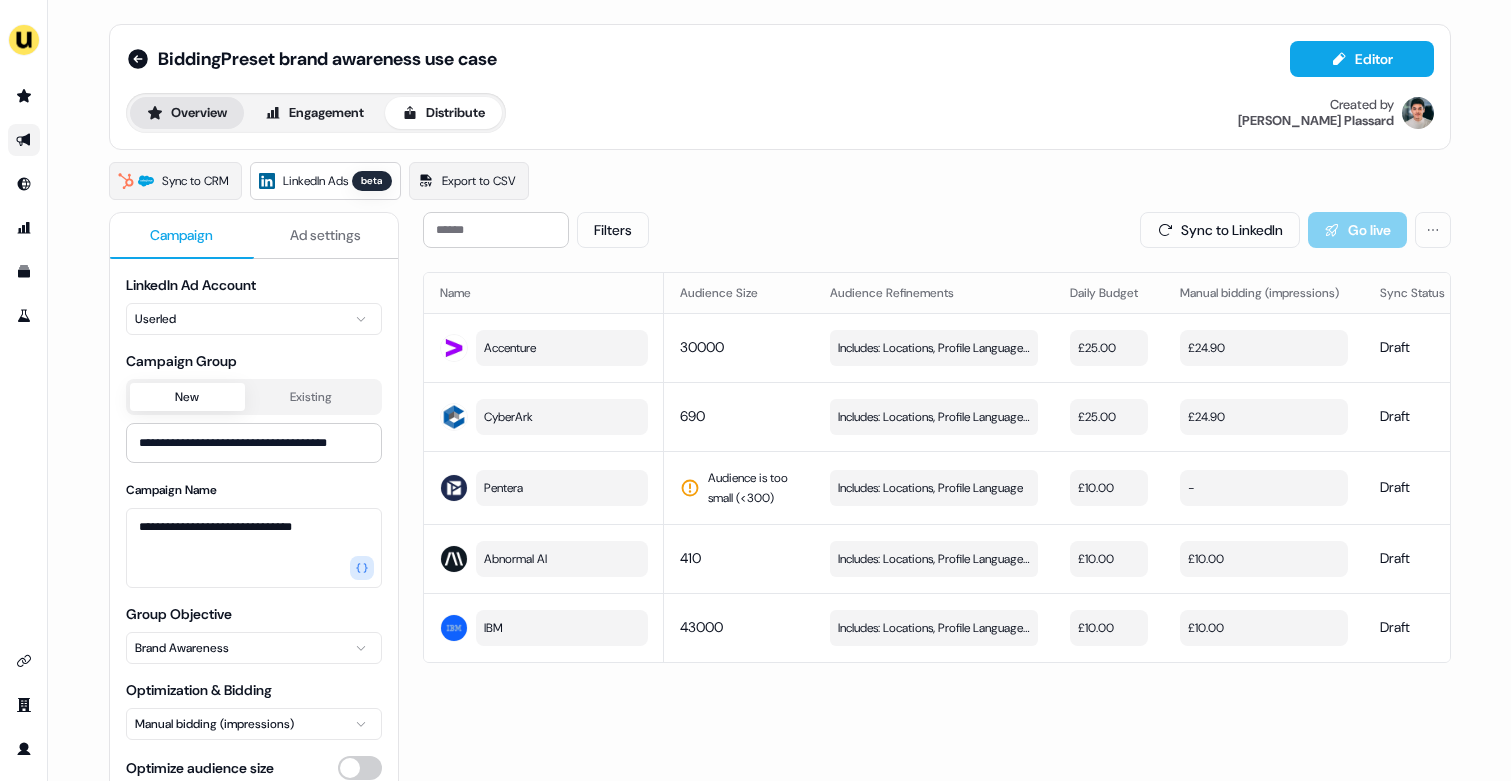 click on "Overview" at bounding box center (187, 113) 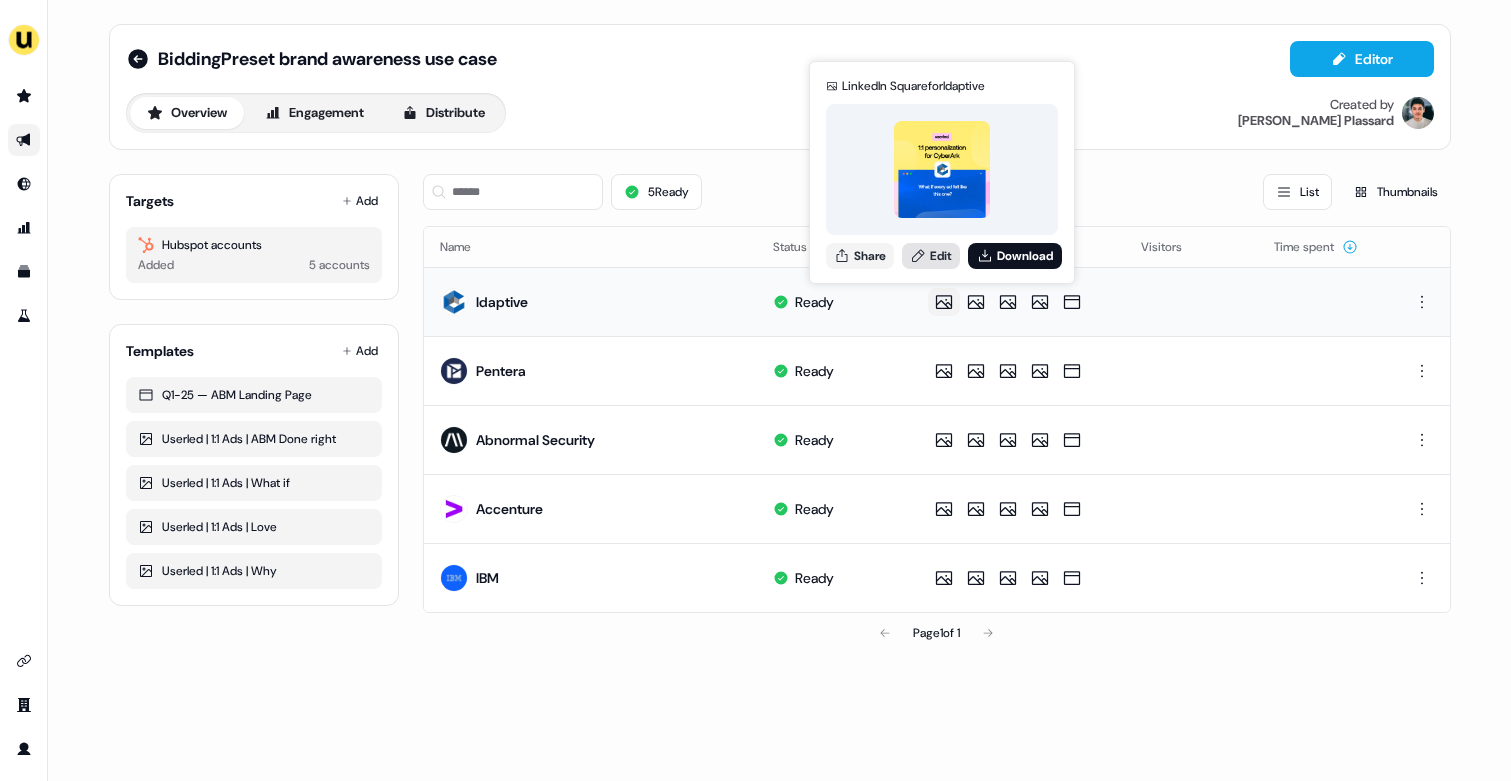 click on "Edit" at bounding box center [931, 256] 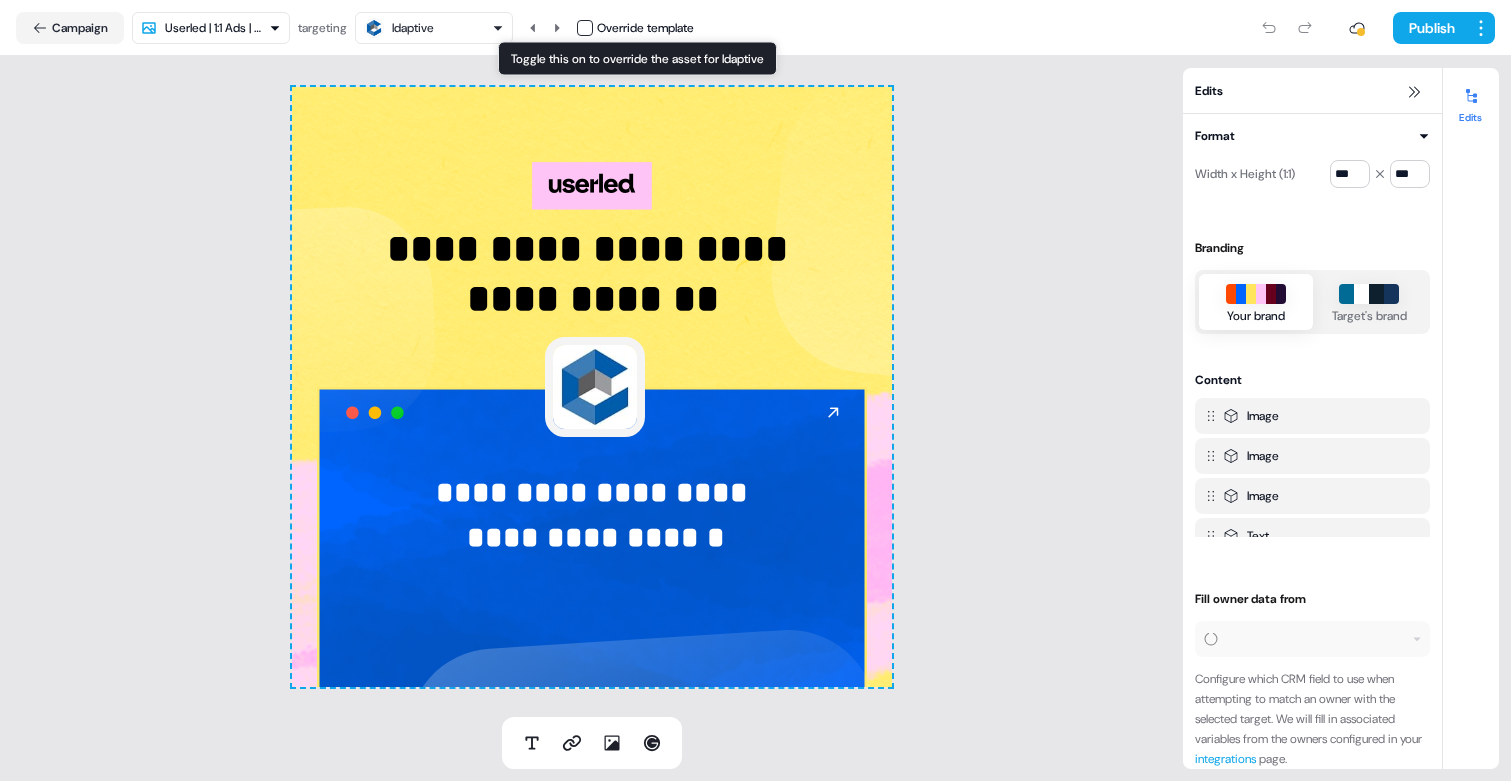 click at bounding box center [585, 28] 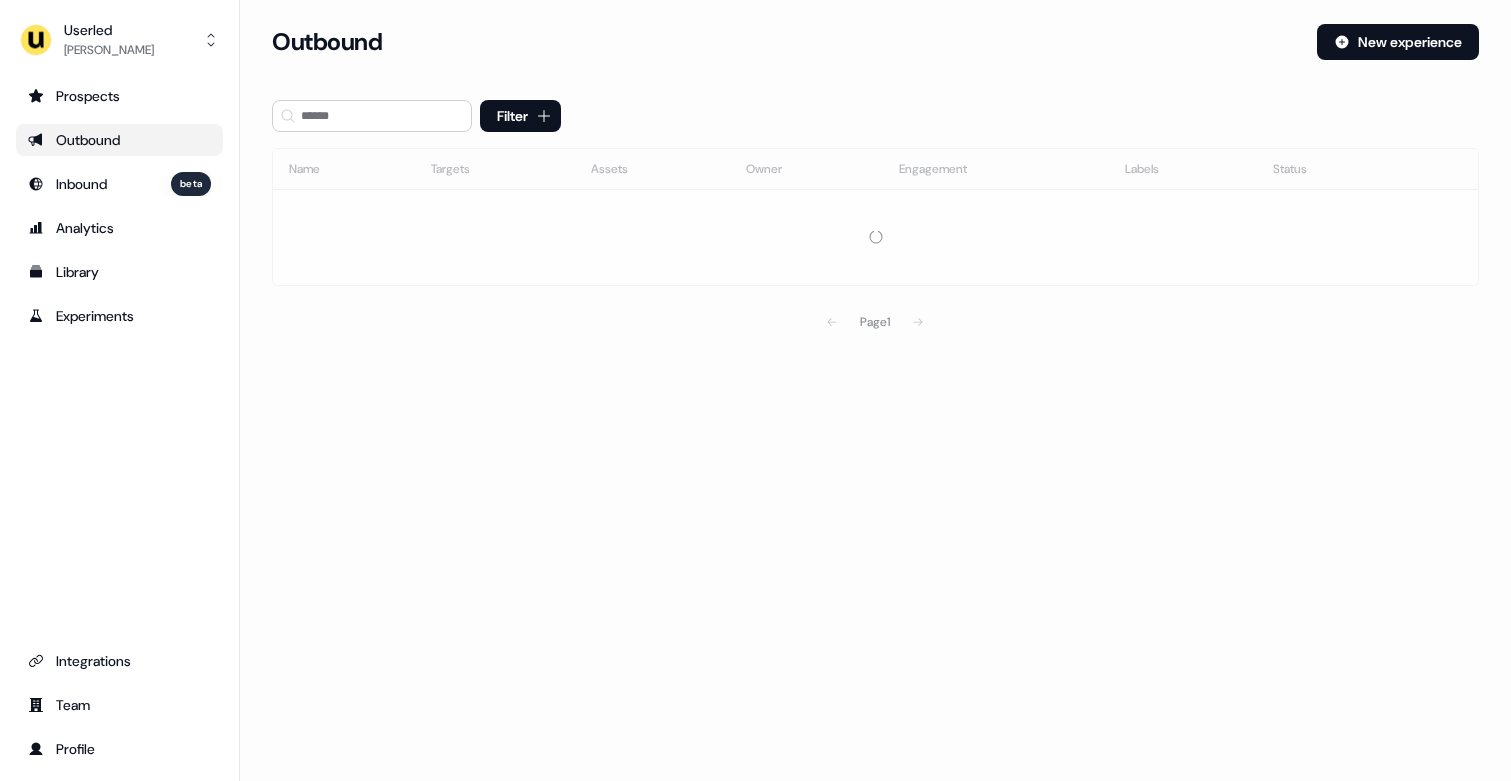 scroll, scrollTop: 0, scrollLeft: 0, axis: both 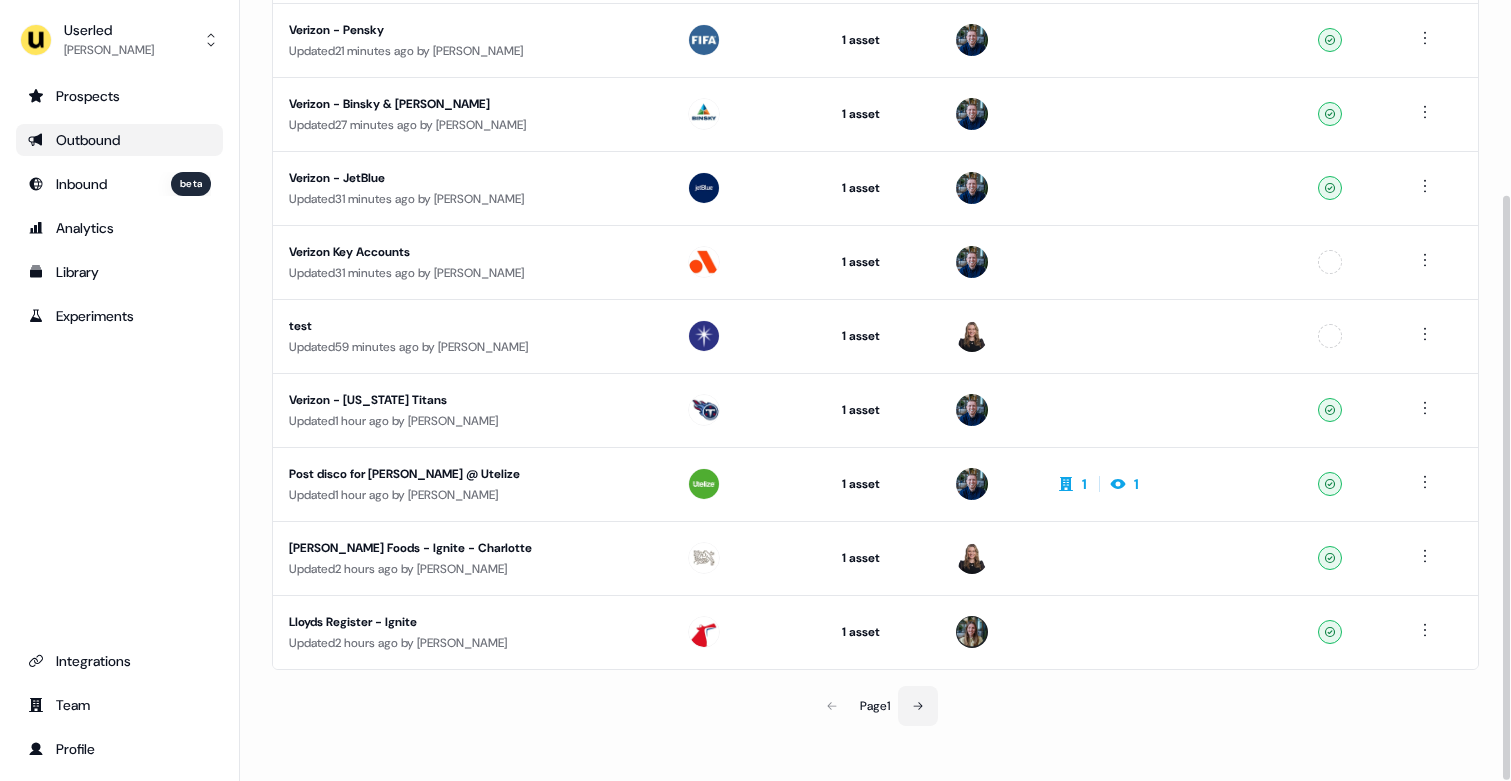 click at bounding box center [918, 706] 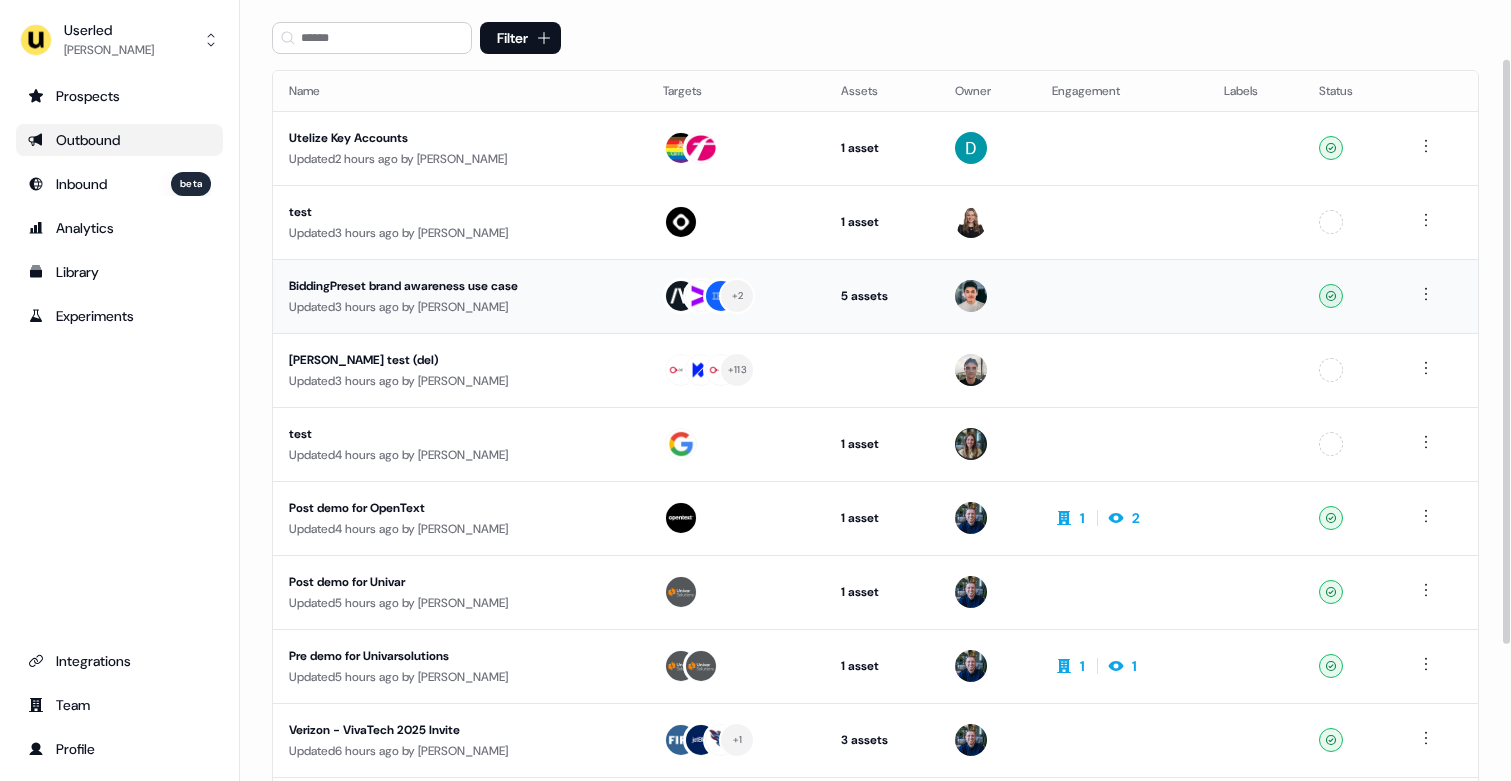 scroll, scrollTop: 75, scrollLeft: 0, axis: vertical 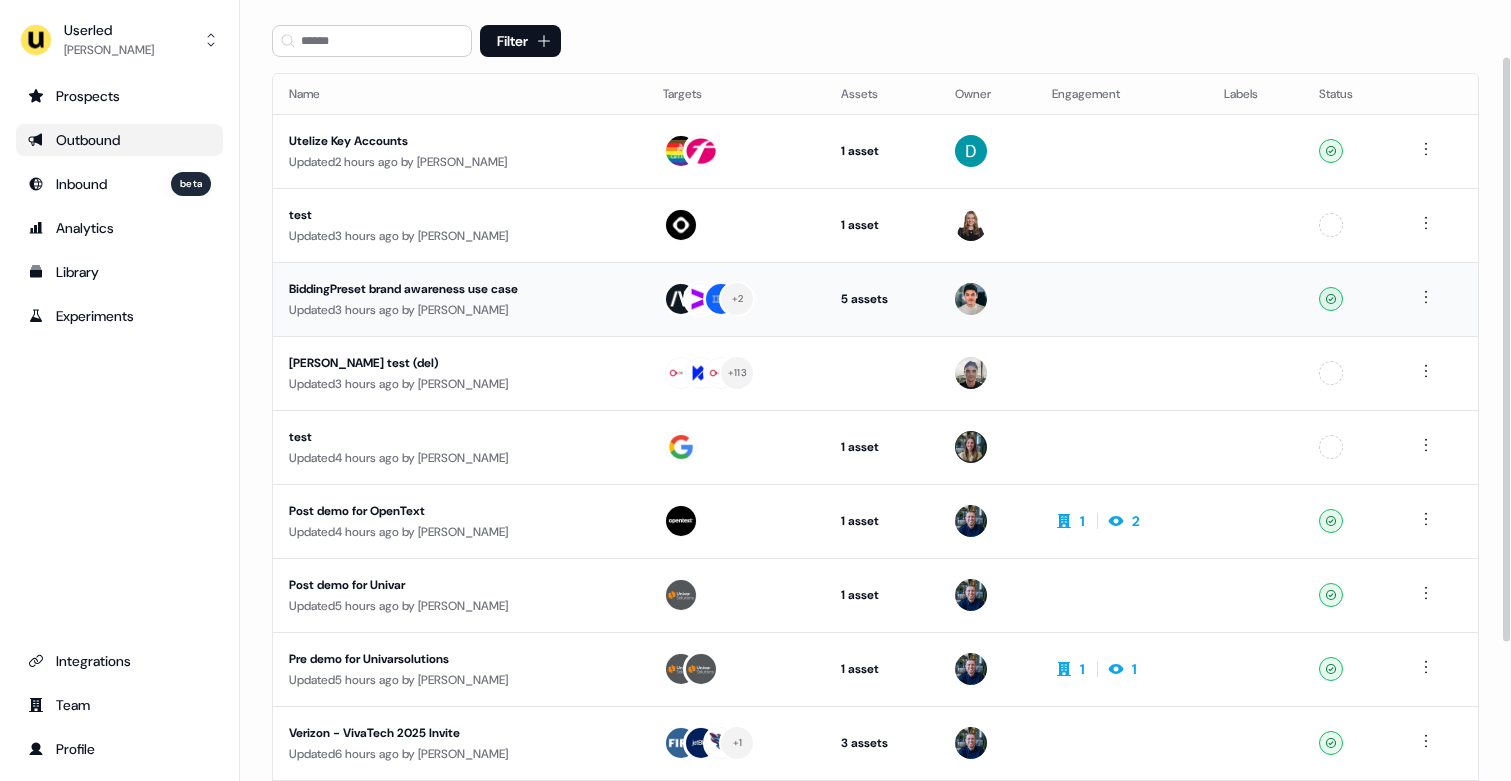 click on "Updated  3 hours ago   by   [PERSON_NAME]" at bounding box center (460, 310) 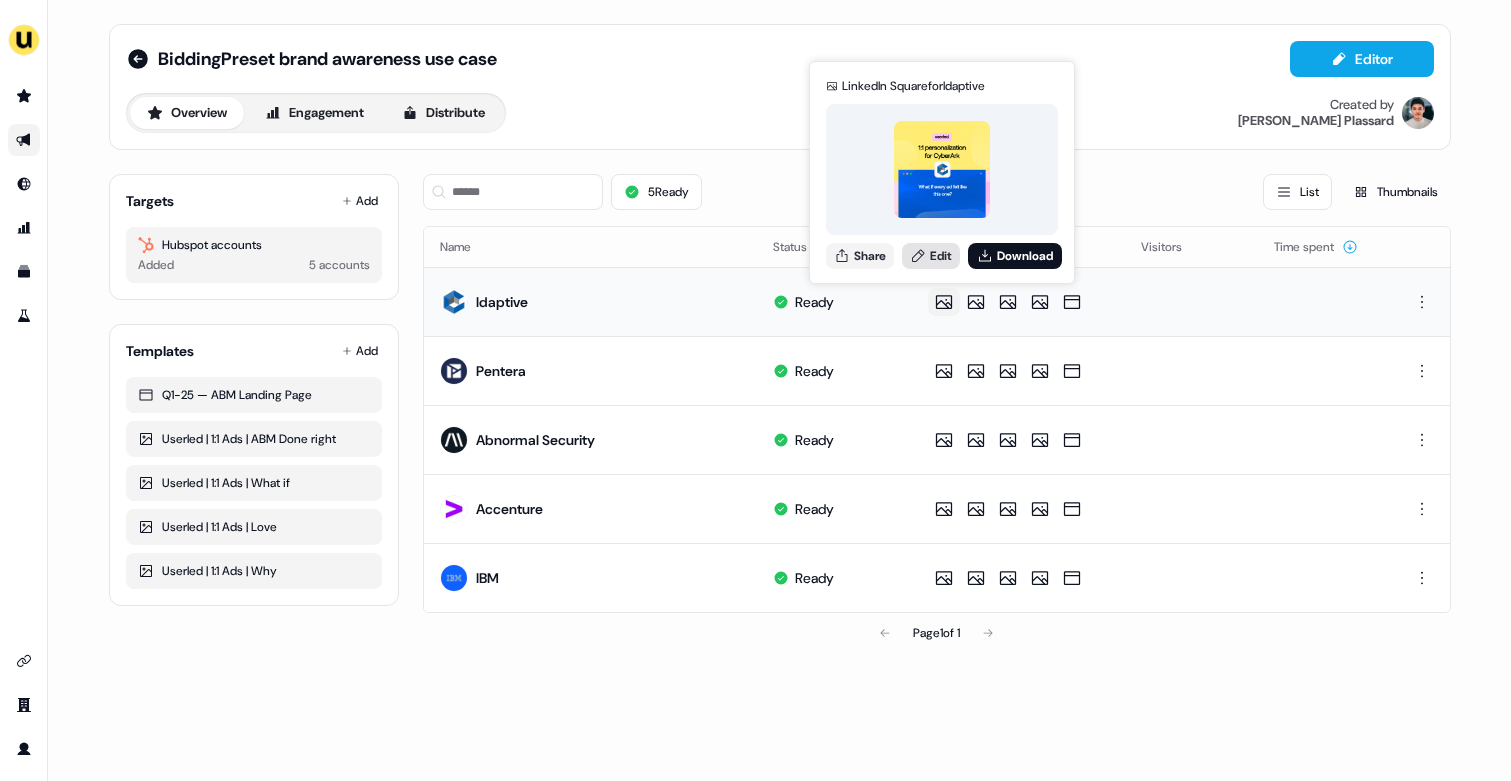 click on "Edit" at bounding box center [931, 256] 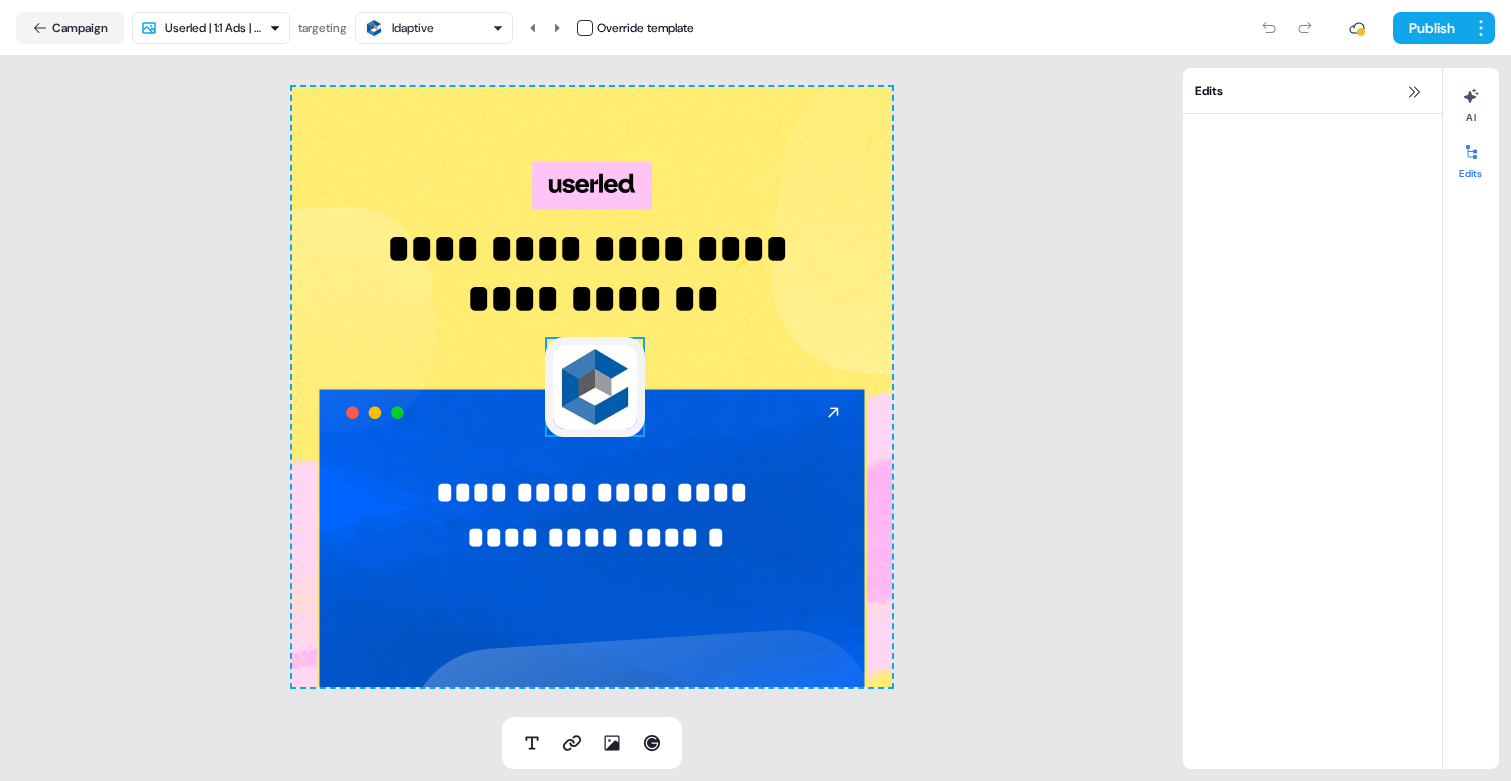 click at bounding box center [595, 387] 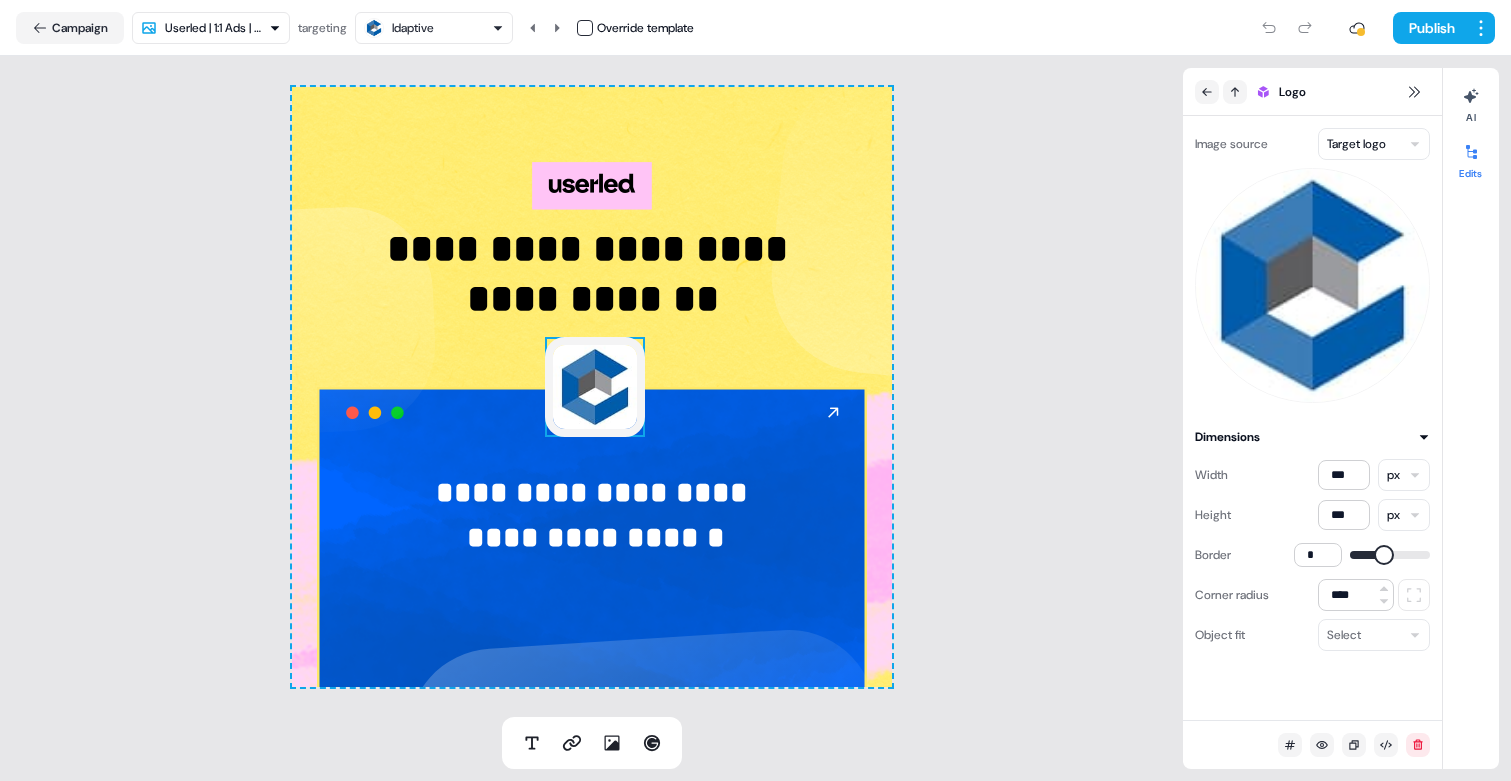 click at bounding box center [585, 28] 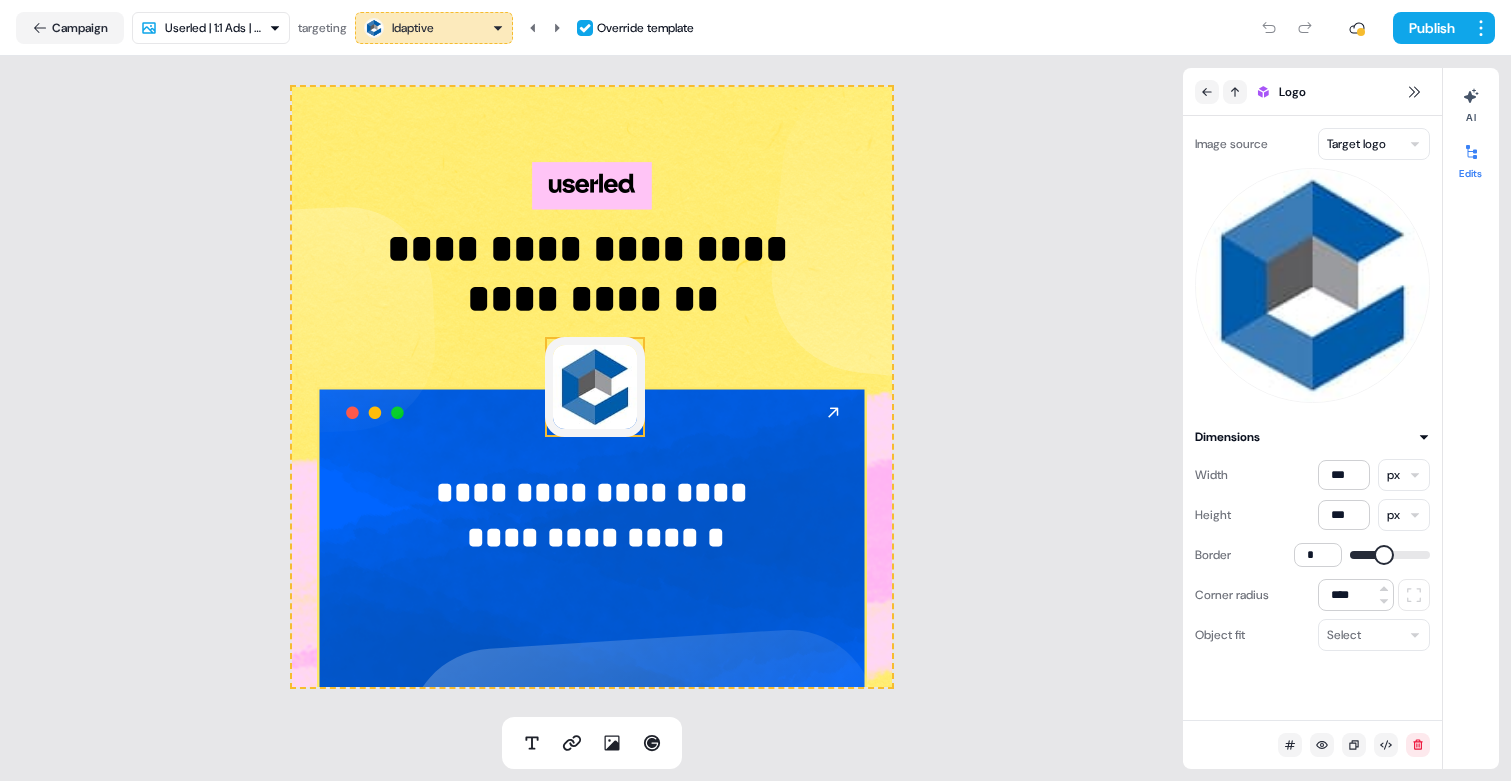 click on "**********" at bounding box center [755, 390] 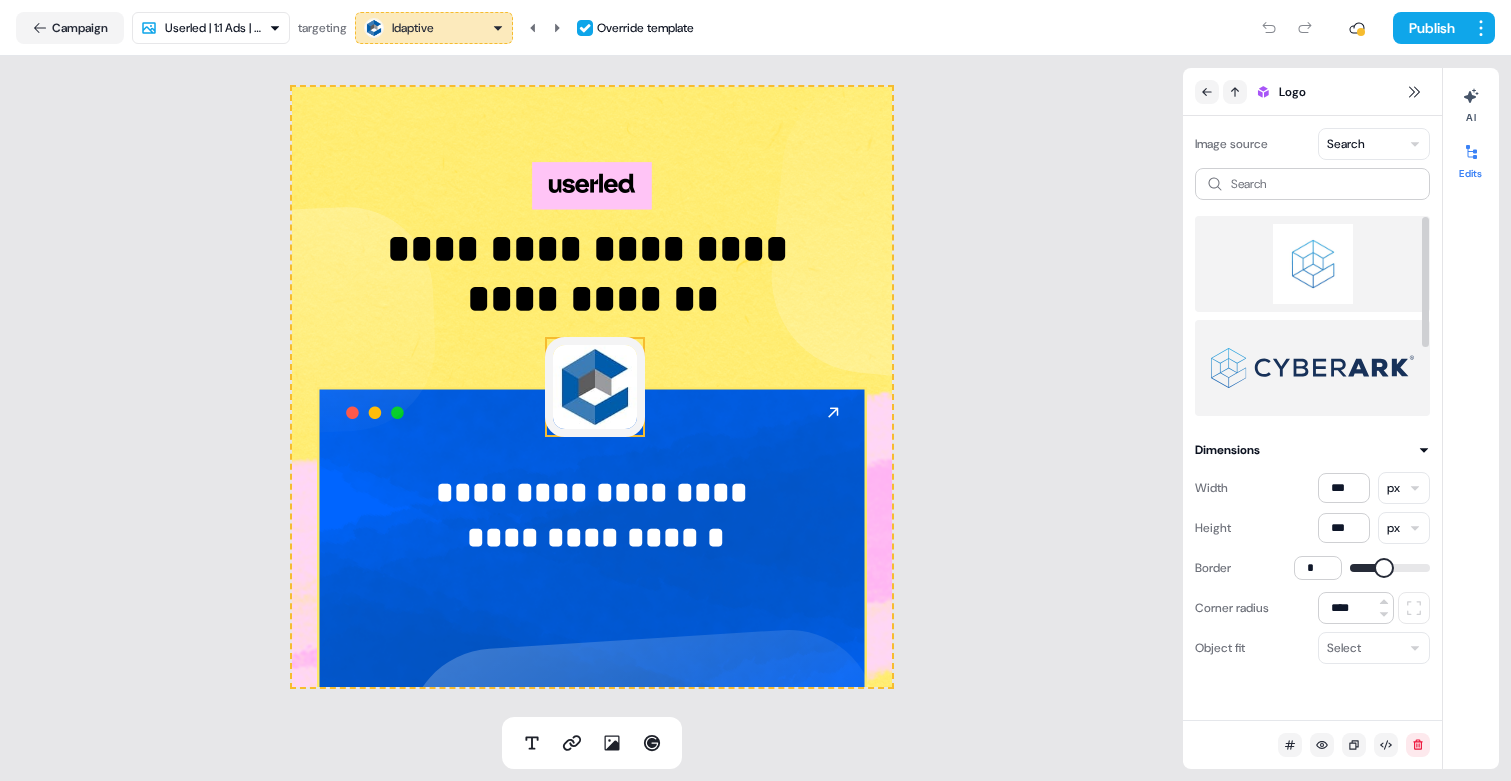 click at bounding box center [1312, 264] 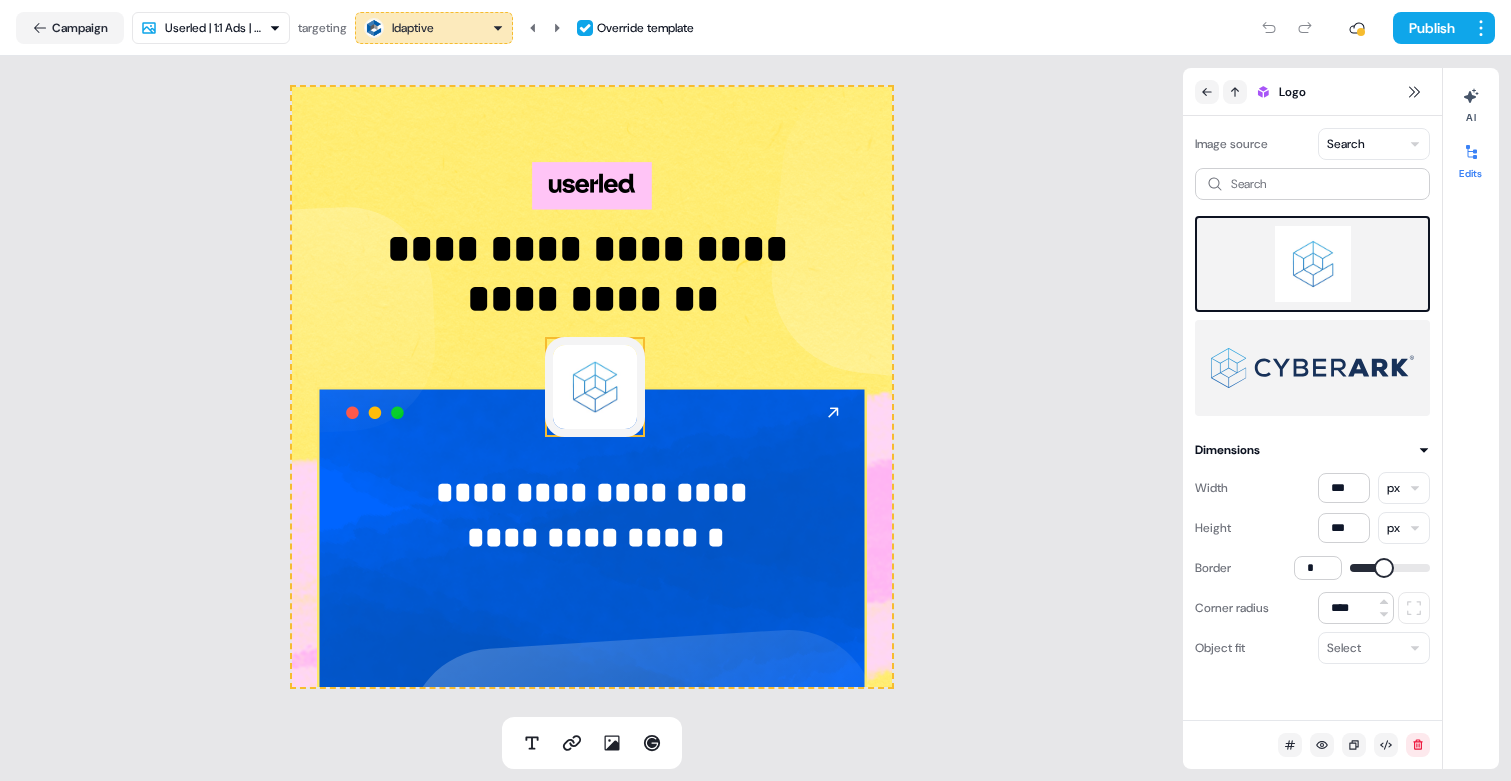 click on "**********" at bounding box center [755, 390] 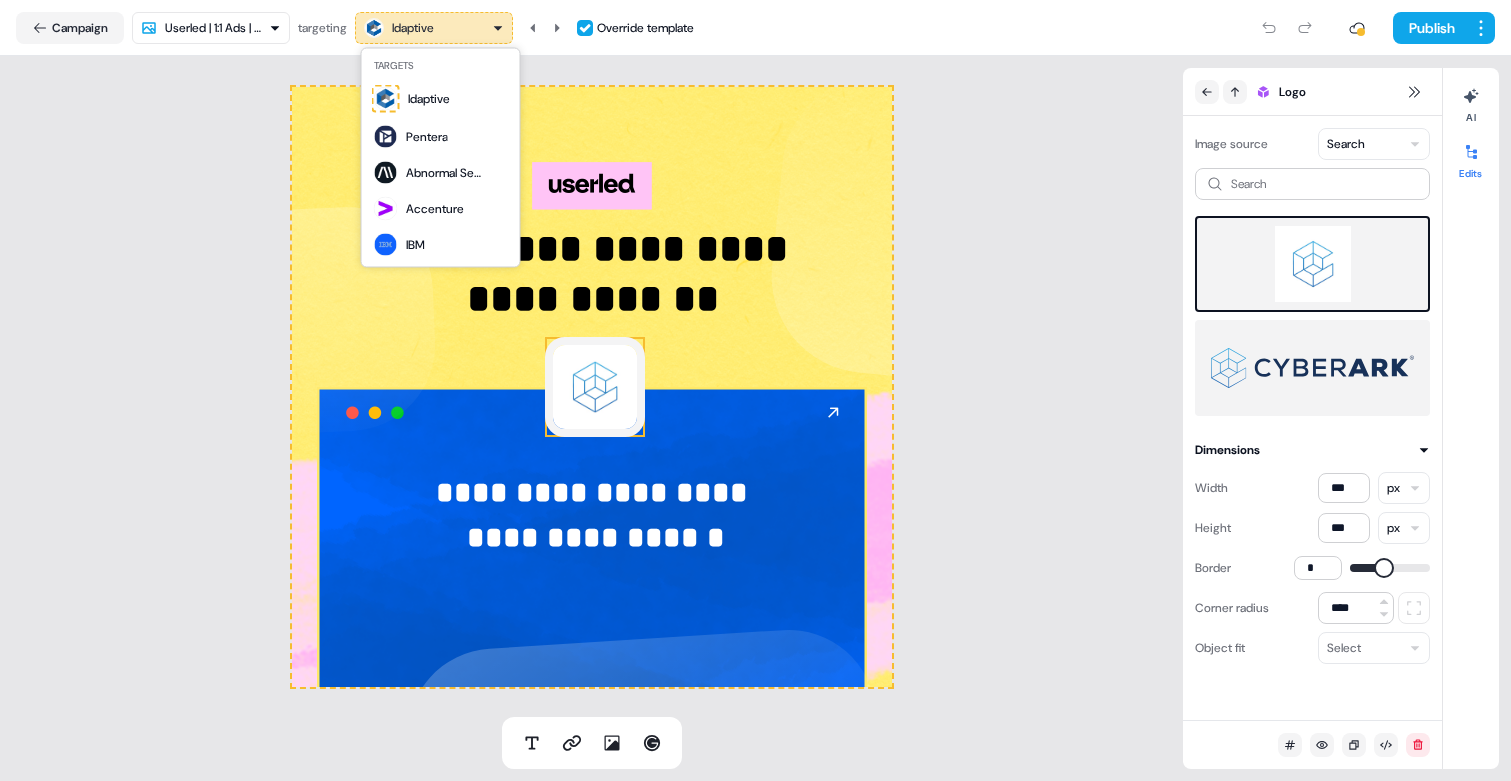 click on "**********" at bounding box center [755, 390] 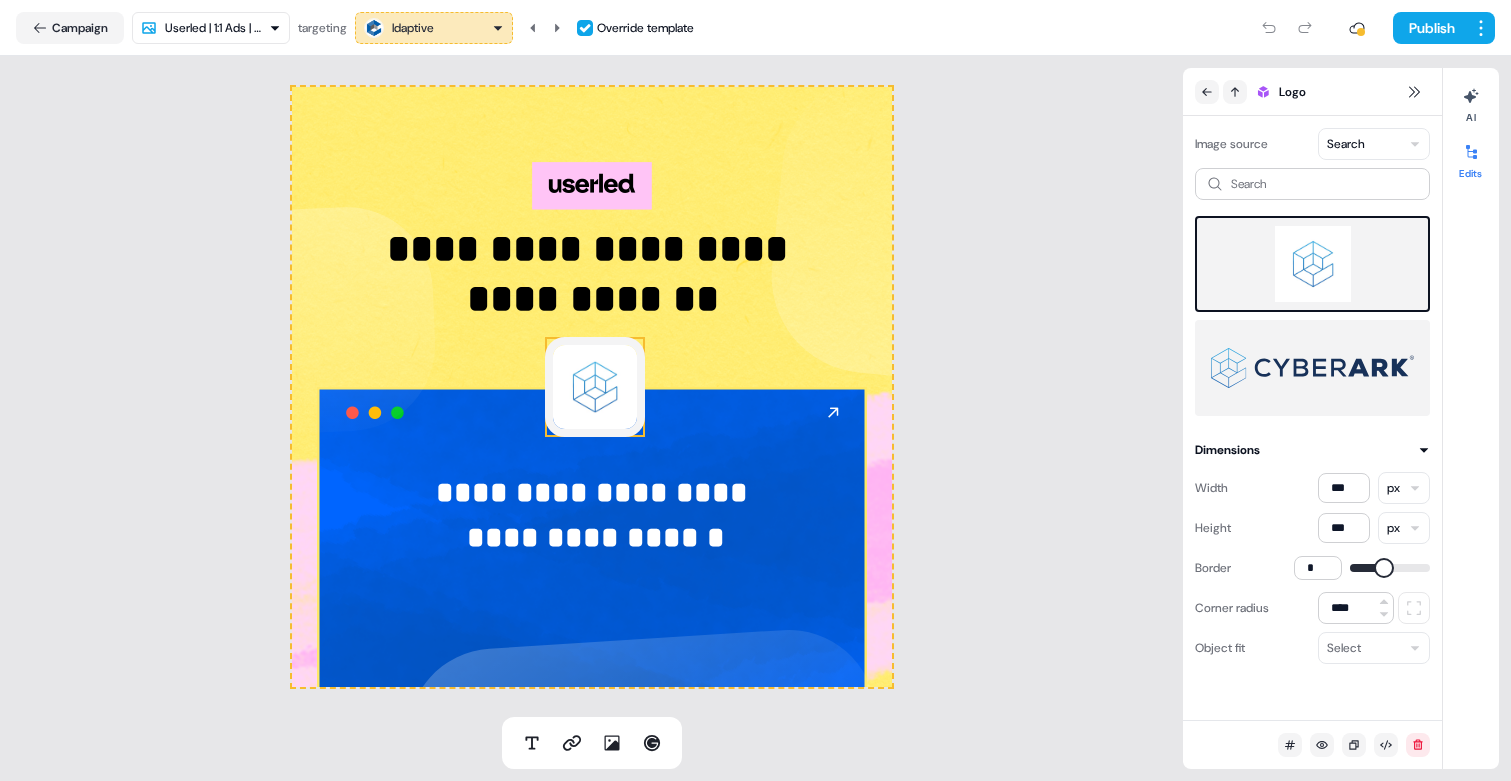 click on "**********" at bounding box center (755, 390) 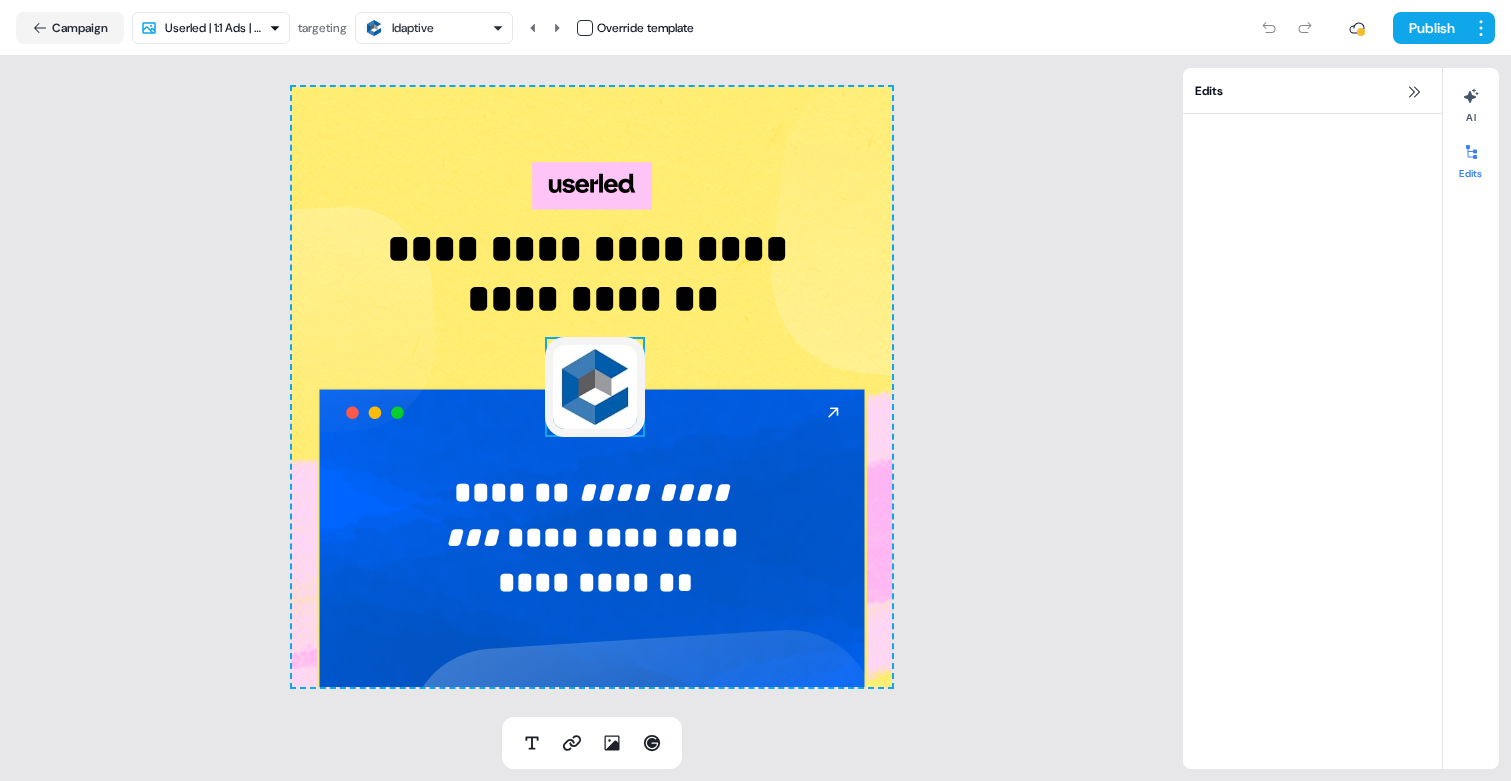 click at bounding box center (595, 387) 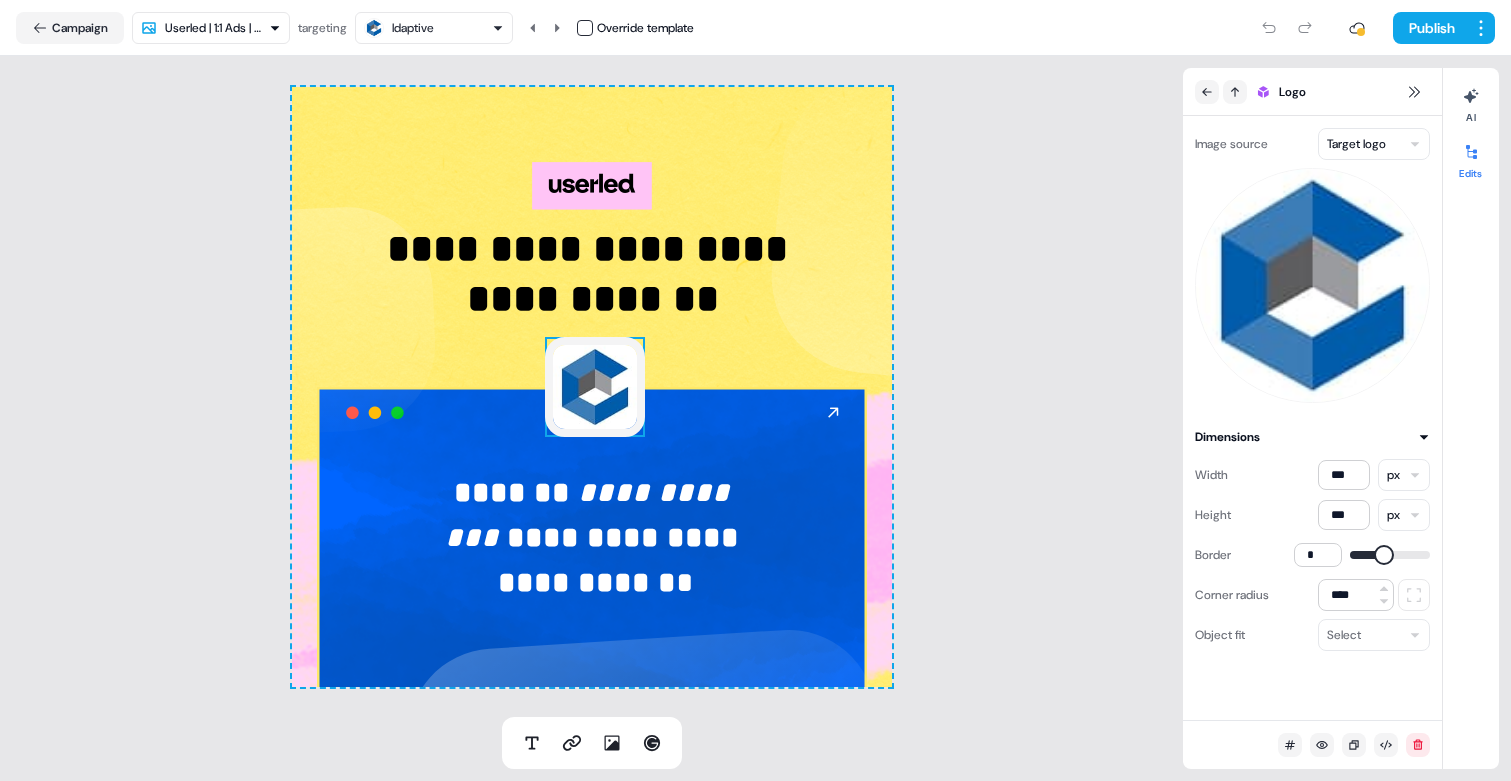 click at bounding box center (585, 28) 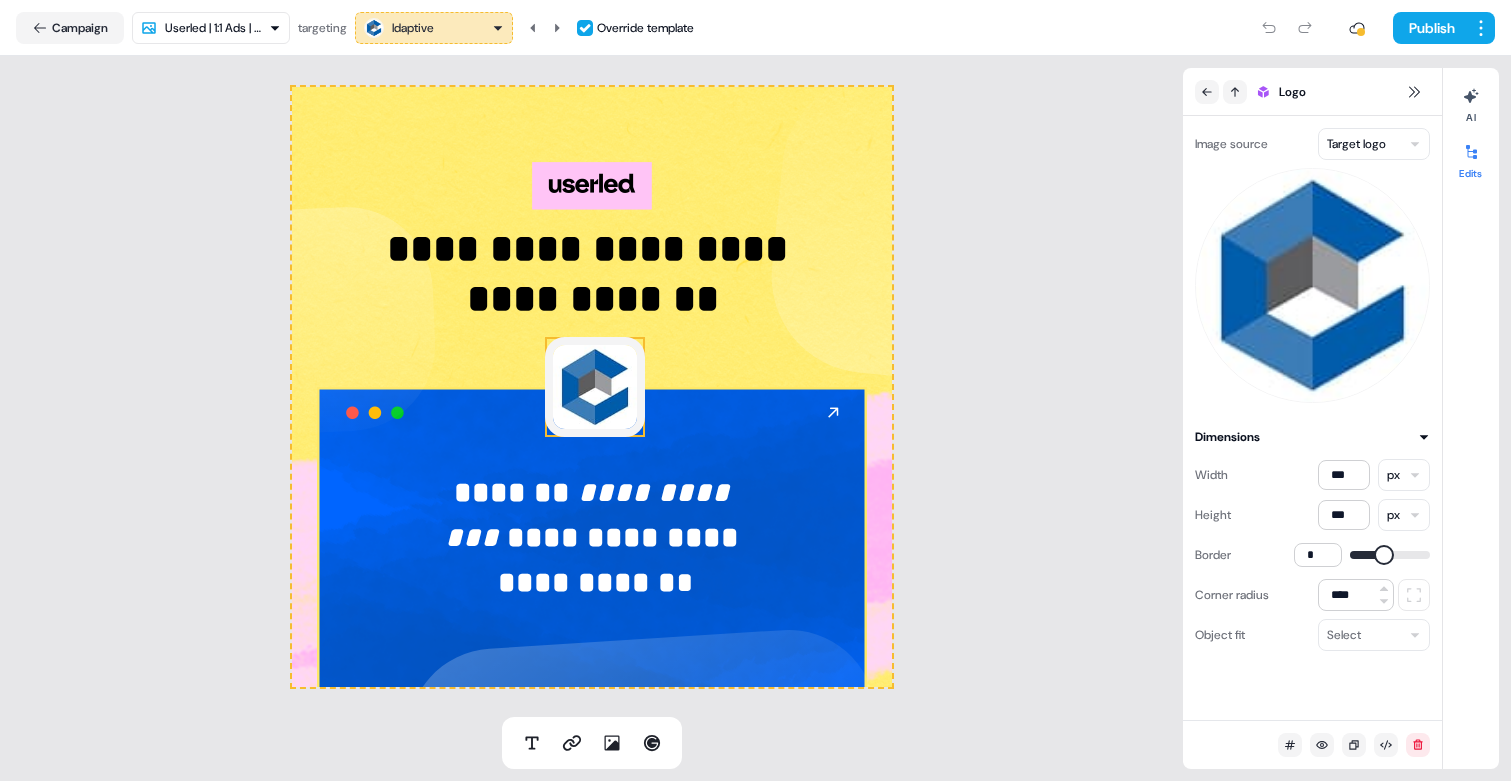 click on "**********" at bounding box center (755, 390) 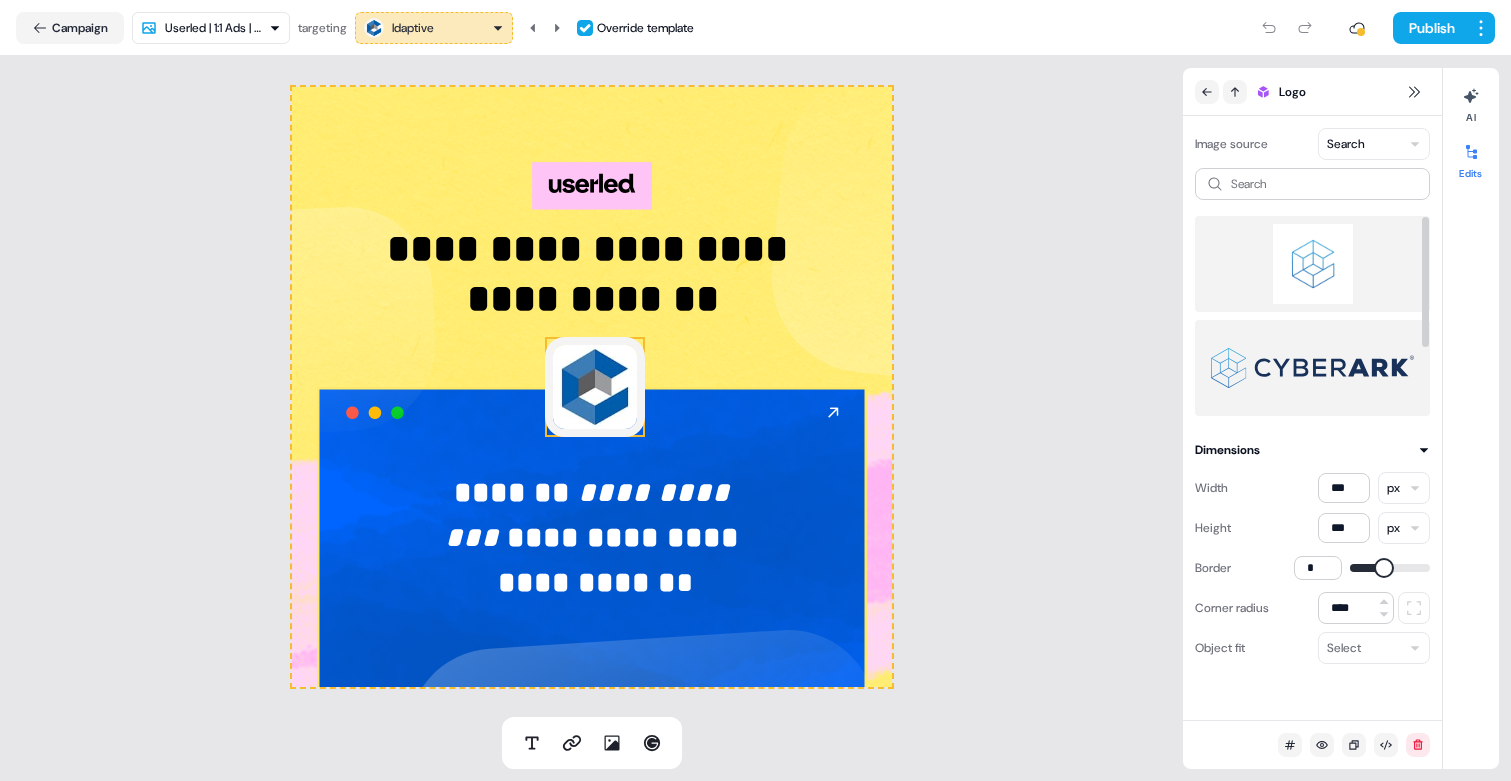 click at bounding box center [1312, 264] 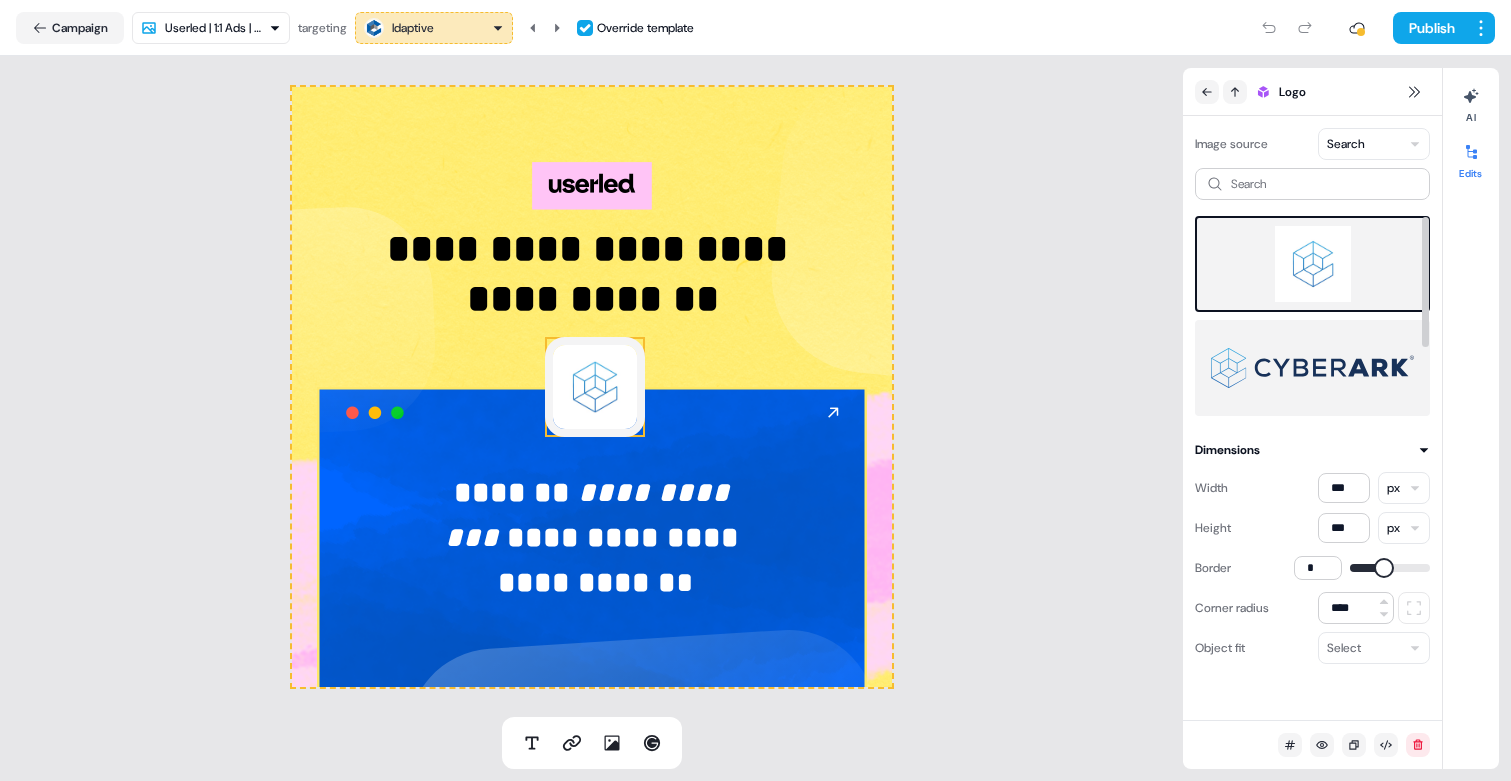 click on "**********" at bounding box center (755, 390) 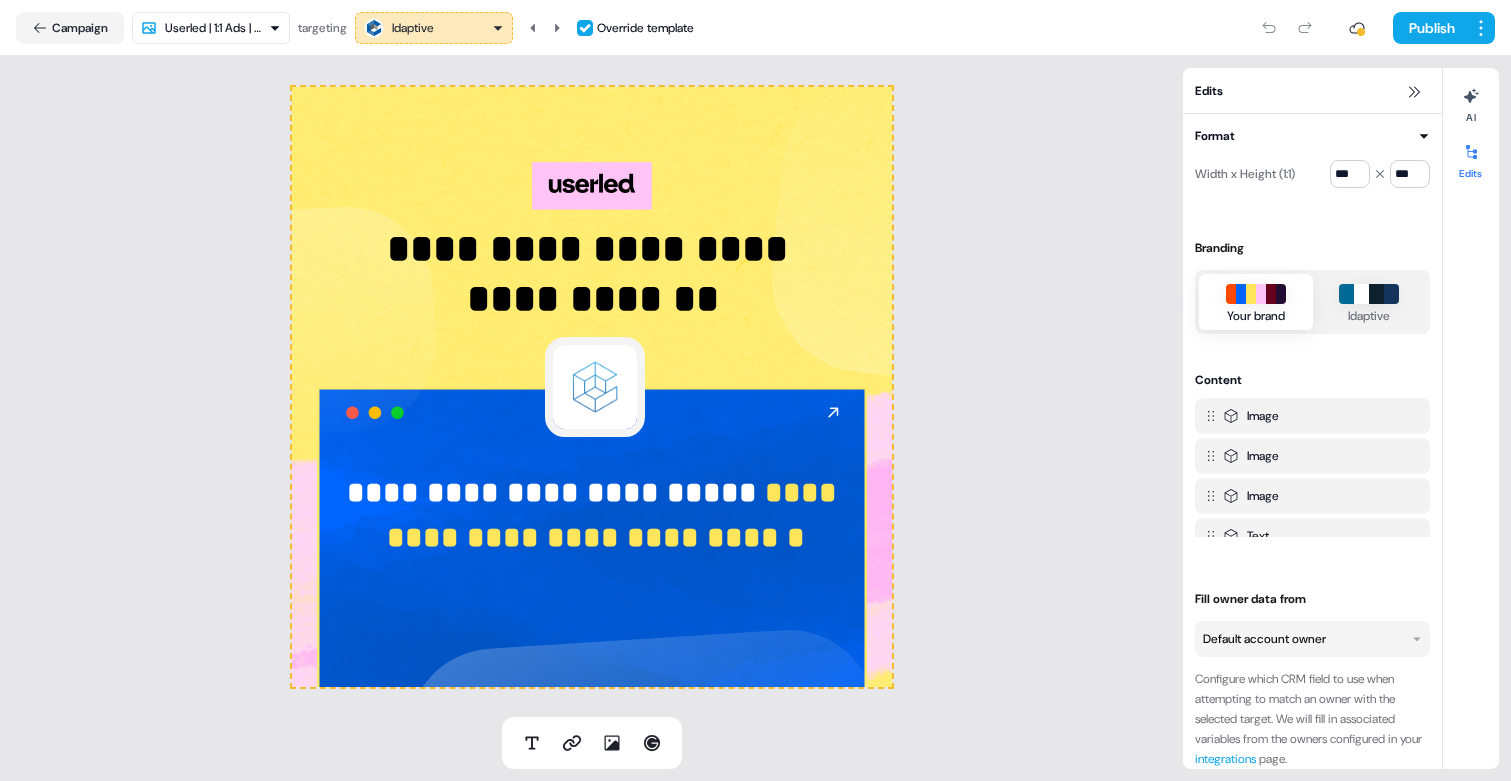 click on "Campaign Userled | 1:1 Ads | Why targeting Idaptive Override template Publish" at bounding box center [755, 28] 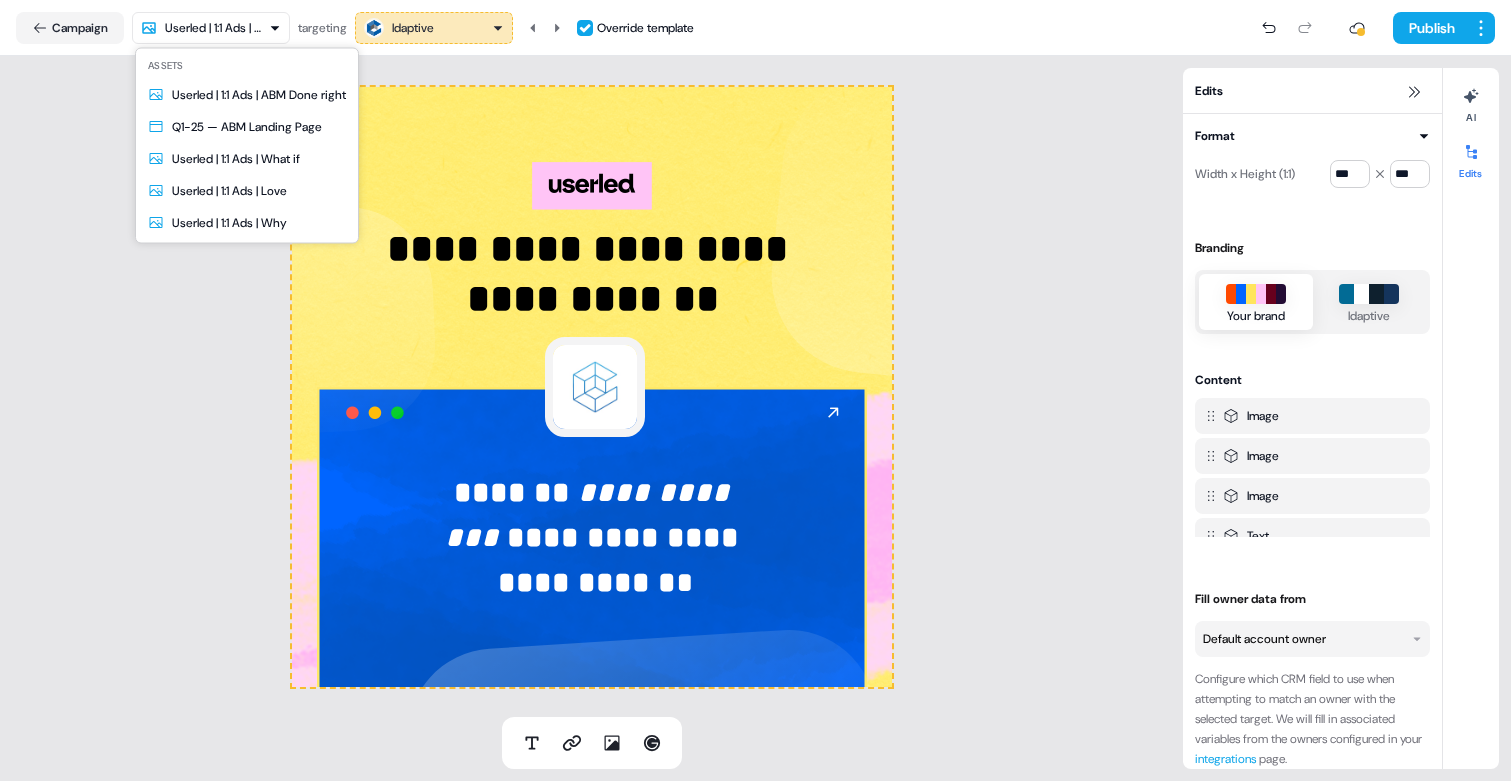 click on "**********" at bounding box center (755, 390) 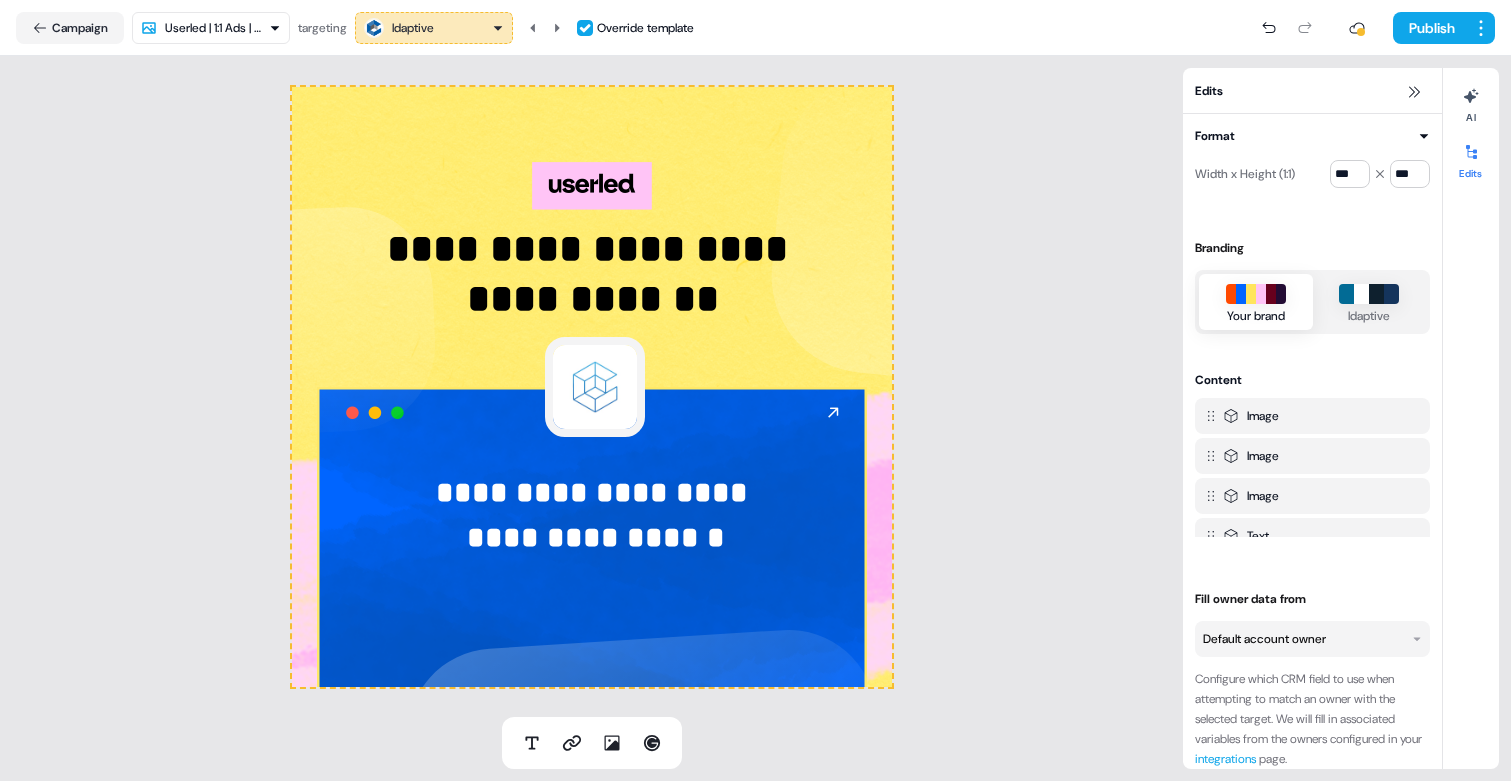 click on "**********" at bounding box center [755, 390] 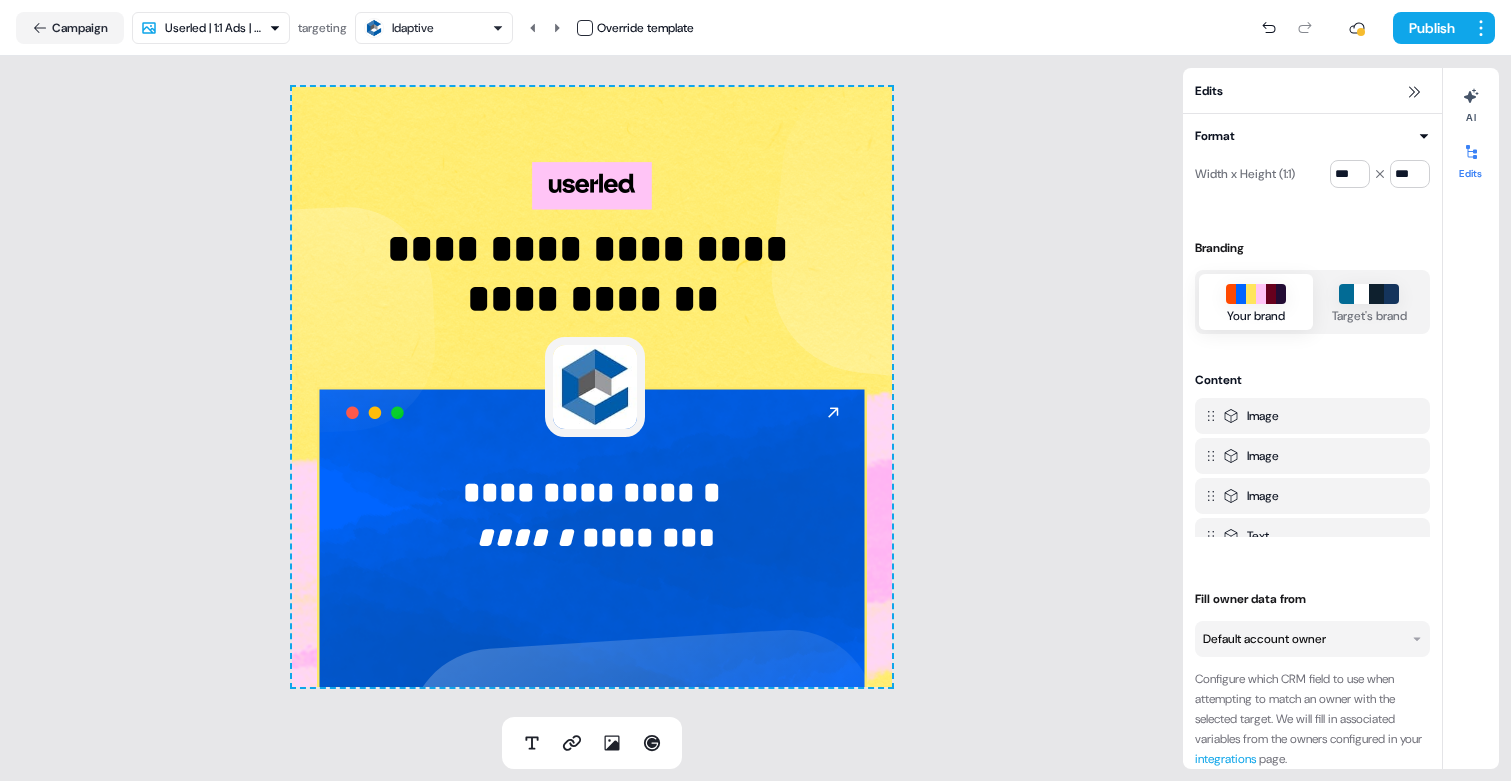 click at bounding box center (585, 28) 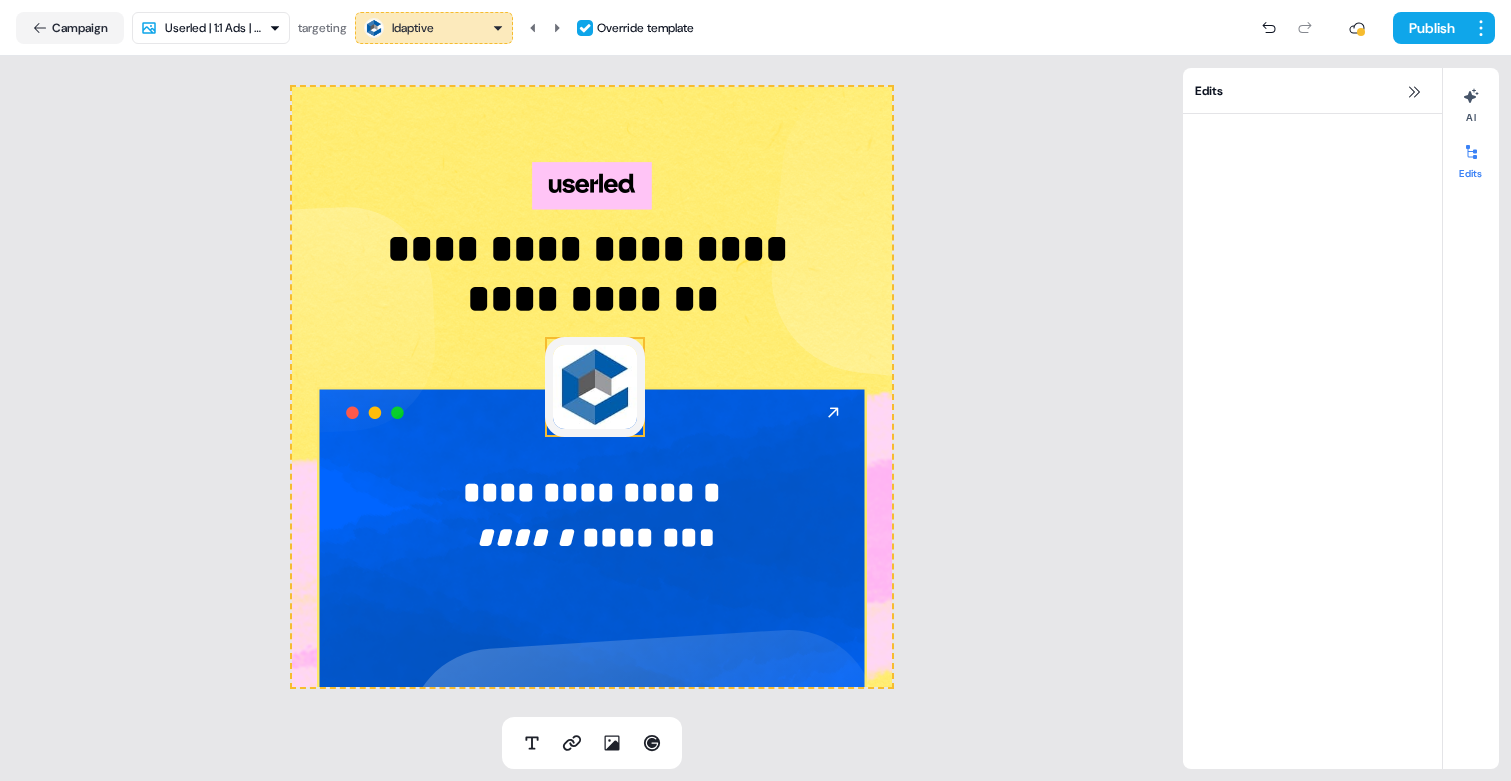 click at bounding box center [595, 387] 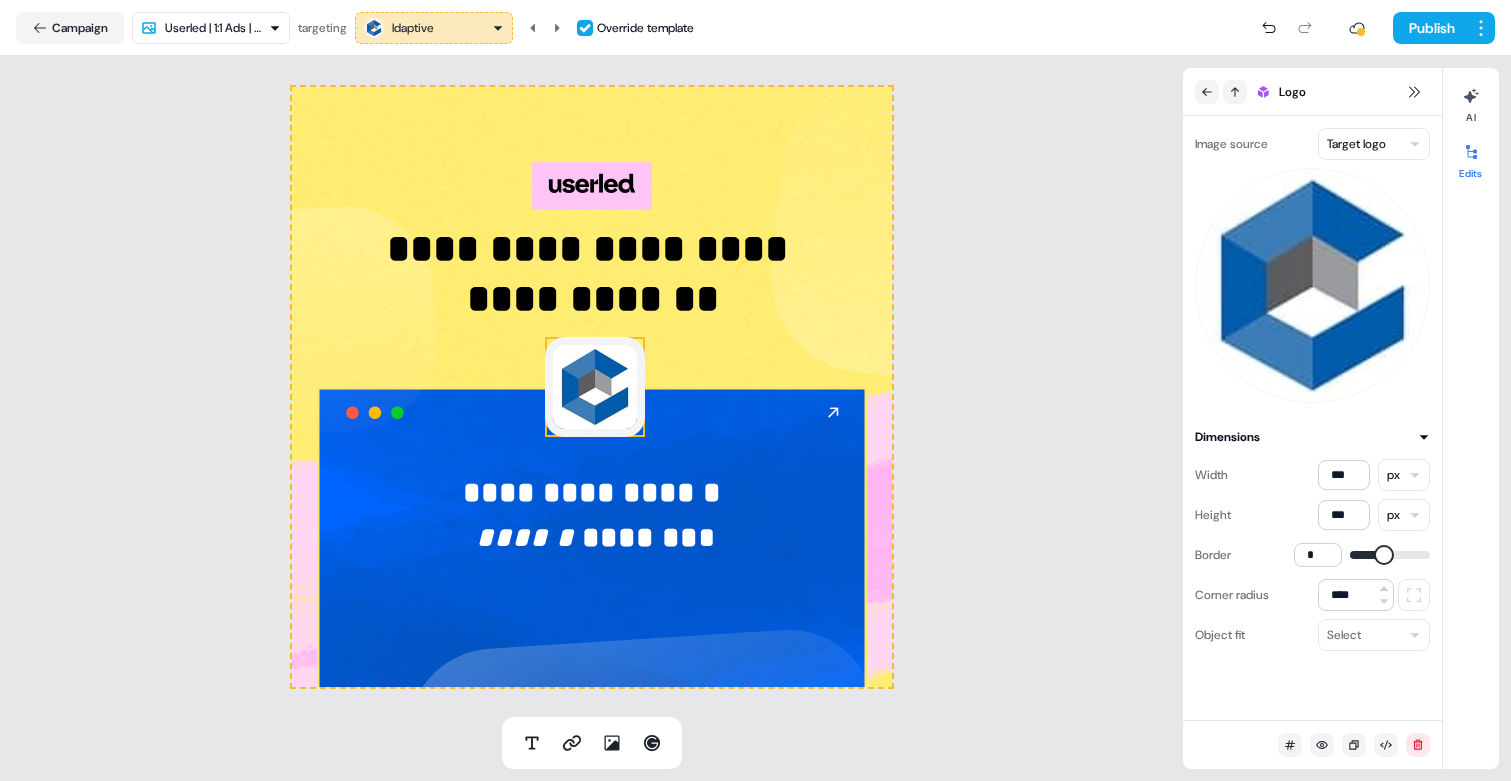 click on "Image source Target logo" at bounding box center (1312, 265) 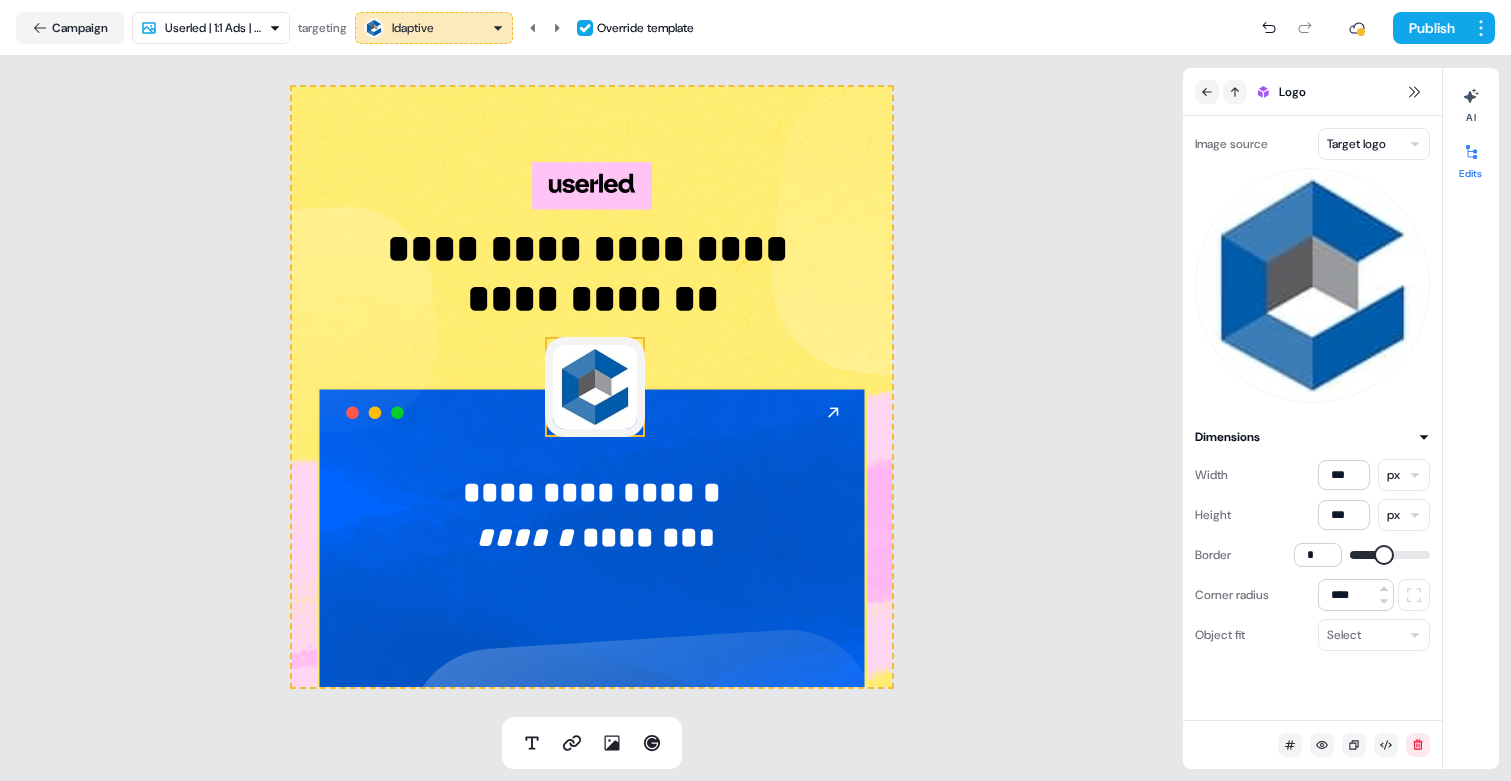 click on "**********" at bounding box center (755, 390) 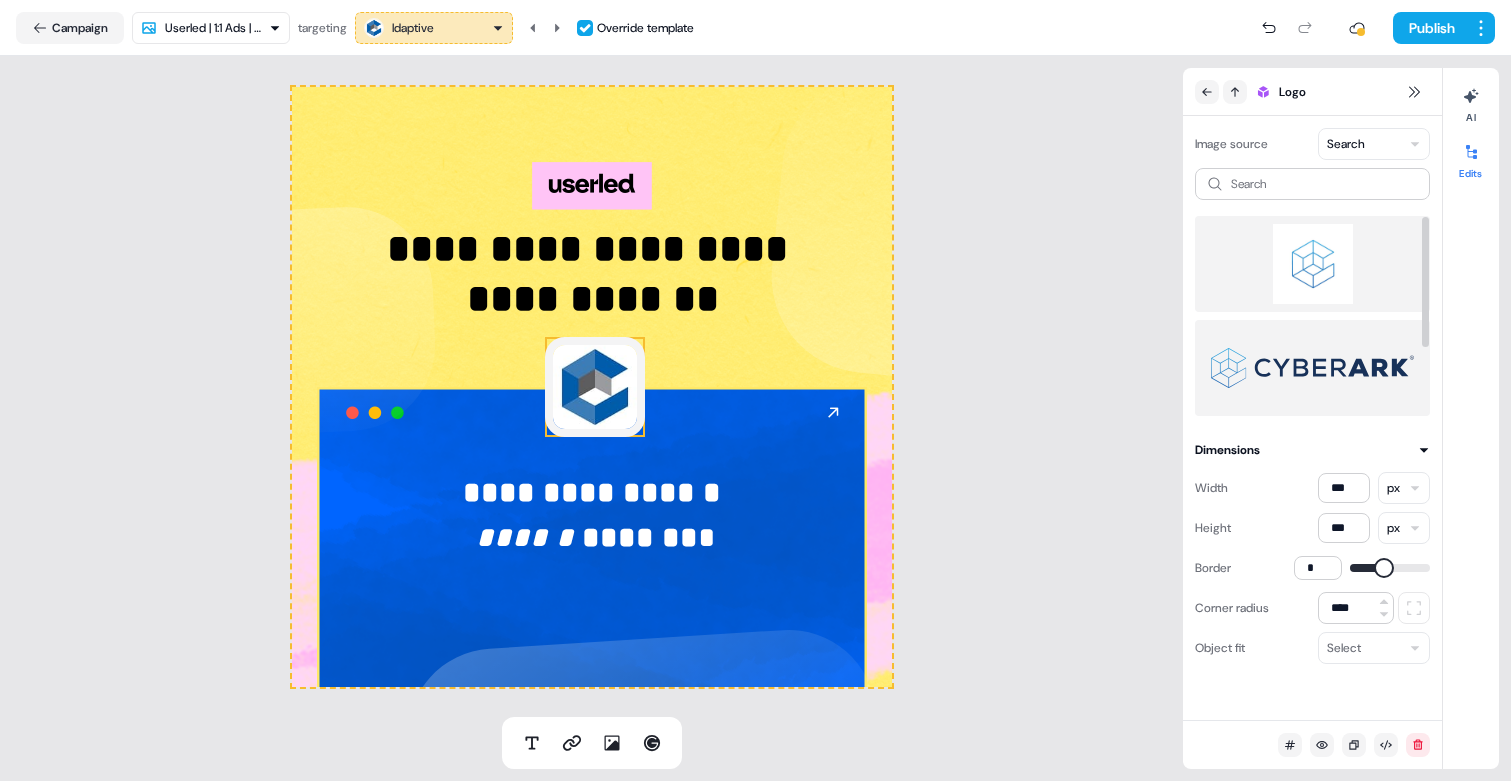 click at bounding box center (1312, 264) 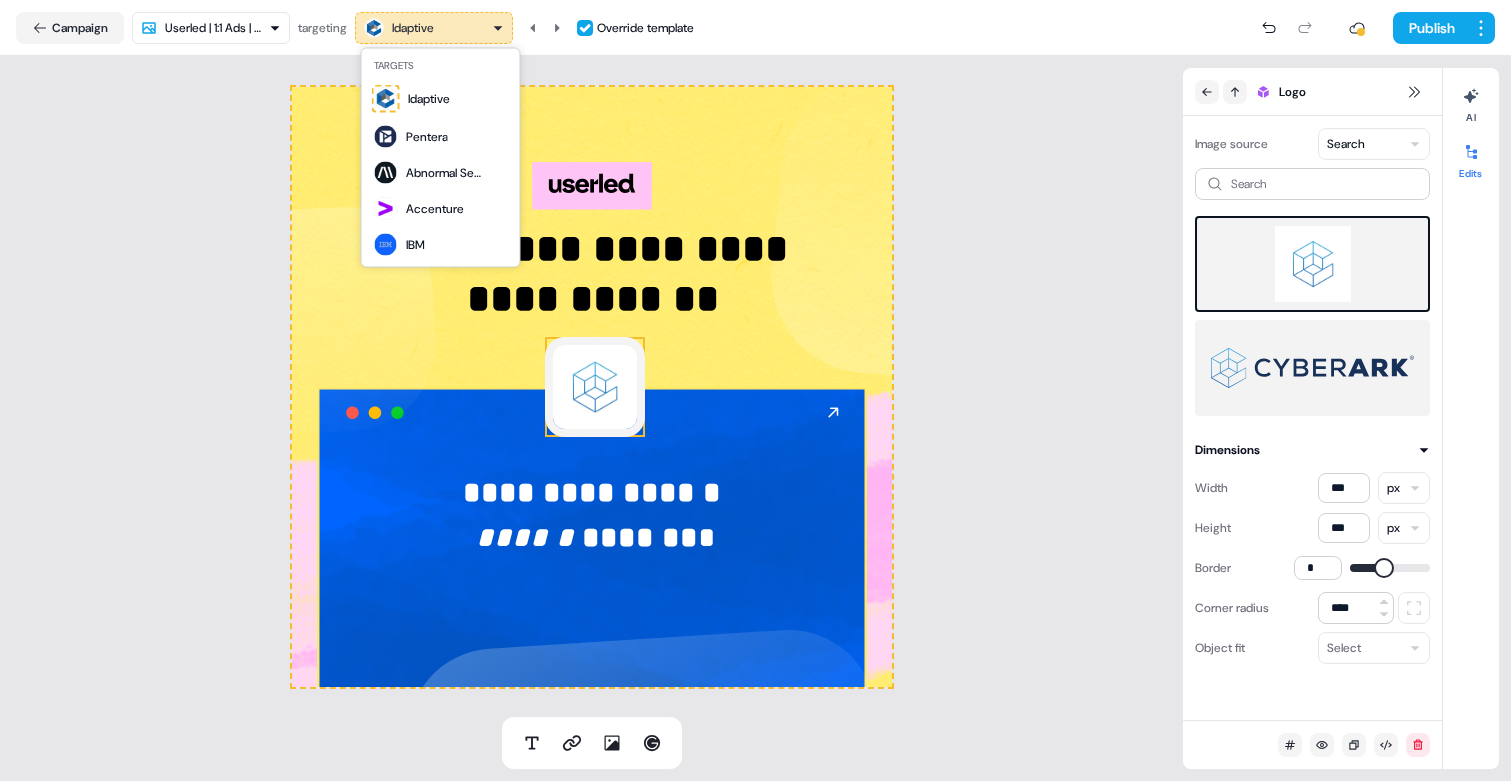 click on "**********" at bounding box center (755, 390) 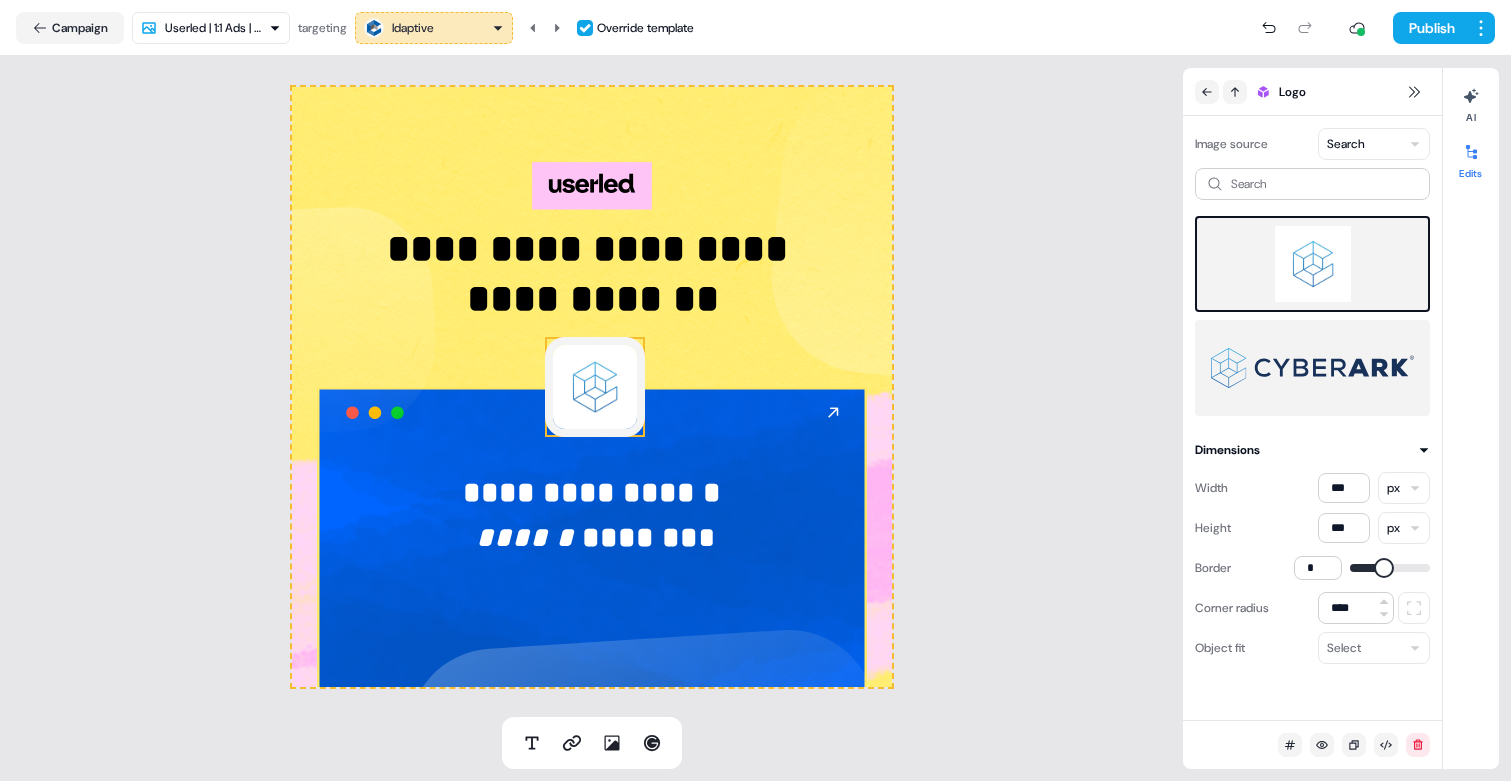 click on "Publish" at bounding box center [1430, 28] 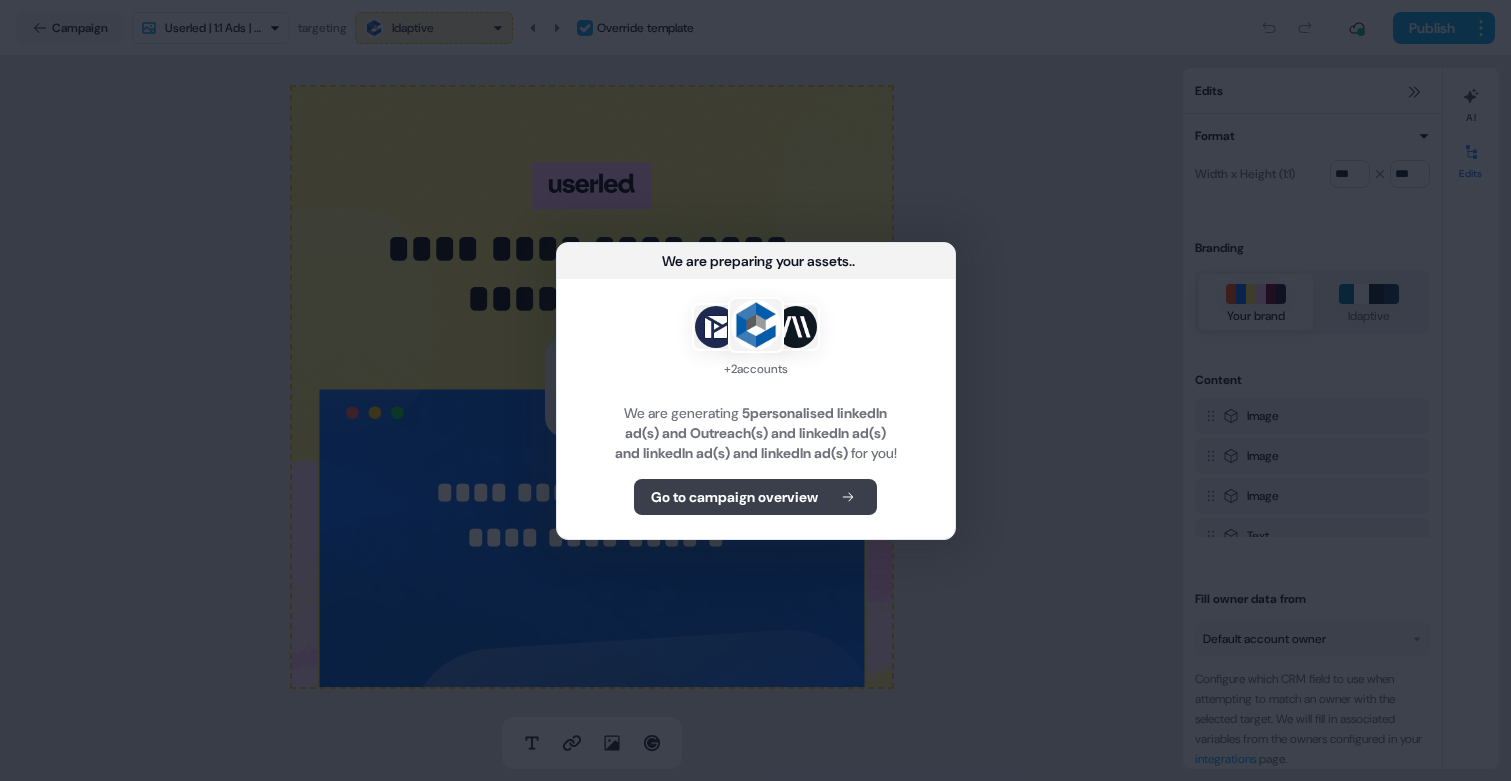 click on "Go to campaign overview" at bounding box center (755, 497) 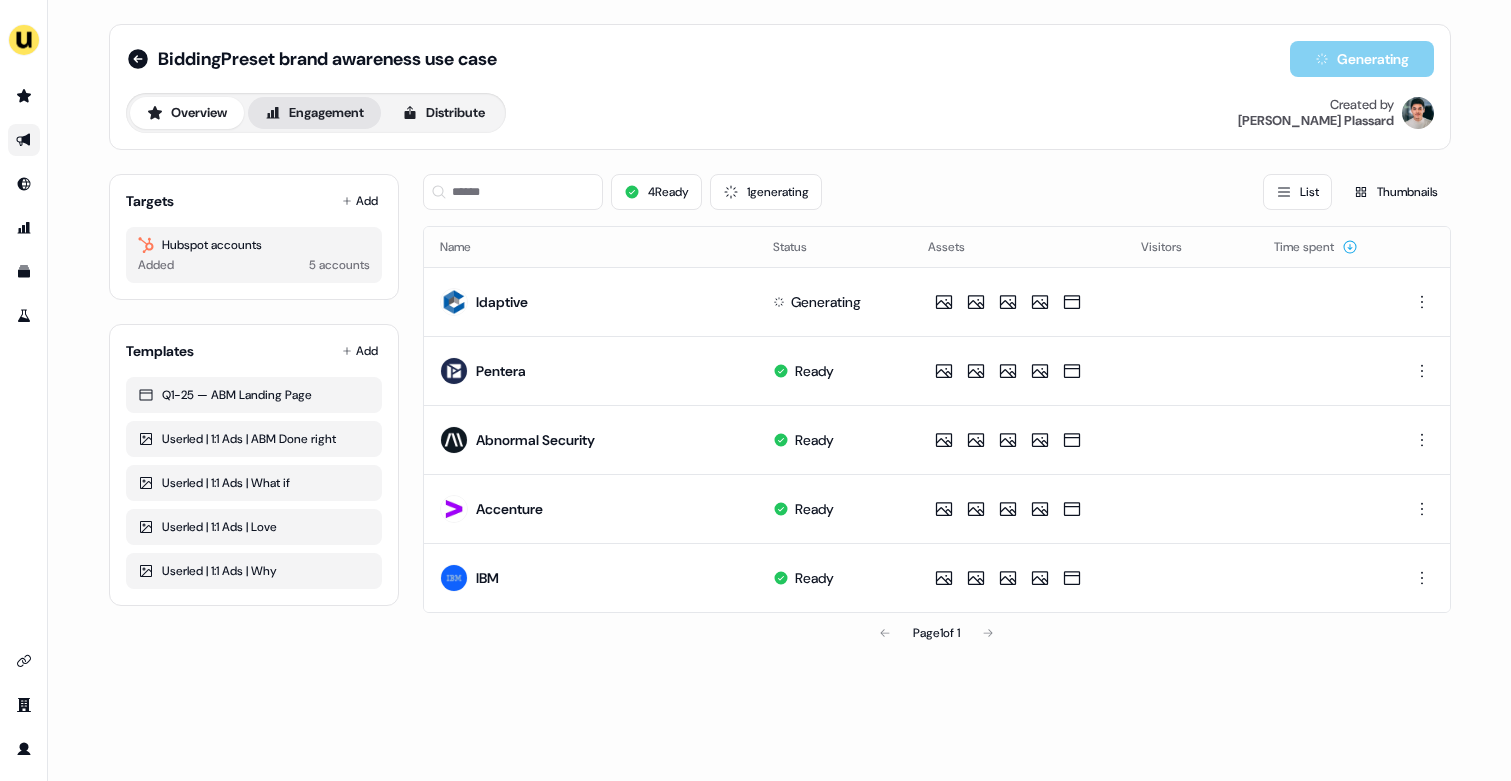 click on "Engagement" at bounding box center (314, 113) 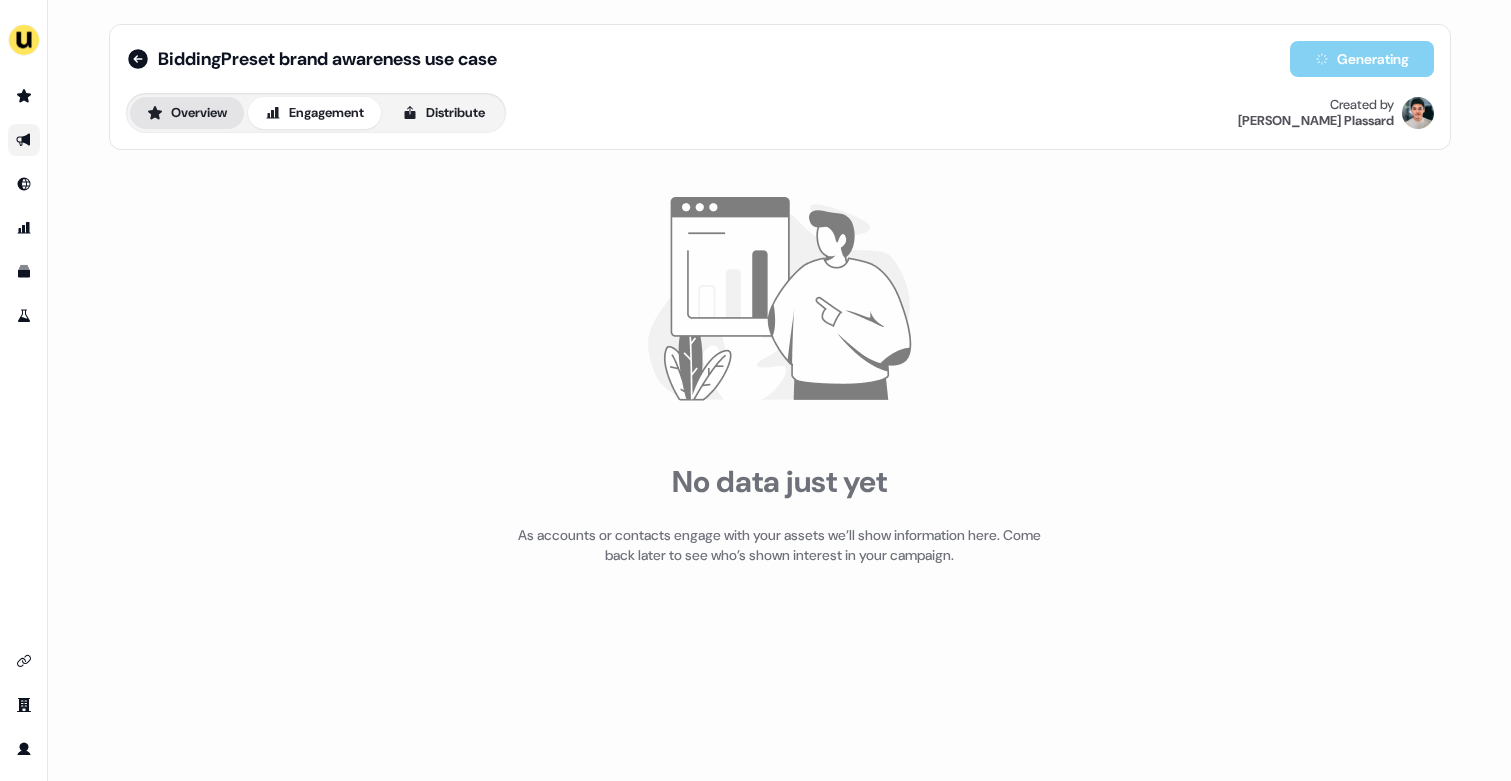 click on "Overview" at bounding box center (187, 113) 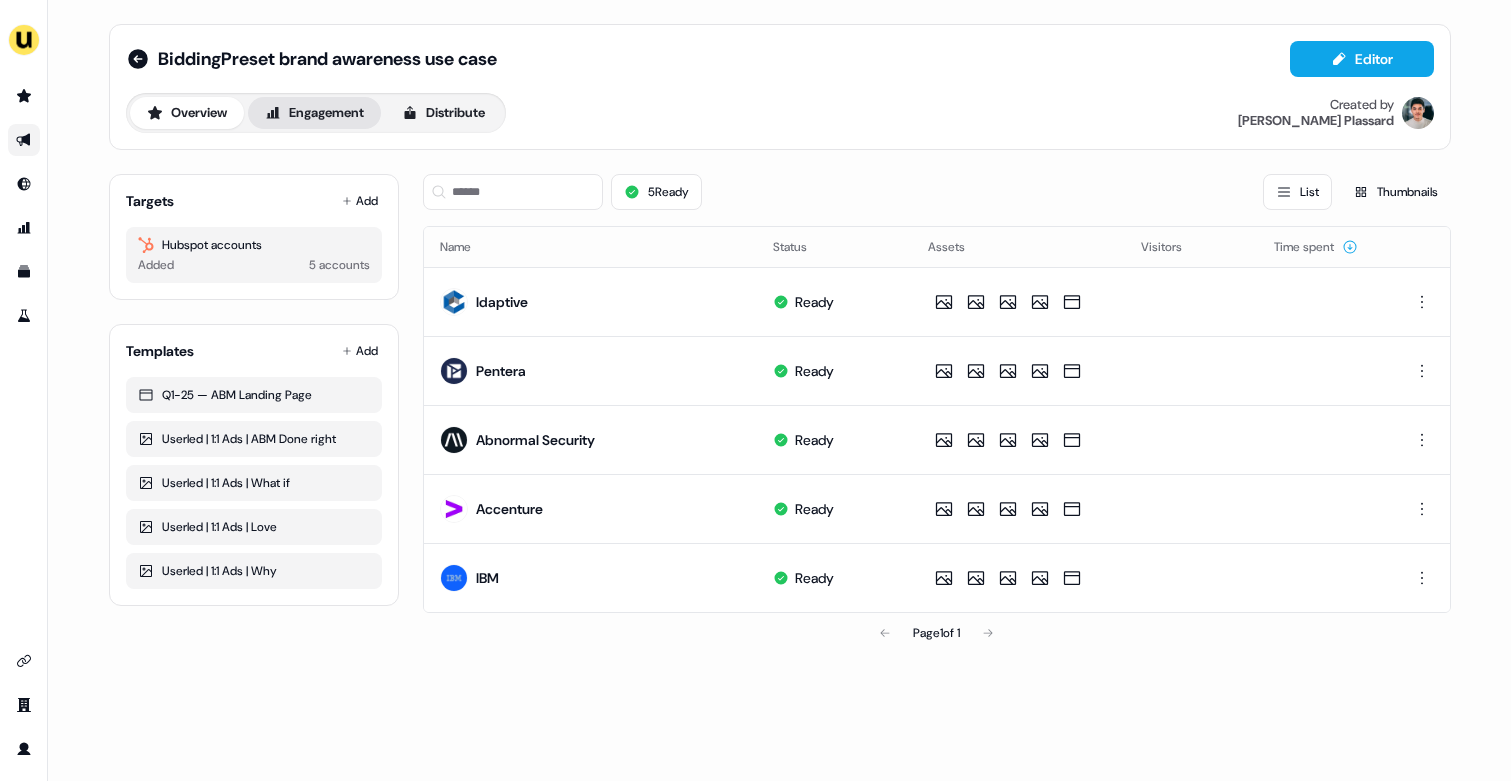 click on "Engagement" at bounding box center [314, 113] 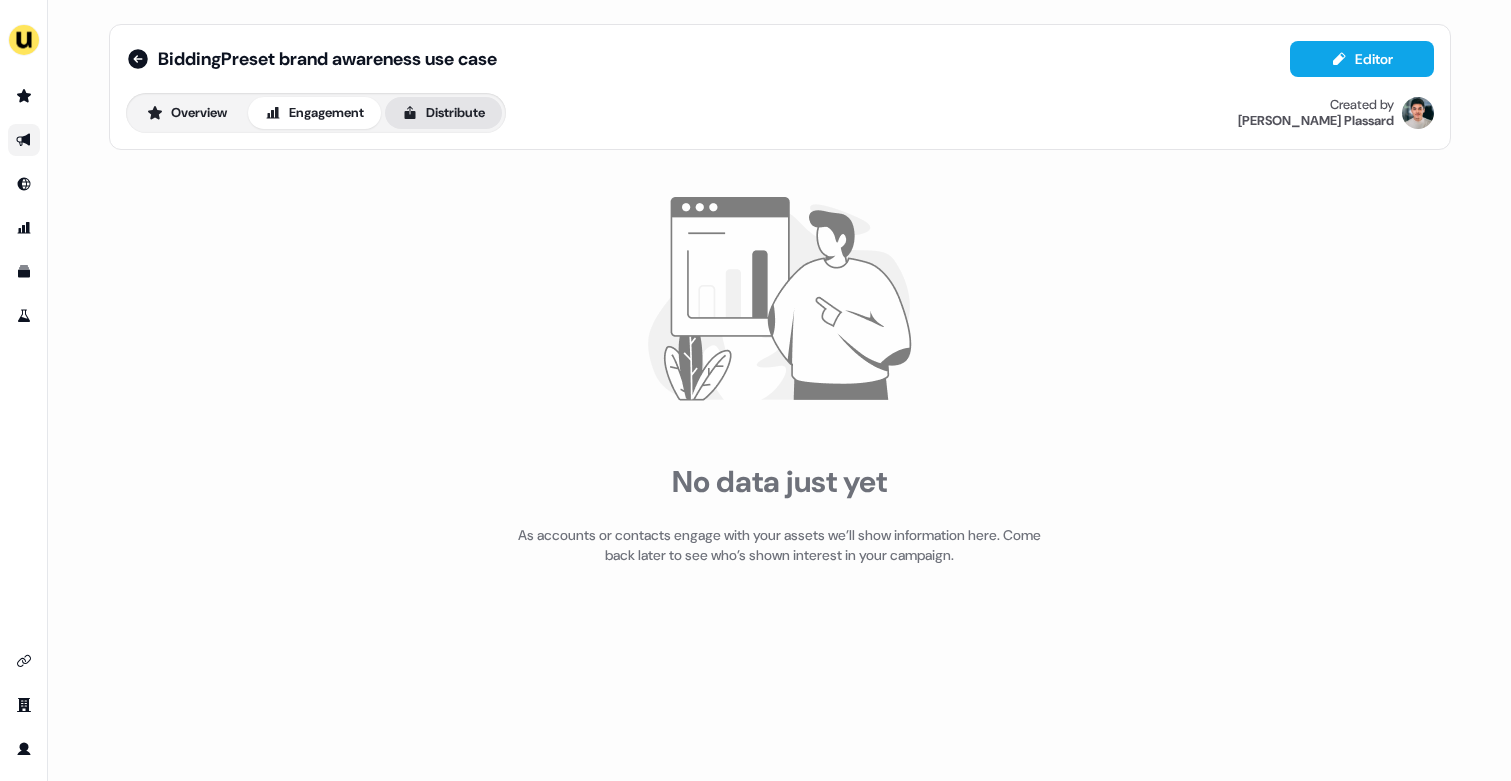 click on "Distribute" at bounding box center [443, 113] 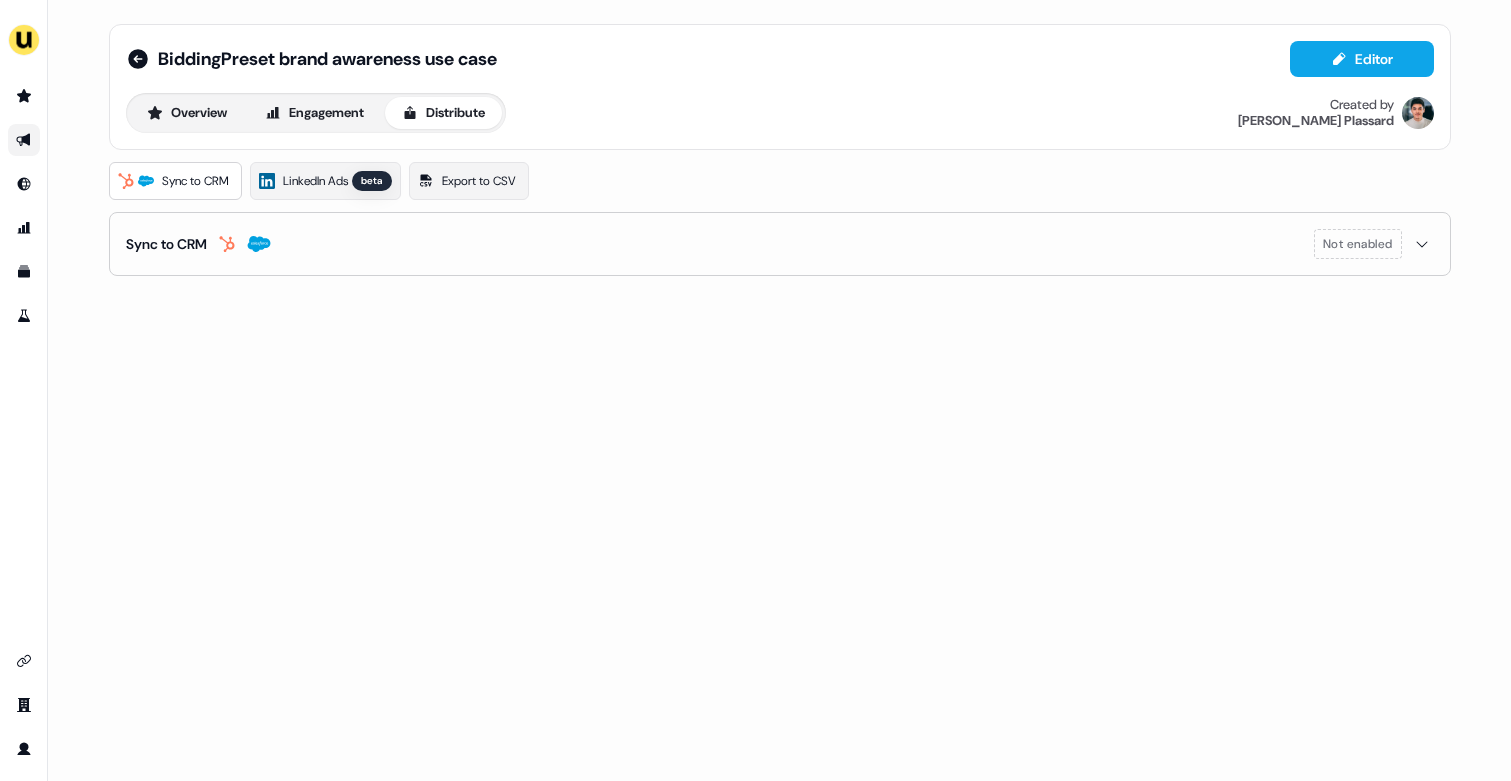 click on "Sync to CRM Not enabled" at bounding box center [780, 244] 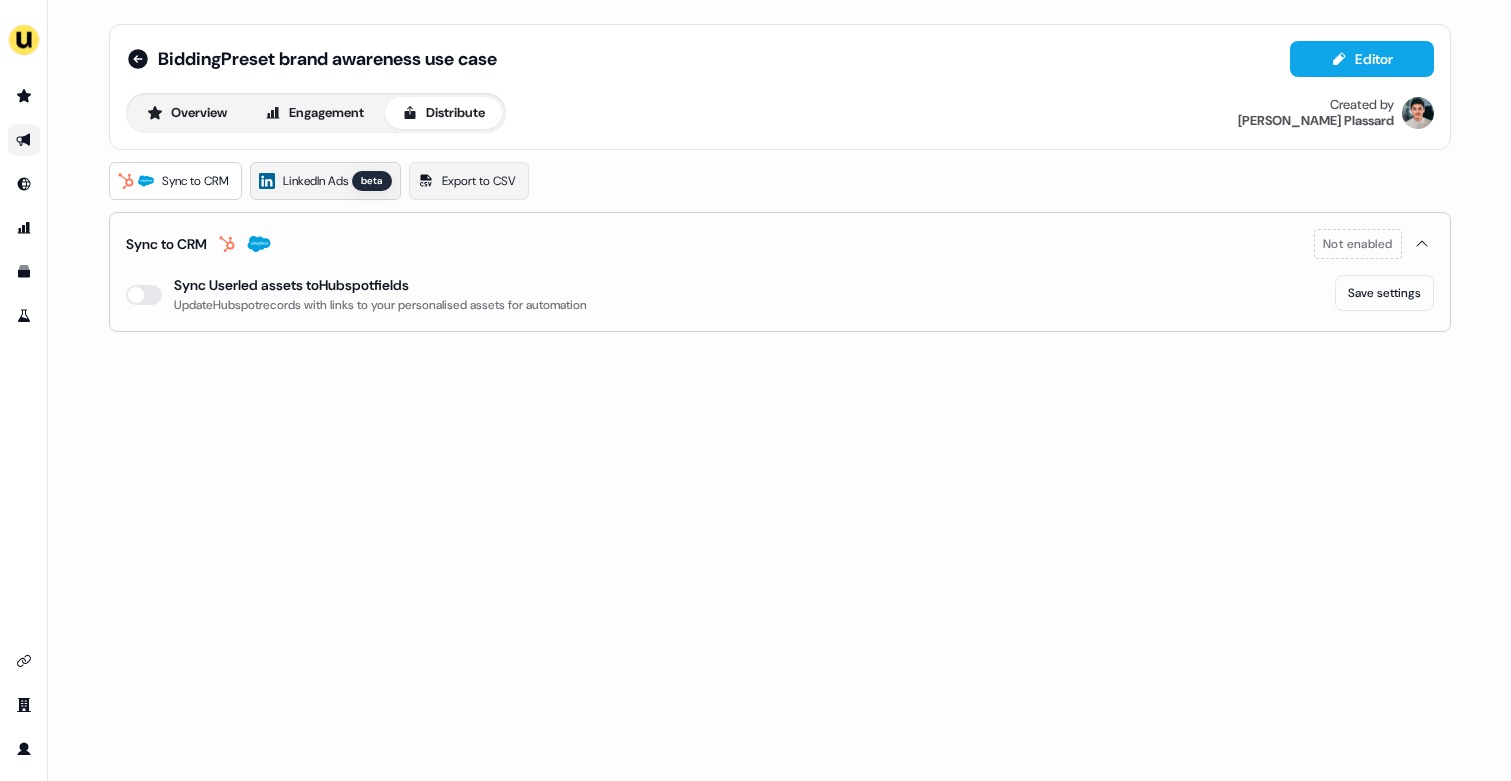 click on "LinkedIn Ads" at bounding box center (315, 181) 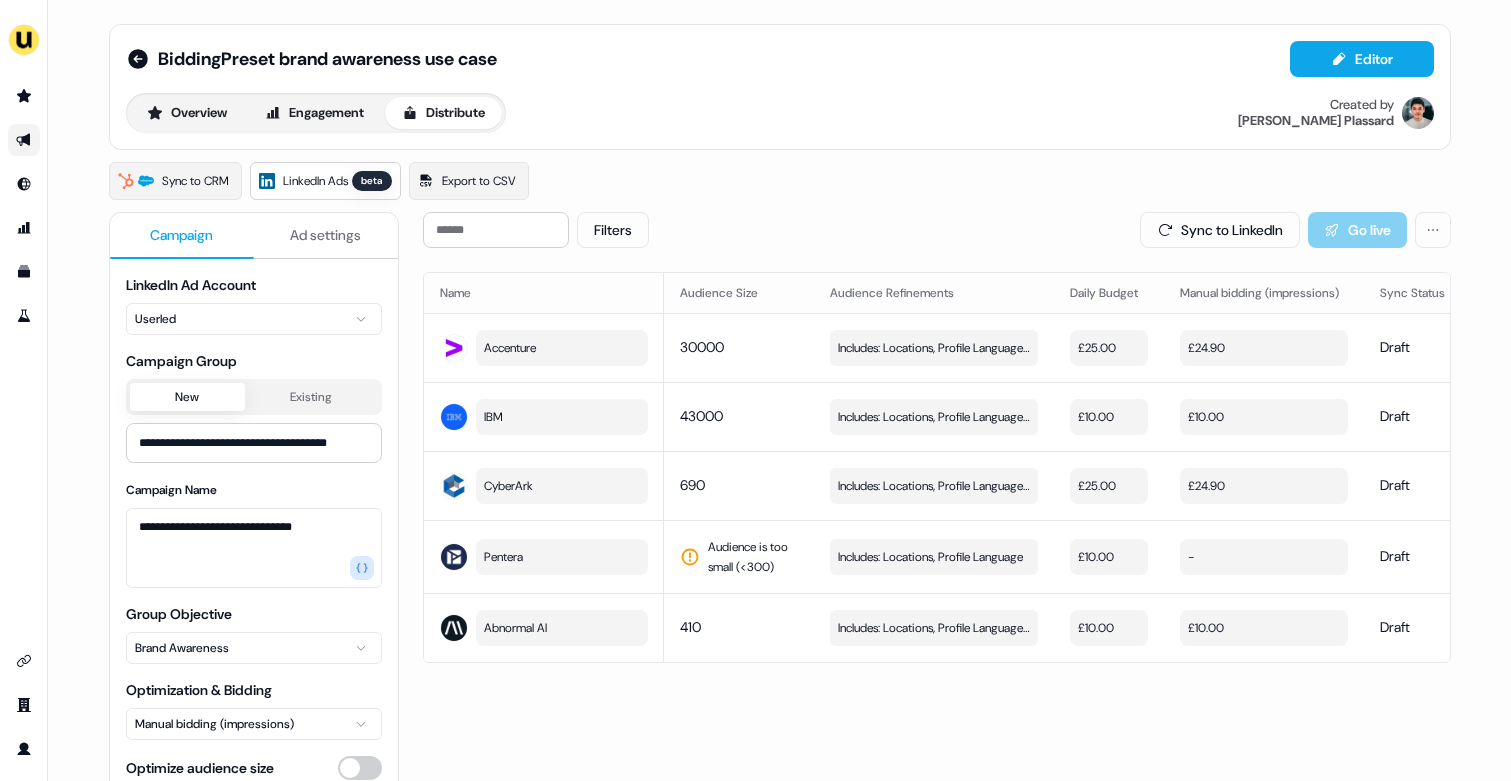 click on "Ad settings" at bounding box center [325, 235] 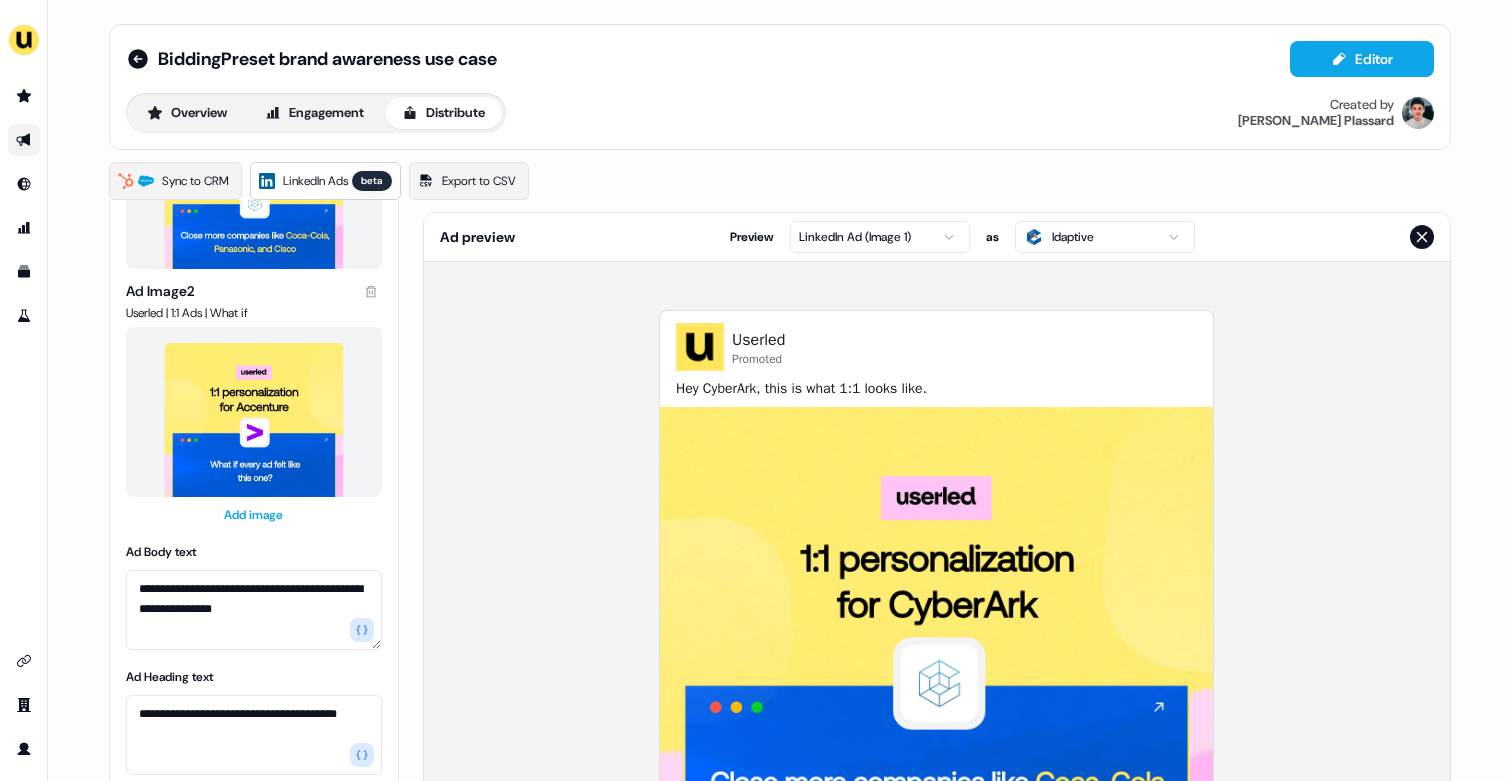 scroll, scrollTop: 390, scrollLeft: 0, axis: vertical 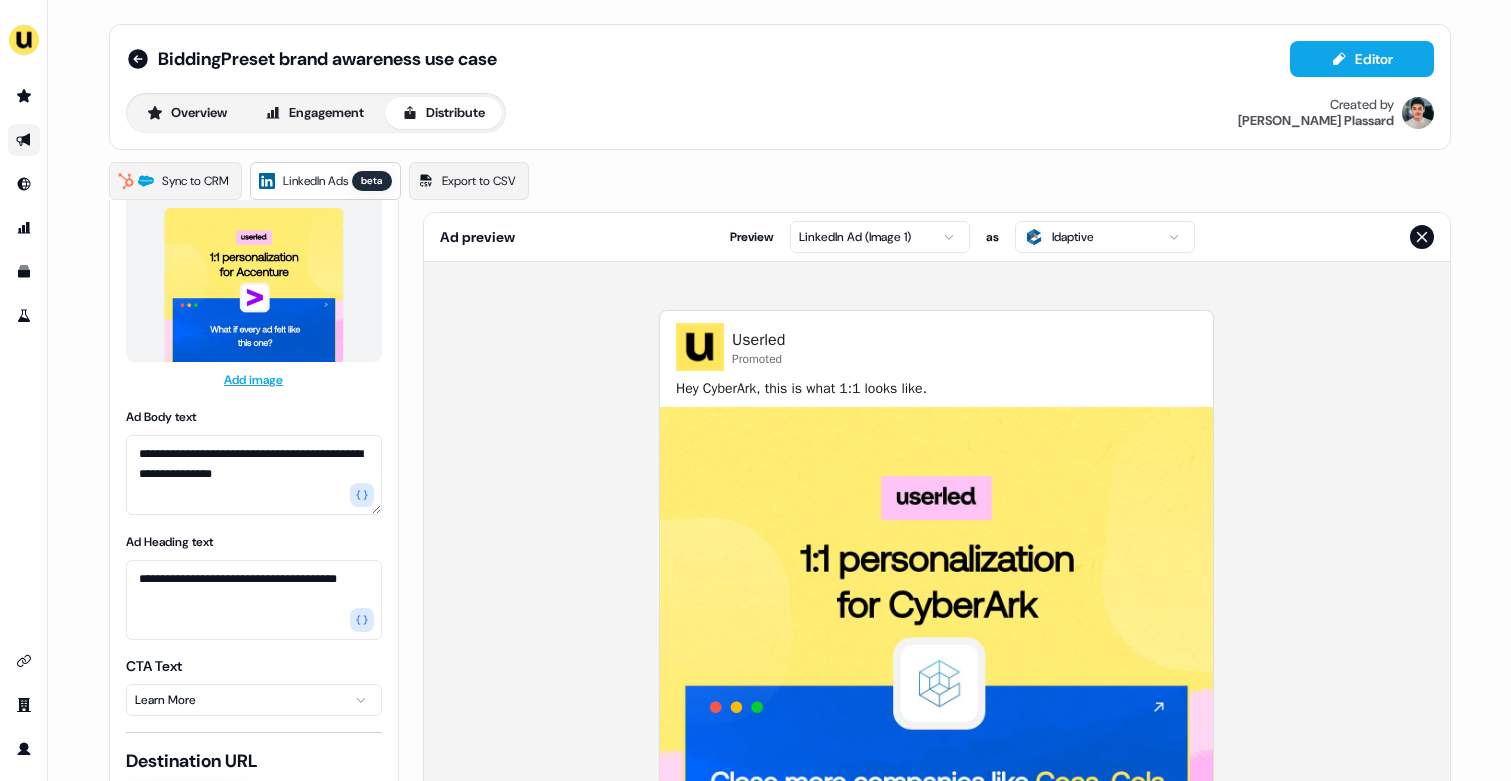 click on "**********" at bounding box center [755, 390] 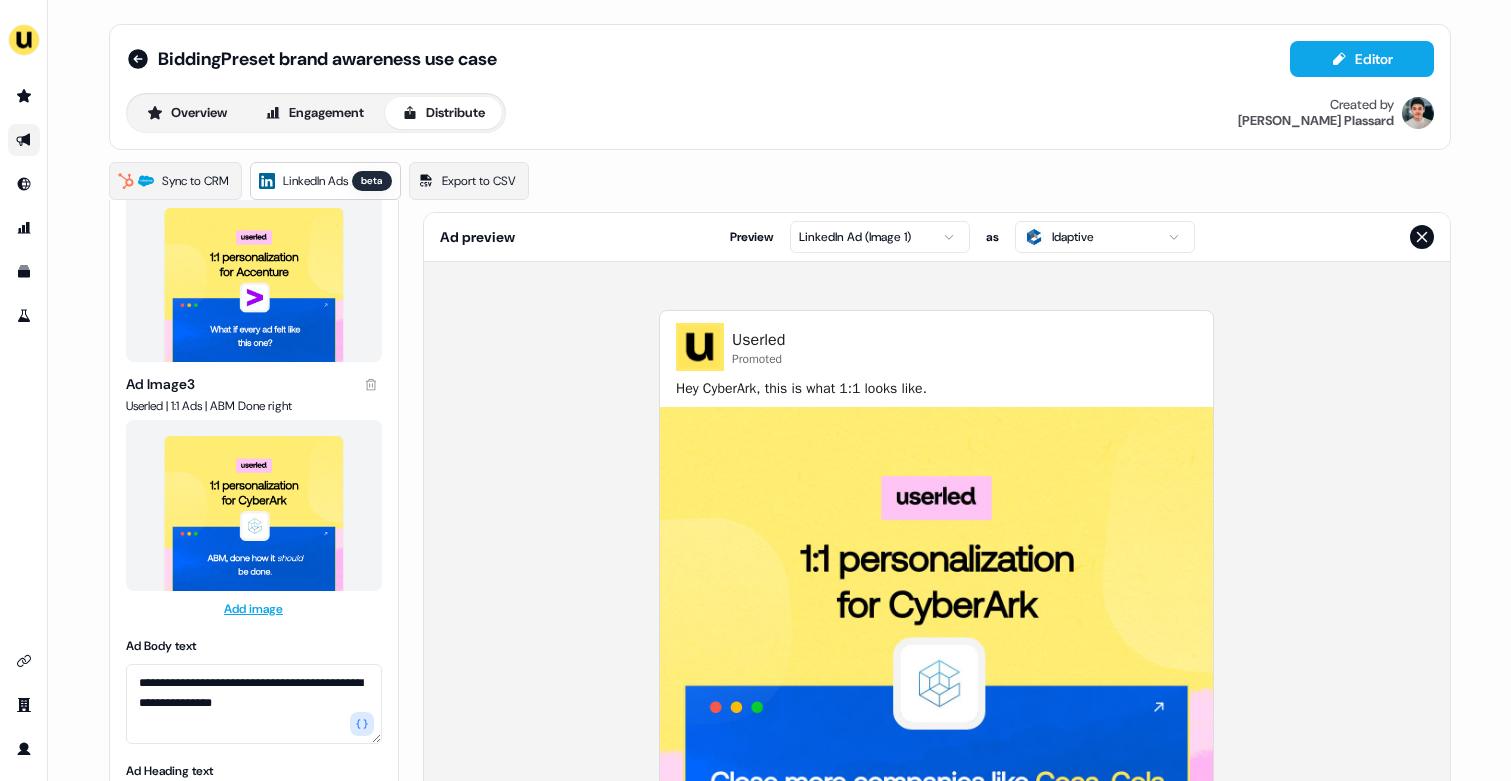 click on "**********" at bounding box center (755, 390) 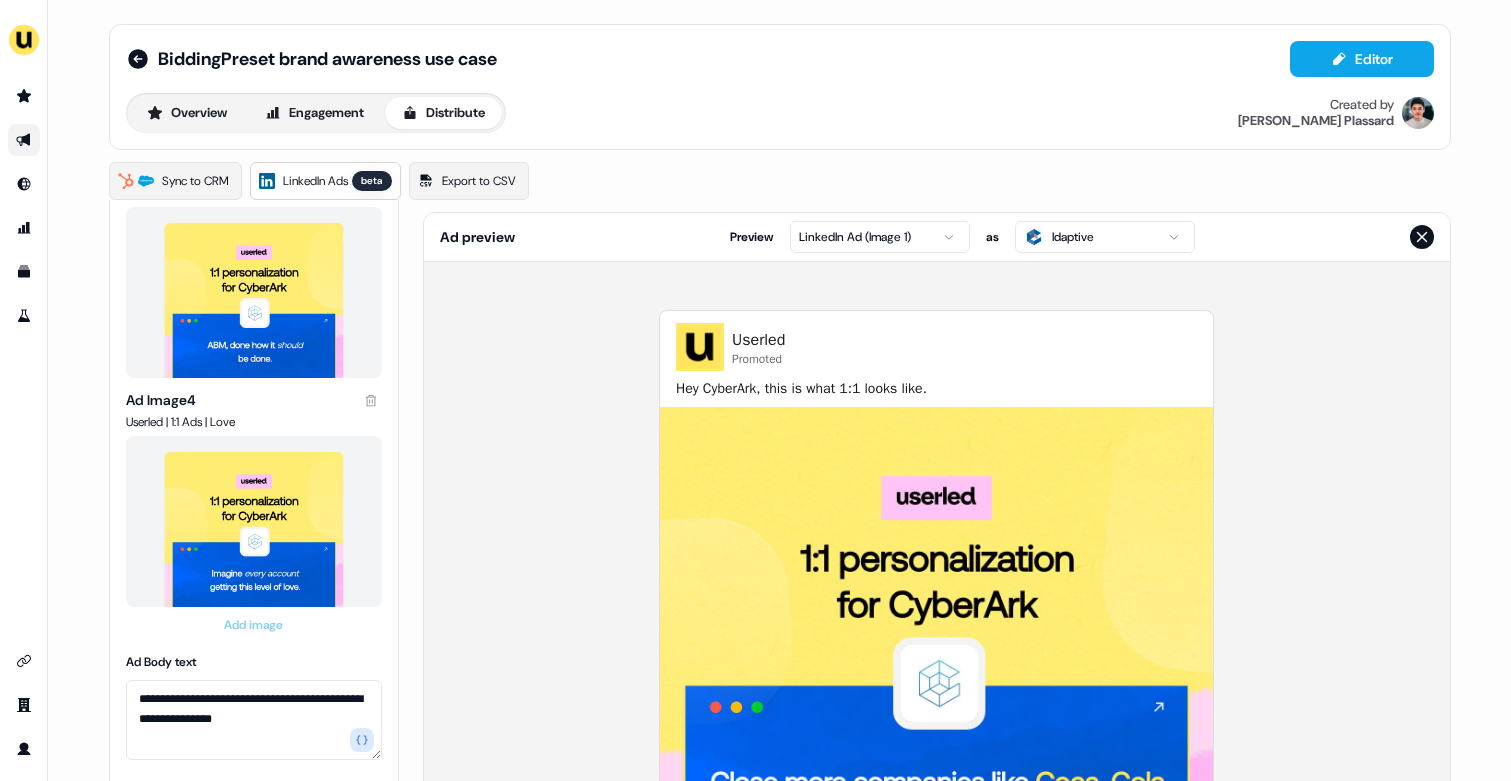 scroll, scrollTop: 628, scrollLeft: 0, axis: vertical 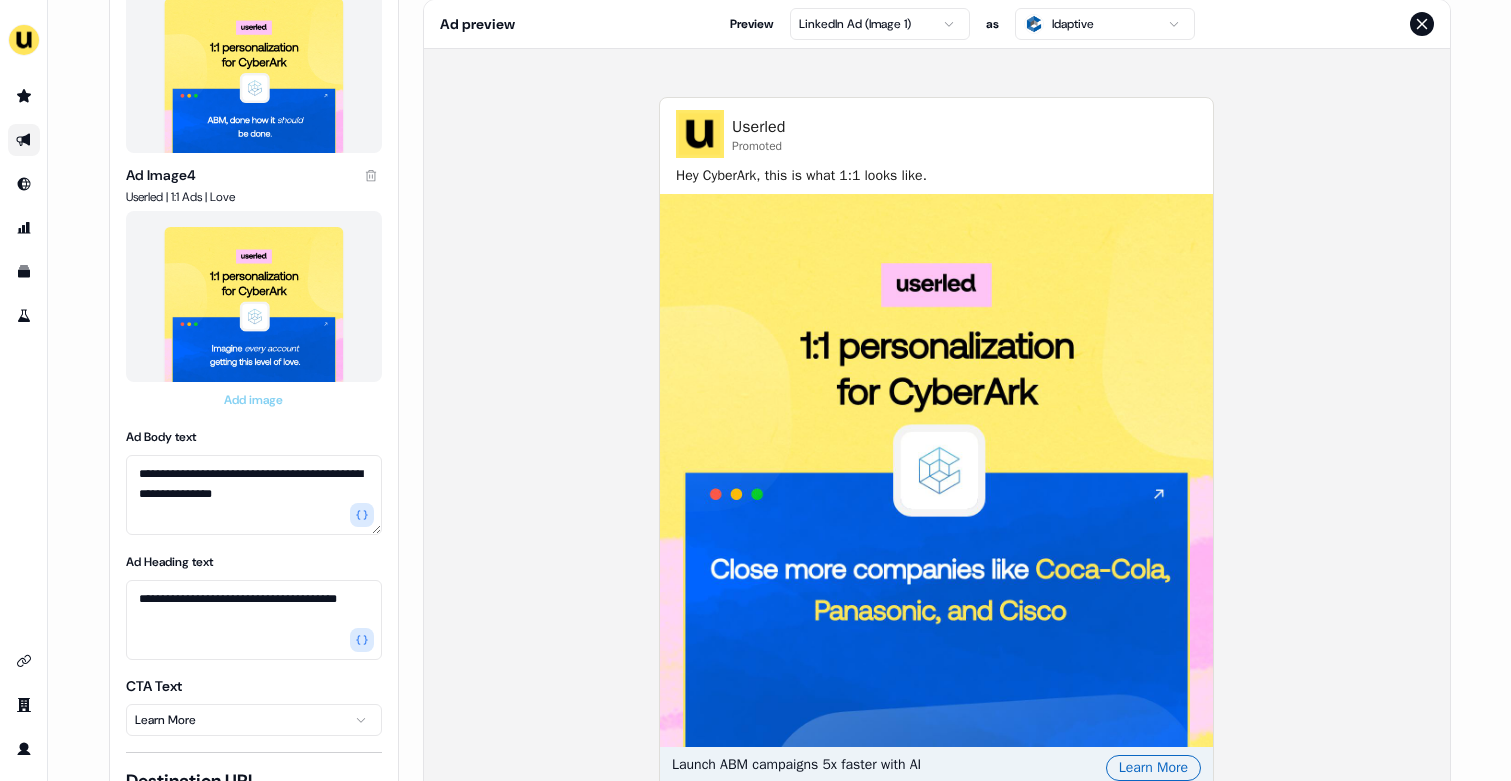 click on "**********" at bounding box center (755, 390) 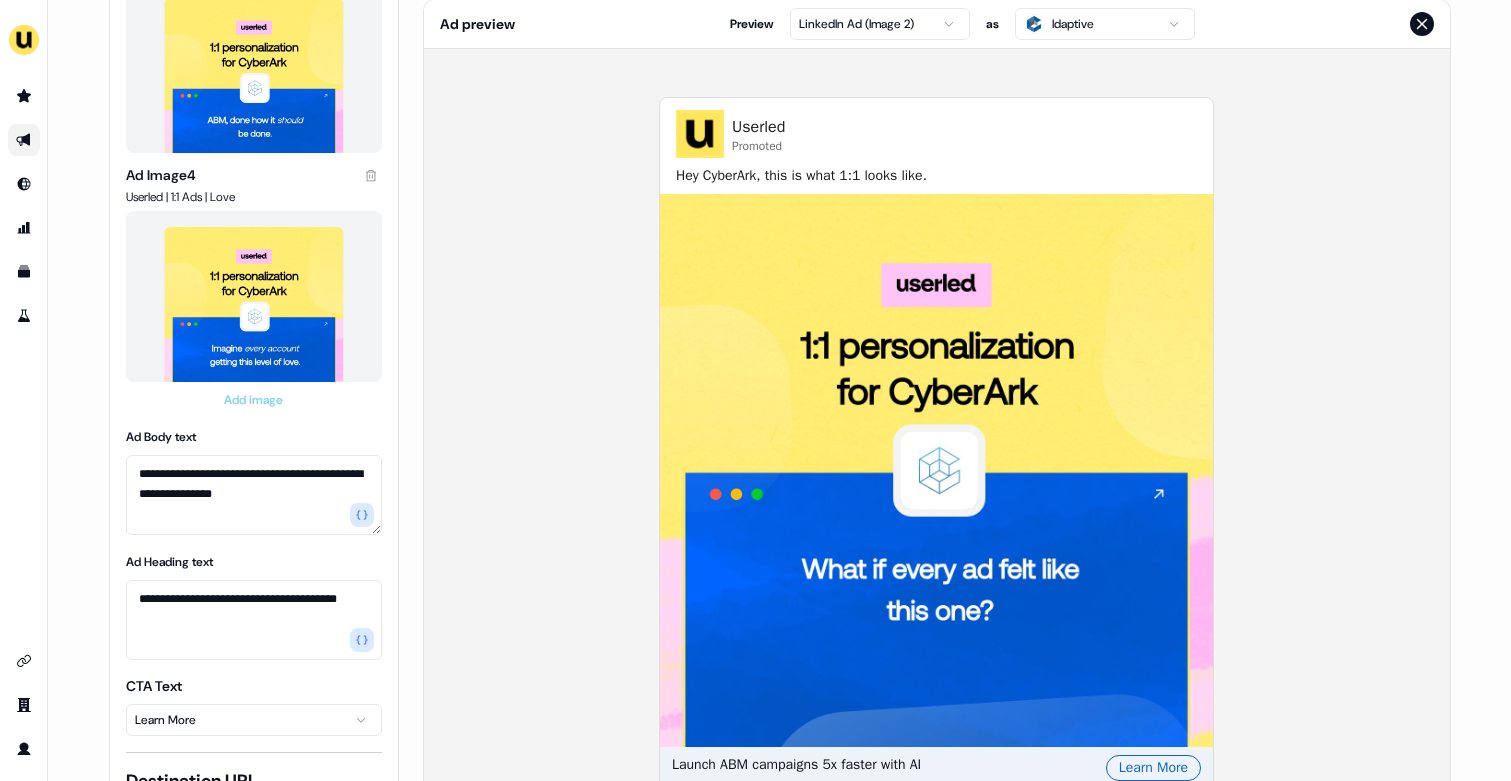 click on "**********" at bounding box center [755, 390] 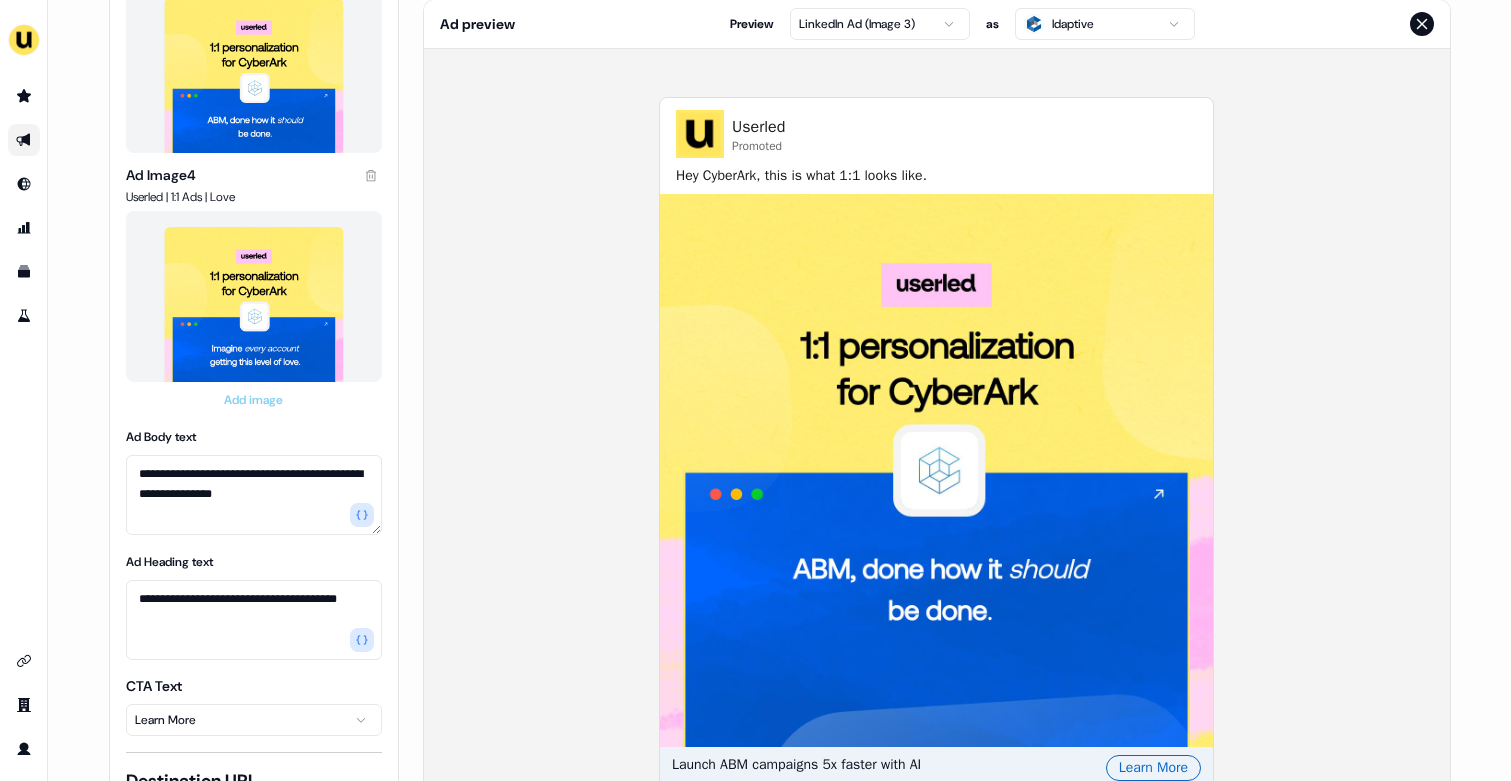 click on "**********" at bounding box center (755, 390) 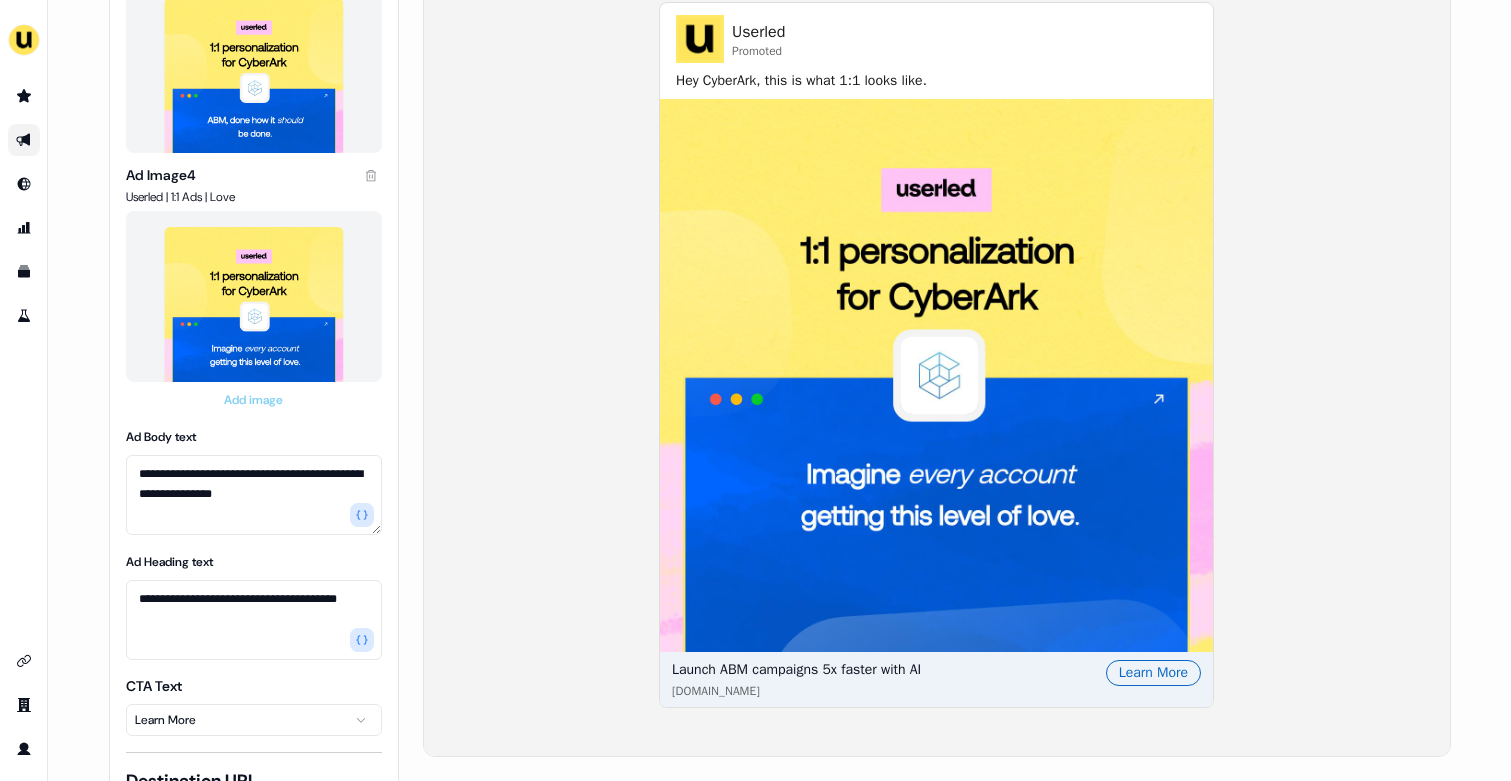 scroll, scrollTop: 0, scrollLeft: 0, axis: both 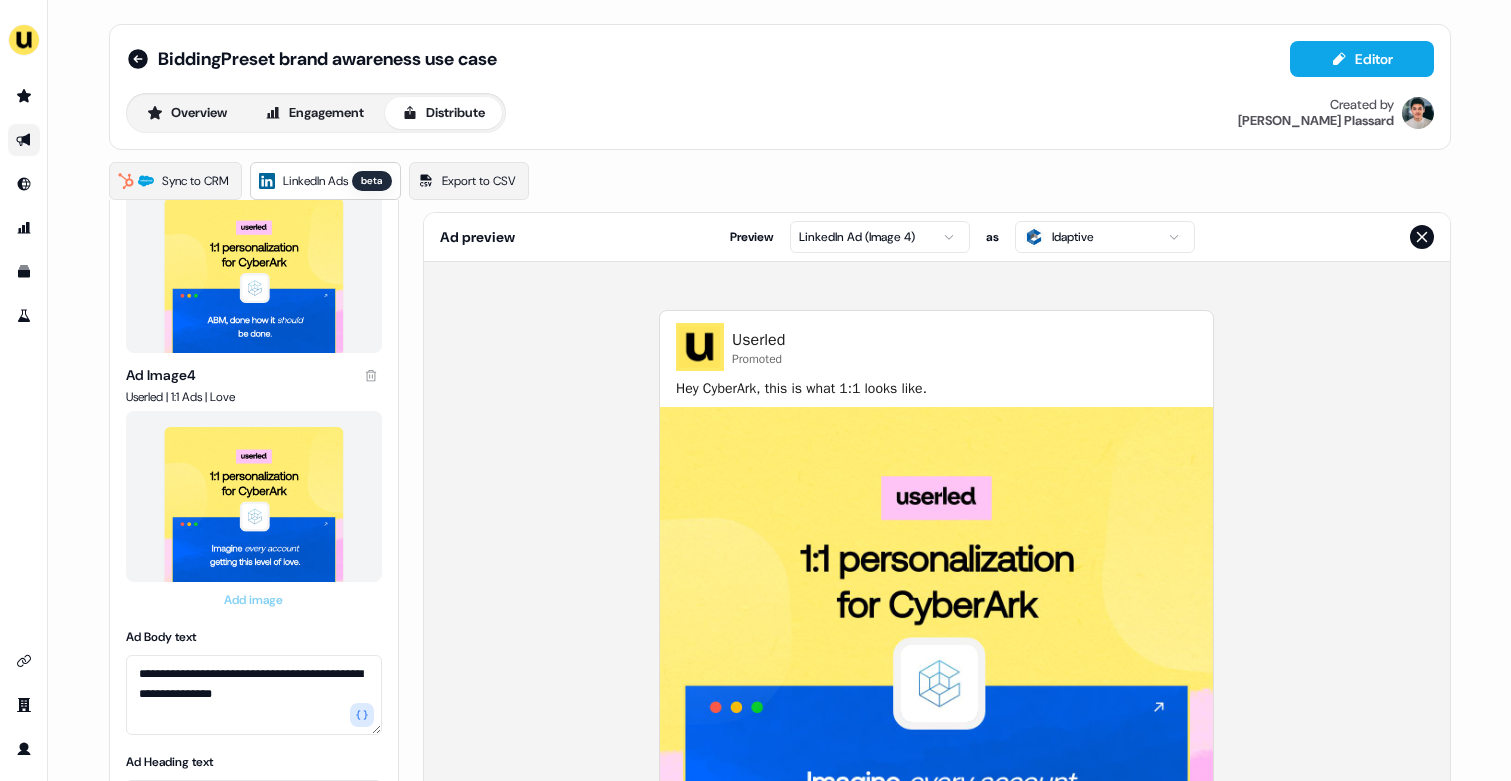 click on "**********" at bounding box center (755, 390) 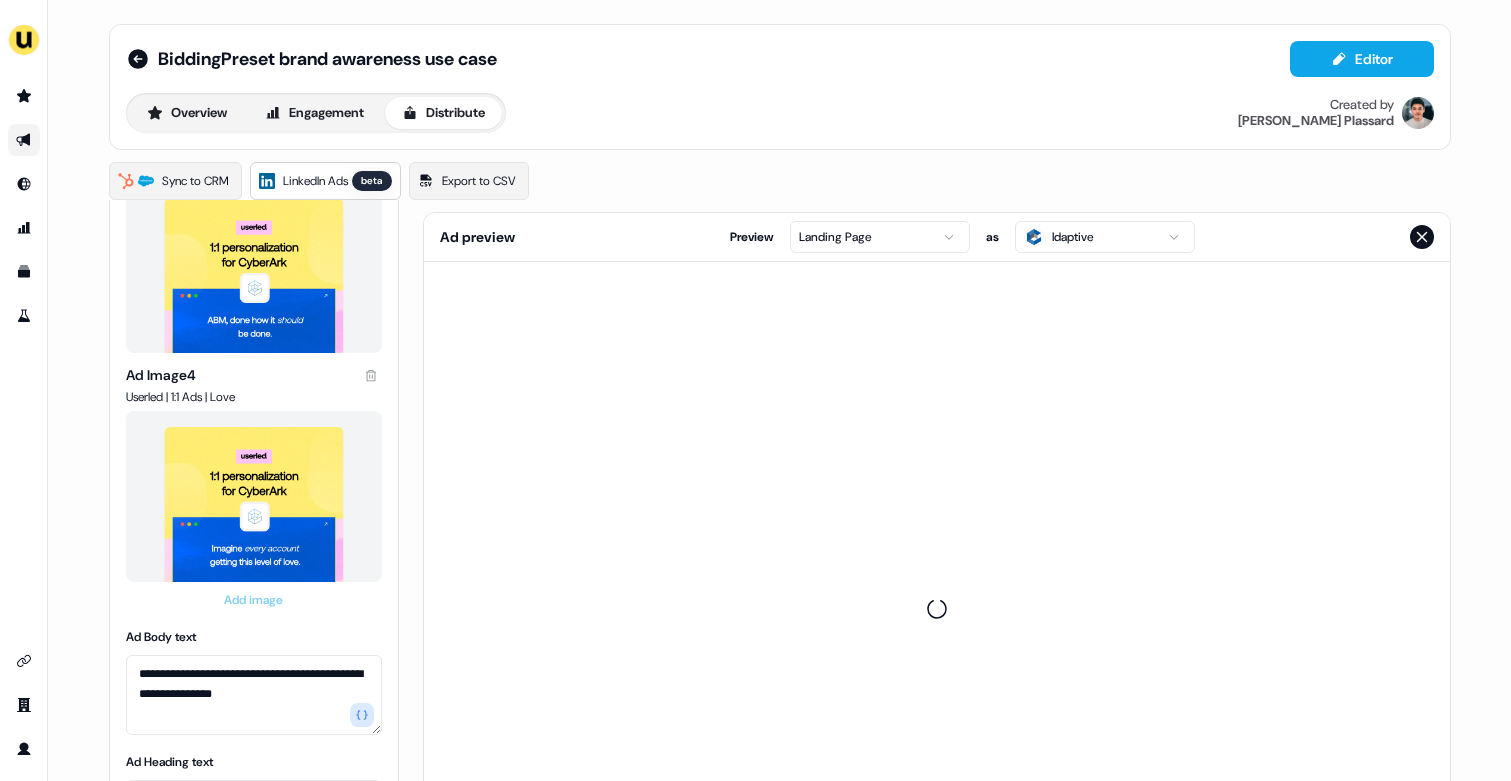 scroll, scrollTop: 0, scrollLeft: 0, axis: both 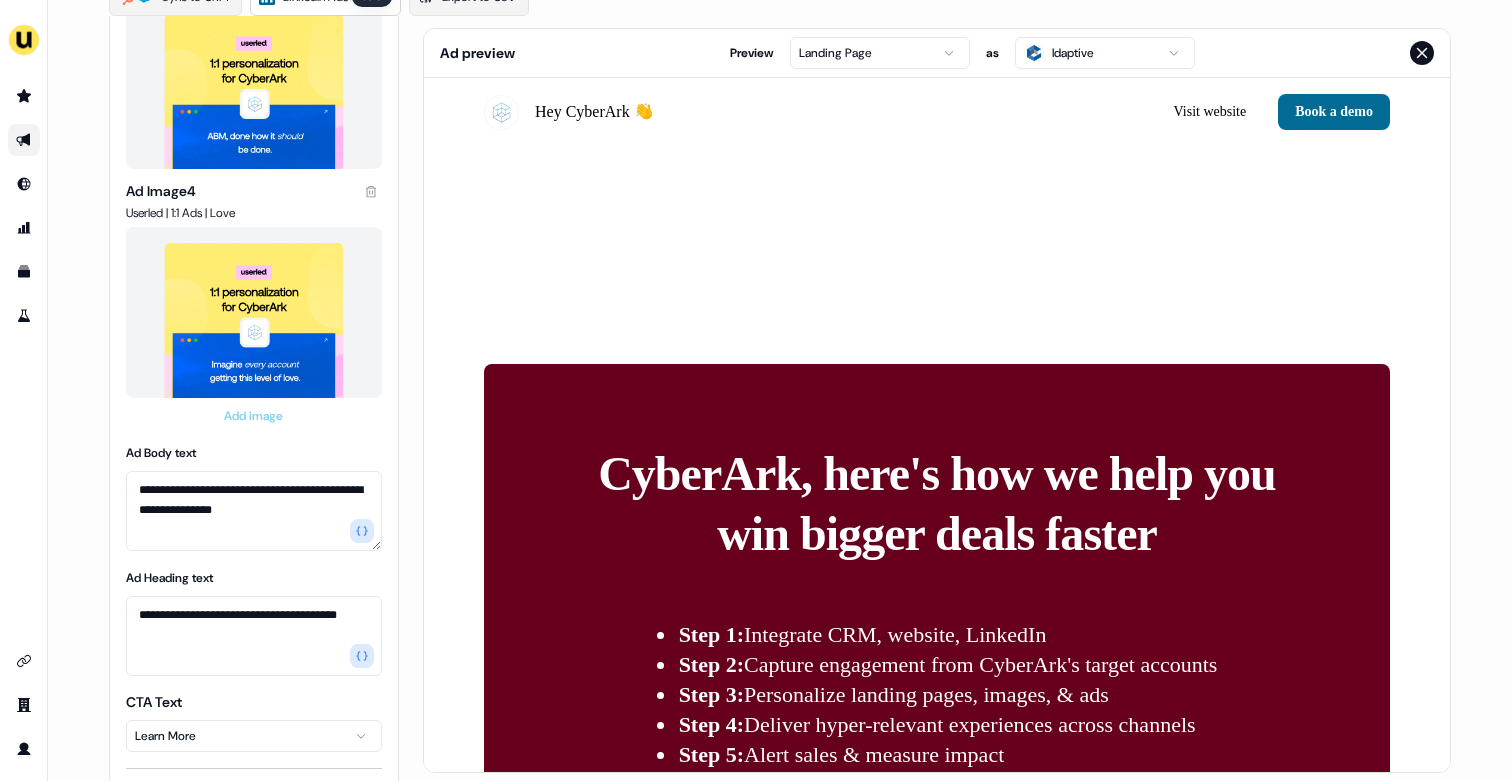 click on "**********" at bounding box center [755, 390] 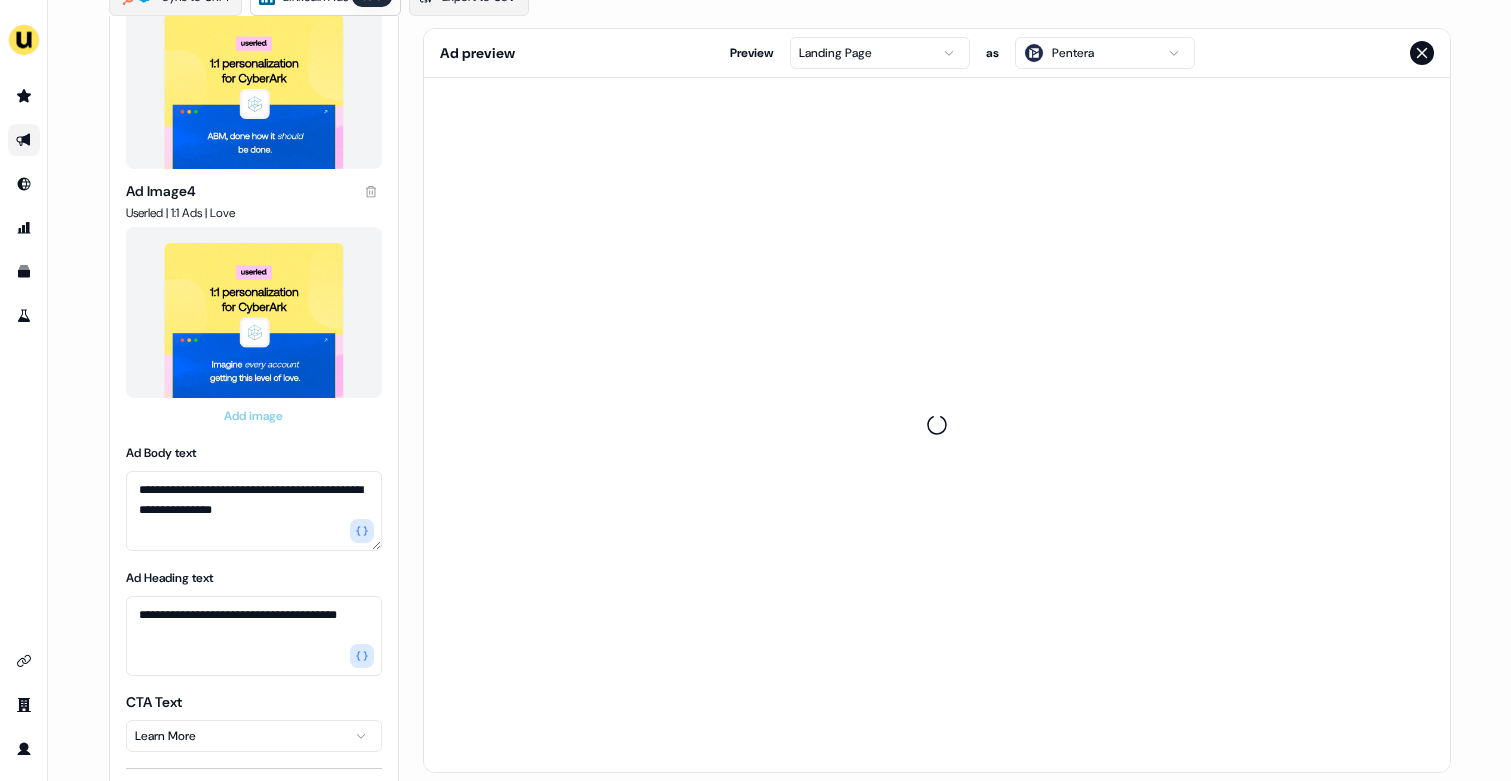 scroll, scrollTop: 0, scrollLeft: 0, axis: both 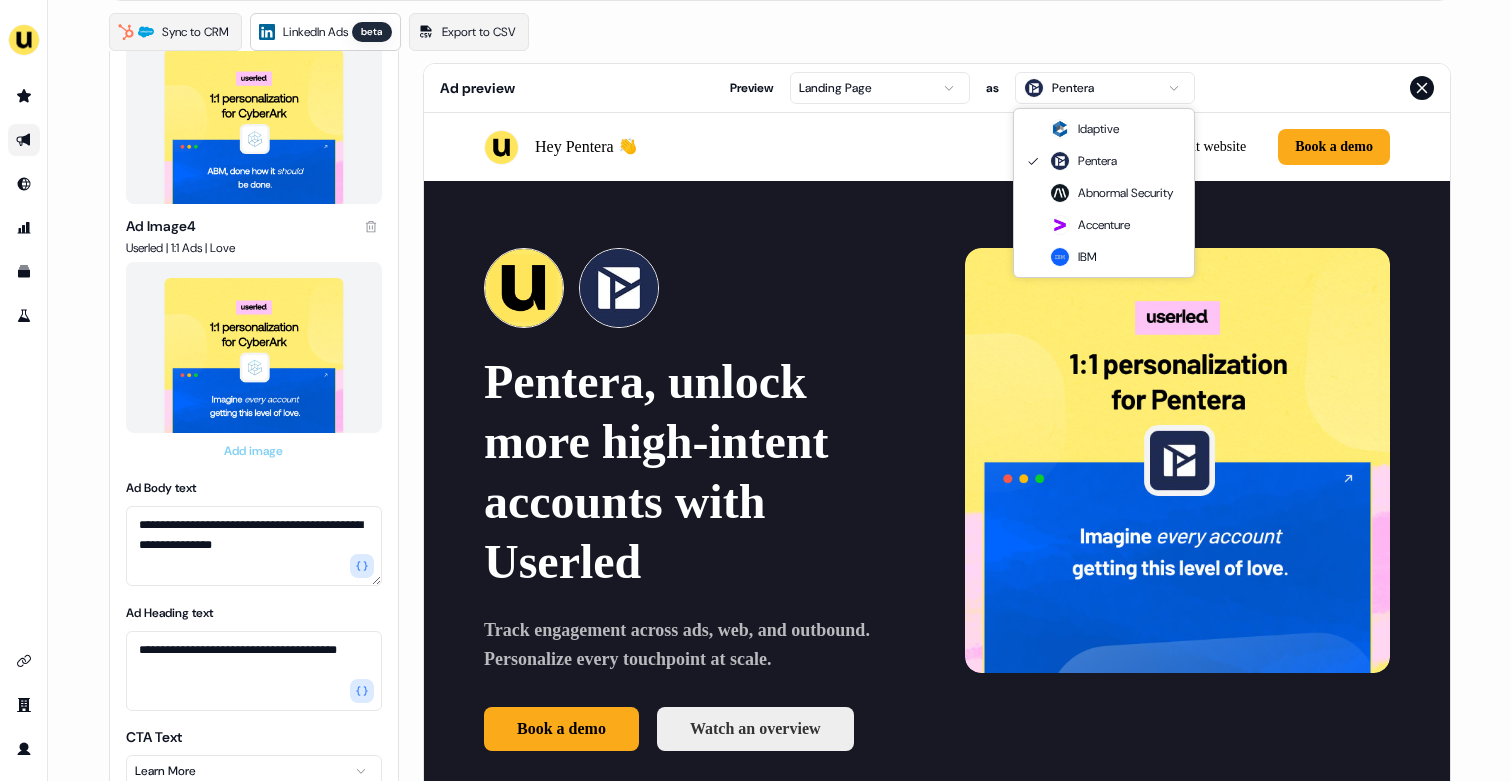 click on "**********" at bounding box center [755, 390] 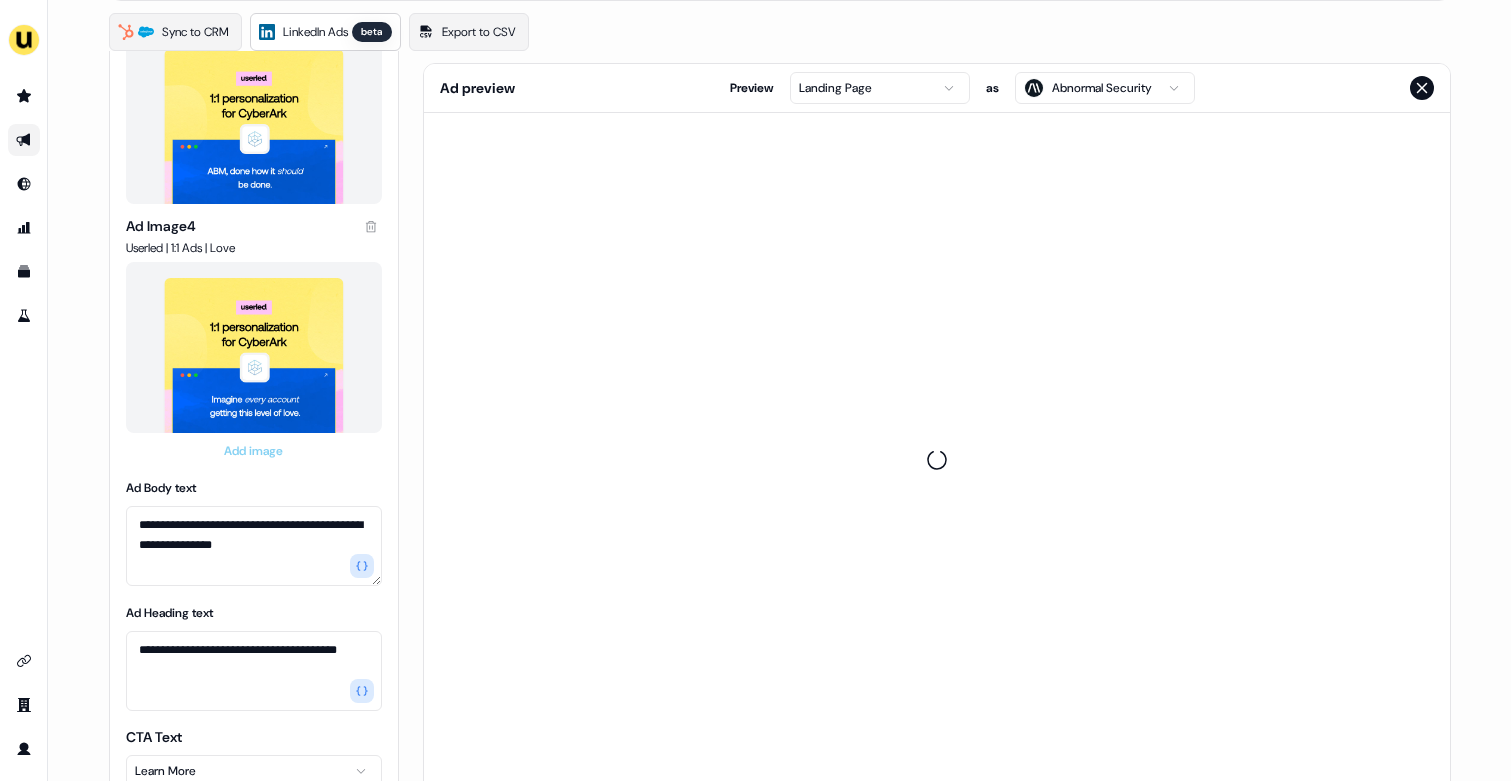 scroll, scrollTop: 0, scrollLeft: 0, axis: both 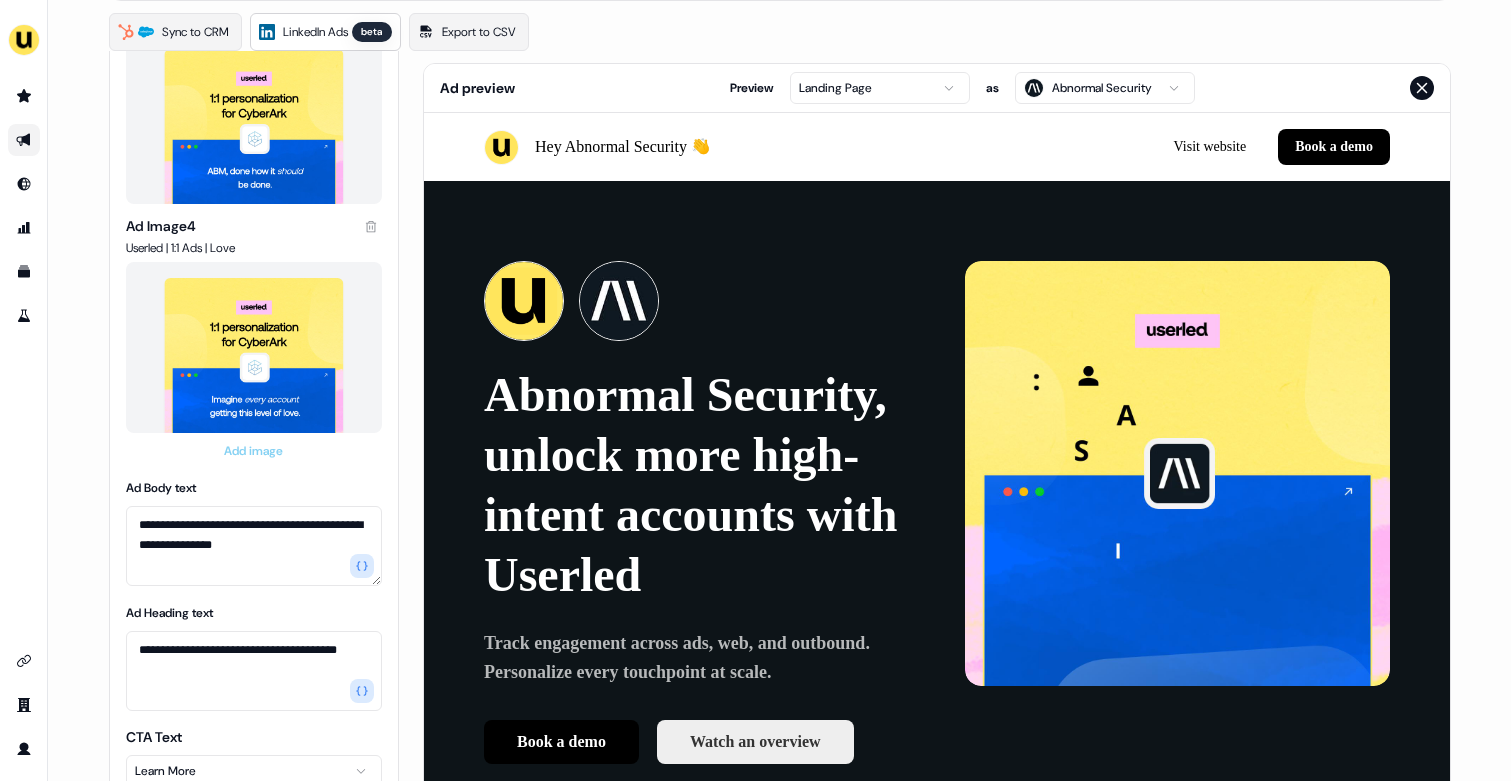 click on "**********" at bounding box center (755, 390) 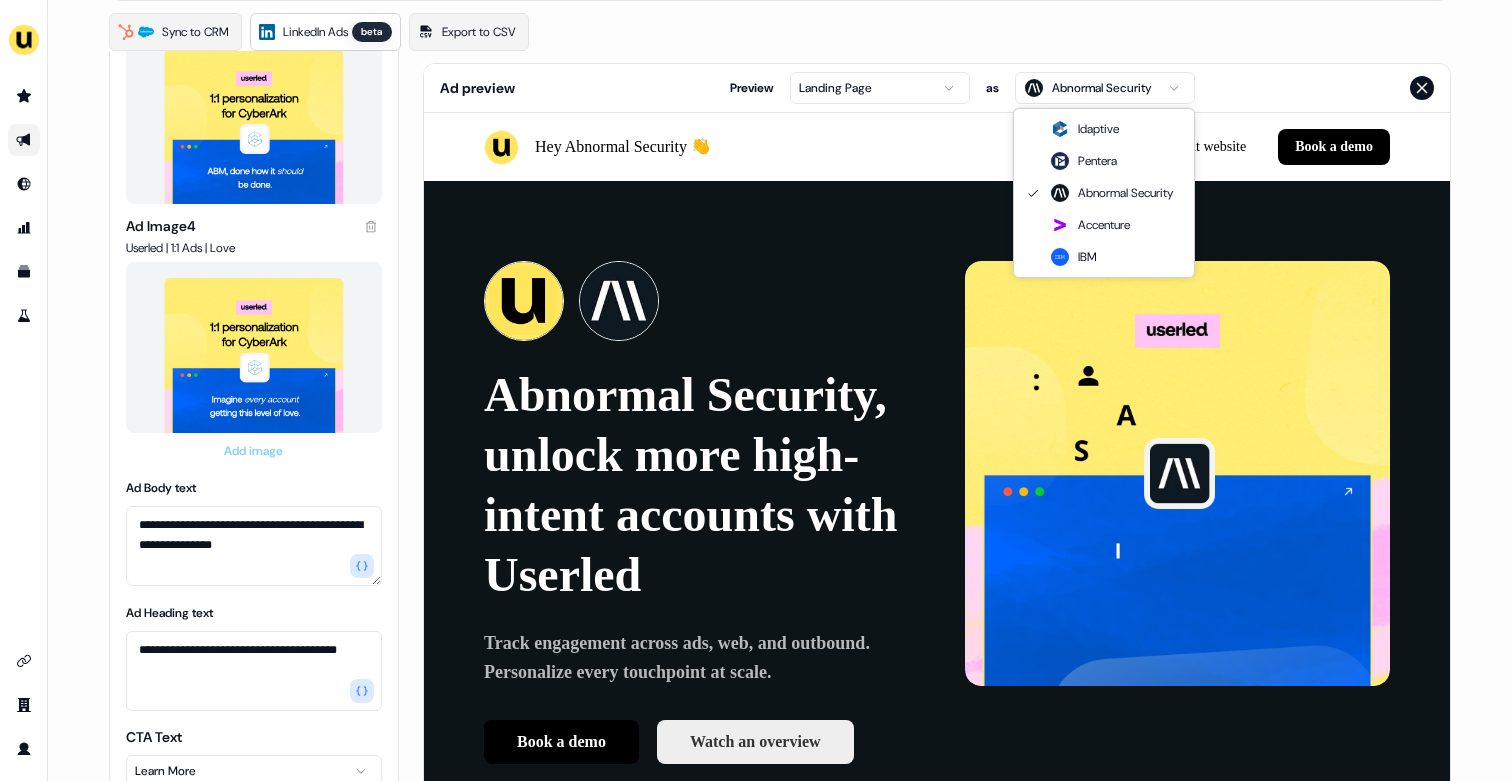 click on "**********" at bounding box center [755, 390] 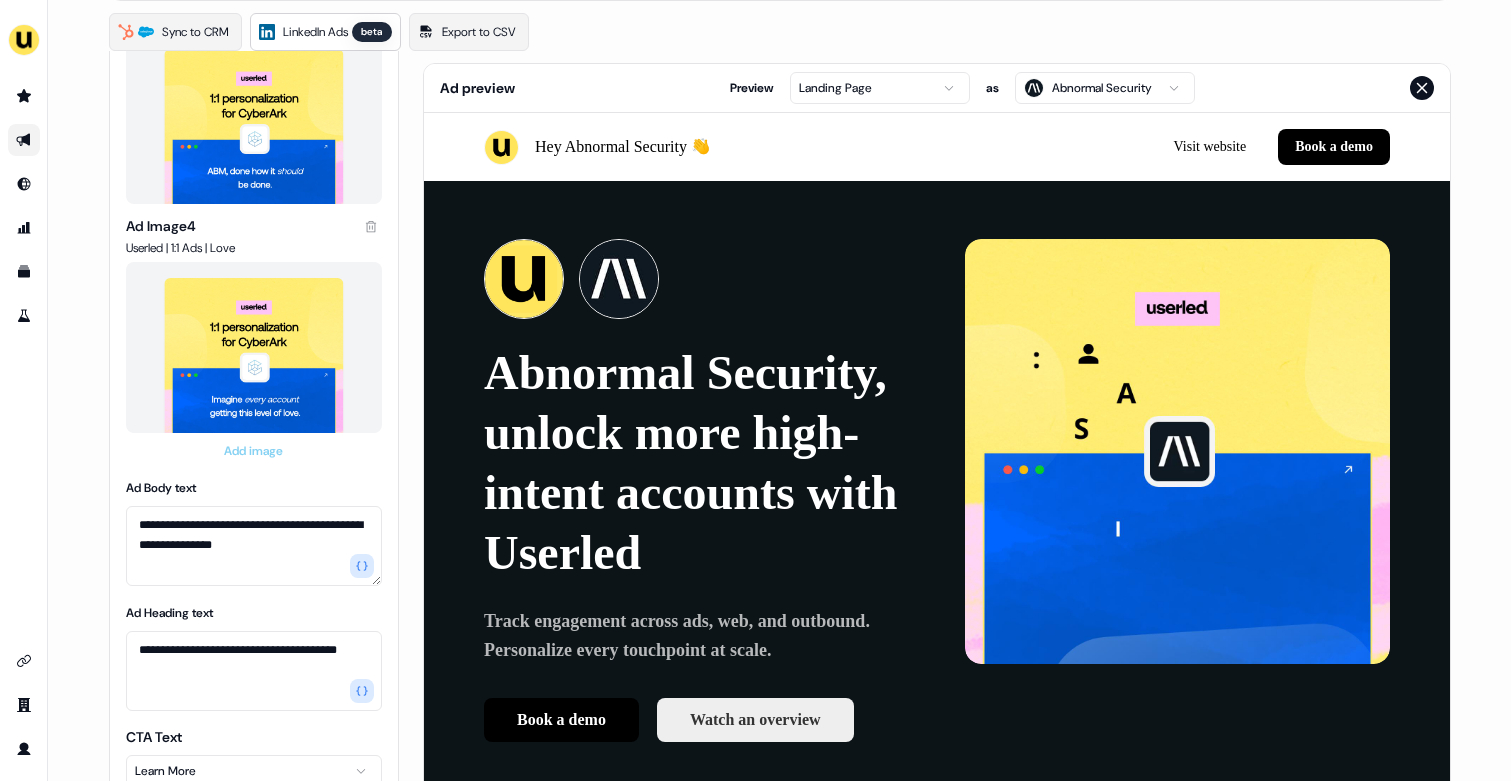 scroll, scrollTop: 18, scrollLeft: 0, axis: vertical 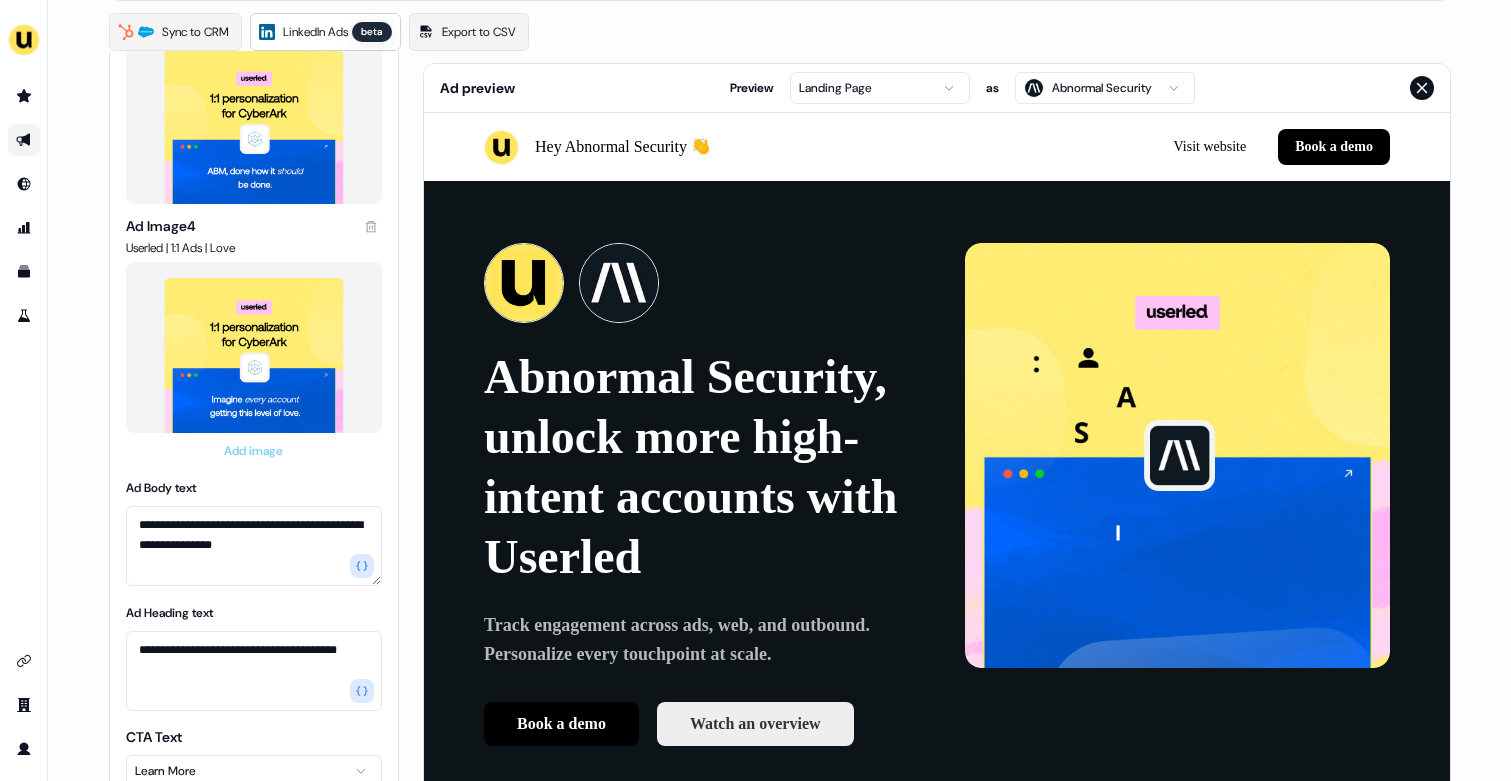 click on "**********" at bounding box center [755, 390] 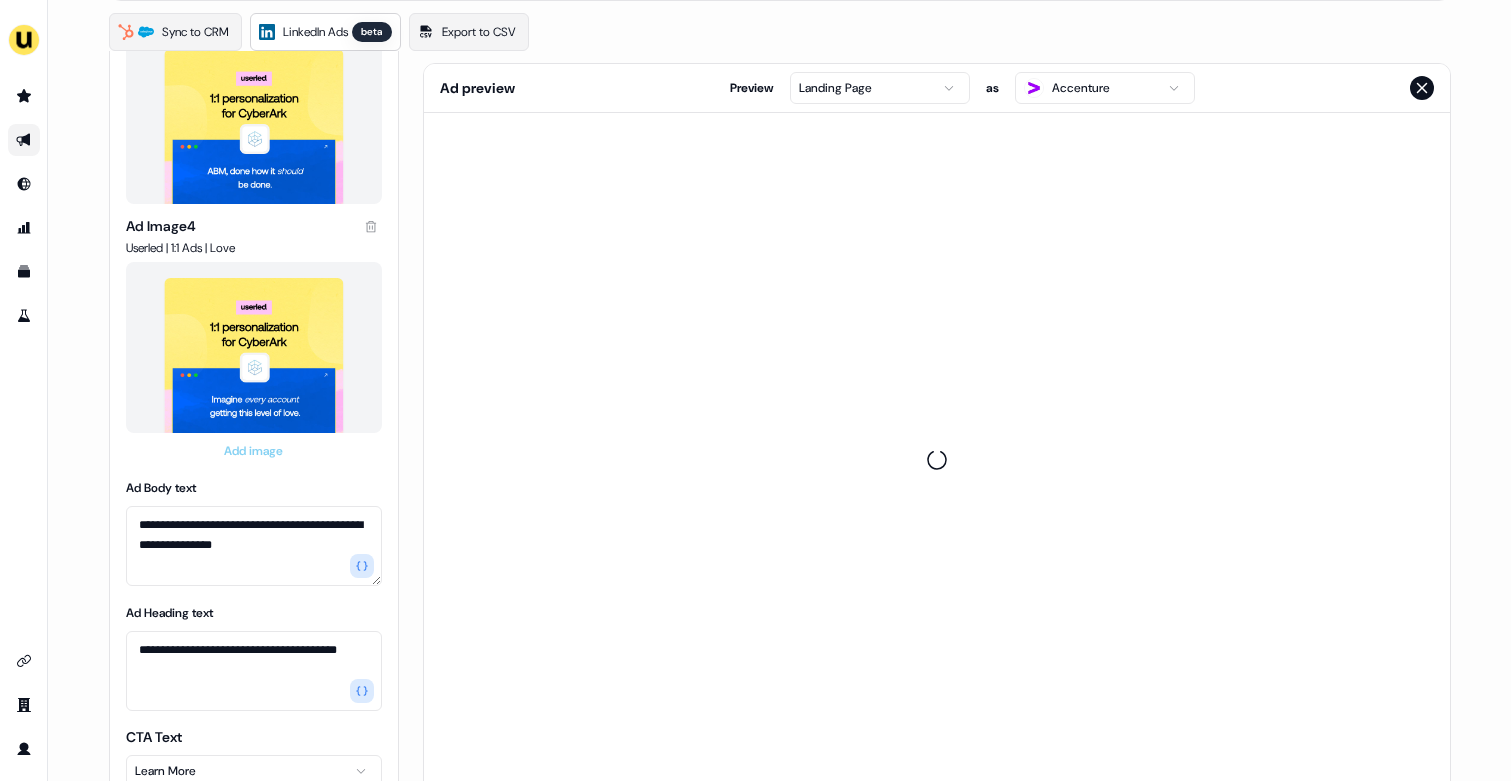 scroll, scrollTop: 0, scrollLeft: 0, axis: both 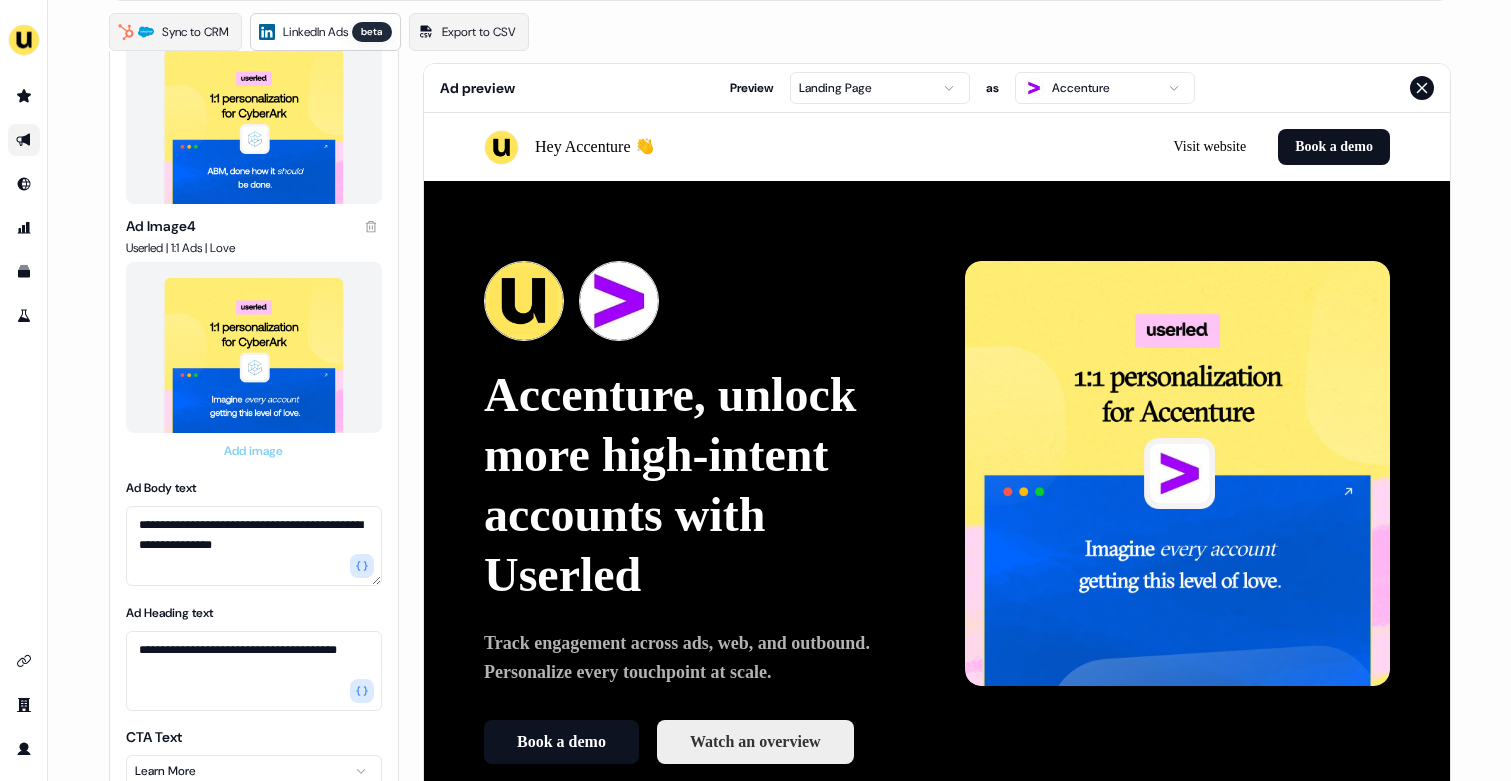 click on "**********" at bounding box center [755, 390] 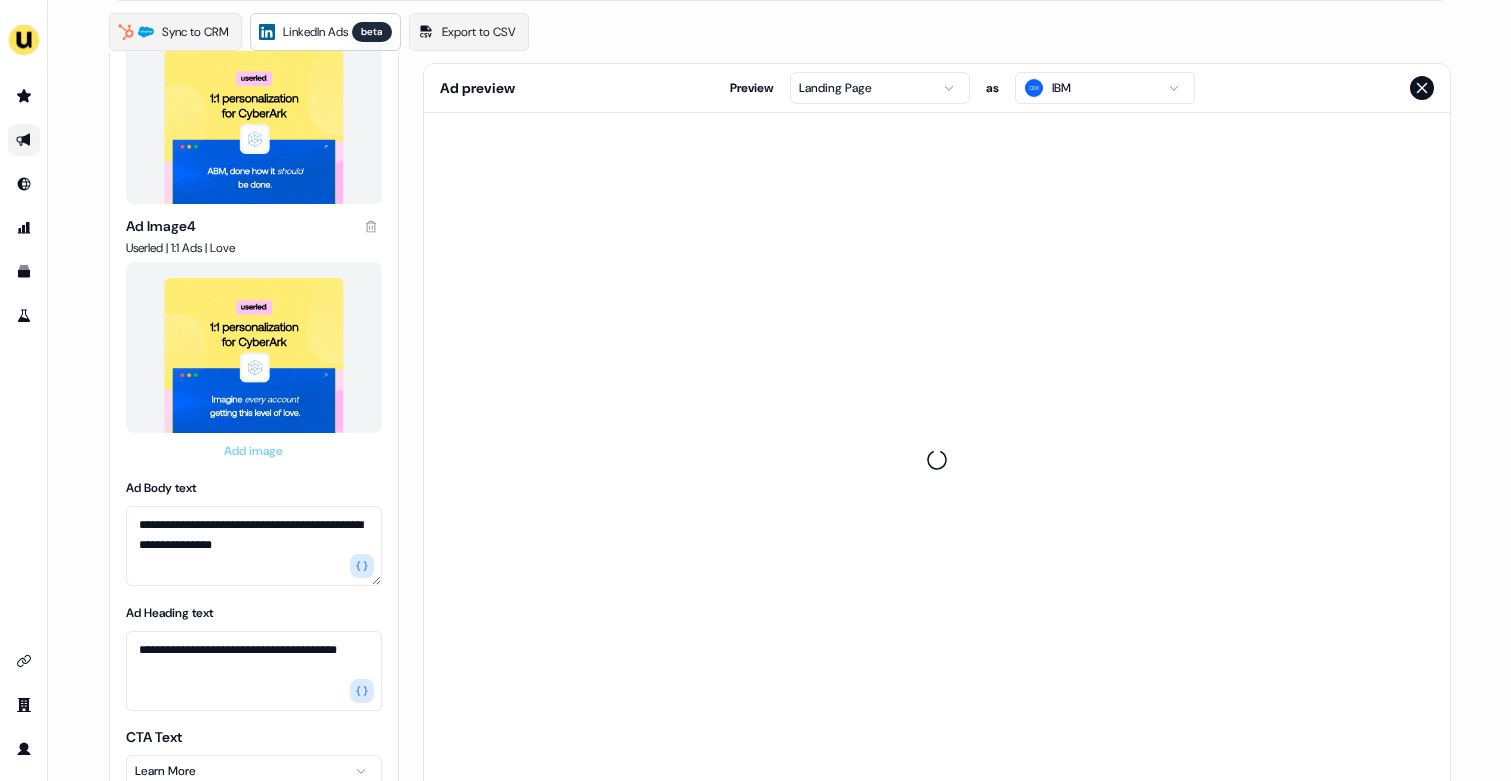 scroll, scrollTop: 0, scrollLeft: 0, axis: both 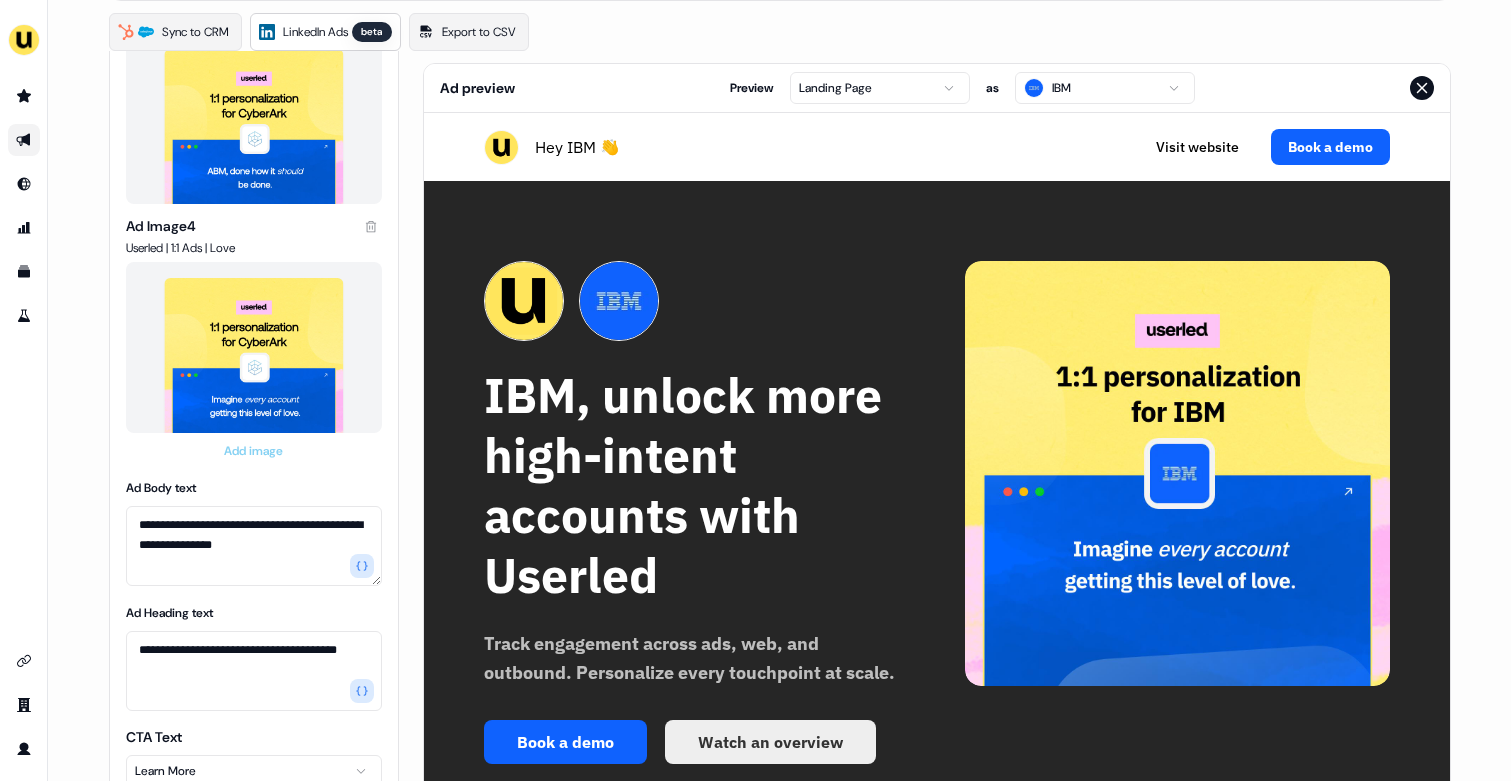 click on "**********" at bounding box center [755, 390] 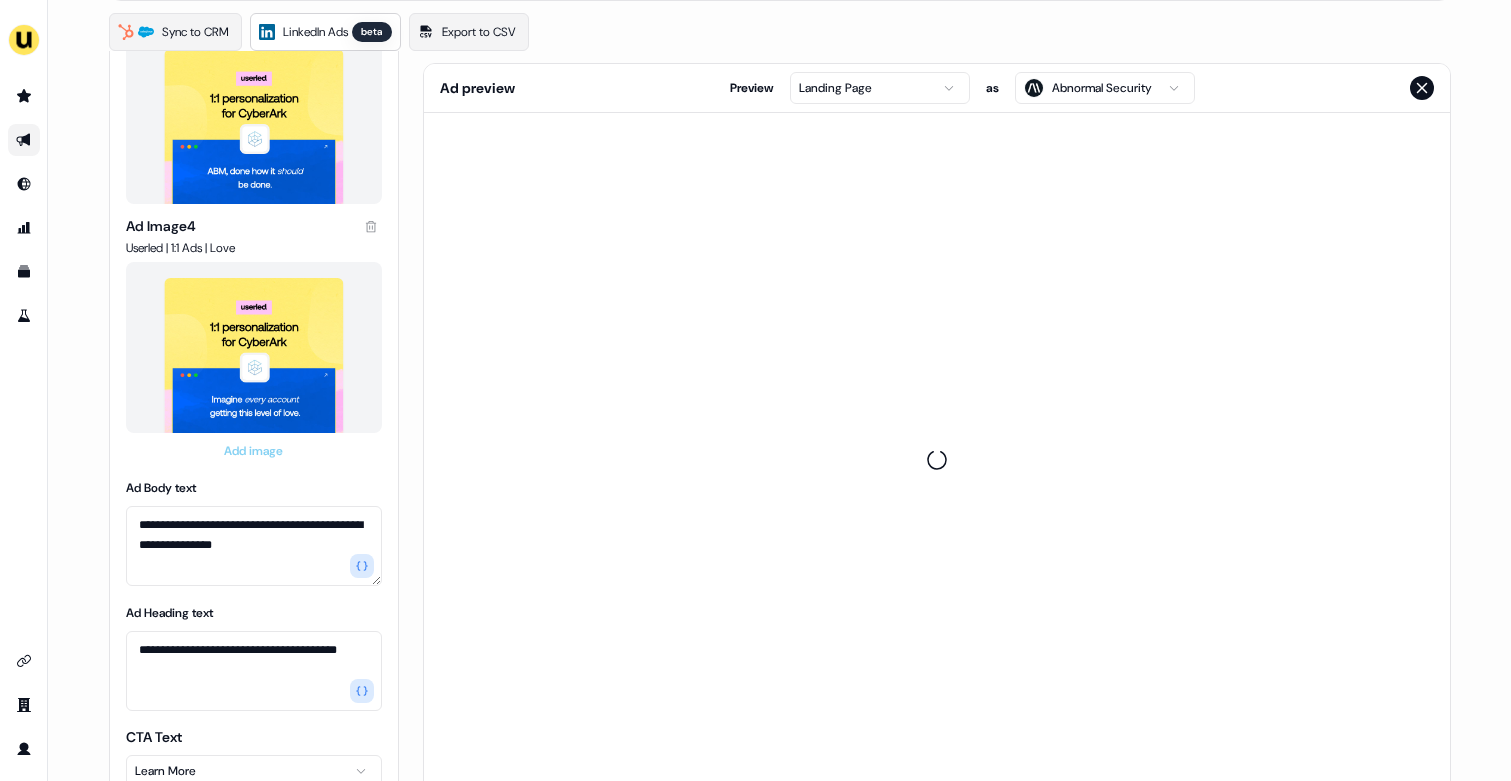 scroll, scrollTop: 0, scrollLeft: 0, axis: both 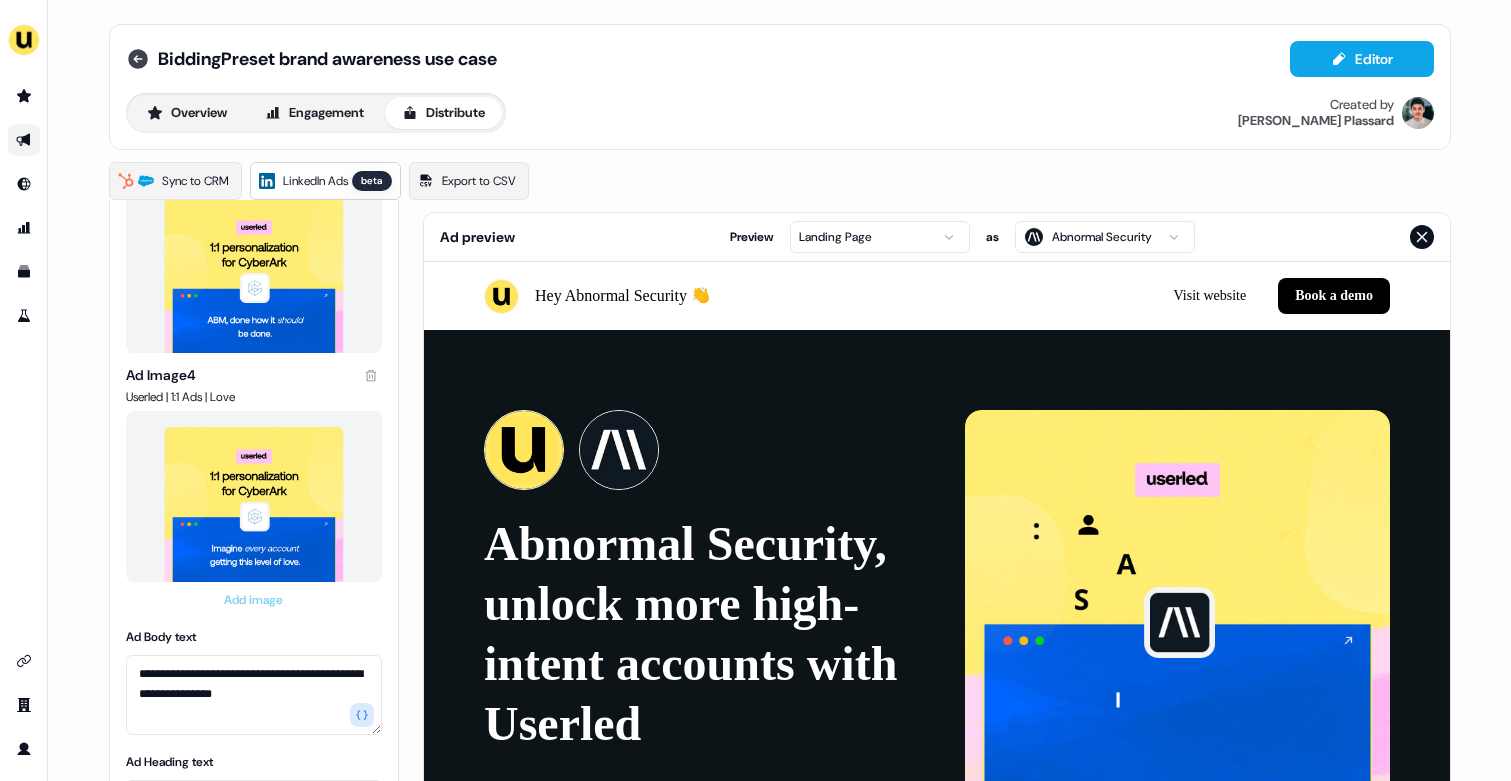 click 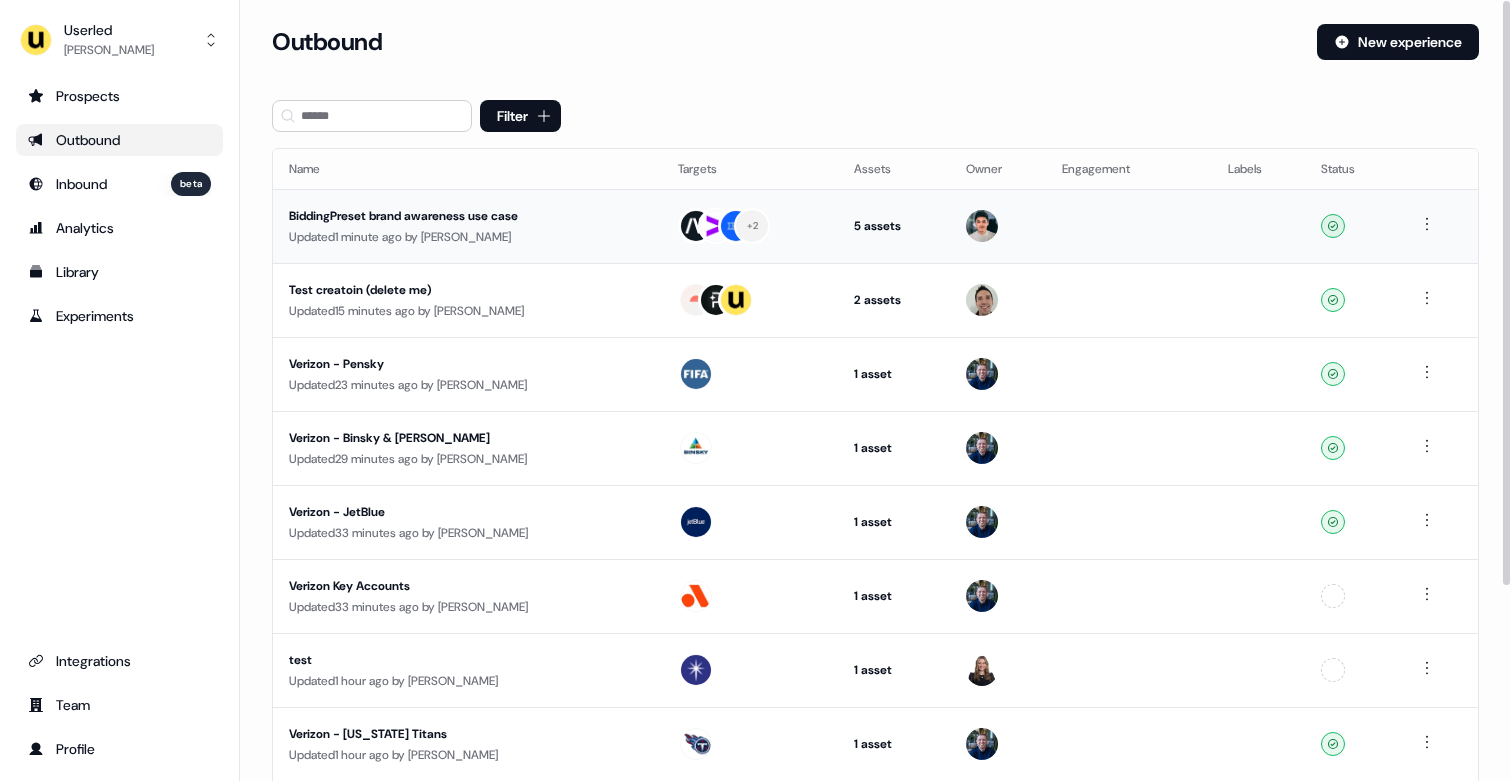 click on "Updated  1 minute ago   by   Vincent Plassard" at bounding box center (467, 237) 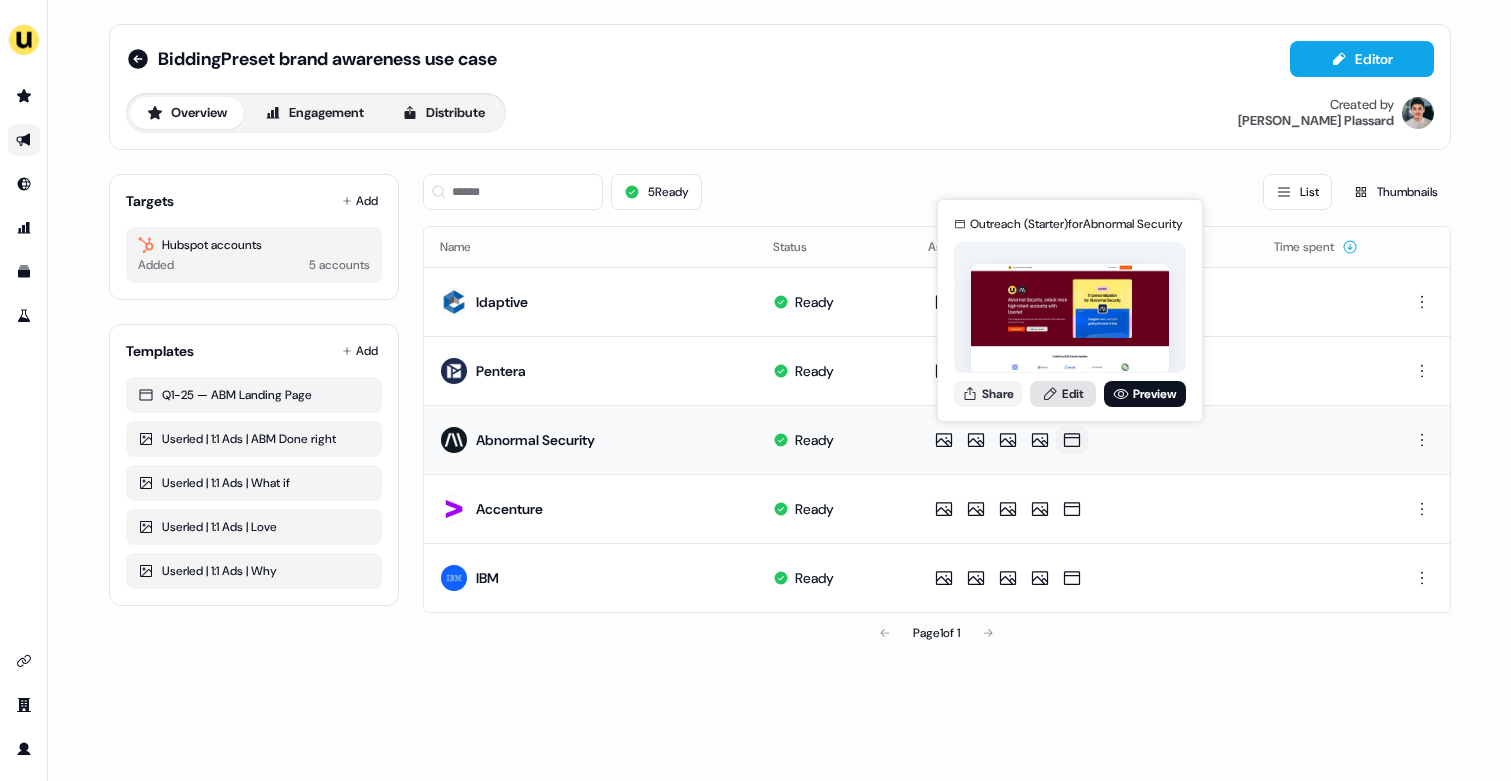 click on "Edit" at bounding box center (1063, 394) 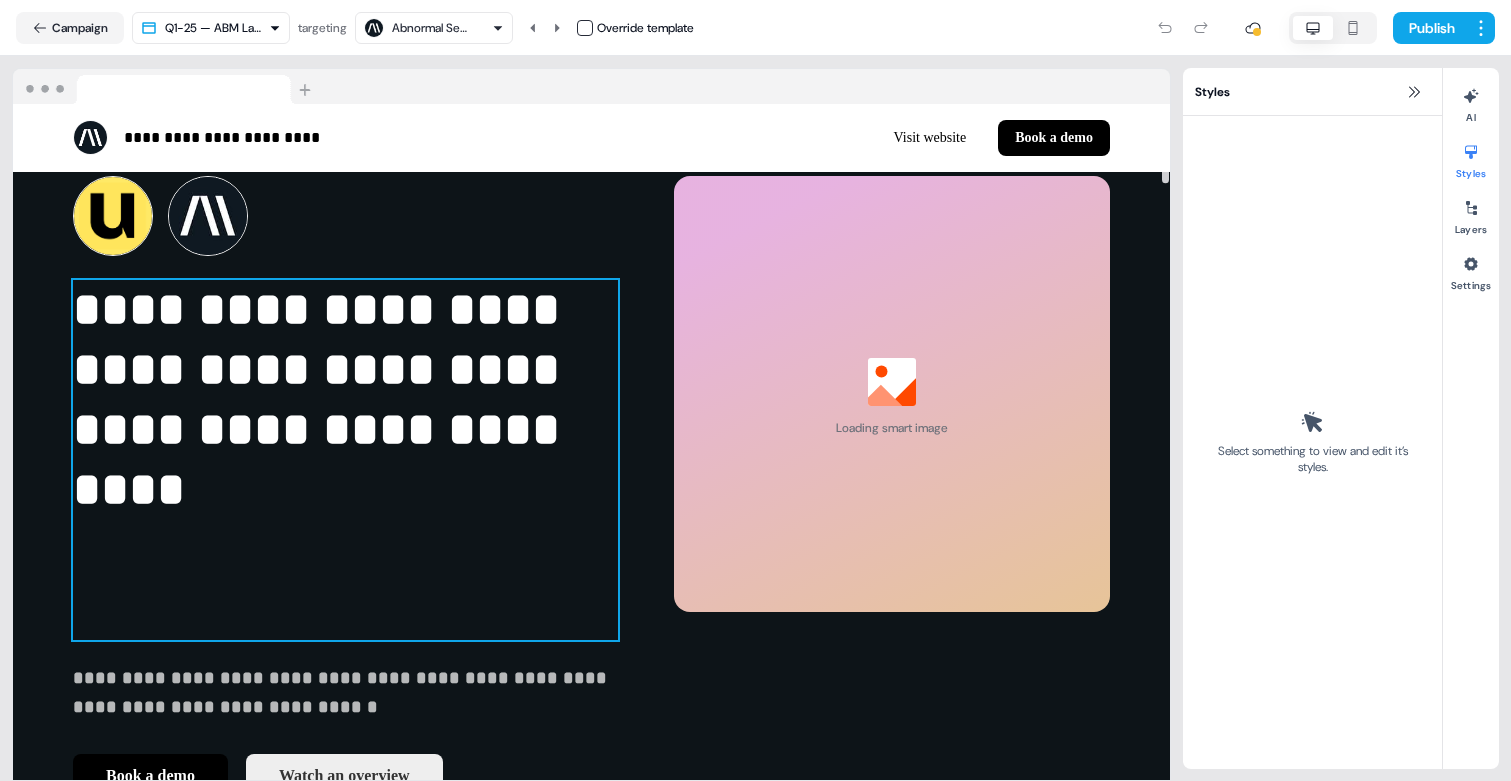 scroll, scrollTop: 75, scrollLeft: 0, axis: vertical 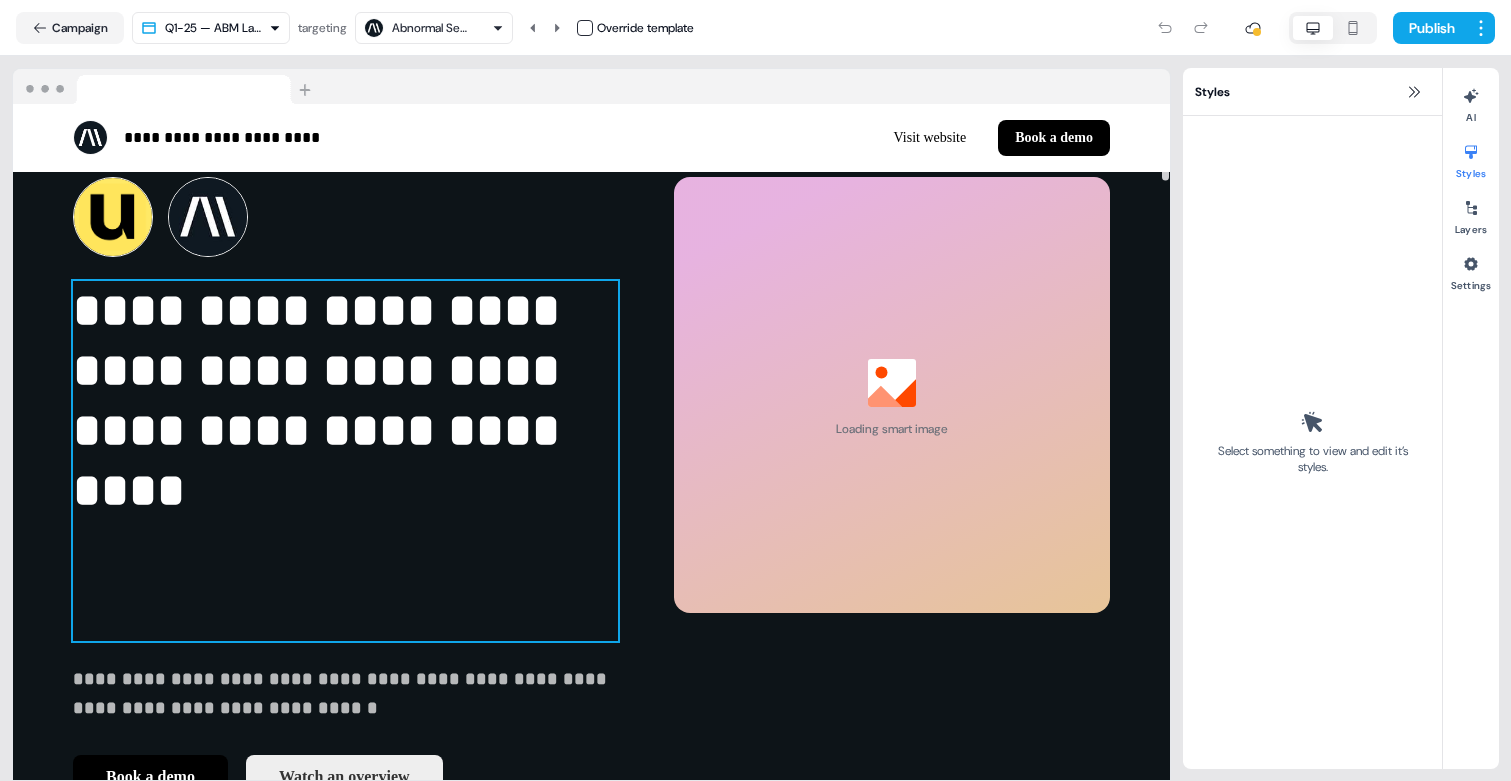 click on "**********" at bounding box center [345, 461] 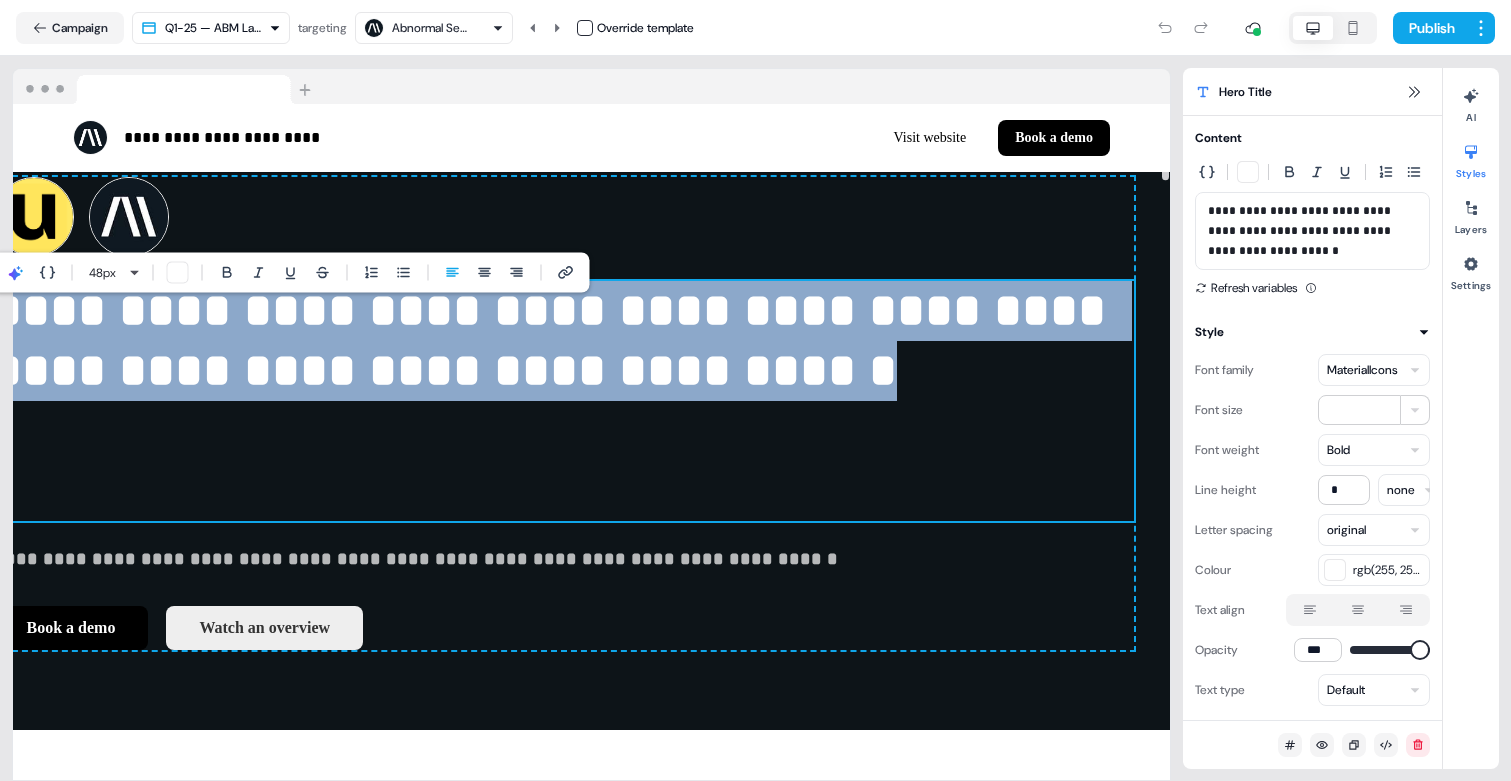 scroll, scrollTop: 0, scrollLeft: 0, axis: both 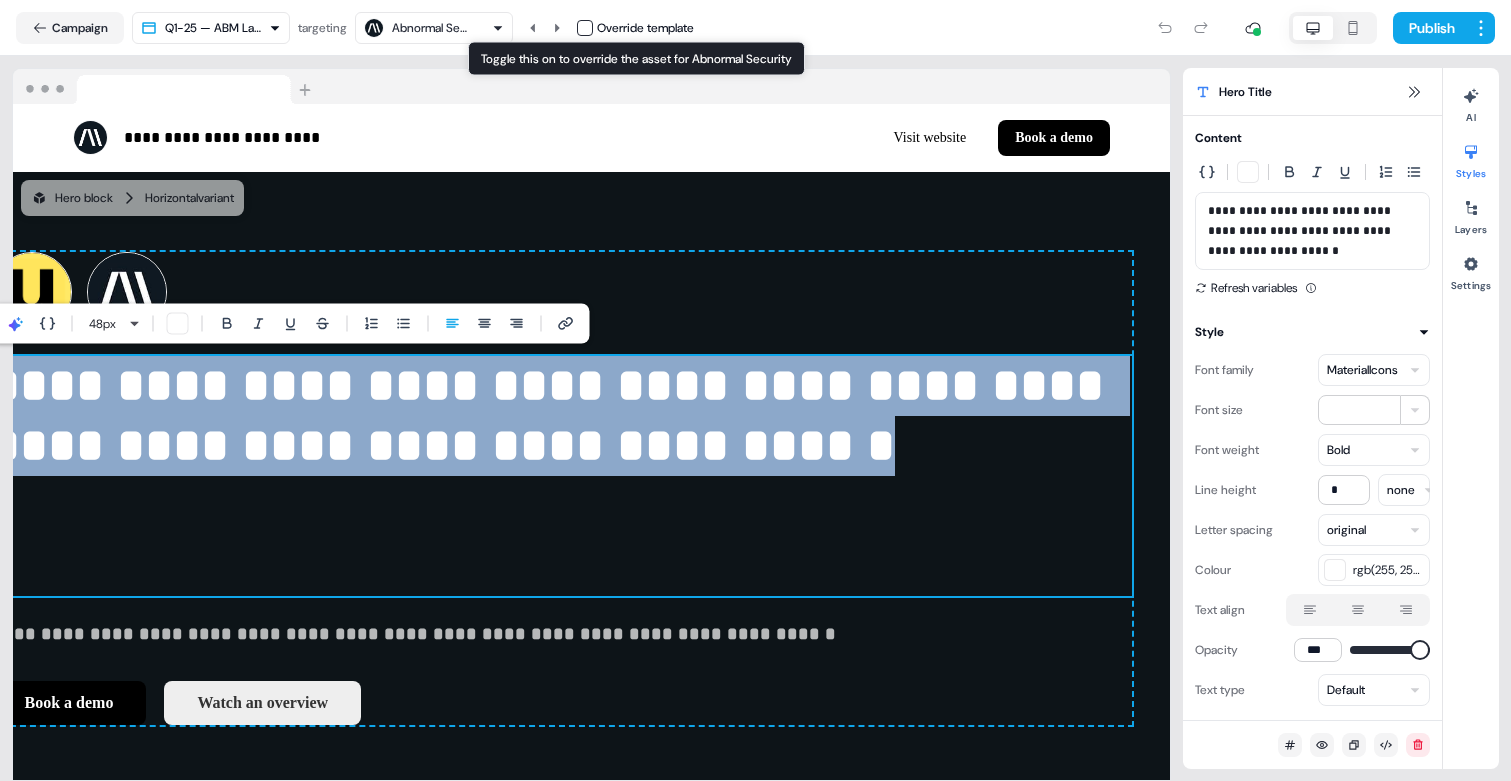 click at bounding box center (585, 28) 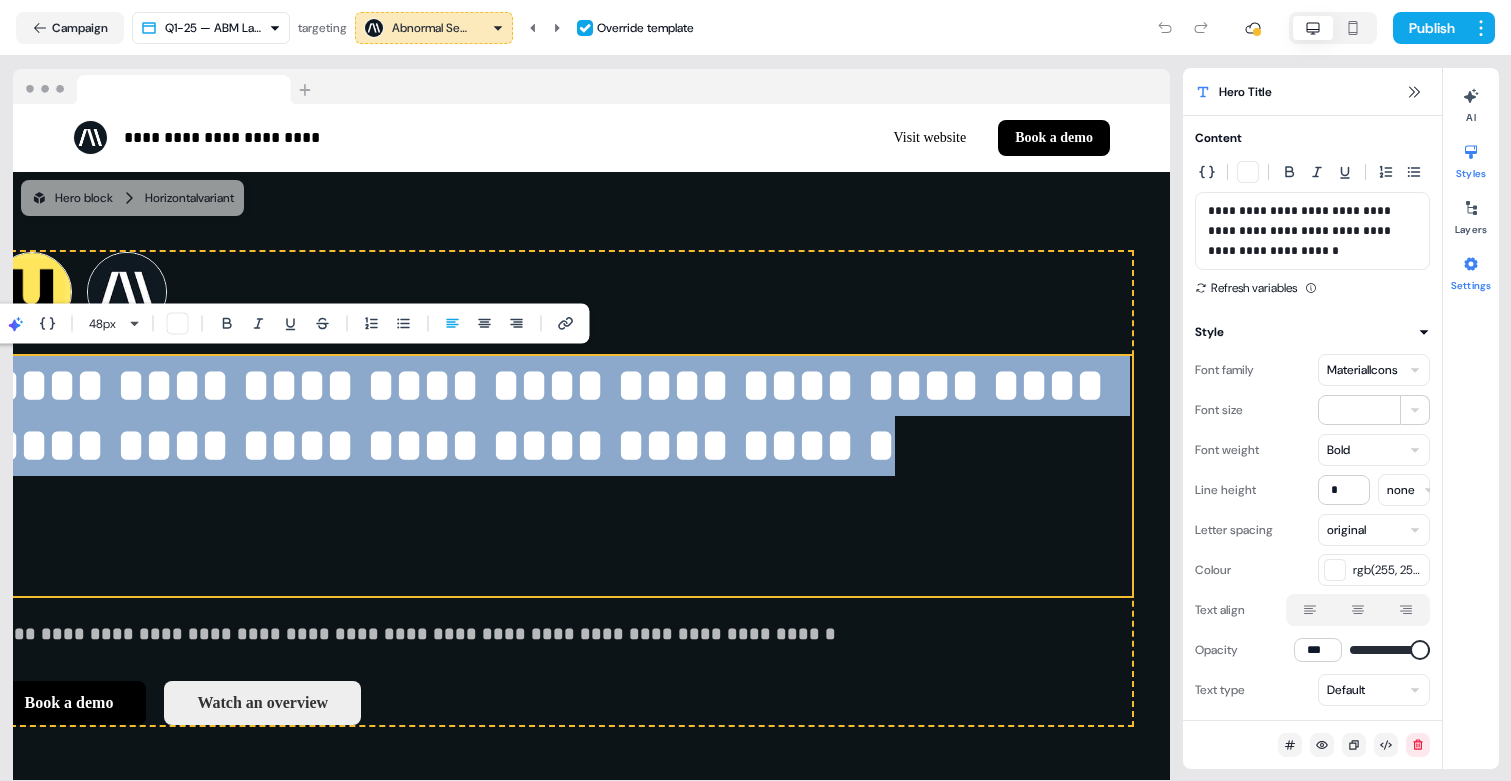click 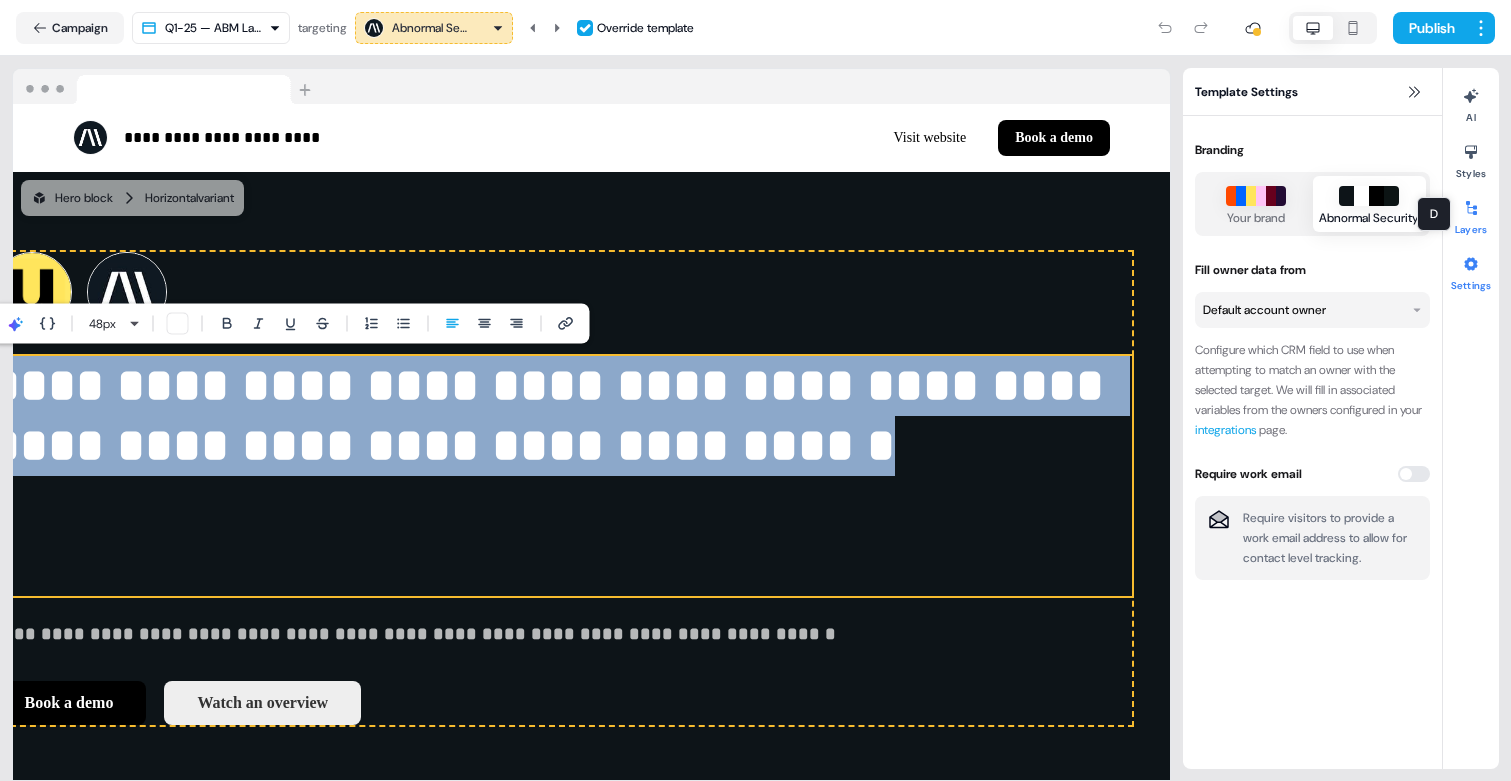 click at bounding box center [1471, 208] 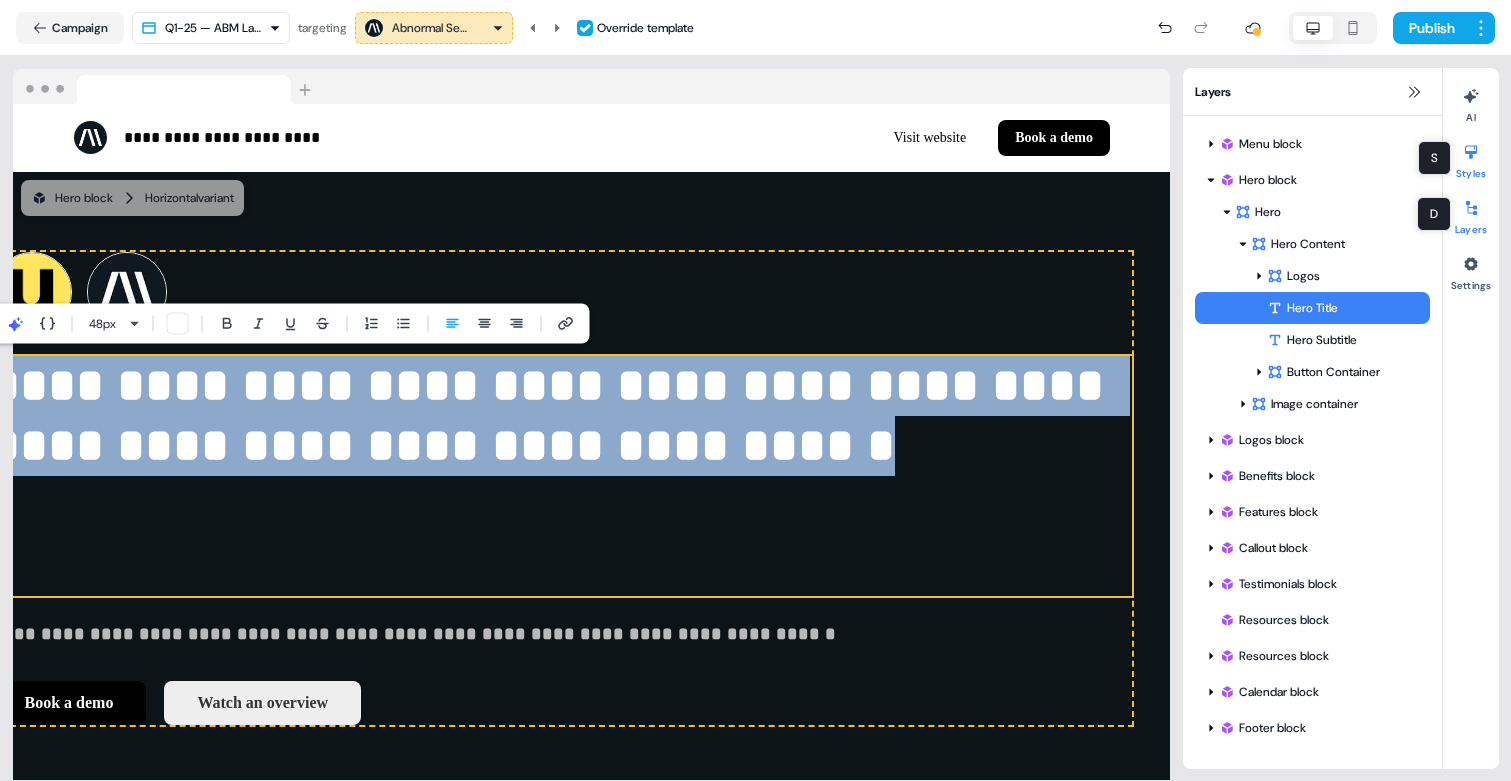 click on "Styles" at bounding box center [1471, 158] 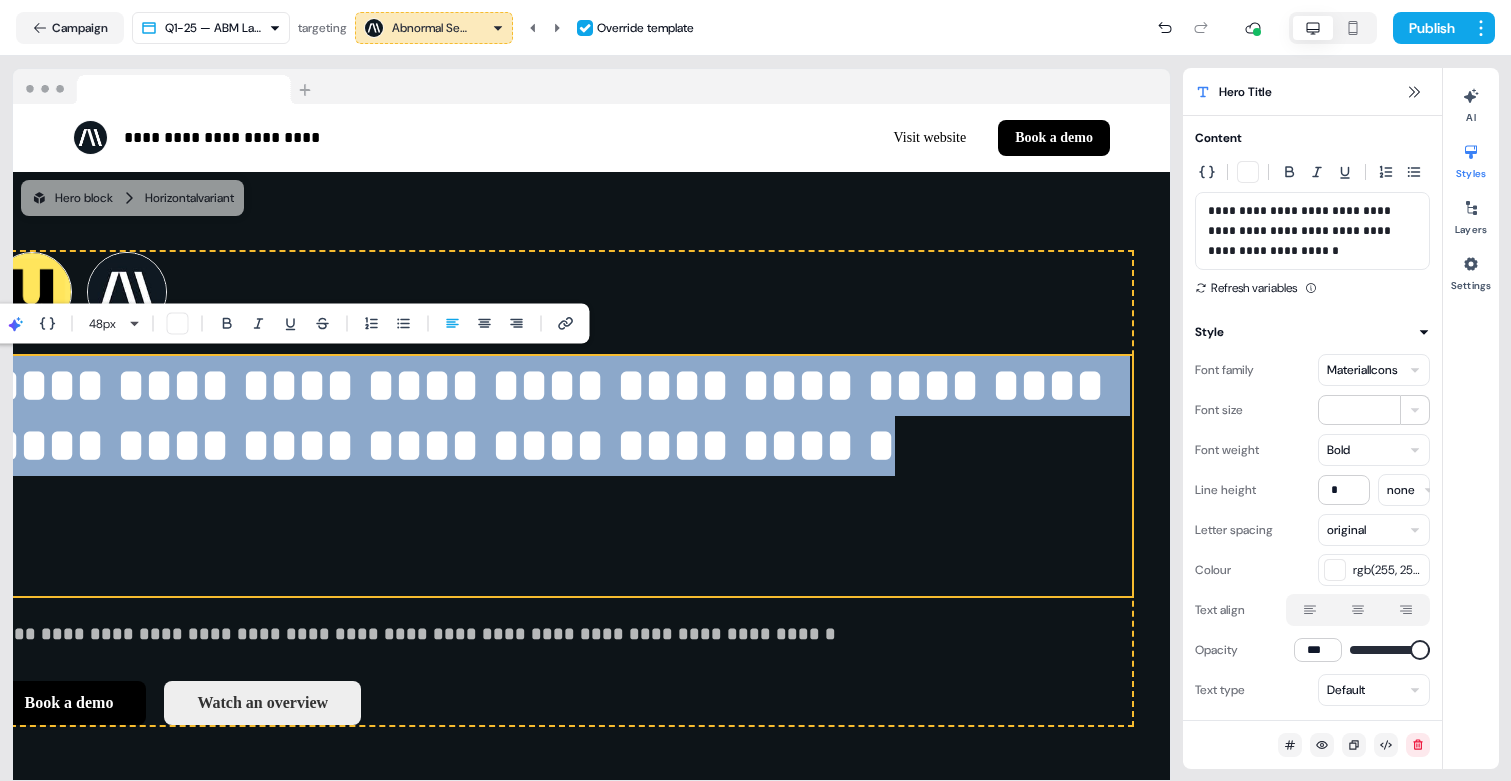 click on "MaterialIcons" at bounding box center (1374, 370) 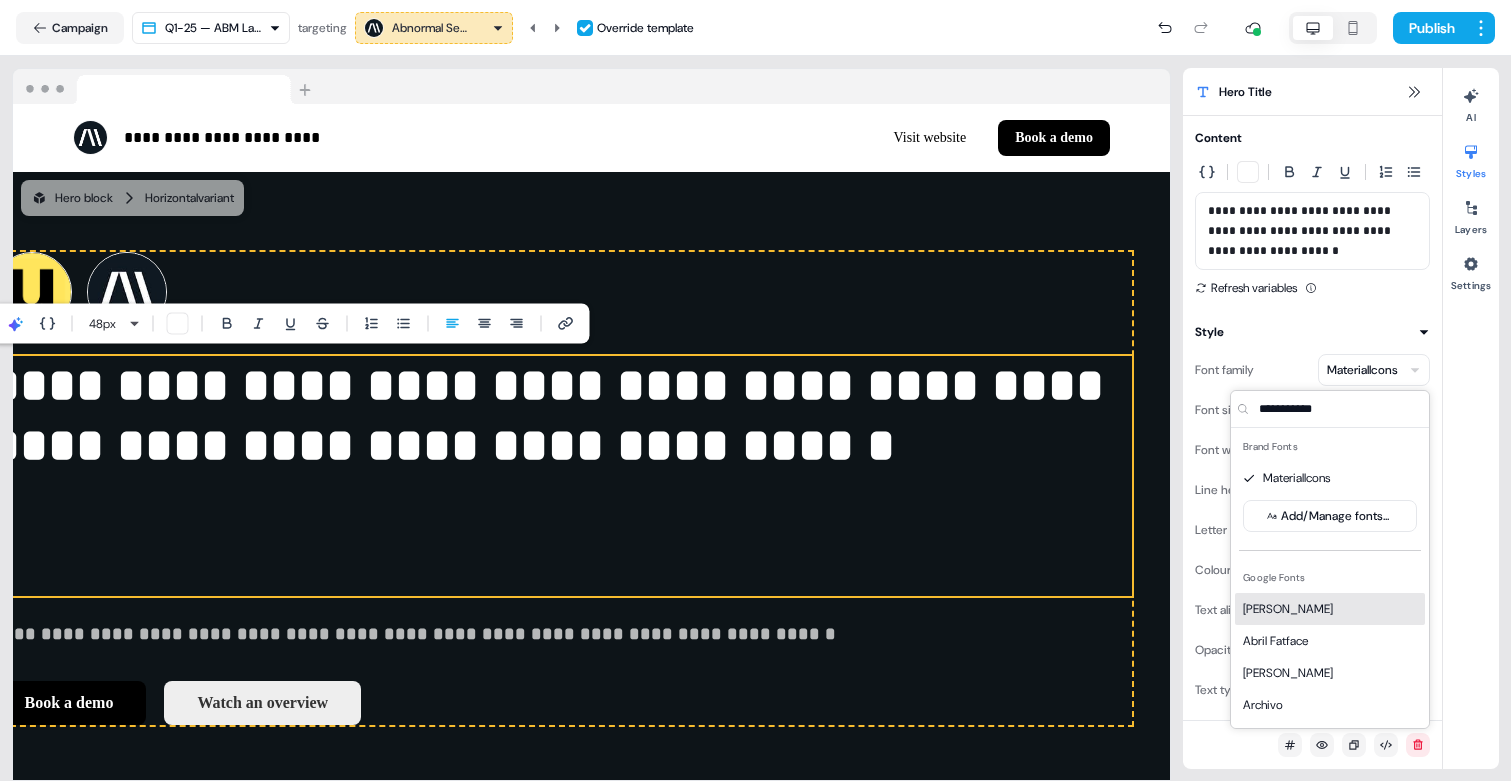 click on "Abel" at bounding box center [1330, 609] 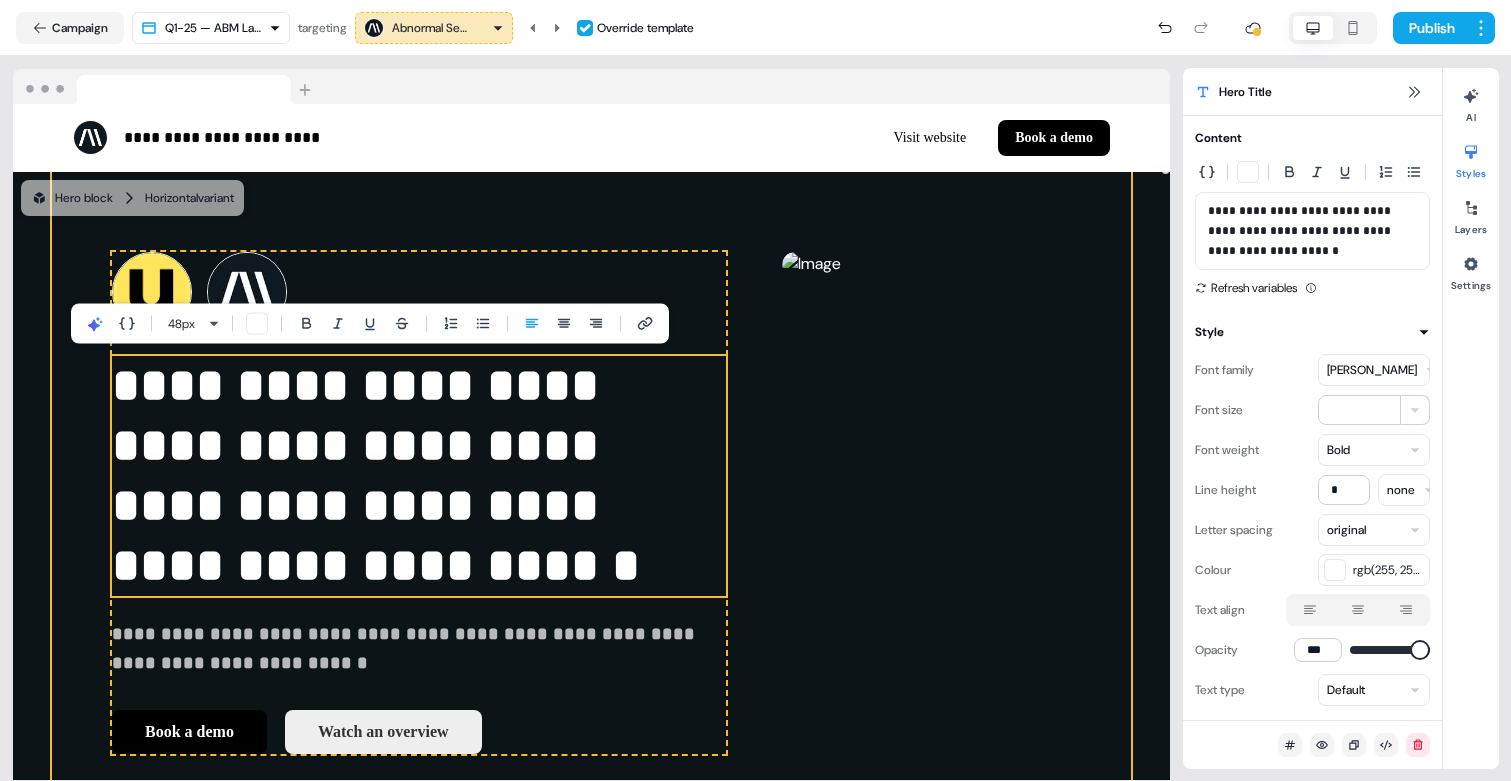 click on "**********" at bounding box center [591, 503] 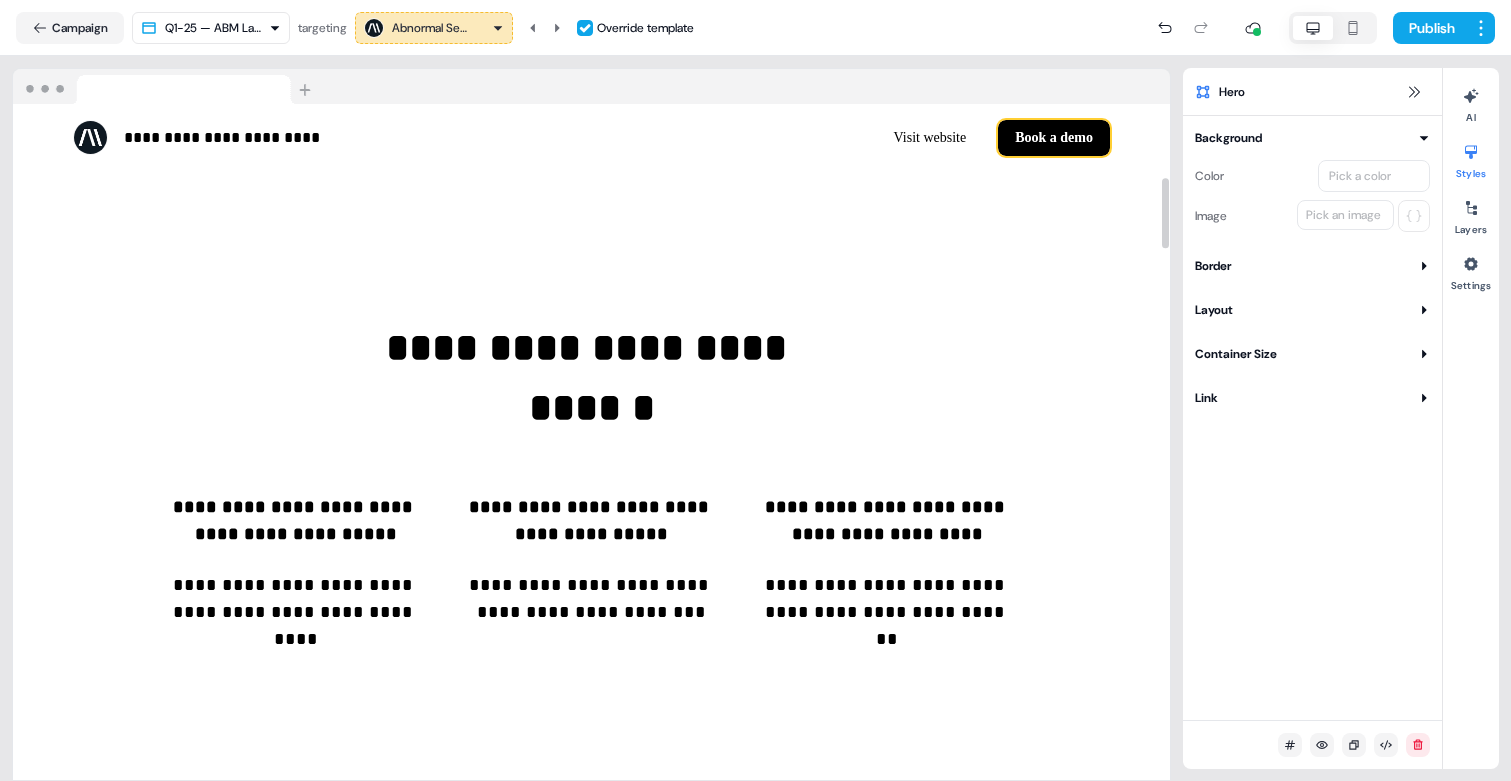 scroll, scrollTop: 0, scrollLeft: 0, axis: both 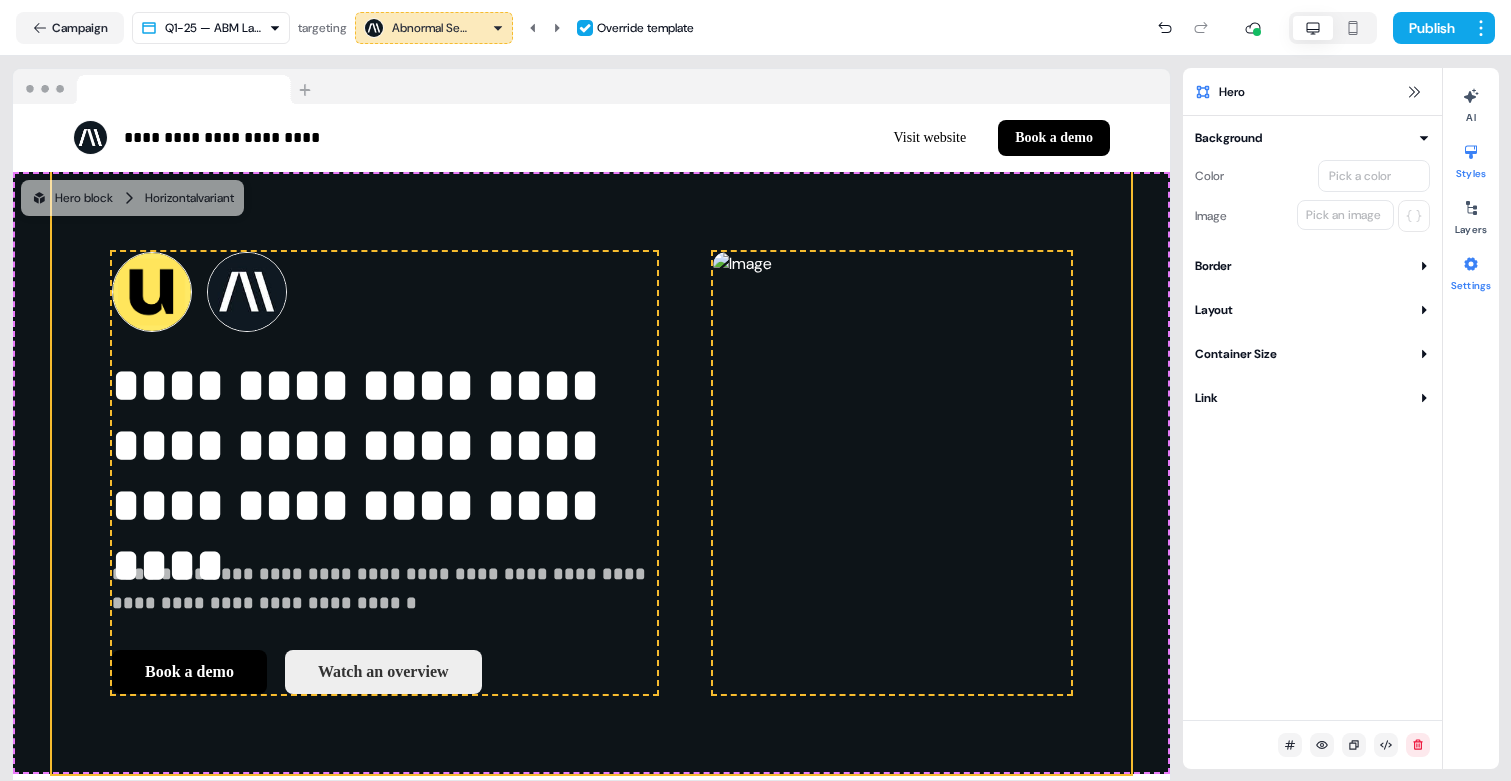 click at bounding box center (1471, 264) 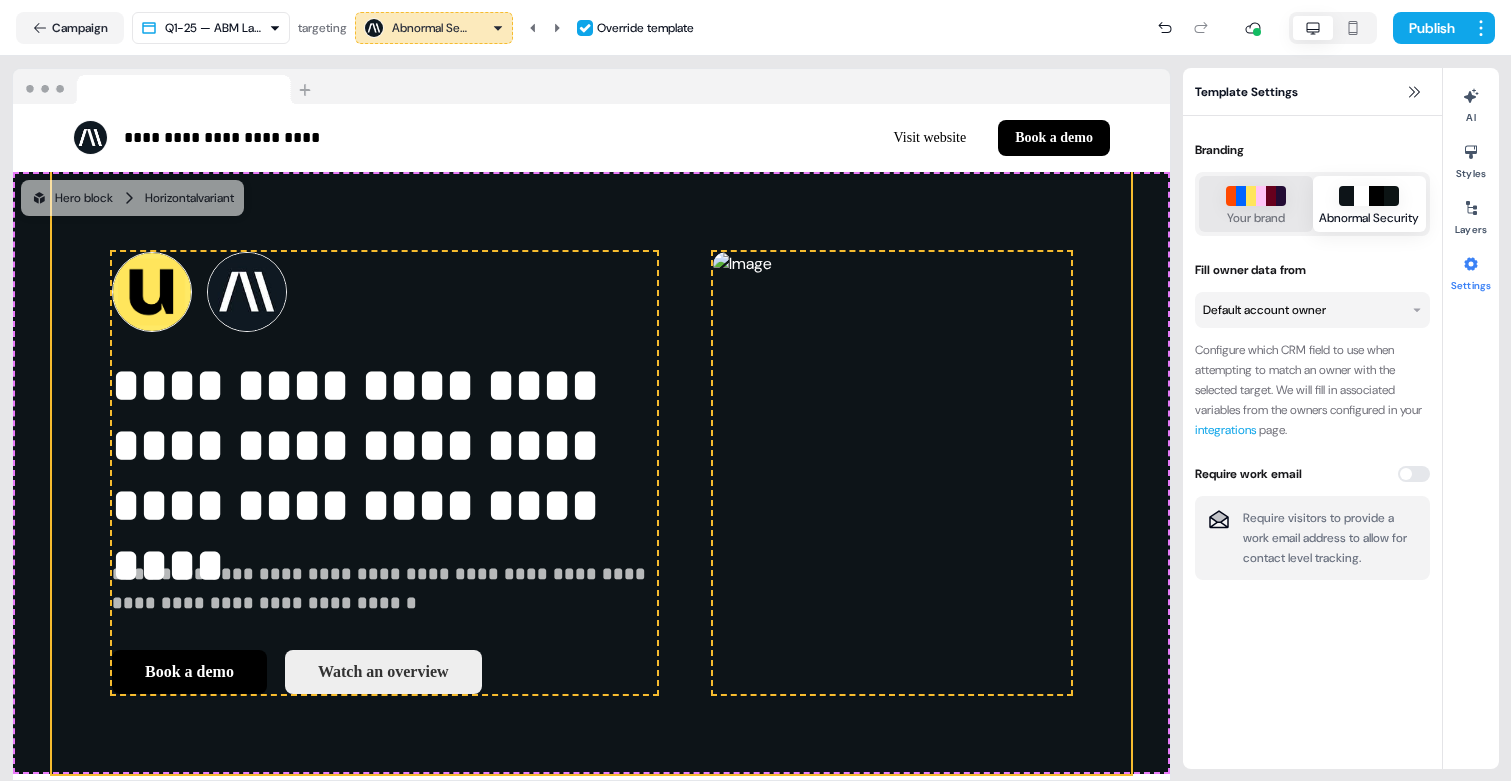 click on "Your brand" at bounding box center (1256, 218) 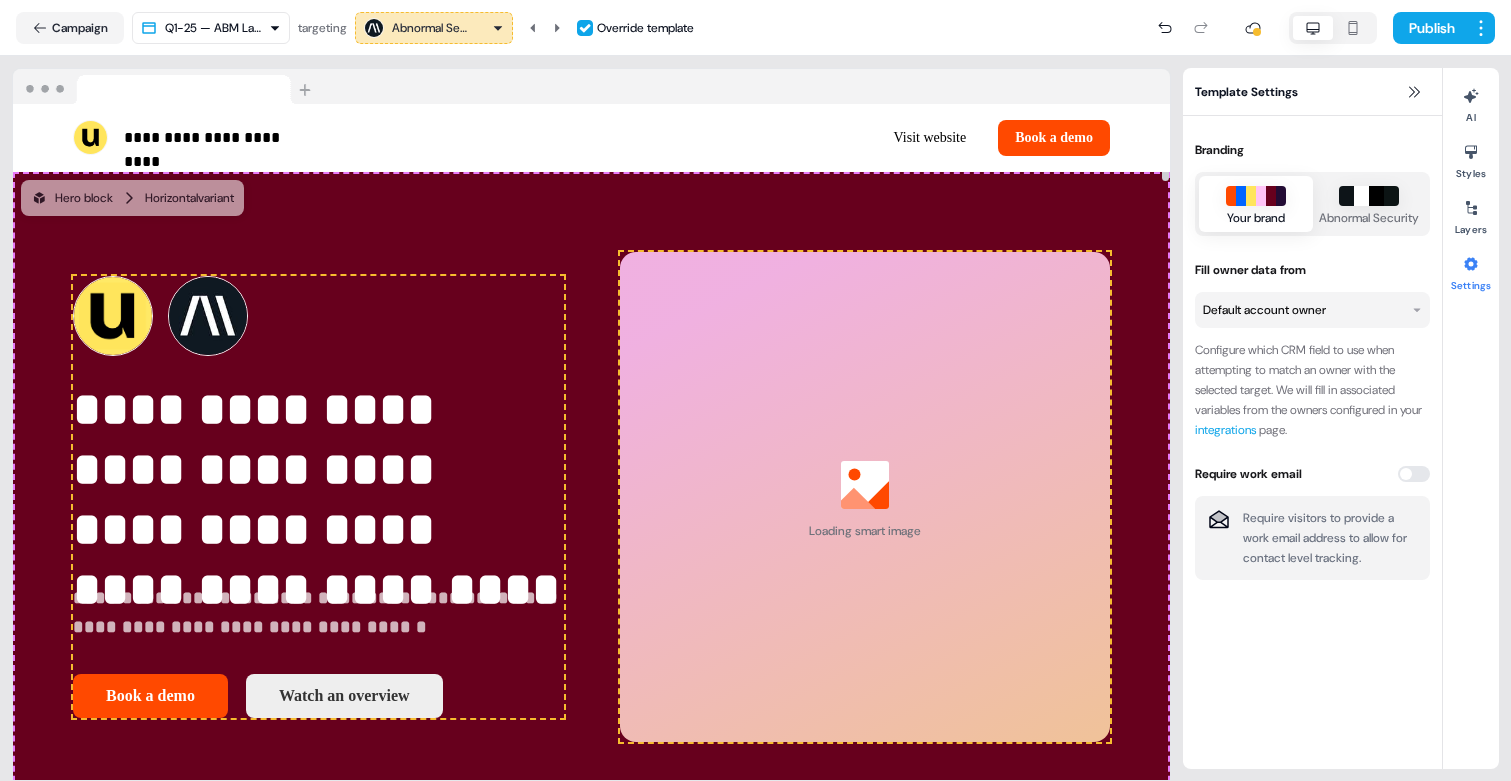 click on "**********" at bounding box center (755, 390) 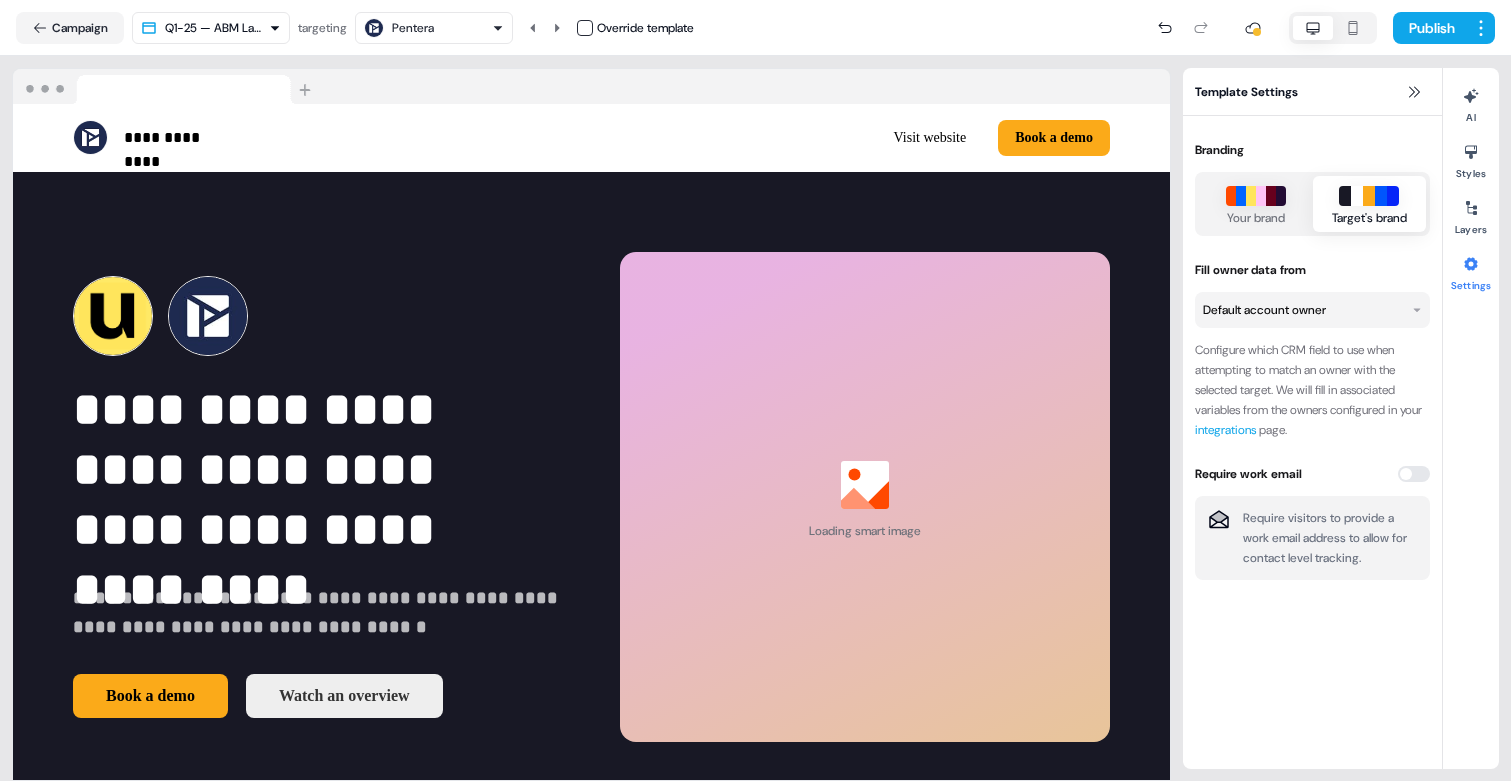 click on "**********" at bounding box center (755, 390) 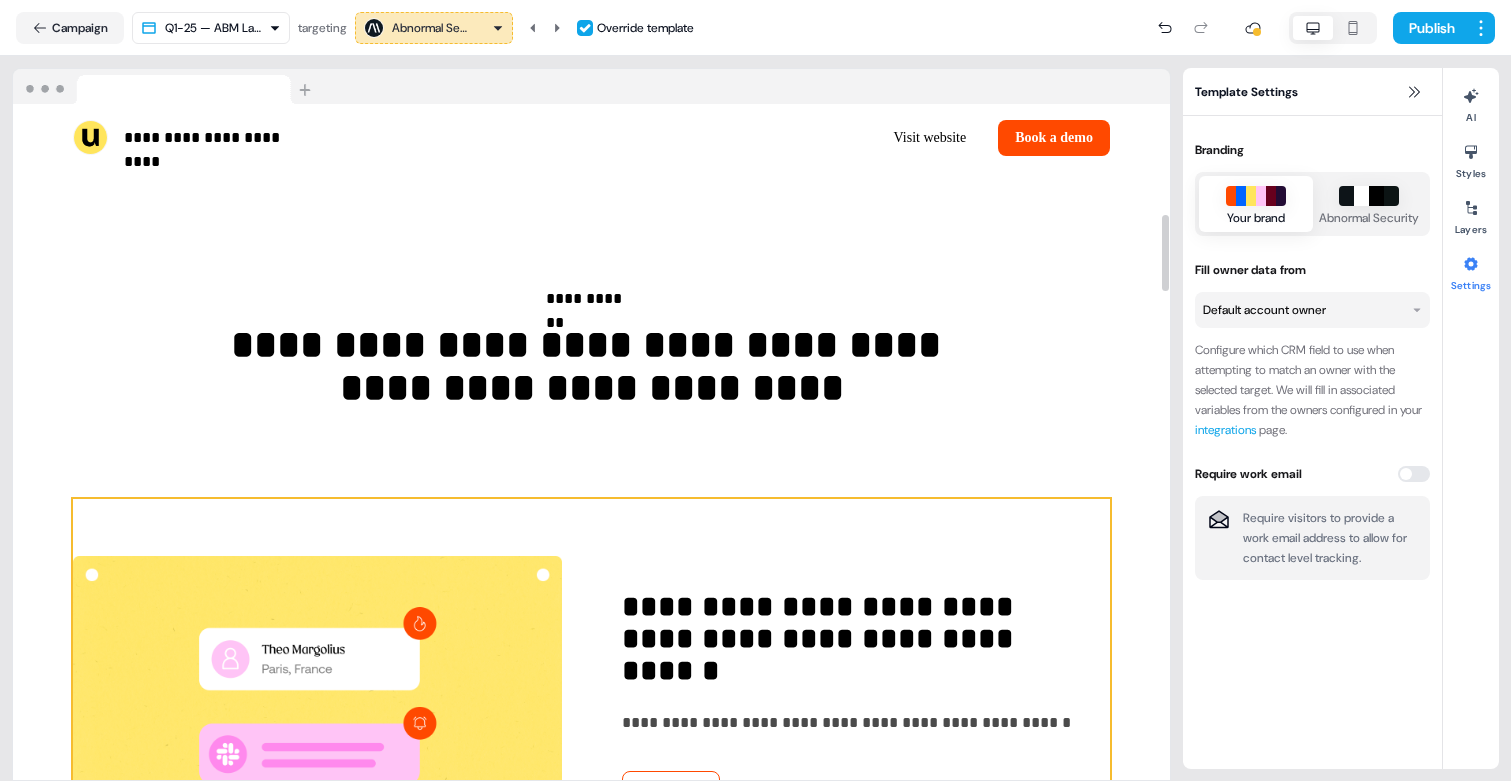 scroll, scrollTop: 0, scrollLeft: 0, axis: both 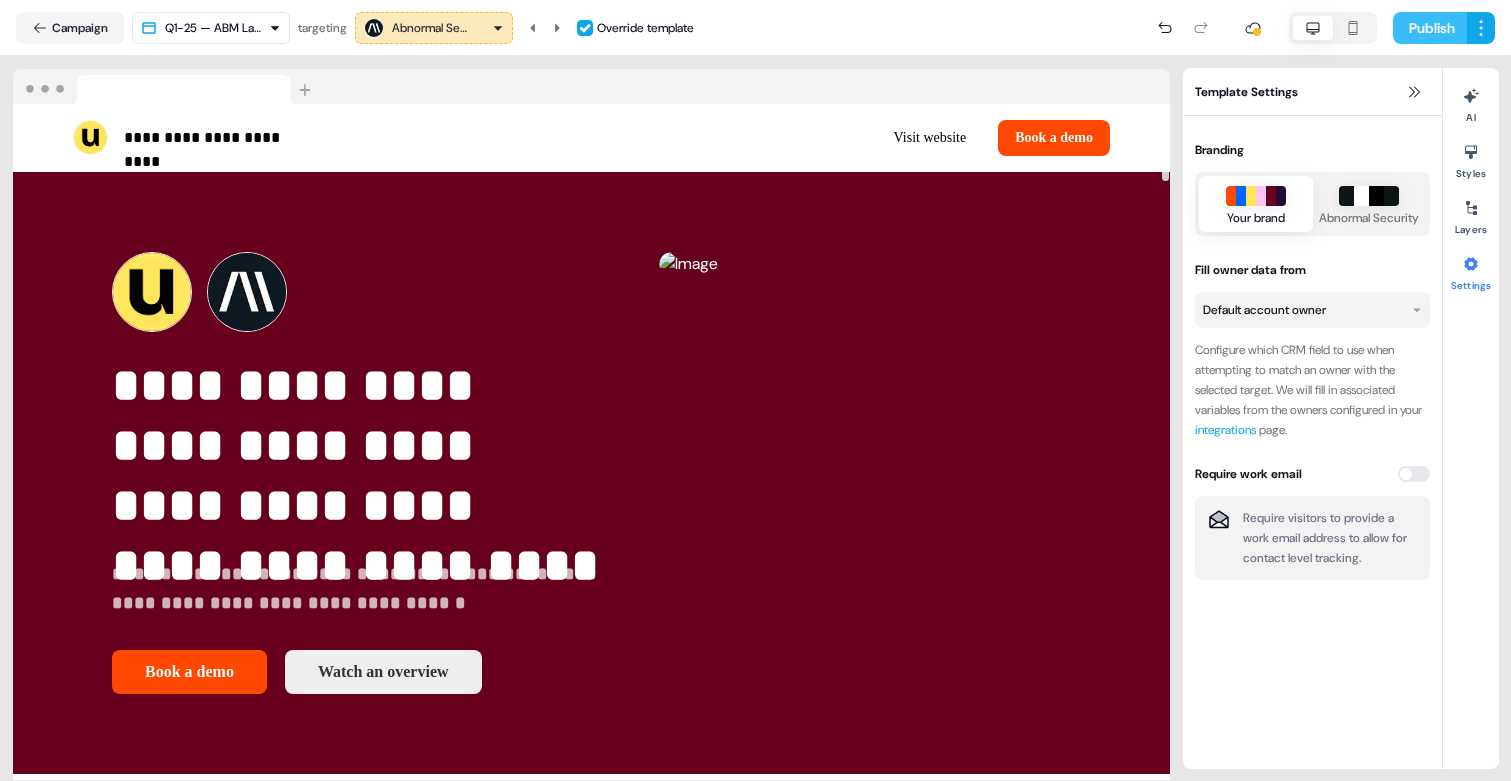 click on "Publish" at bounding box center [1430, 28] 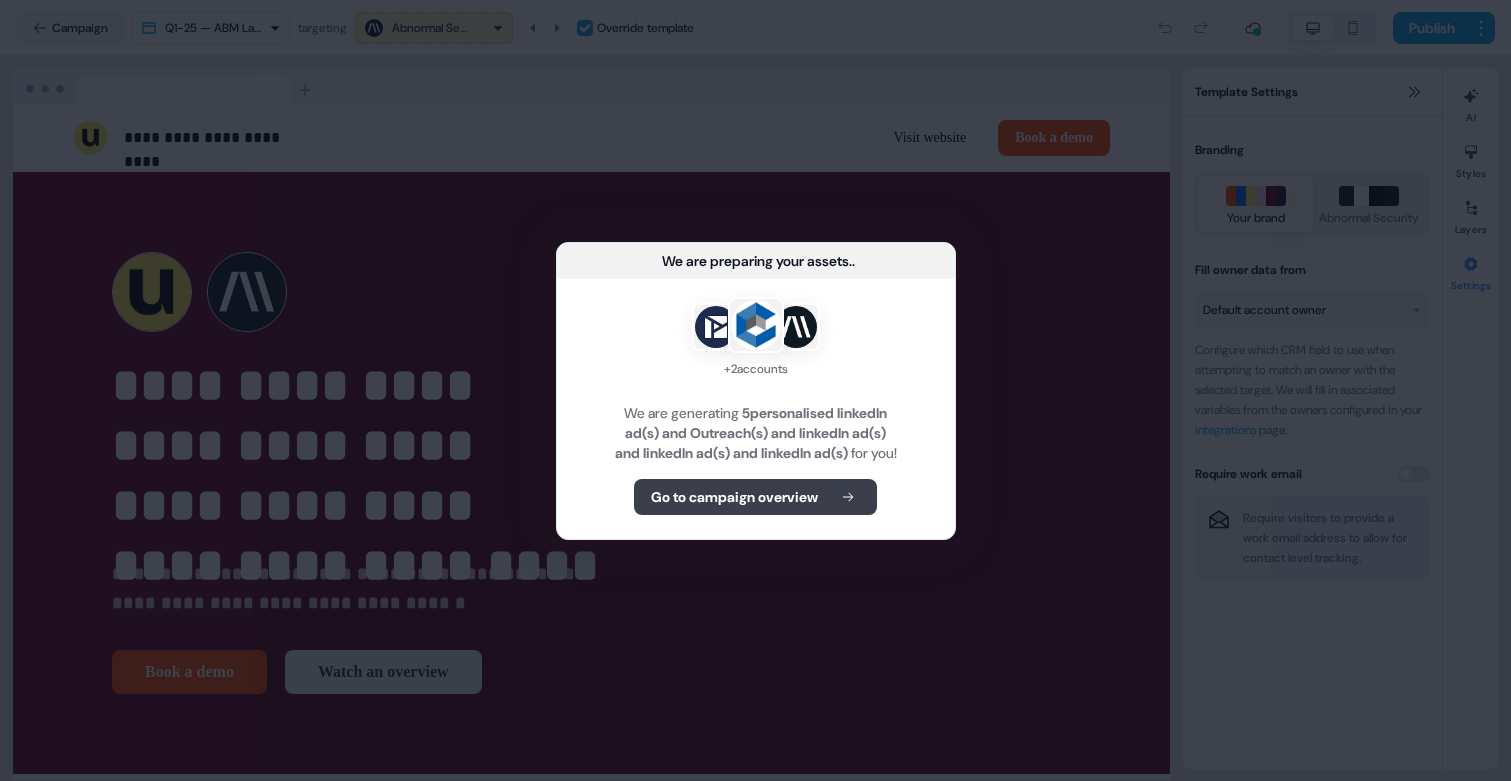 click on "Go to campaign overview" at bounding box center (734, 497) 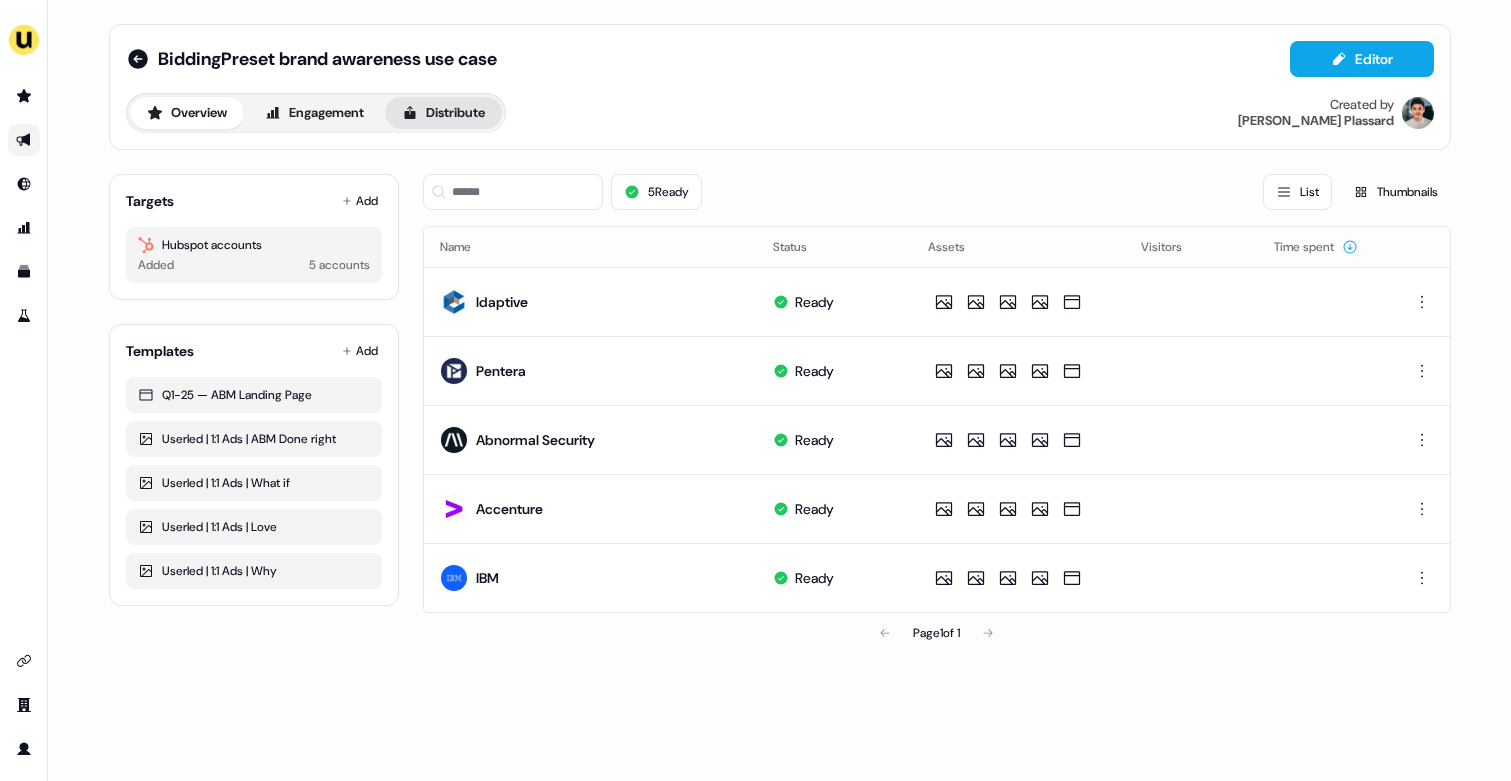 click on "Distribute" at bounding box center [443, 113] 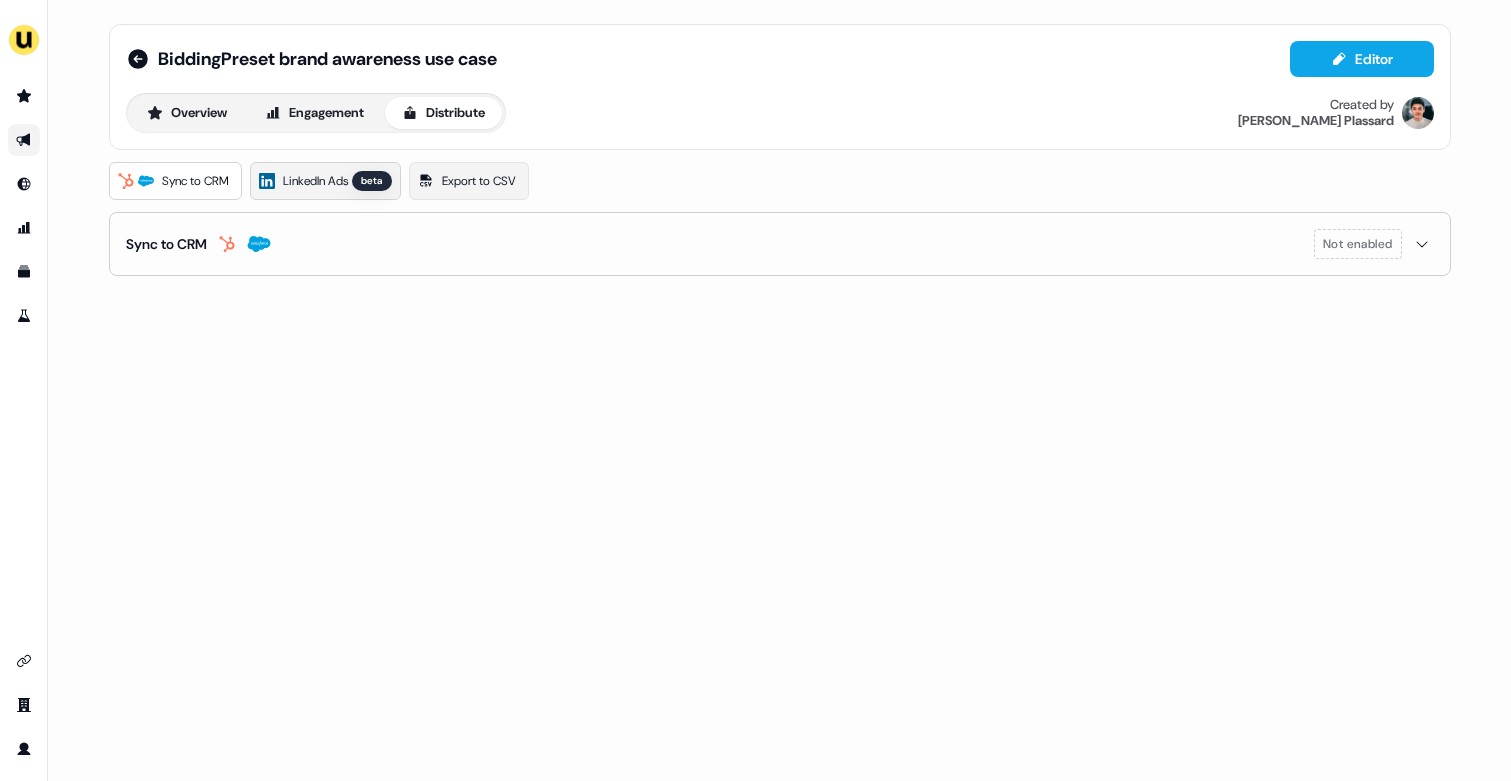 click on "LinkedIn Ads beta" at bounding box center (325, 181) 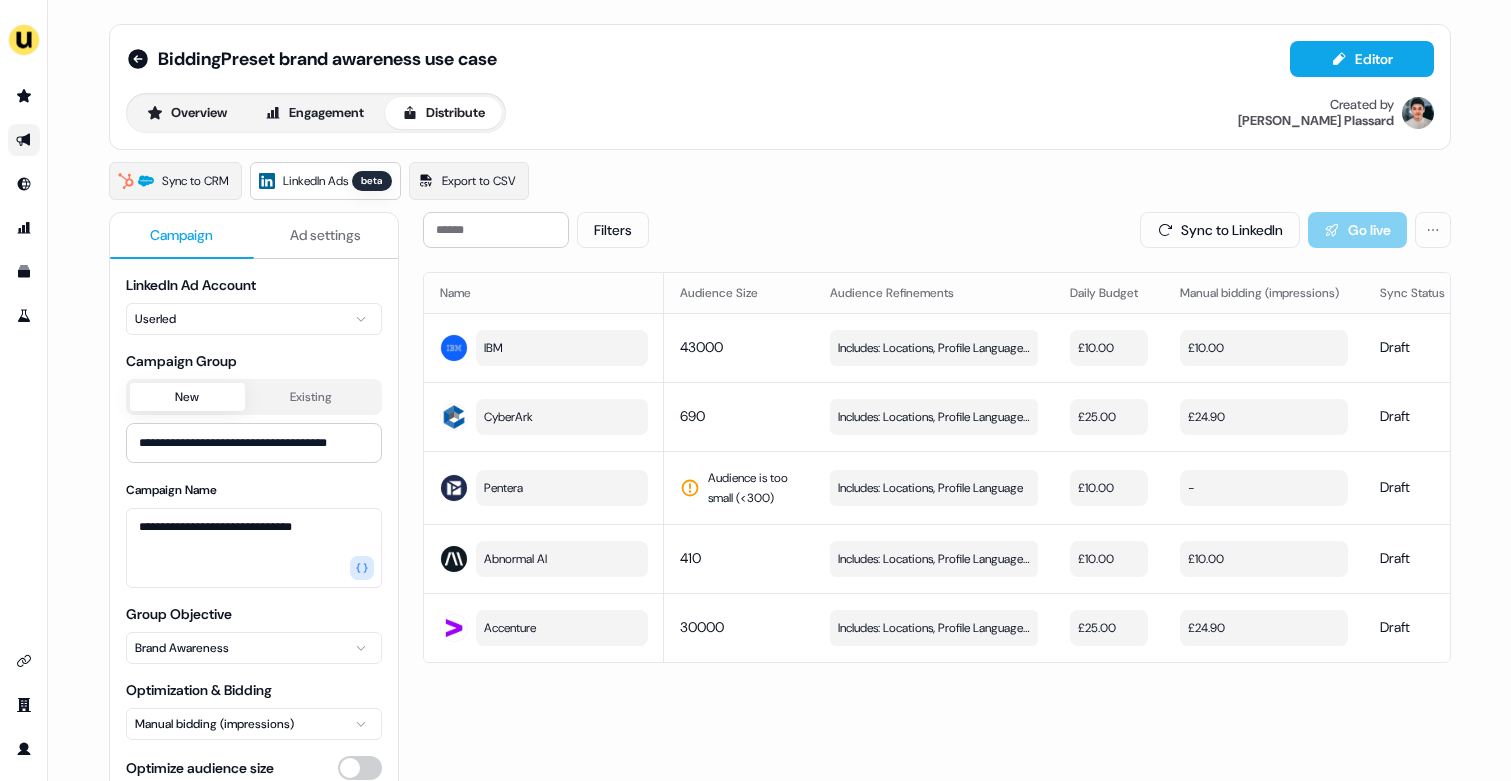 click on "Ad settings" at bounding box center (326, 236) 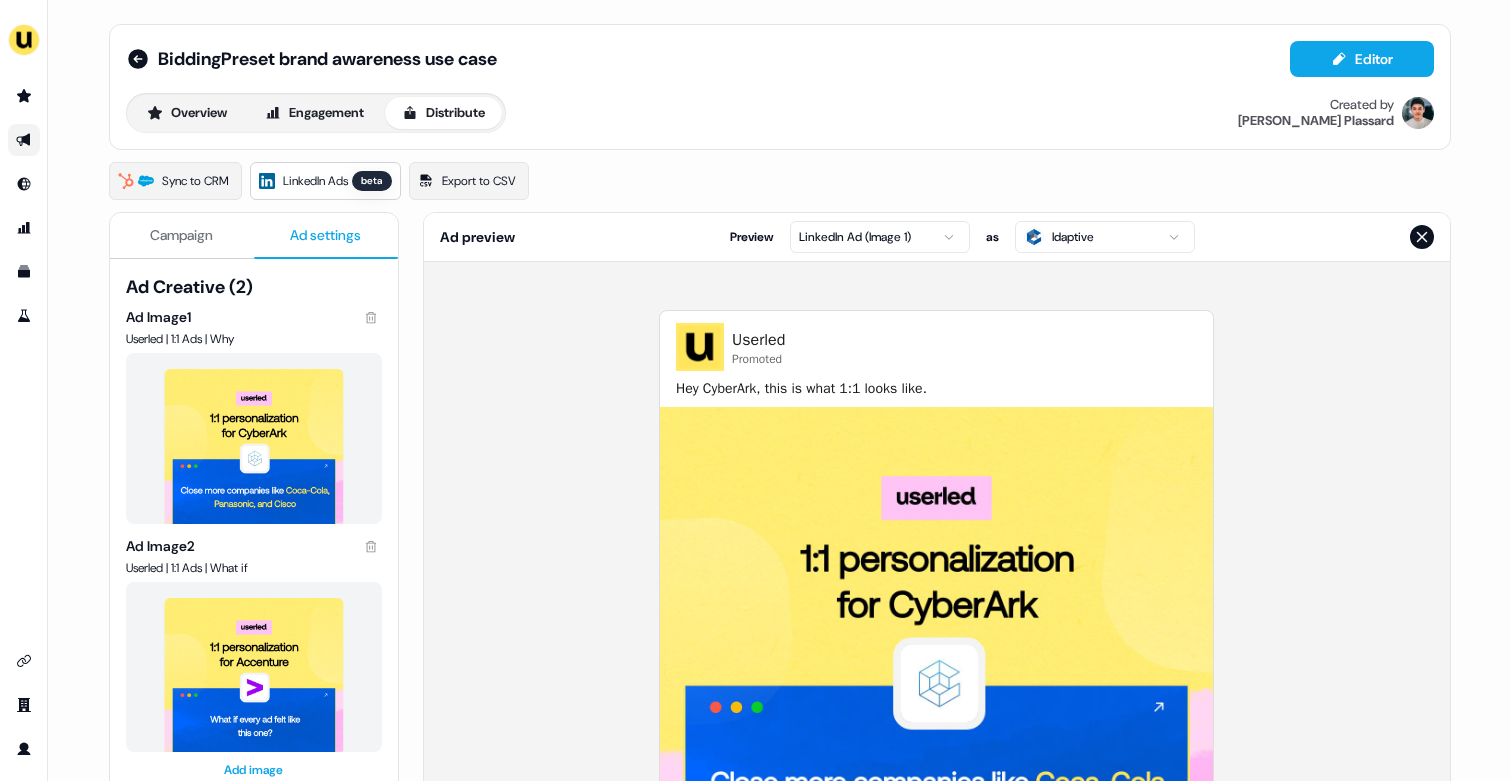 click on "**********" at bounding box center [755, 390] 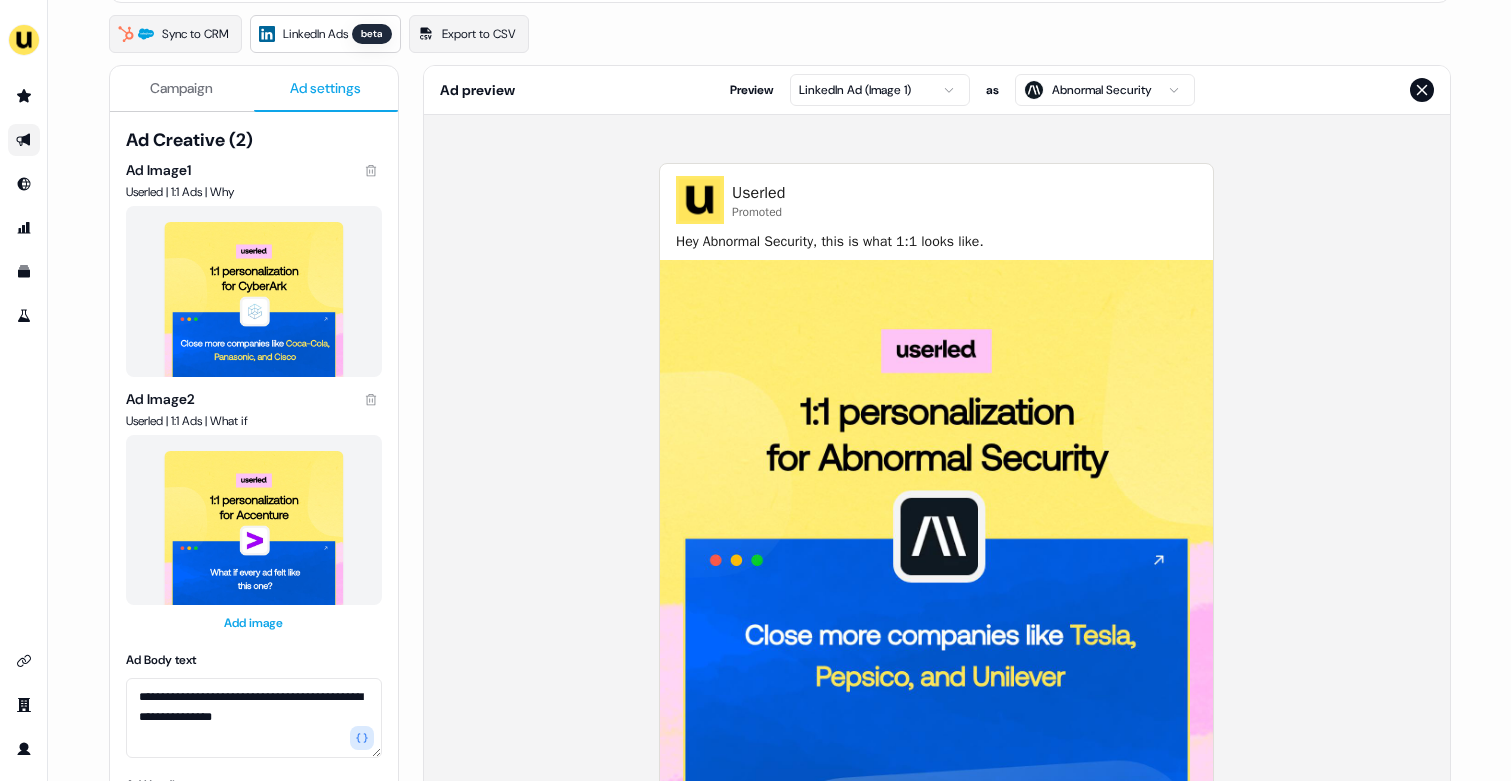 scroll, scrollTop: 150, scrollLeft: 0, axis: vertical 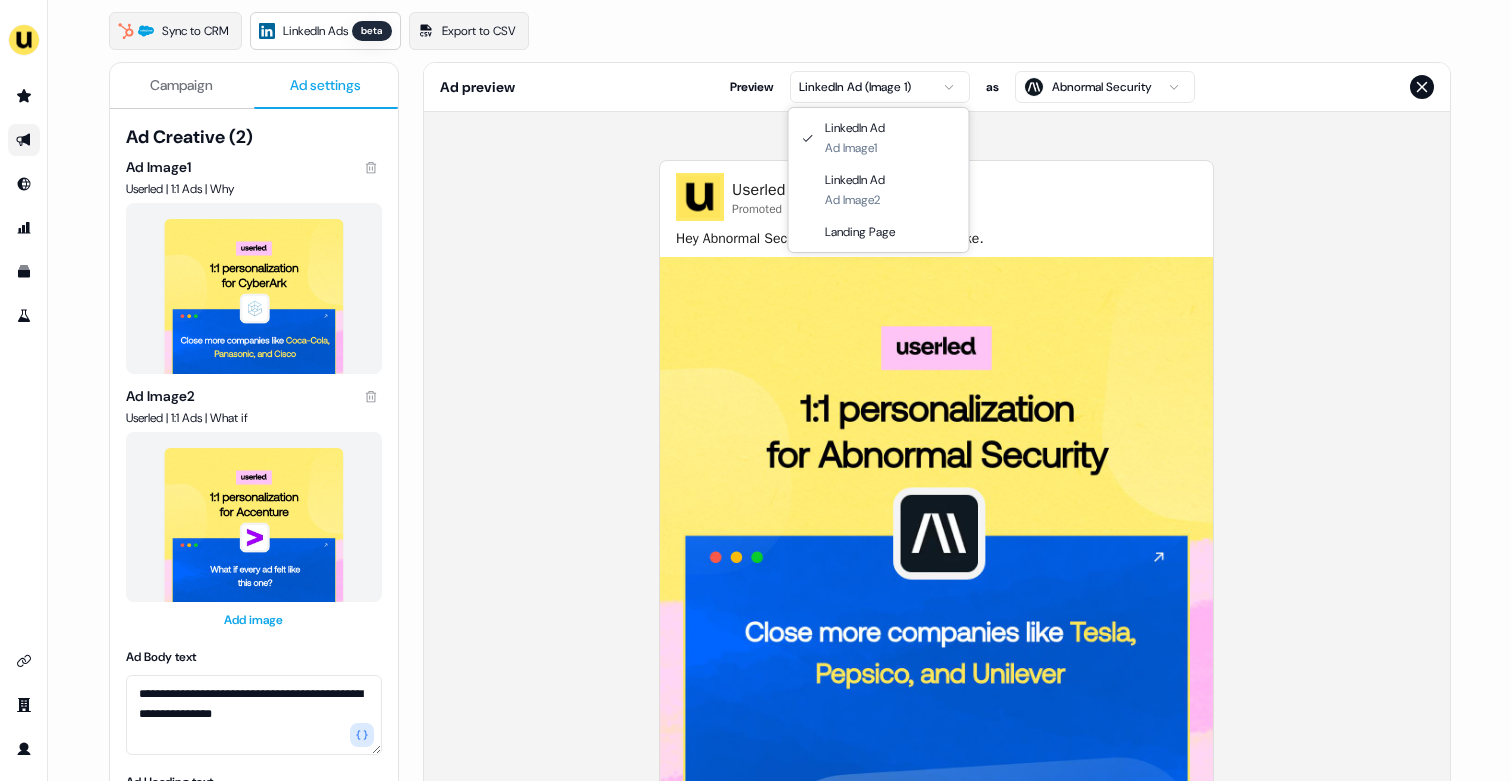 click on "**********" at bounding box center (755, 390) 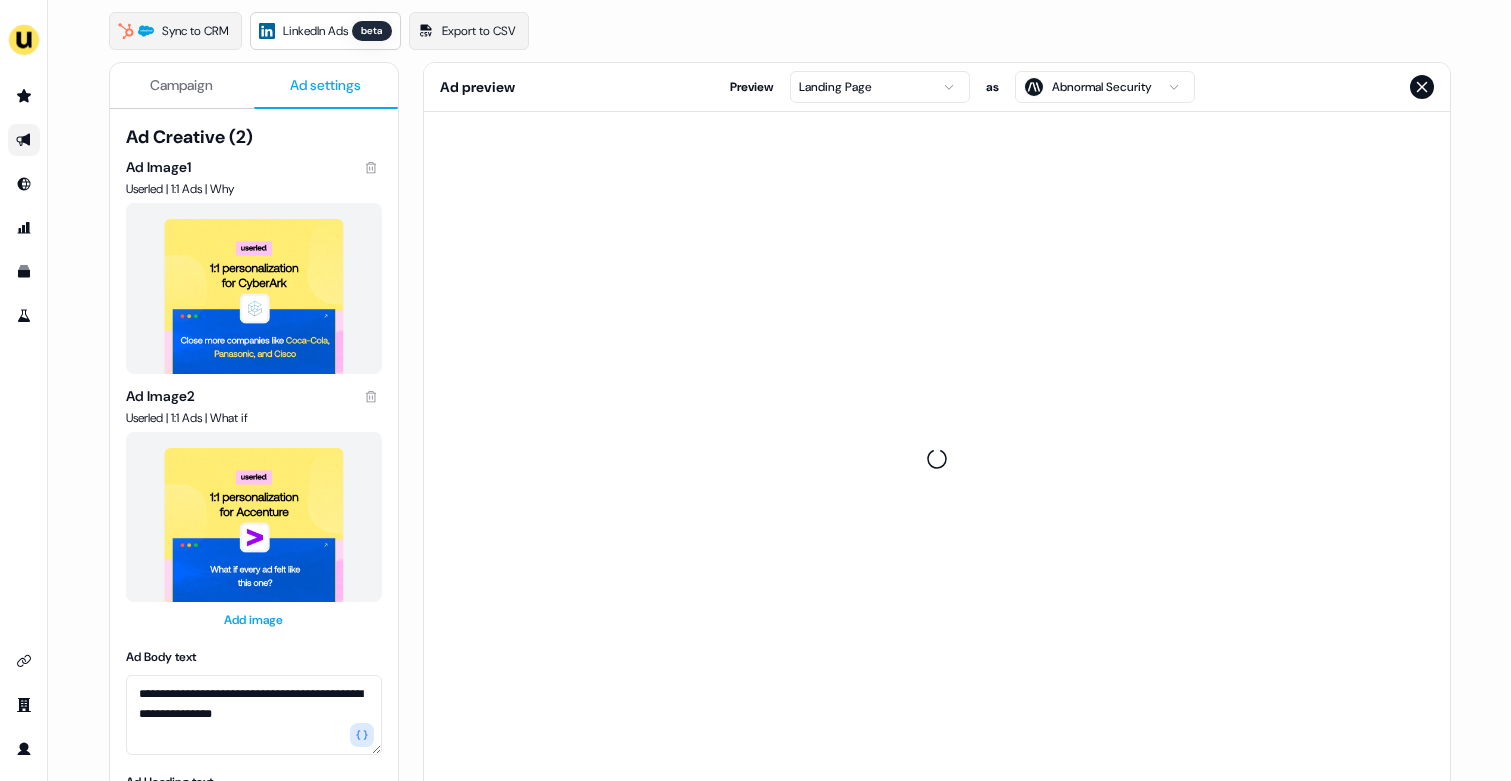 scroll, scrollTop: 0, scrollLeft: 0, axis: both 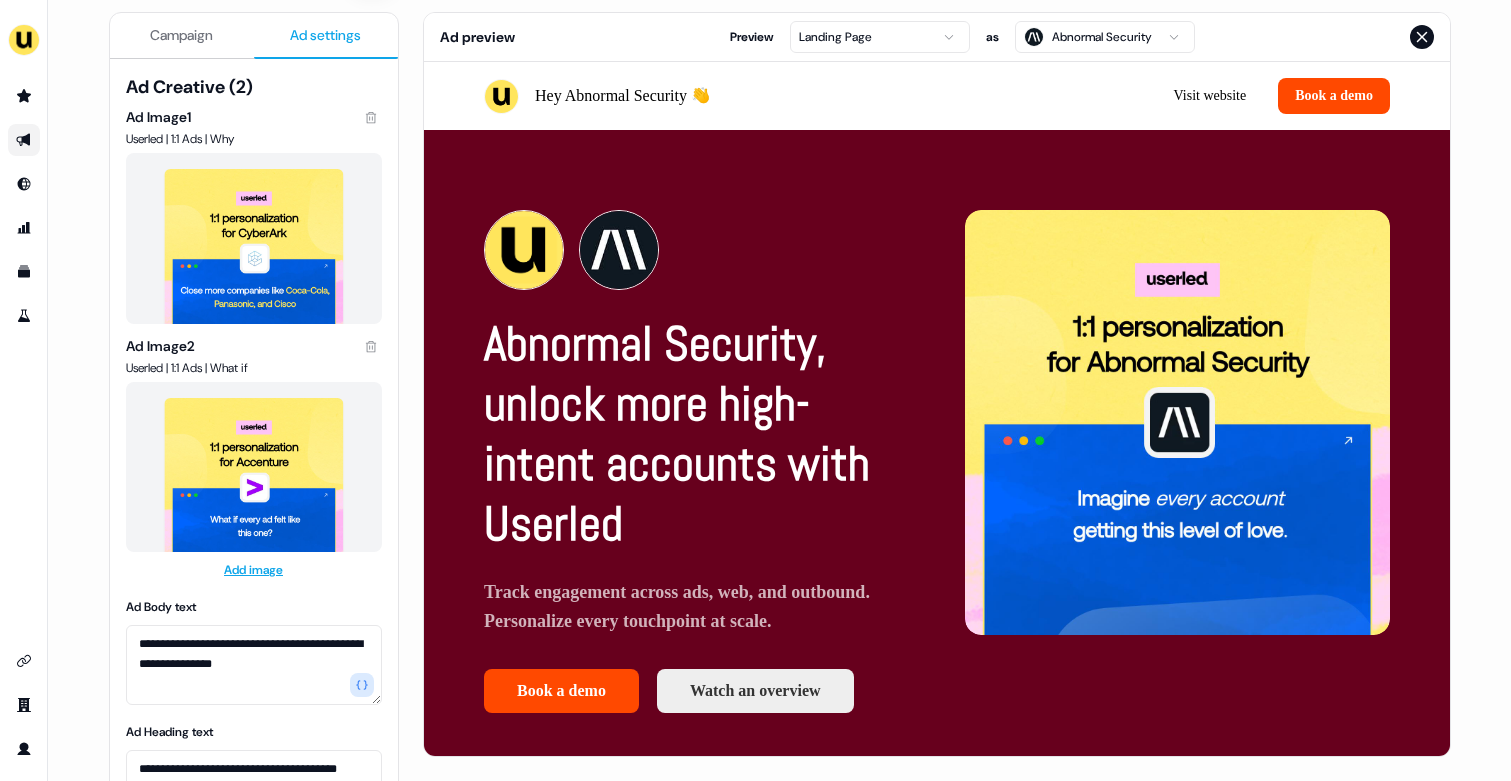 click on "**********" at bounding box center [755, 390] 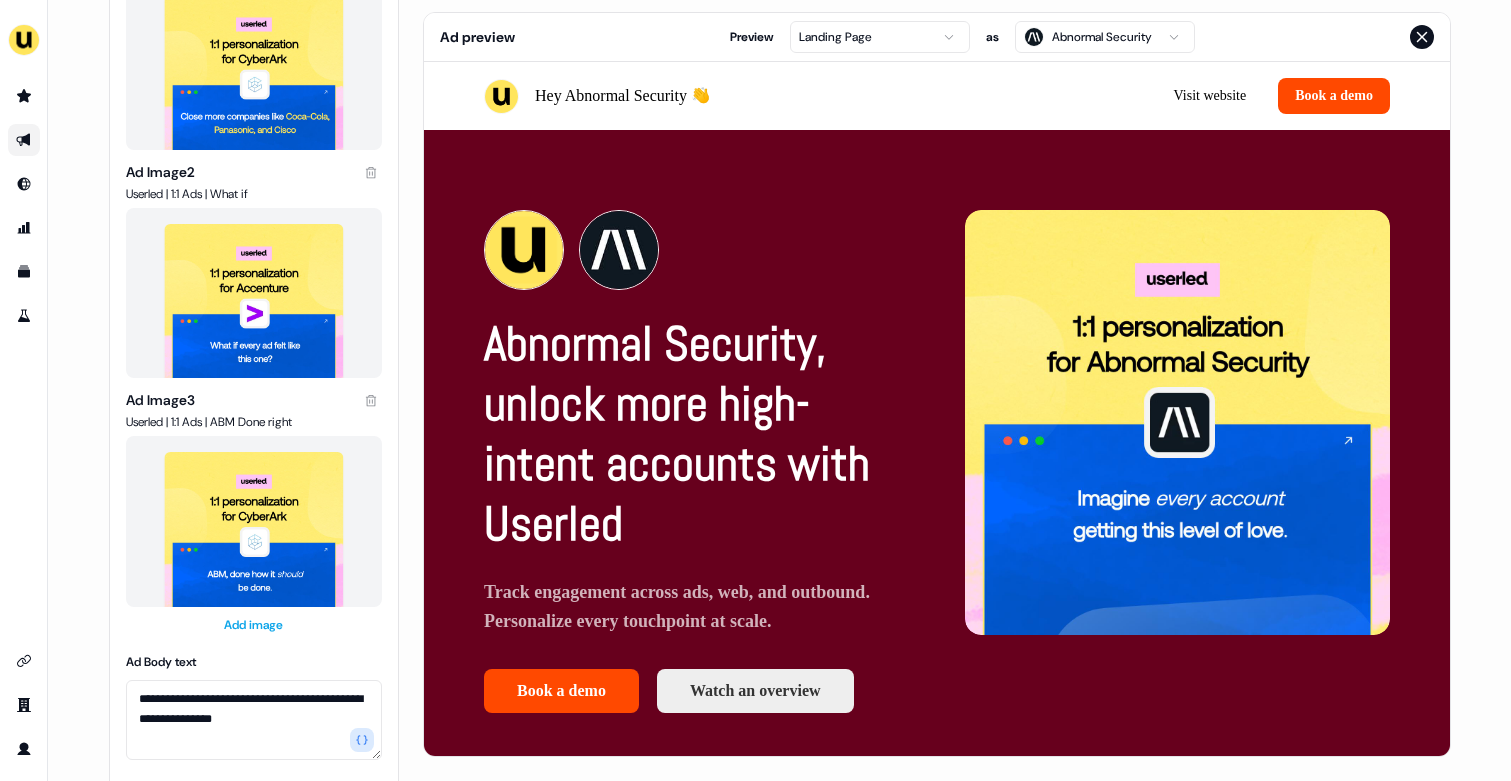 scroll, scrollTop: 176, scrollLeft: 0, axis: vertical 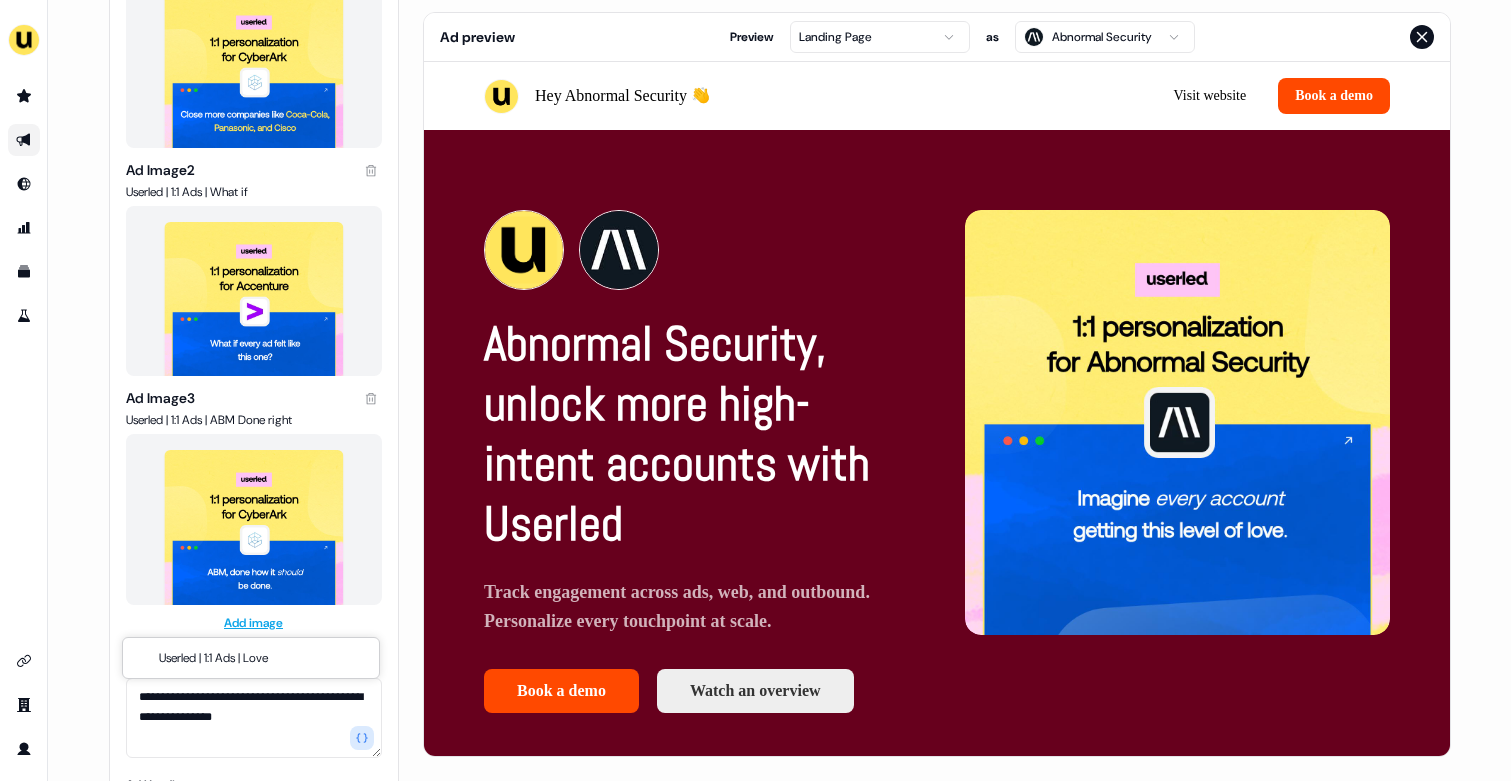 click on "**********" at bounding box center [755, 390] 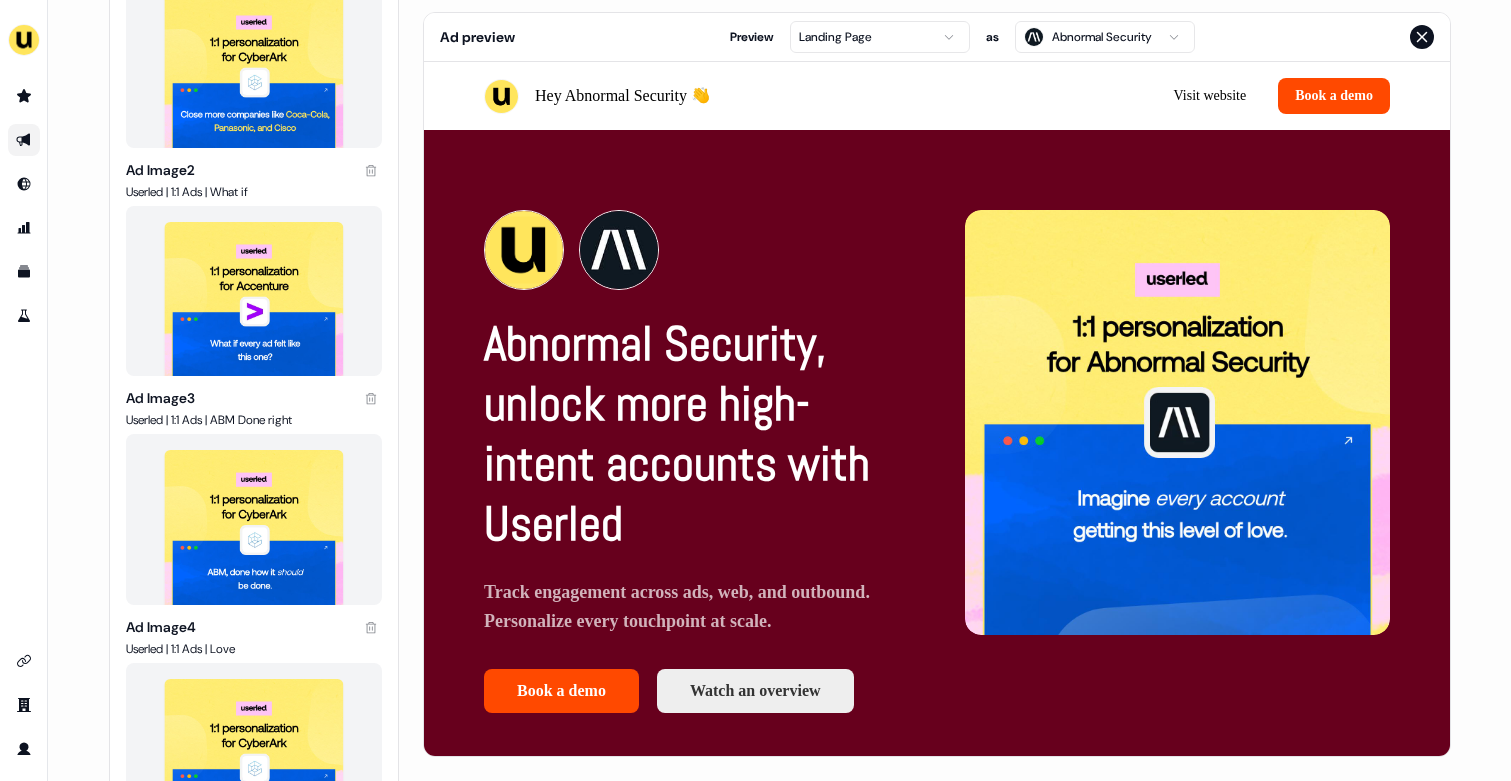 click on "Ad preview Preview Landing Page as Abnormal Security" at bounding box center (937, 37) 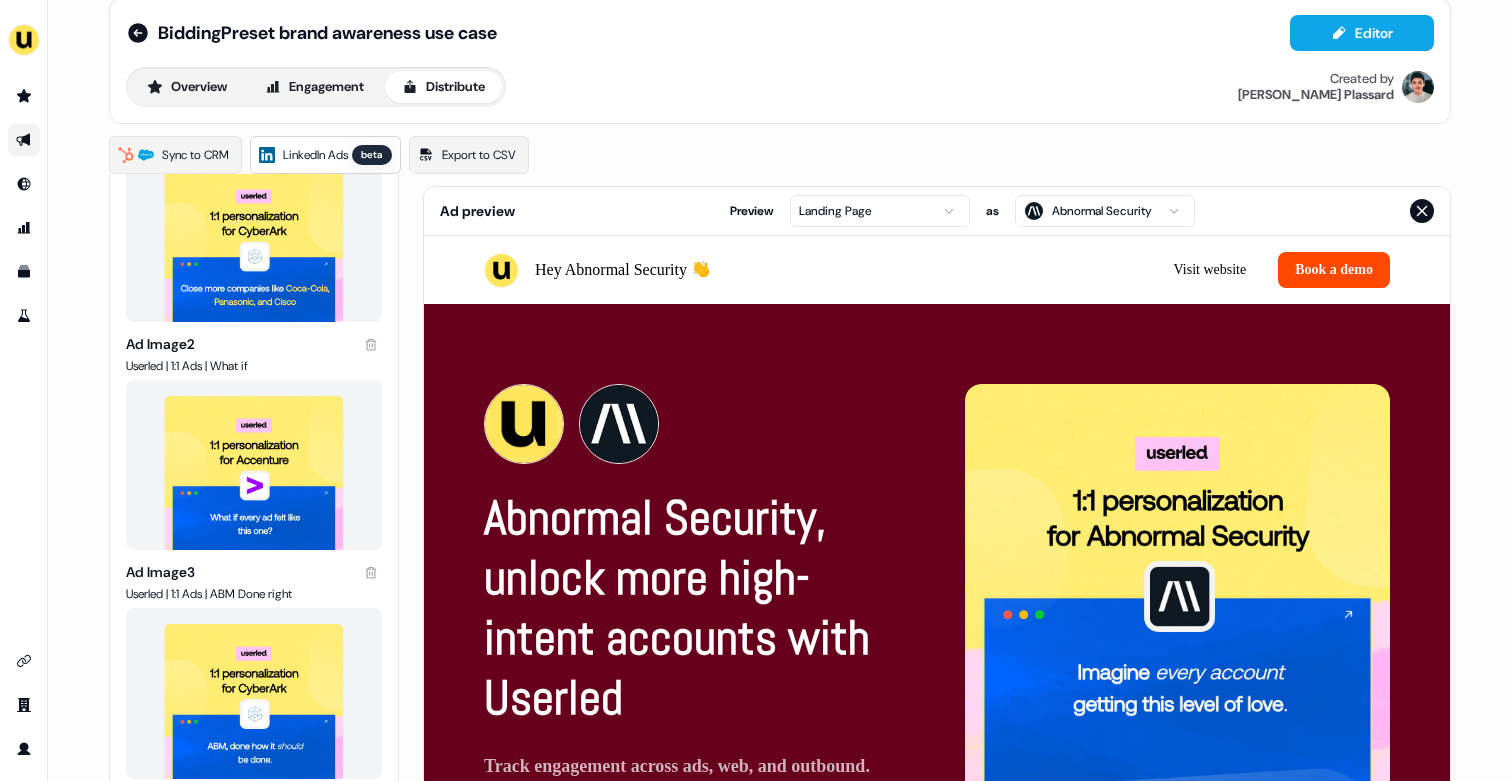 scroll, scrollTop: 0, scrollLeft: 0, axis: both 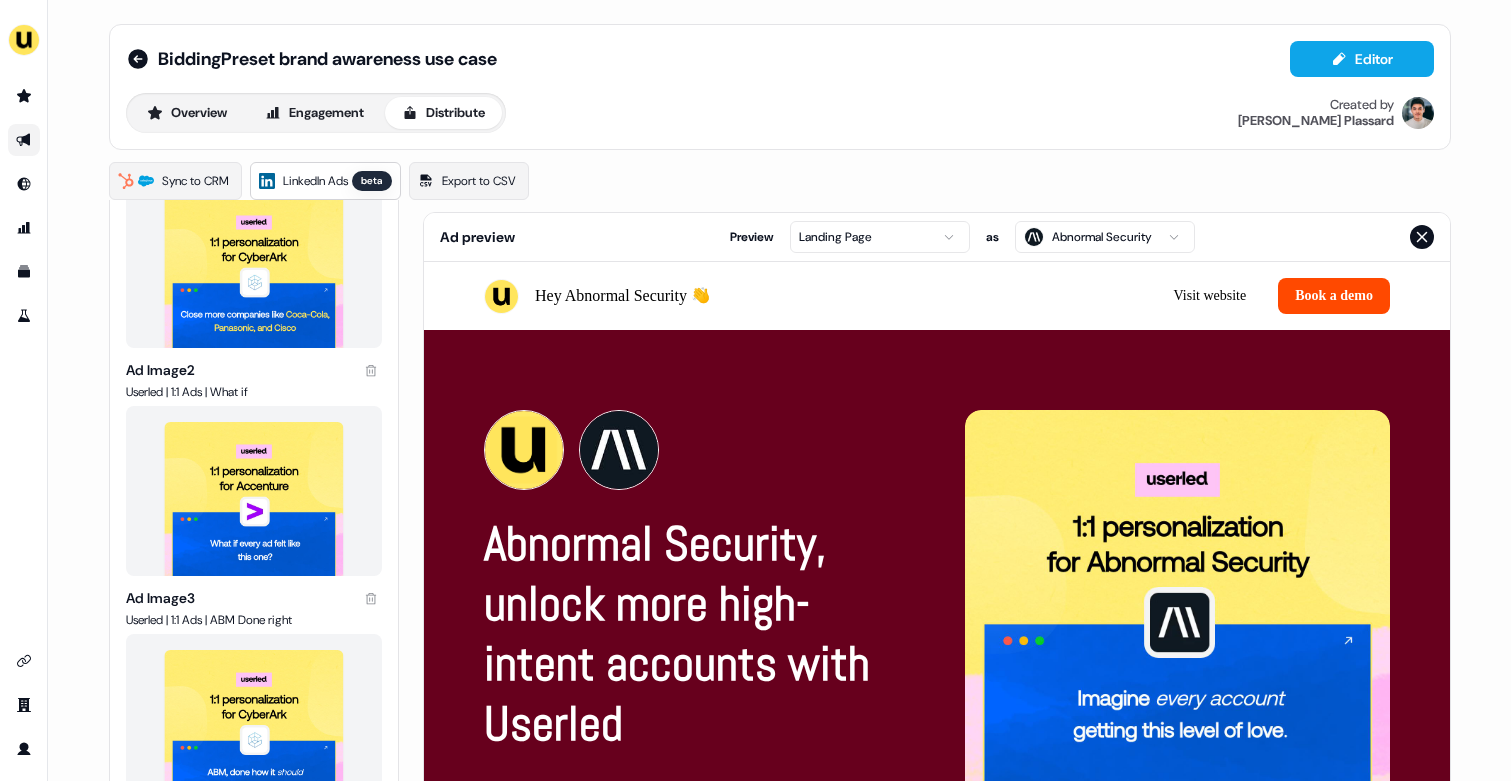 click 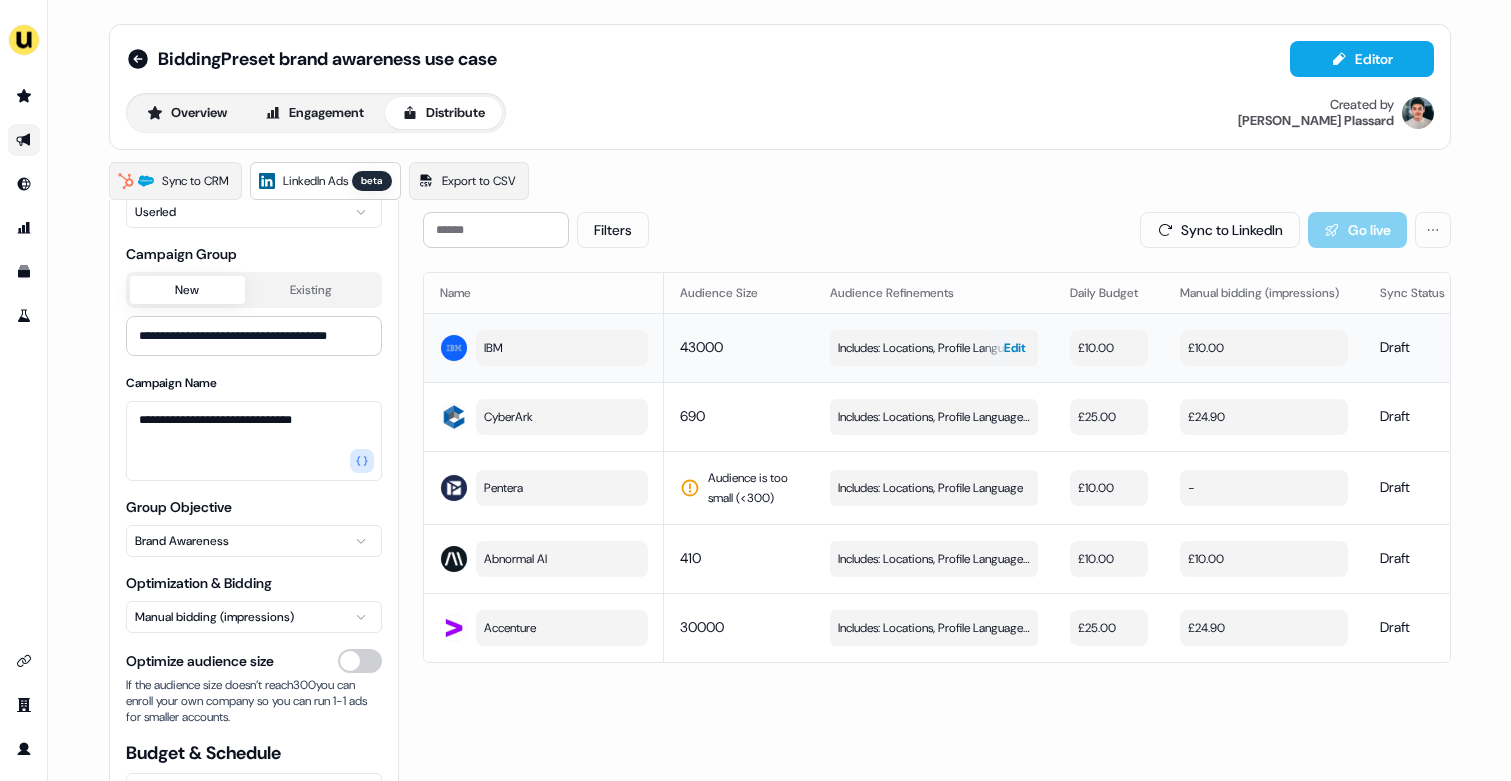 scroll, scrollTop: 200, scrollLeft: 0, axis: vertical 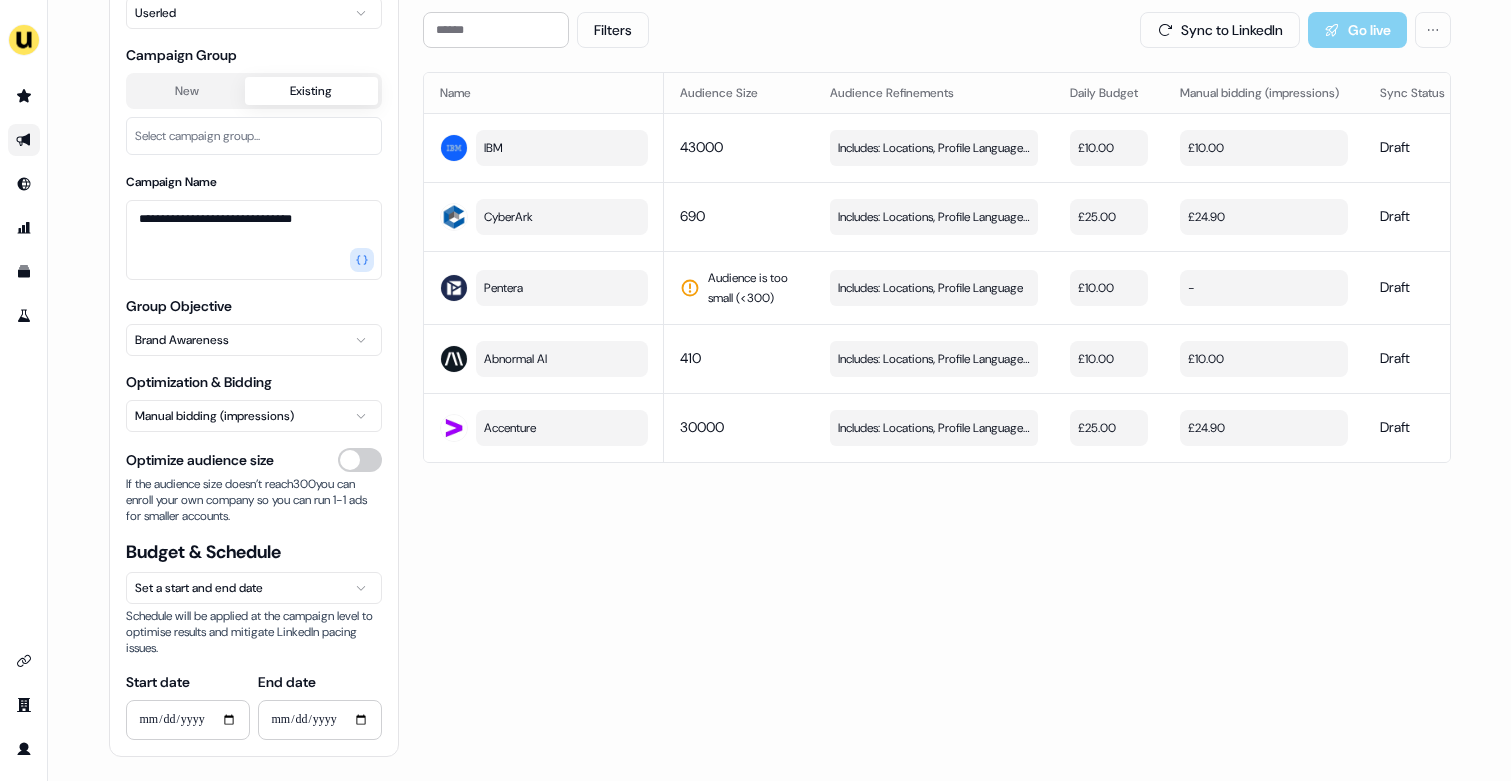 click on "Existing" at bounding box center [311, 91] 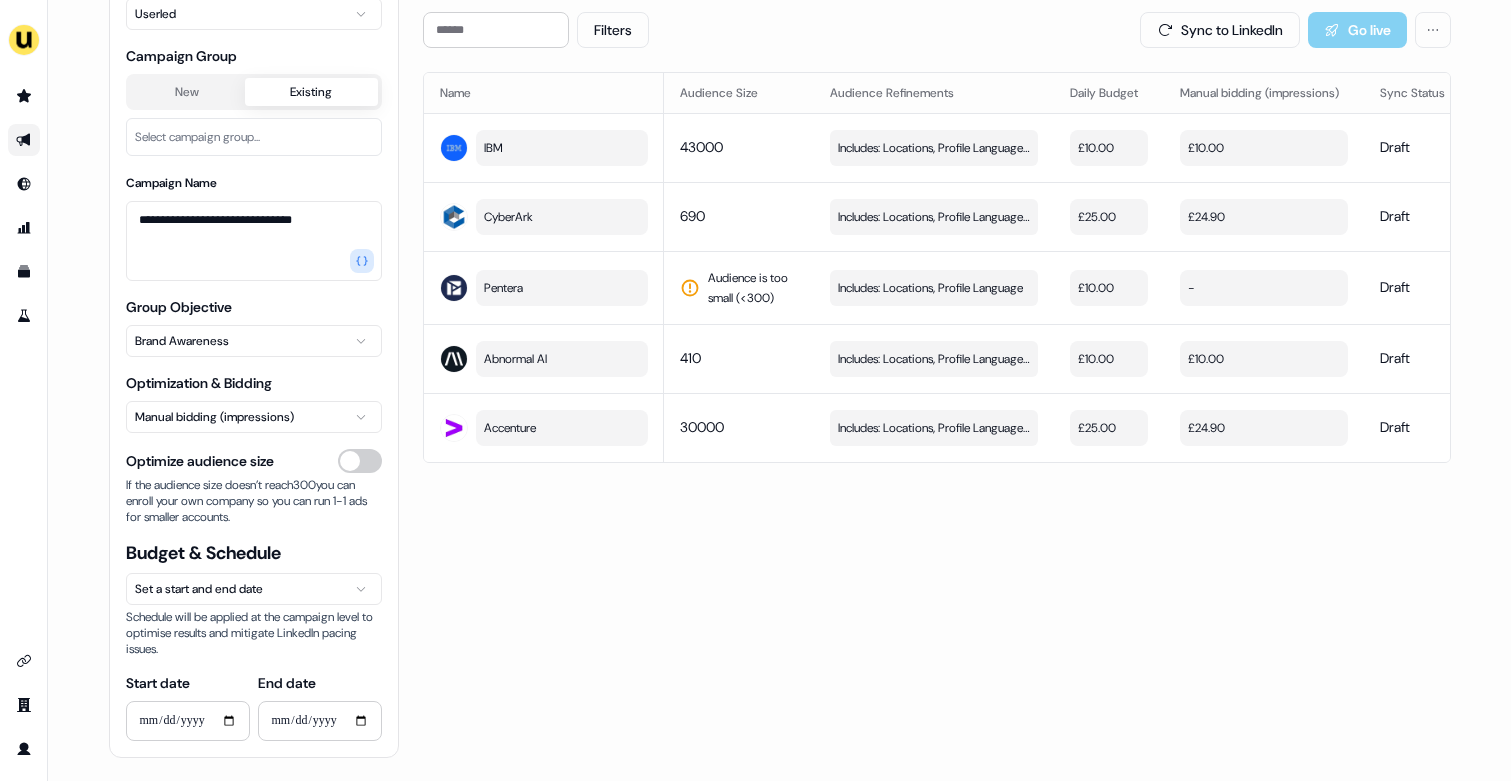 drag, startPoint x: 206, startPoint y: 104, endPoint x: 235, endPoint y: 104, distance: 29 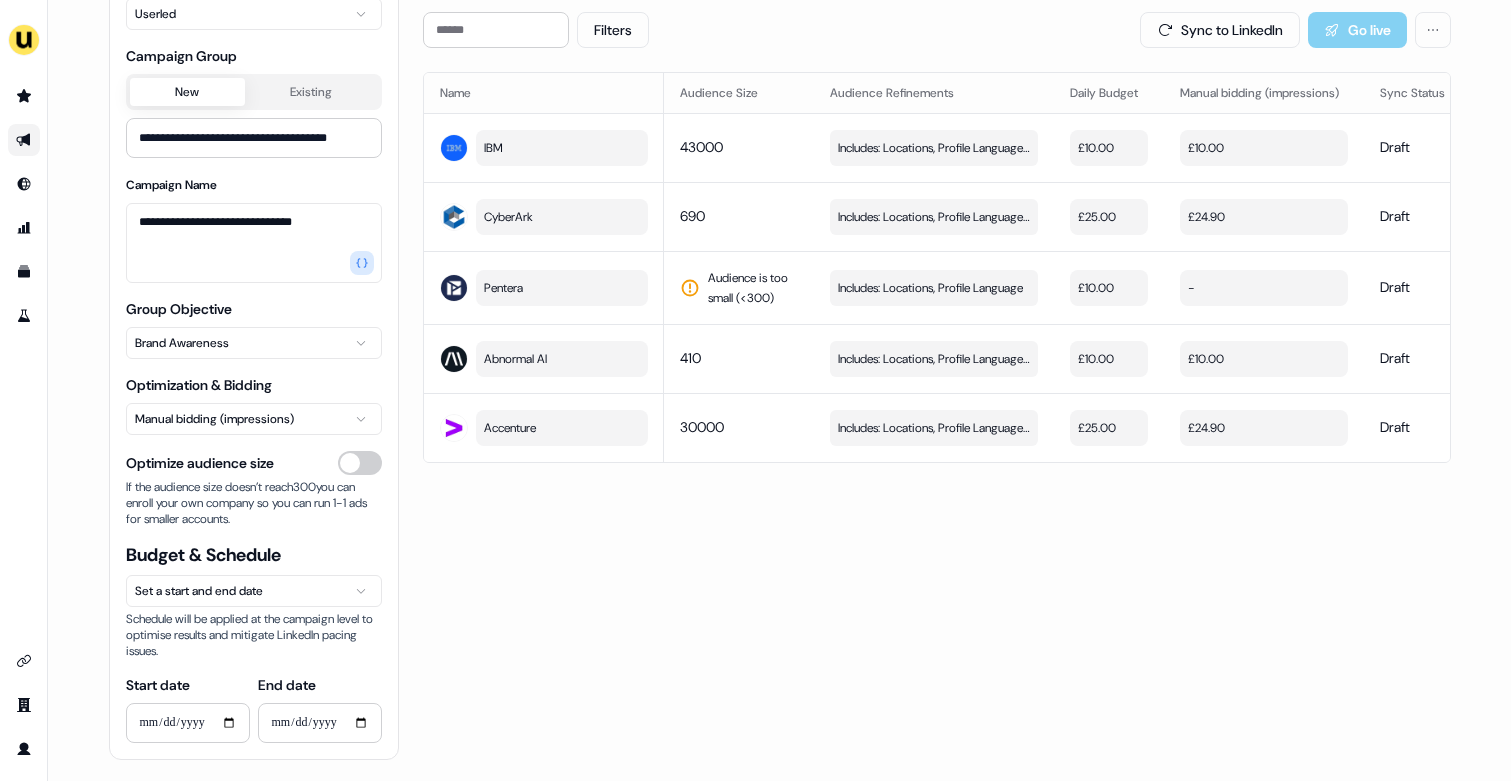 scroll, scrollTop: 0, scrollLeft: 0, axis: both 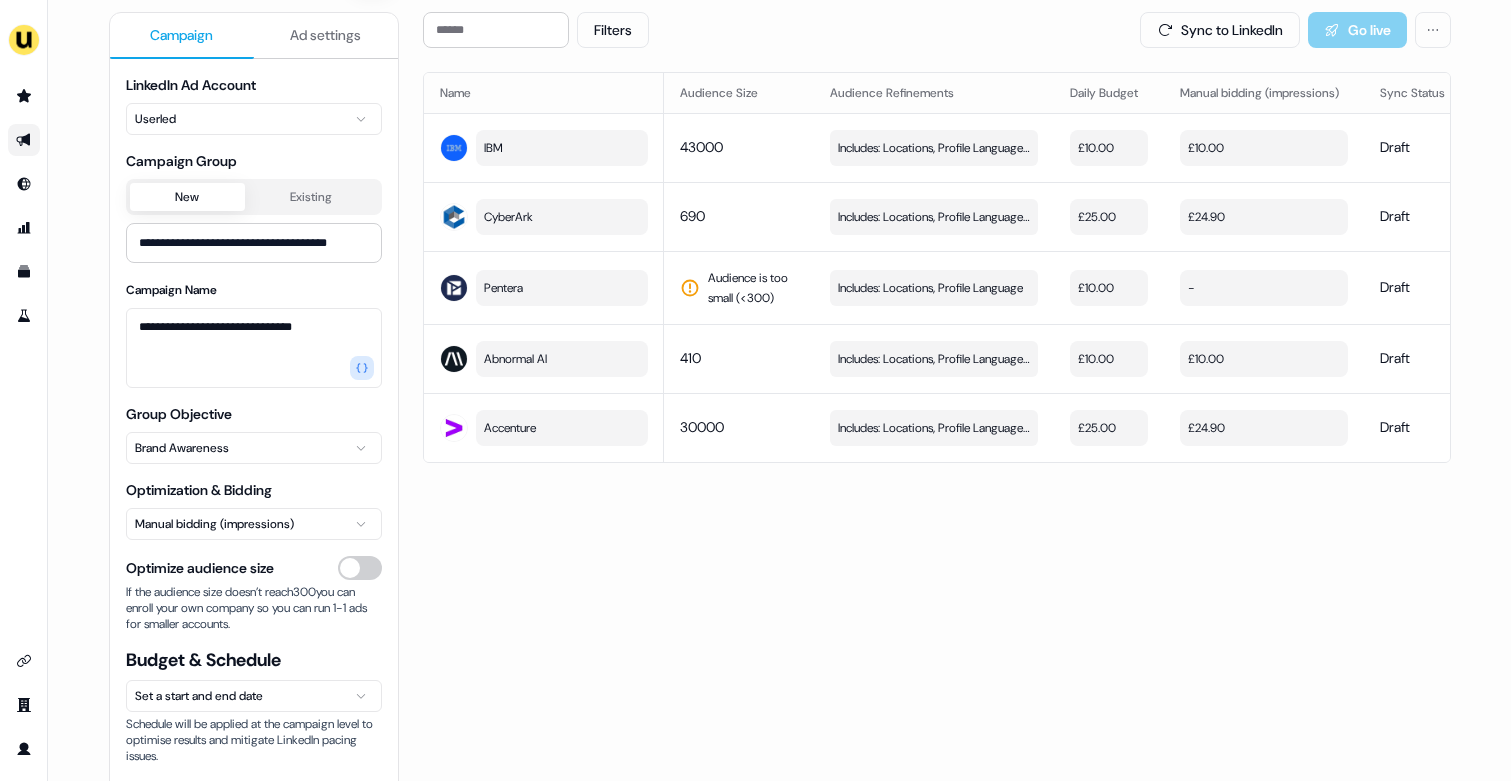 click on "Ad settings" at bounding box center (326, 36) 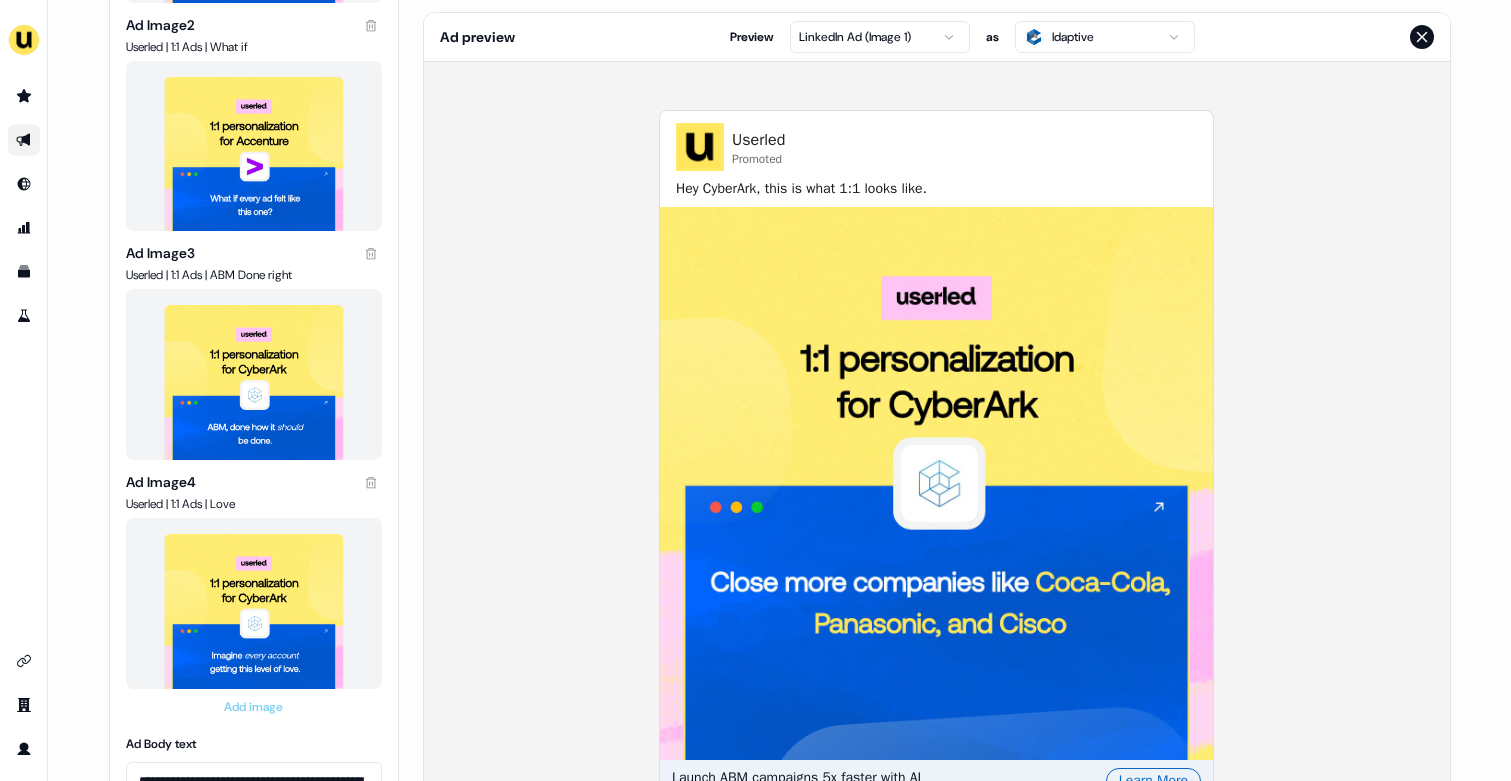 scroll, scrollTop: 0, scrollLeft: 0, axis: both 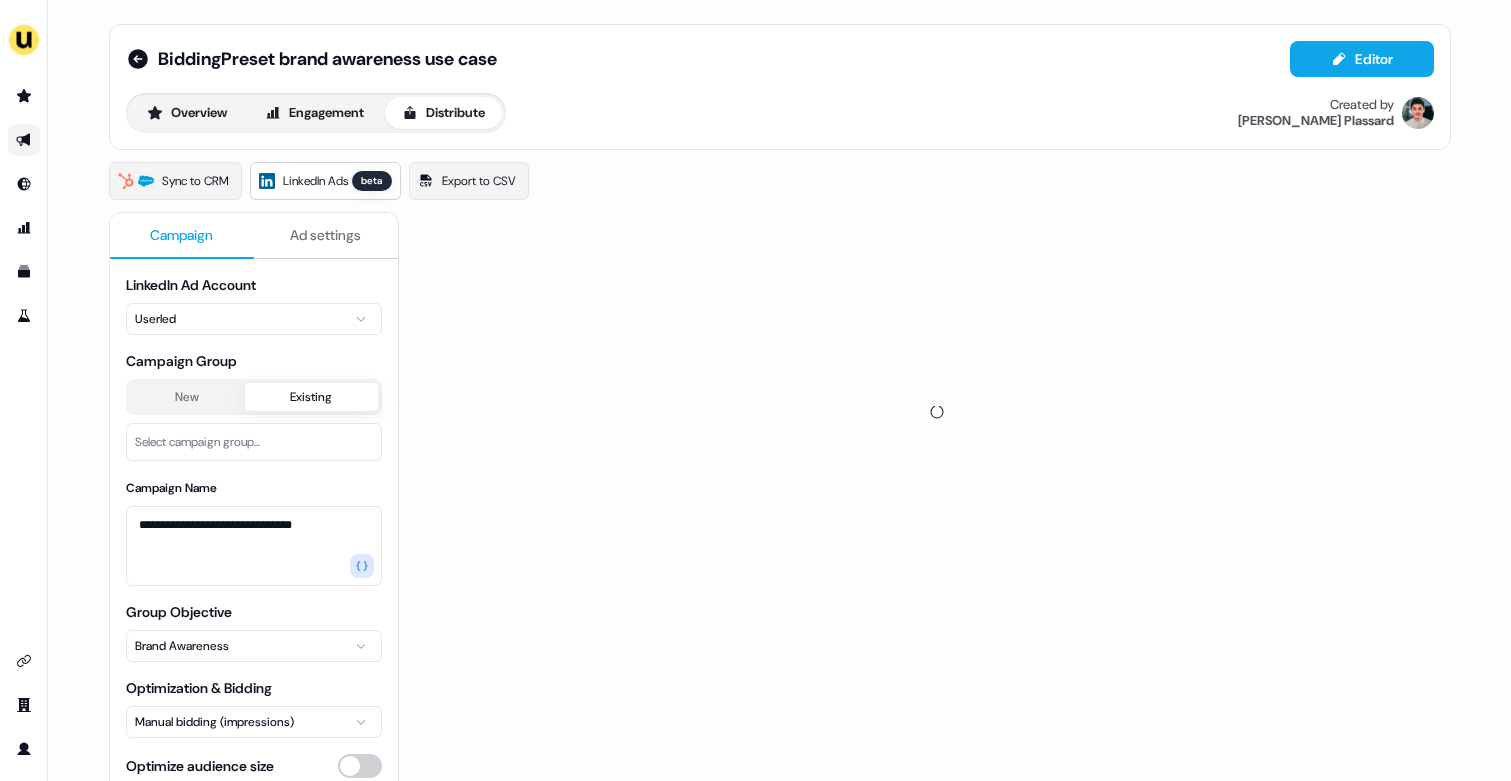 click on "Campaign" at bounding box center (182, 236) 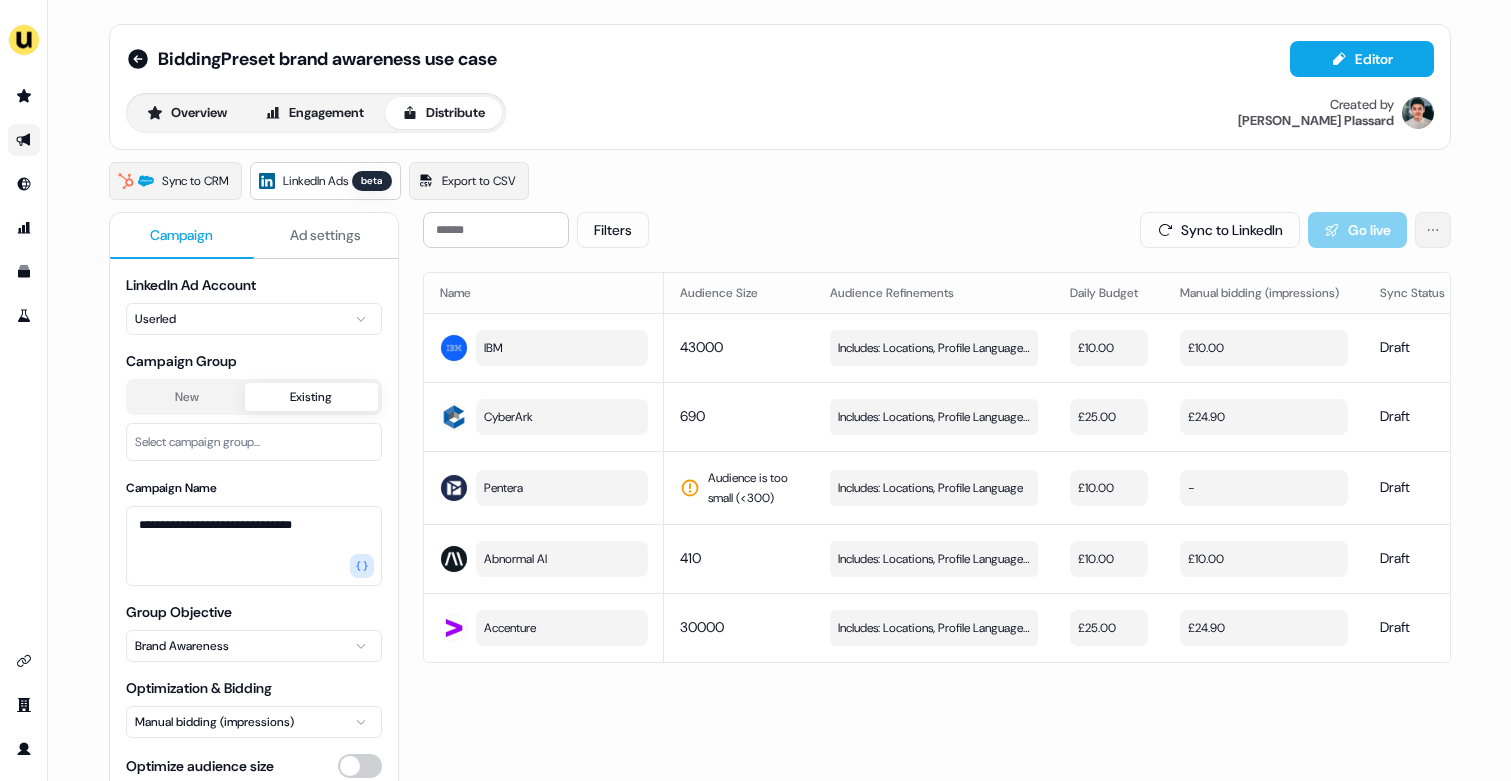 click on "**********" at bounding box center [755, 390] 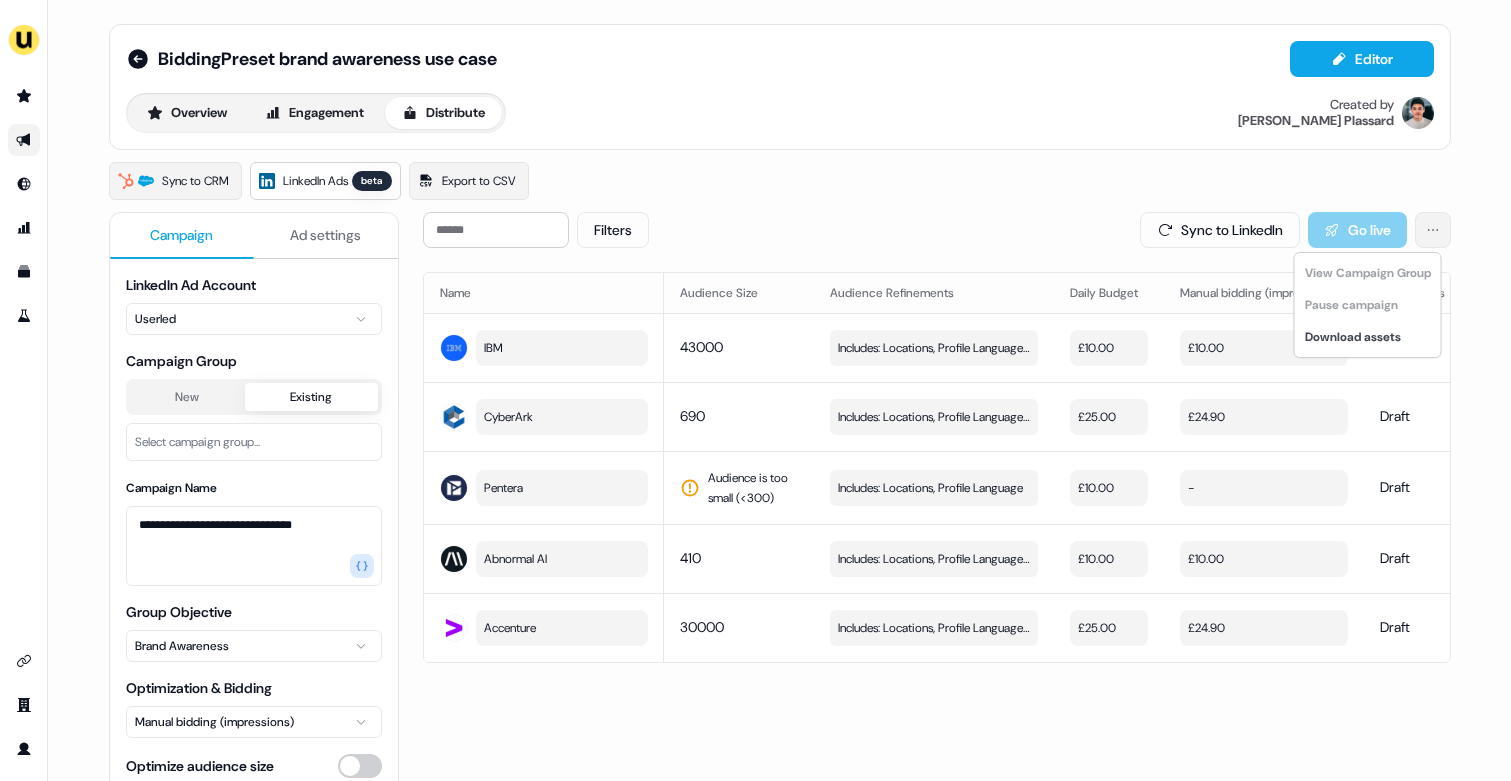 click on "**********" at bounding box center (755, 390) 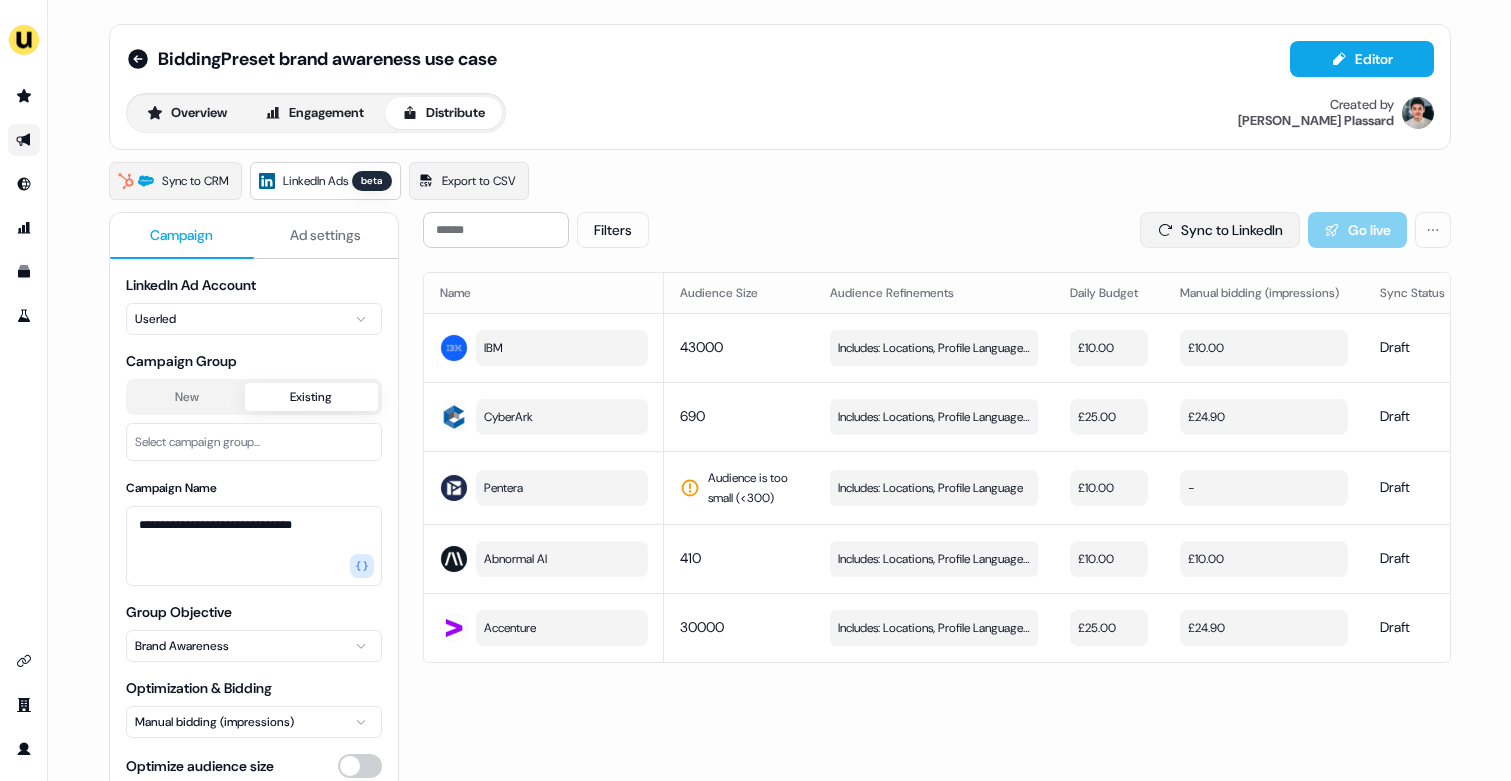 click on "Sync to LinkedIn" at bounding box center (1220, 230) 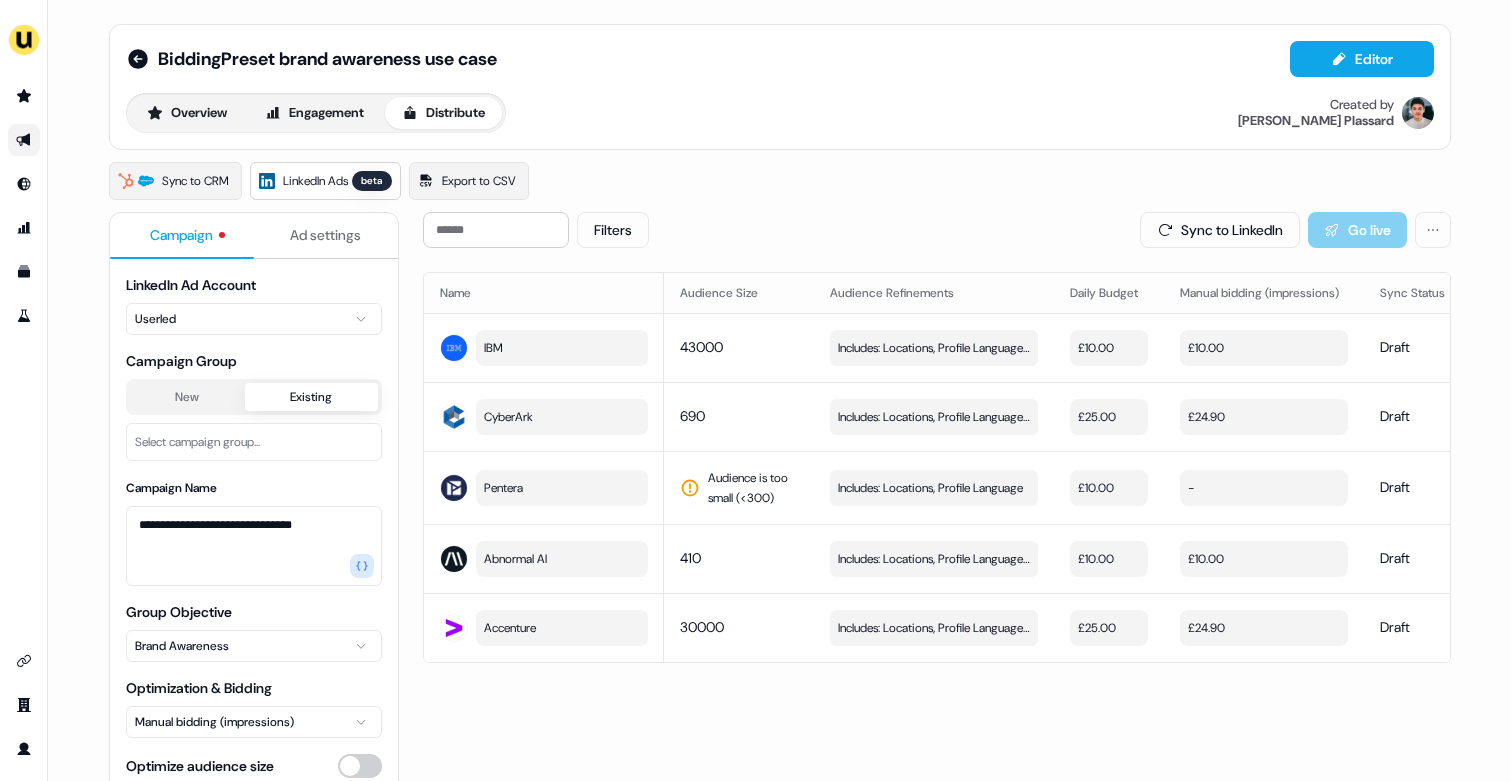 click on "Ad settings" at bounding box center (325, 235) 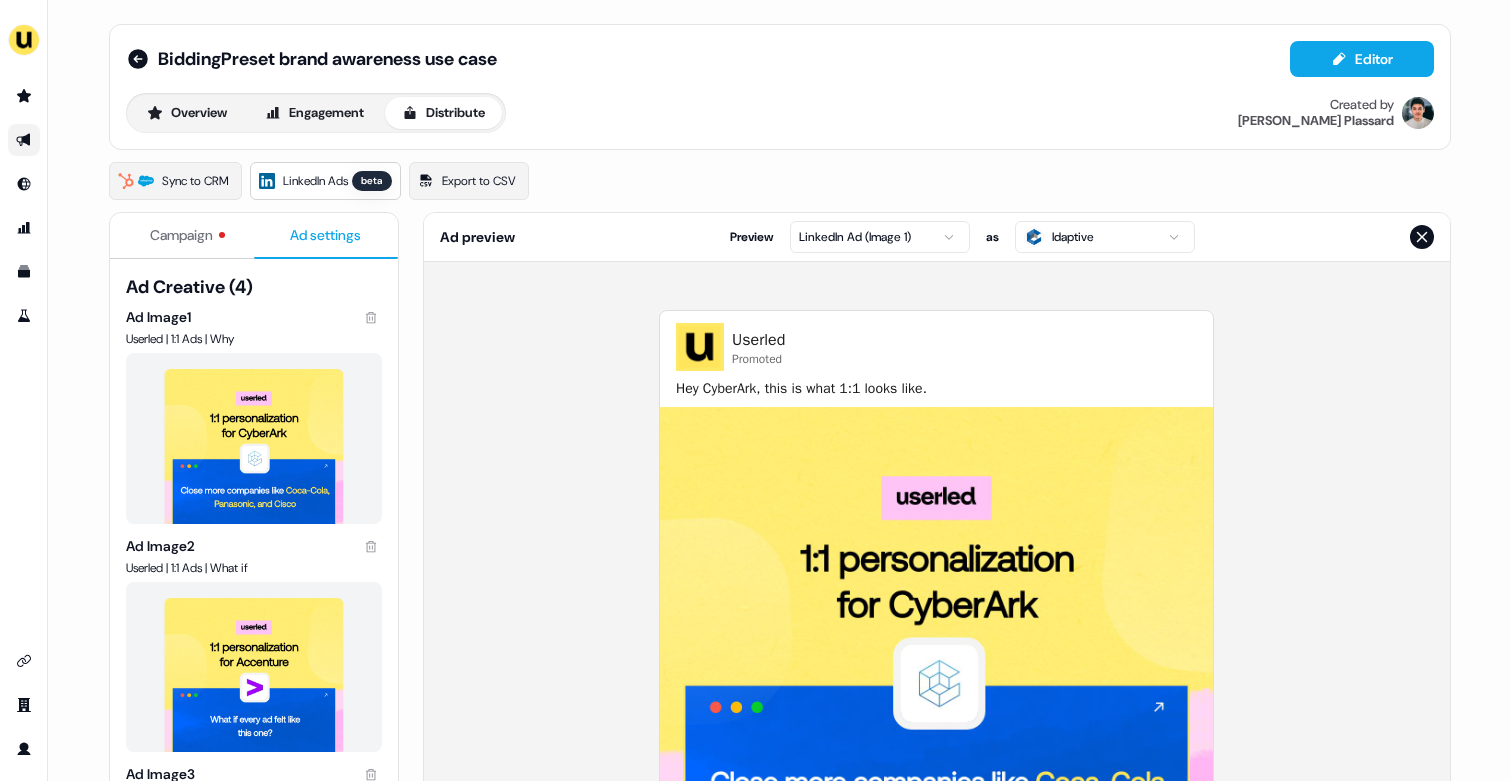 scroll, scrollTop: 129, scrollLeft: 0, axis: vertical 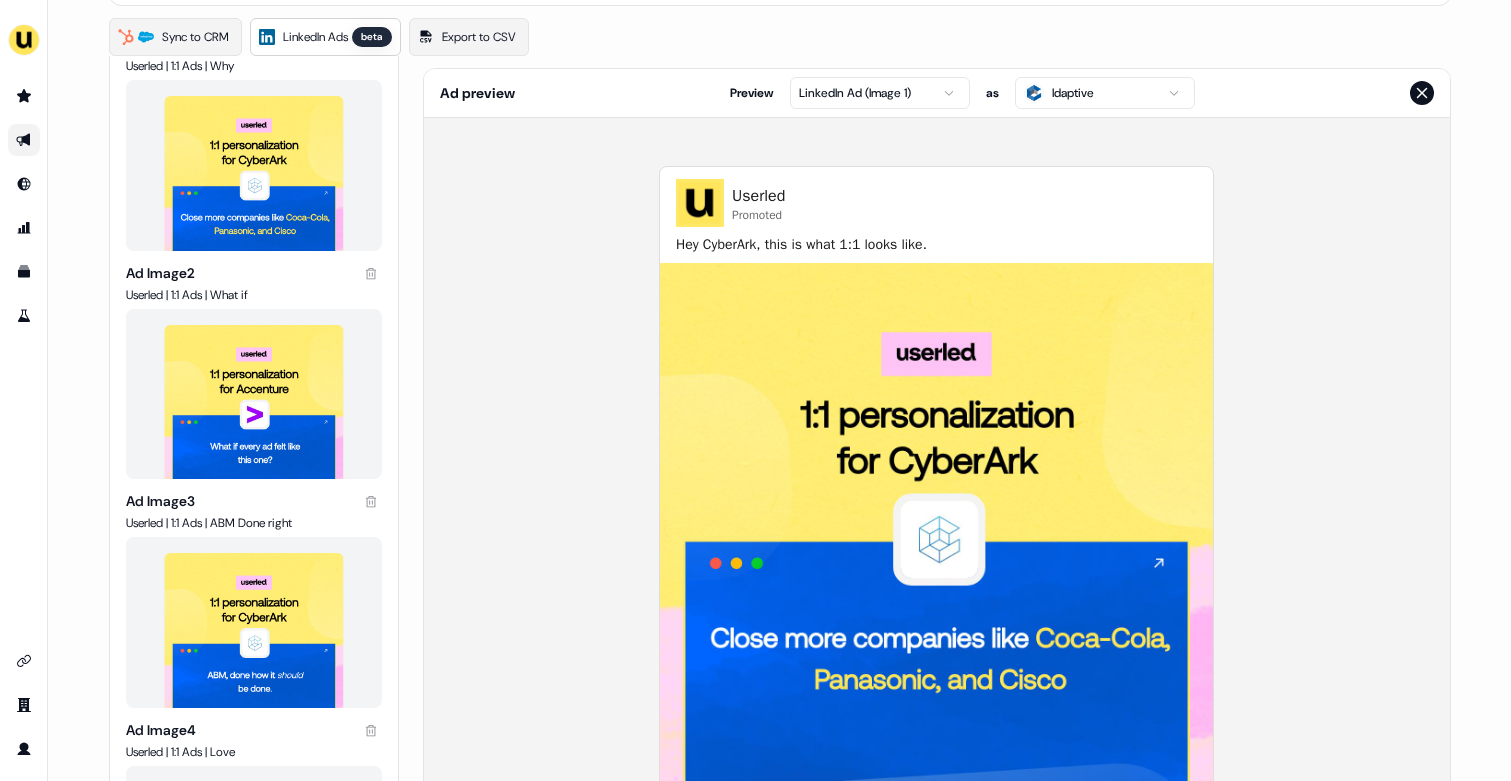 click on "**********" at bounding box center (755, 390) 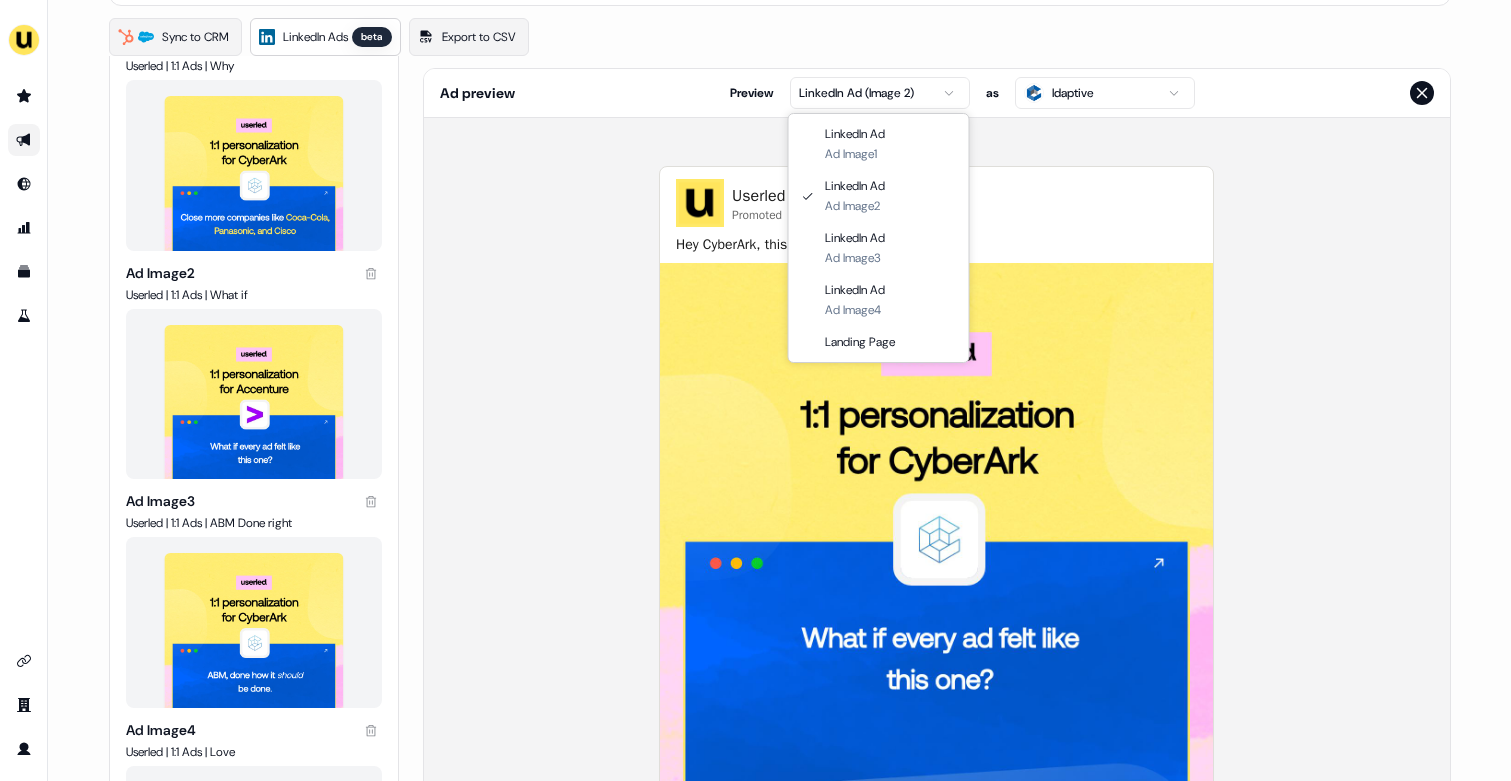 click on "**********" at bounding box center (755, 390) 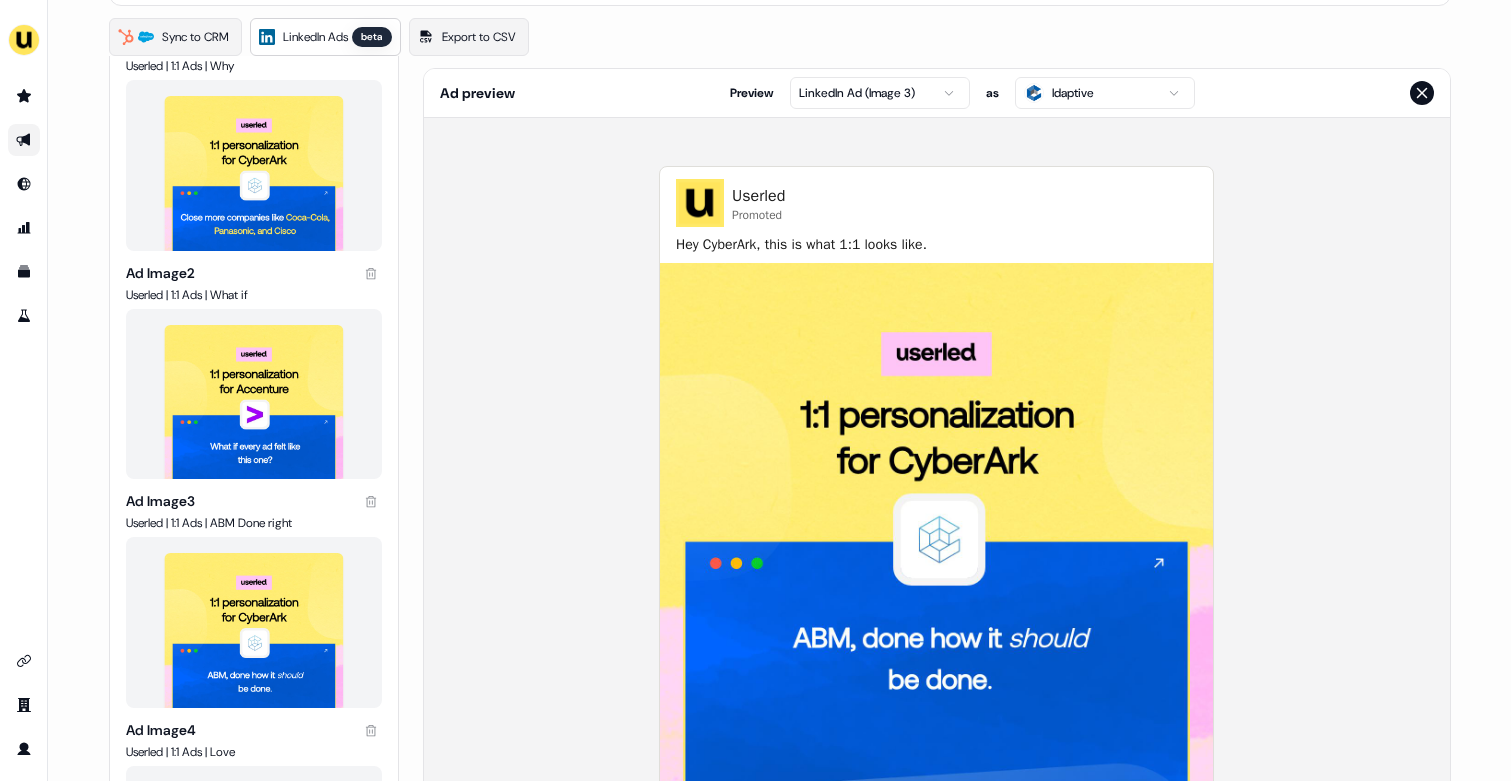 click on "**********" at bounding box center [755, 390] 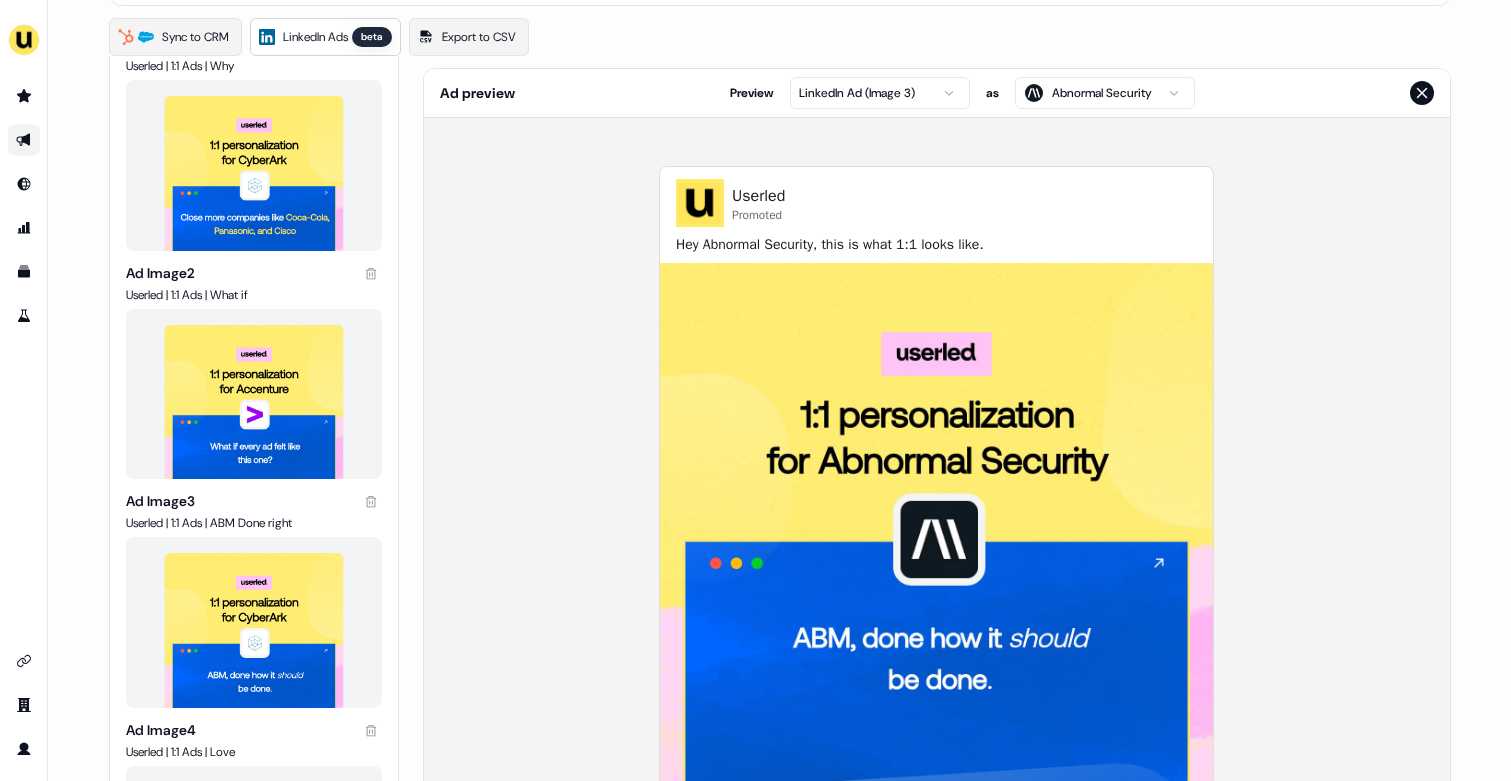 click on "**********" at bounding box center [755, 390] 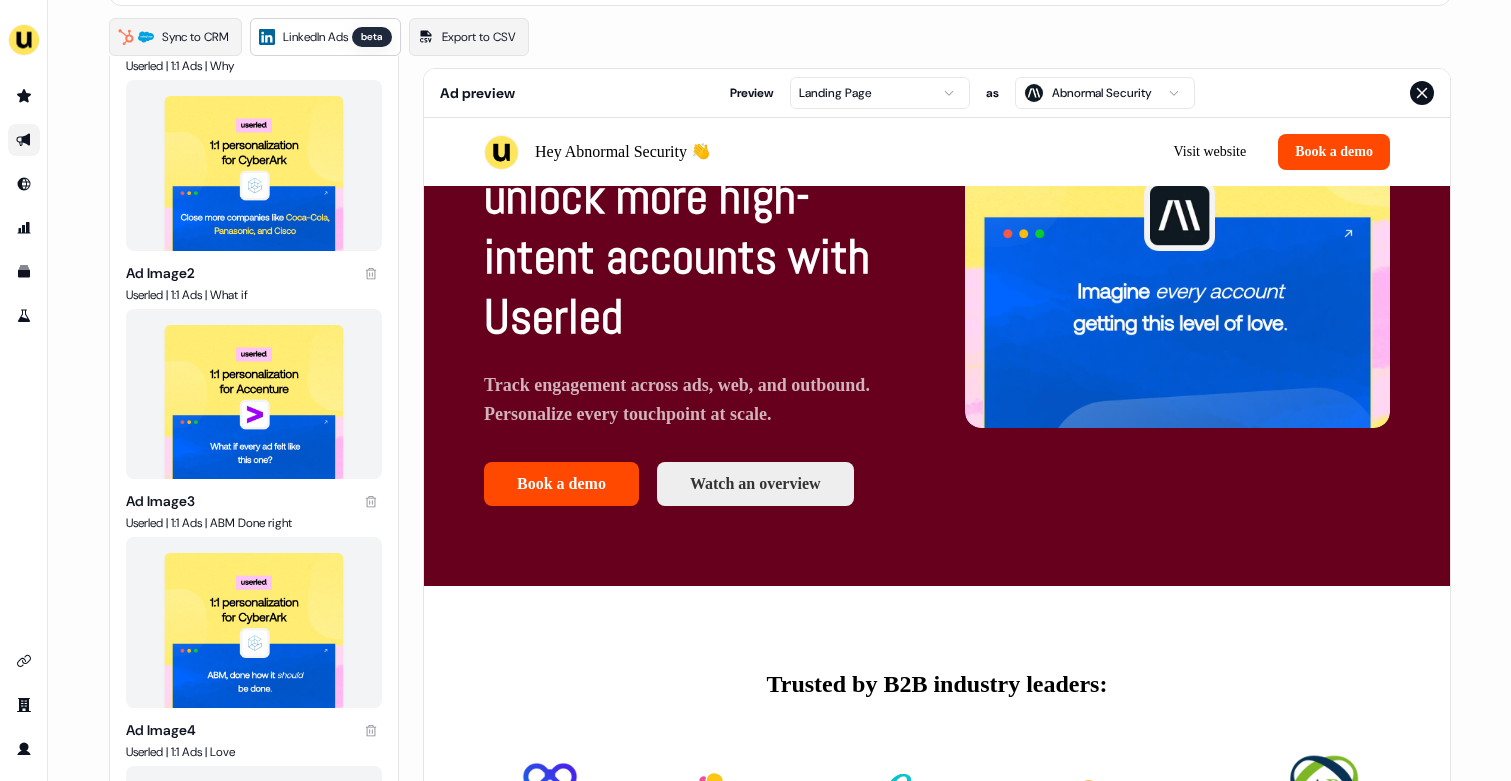 scroll, scrollTop: 0, scrollLeft: 0, axis: both 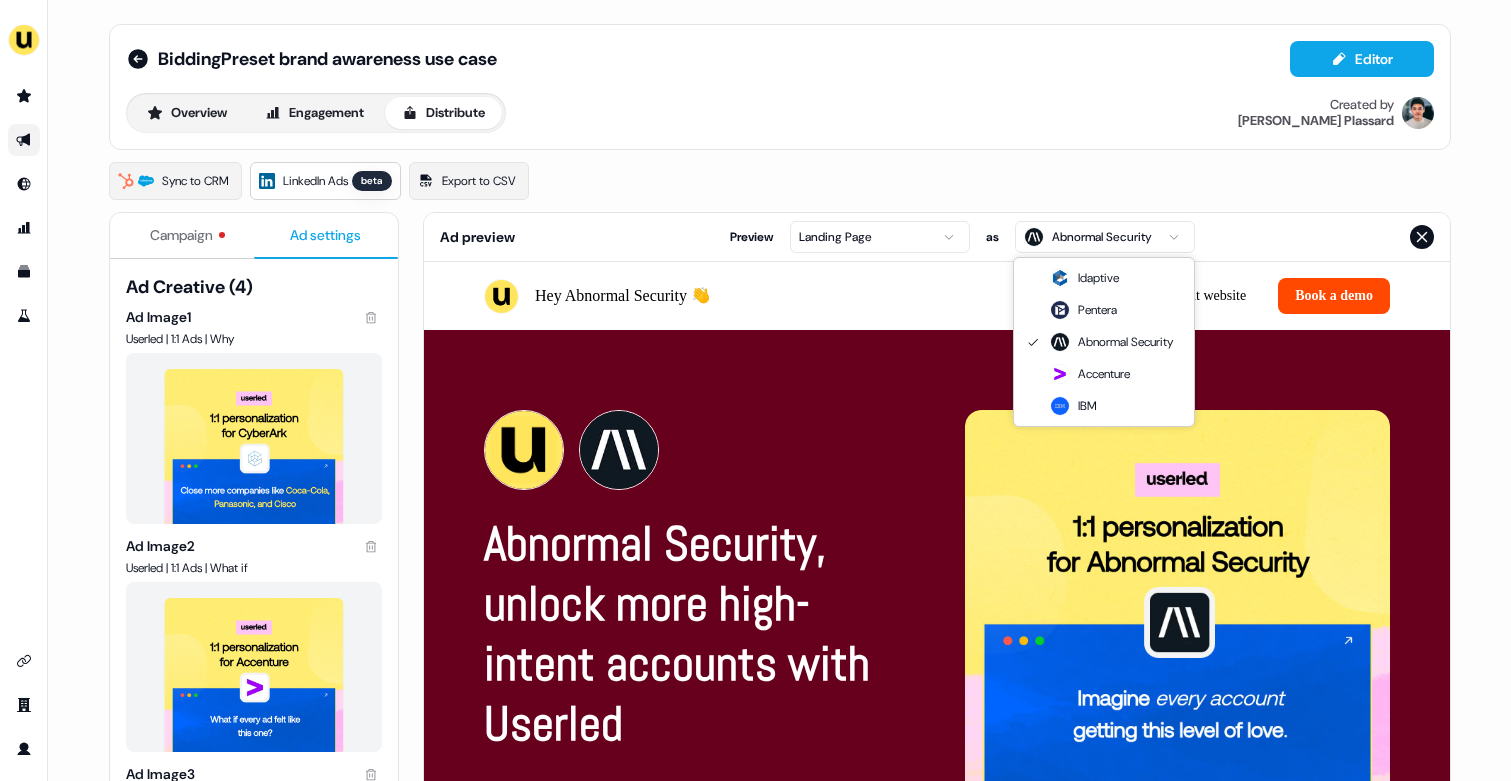 click on "**********" at bounding box center [755, 390] 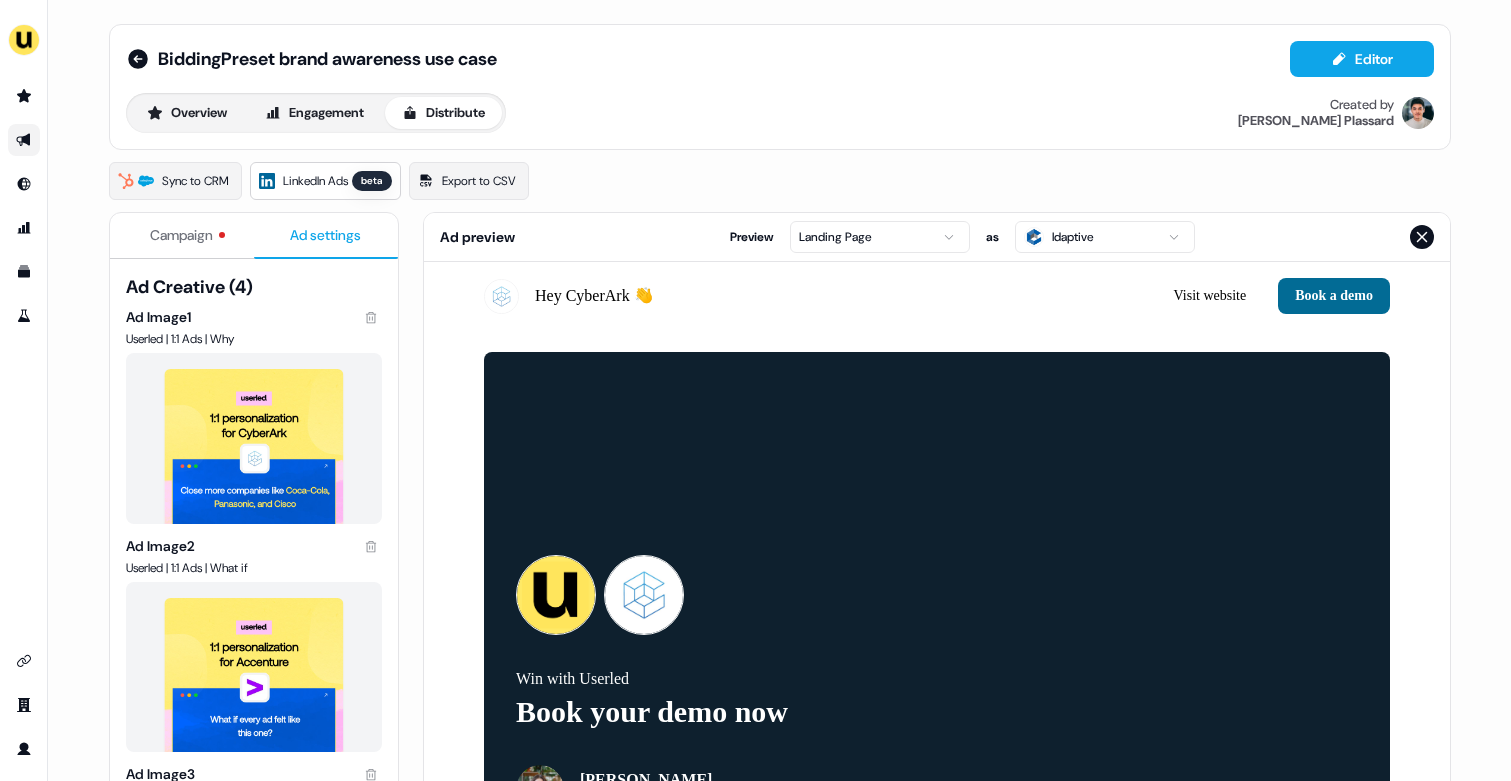 scroll, scrollTop: 5384, scrollLeft: 0, axis: vertical 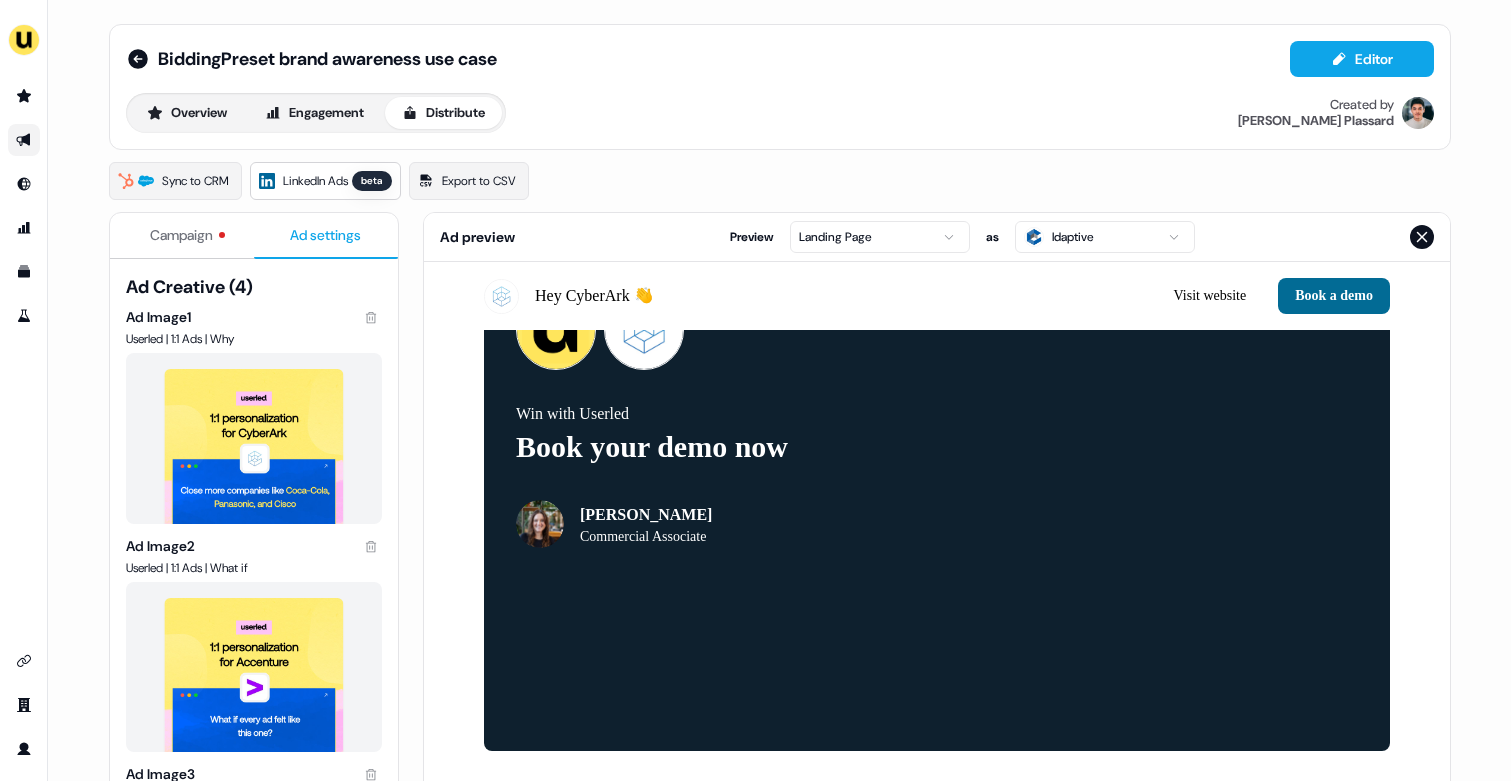 click on "Ad preview Preview Landing Page as Idaptive" at bounding box center [937, 237] 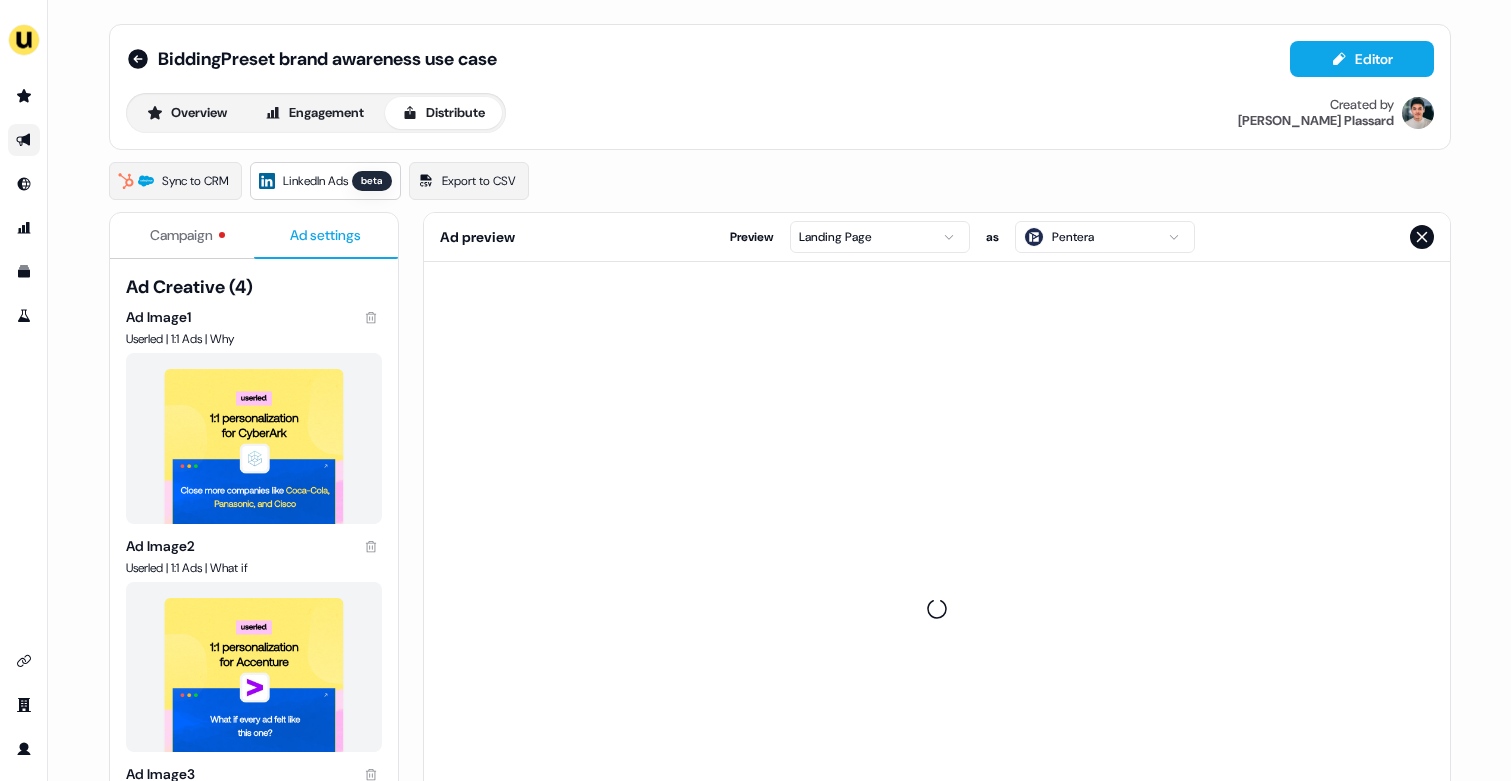 click on "**********" at bounding box center (755, 390) 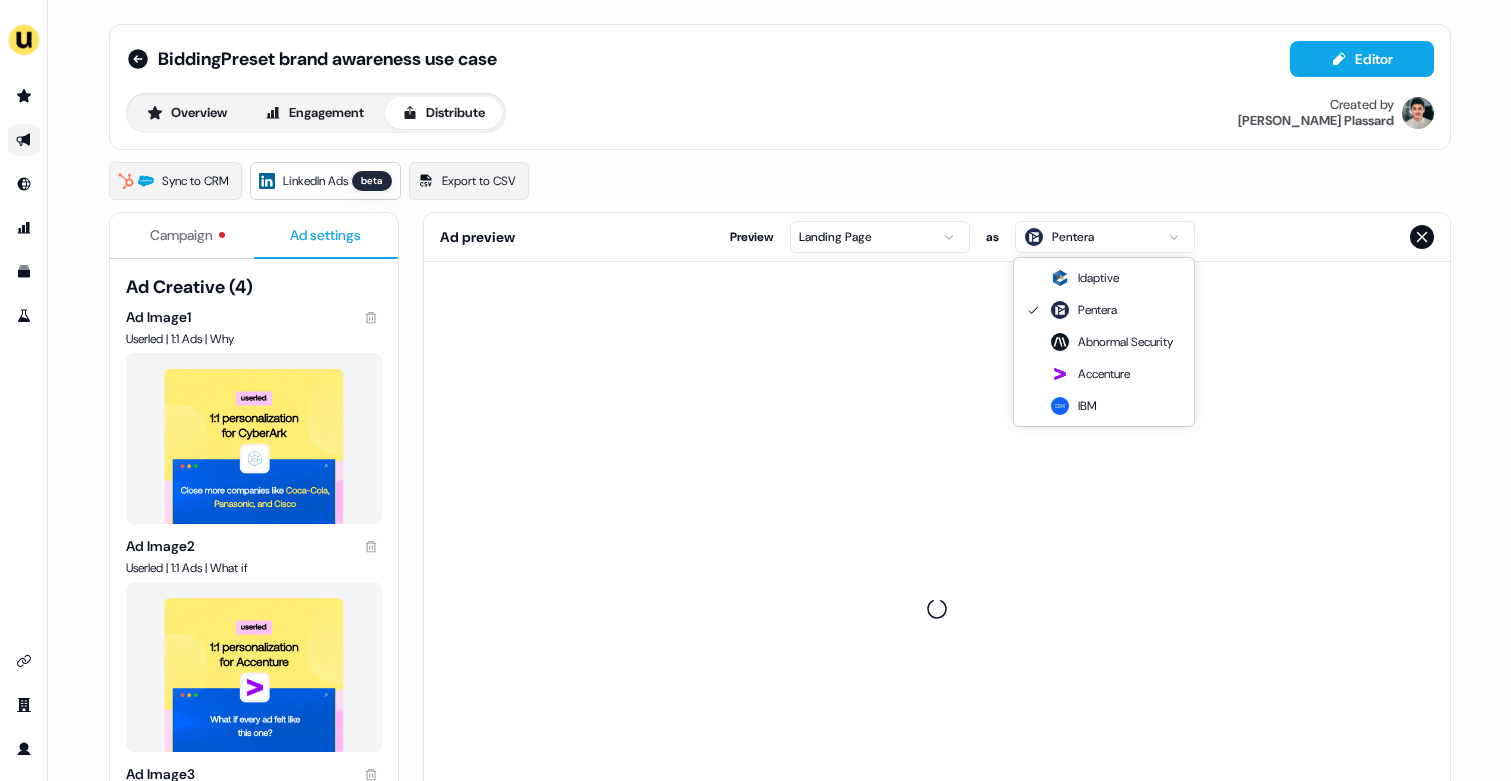 scroll, scrollTop: 0, scrollLeft: 0, axis: both 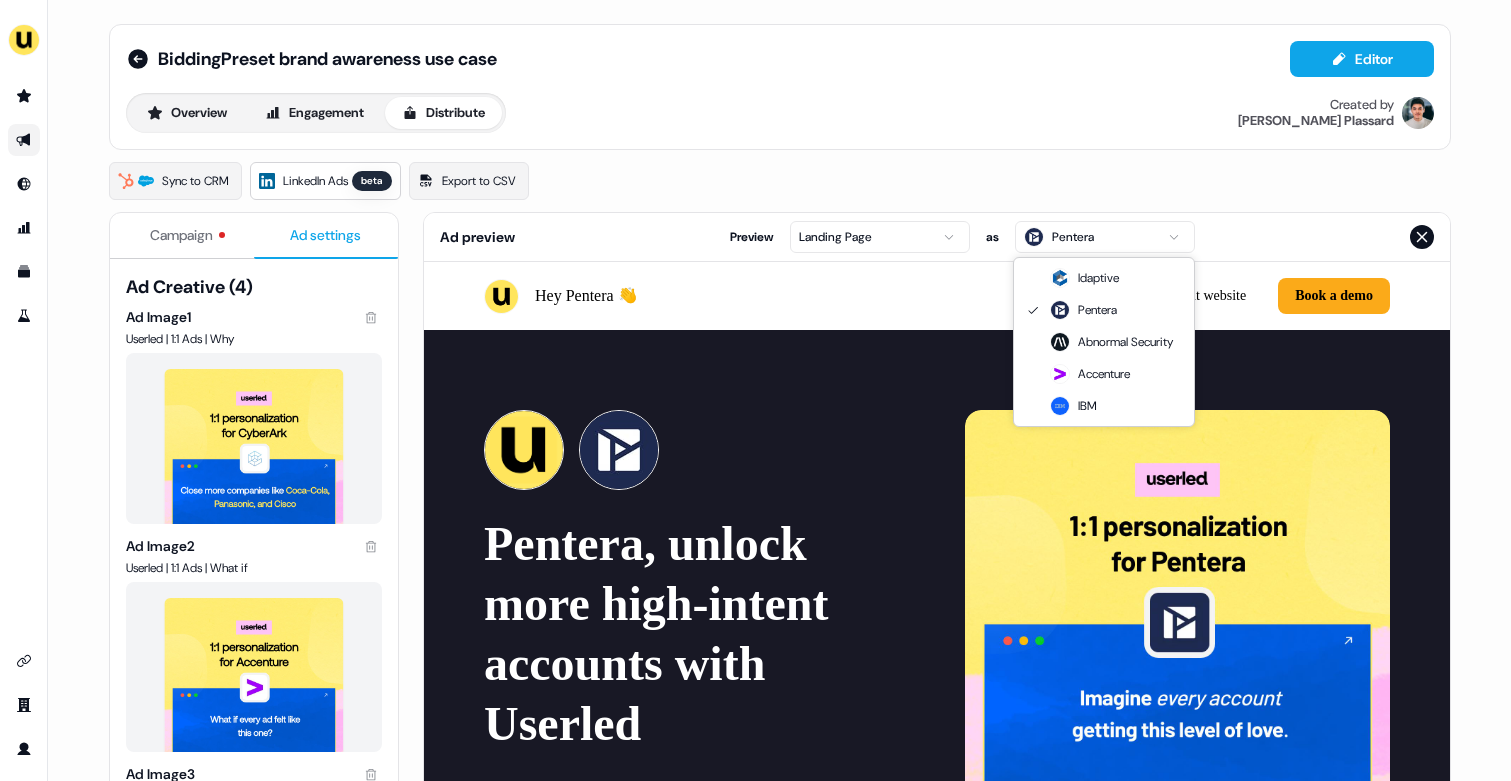 click on "**********" at bounding box center [755, 390] 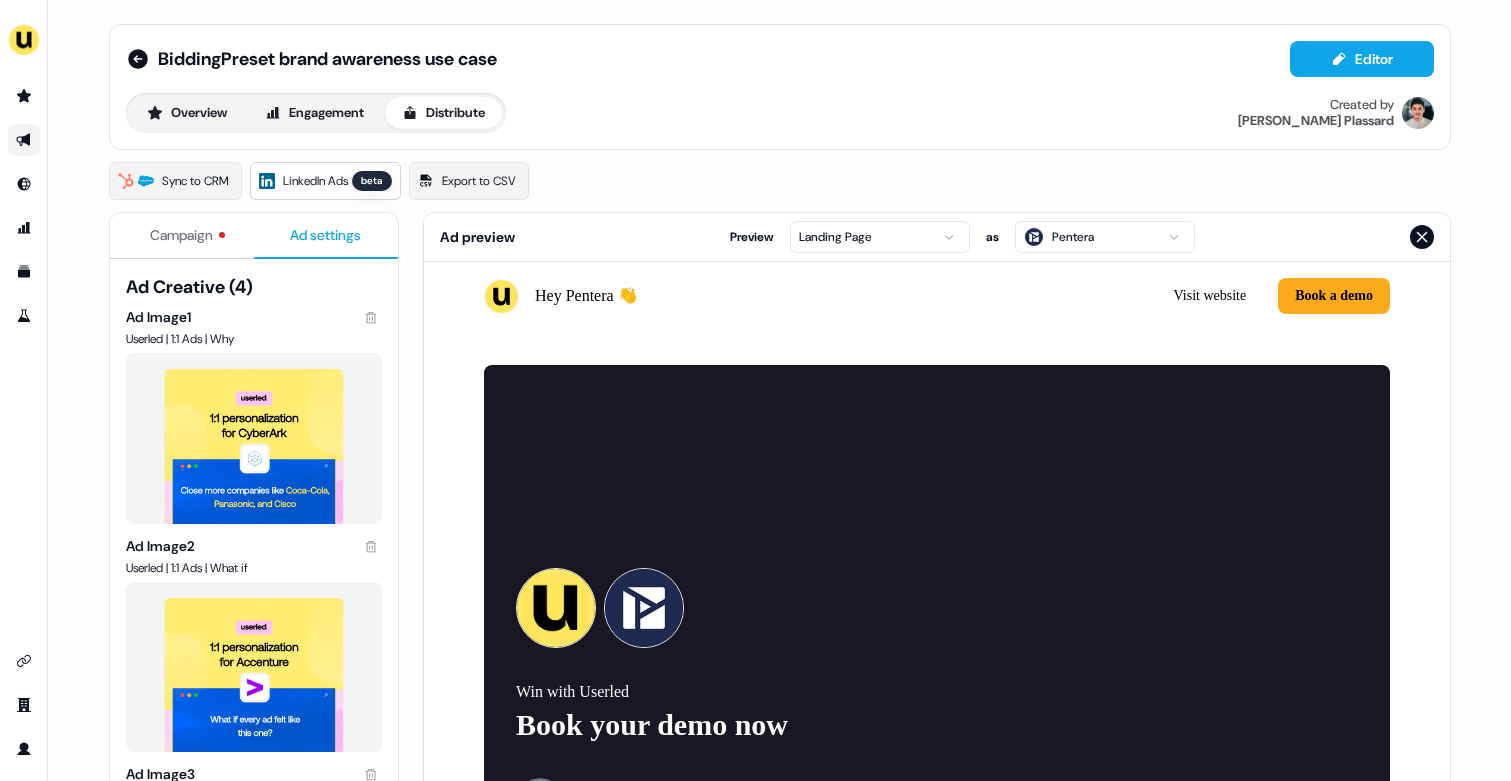 scroll, scrollTop: 5358, scrollLeft: 0, axis: vertical 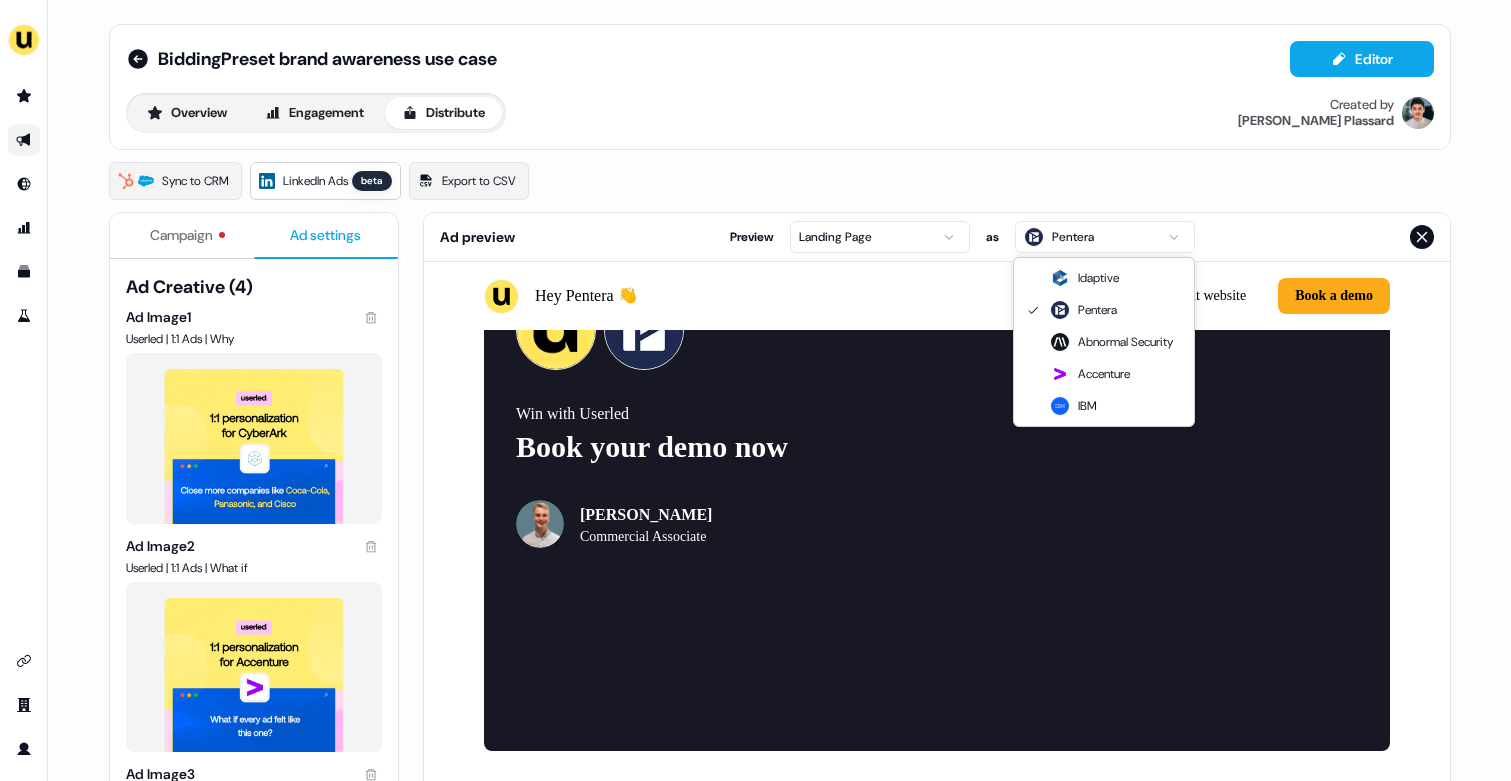 click on "**********" at bounding box center [755, 390] 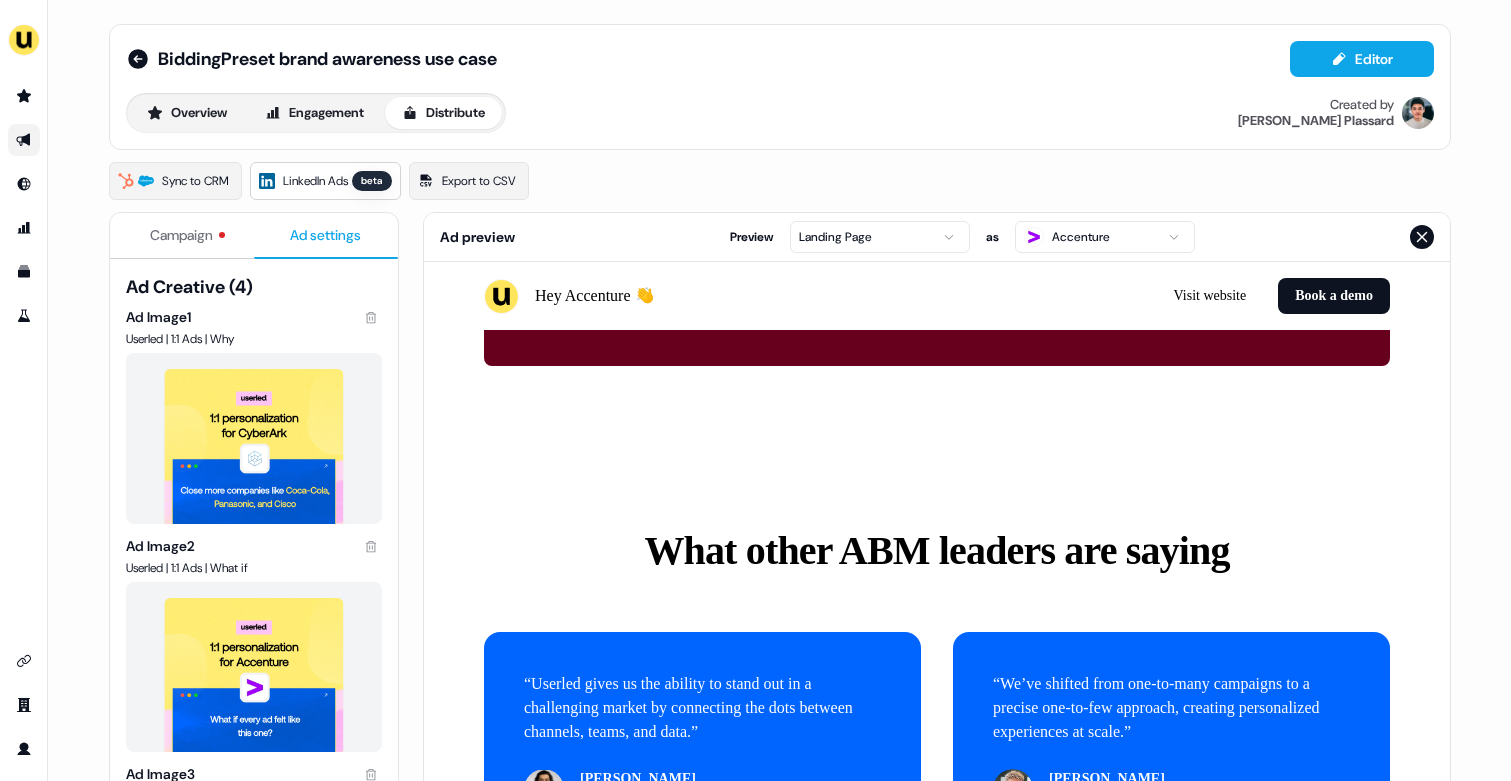 scroll, scrollTop: 5301, scrollLeft: 0, axis: vertical 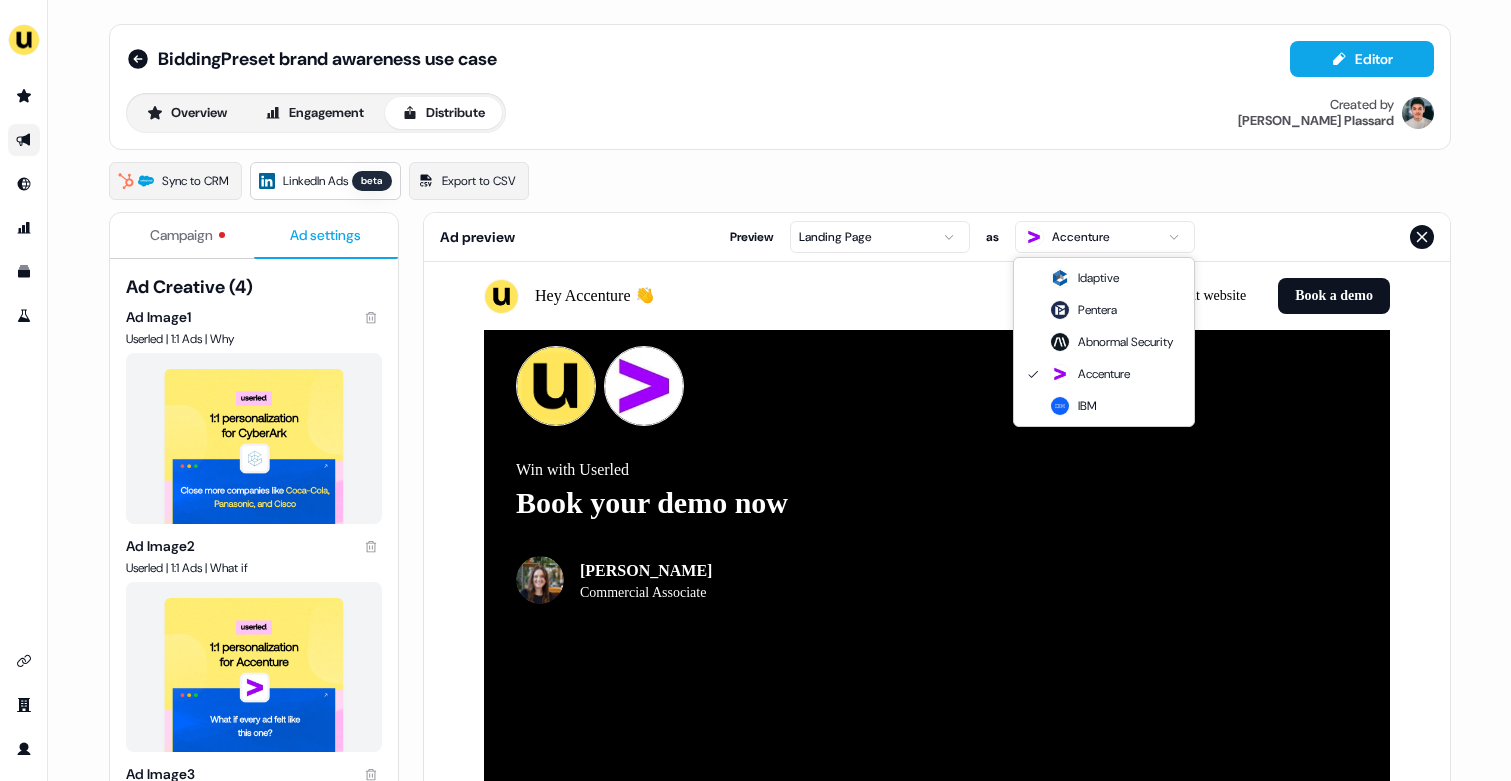 click on "**********" at bounding box center (755, 390) 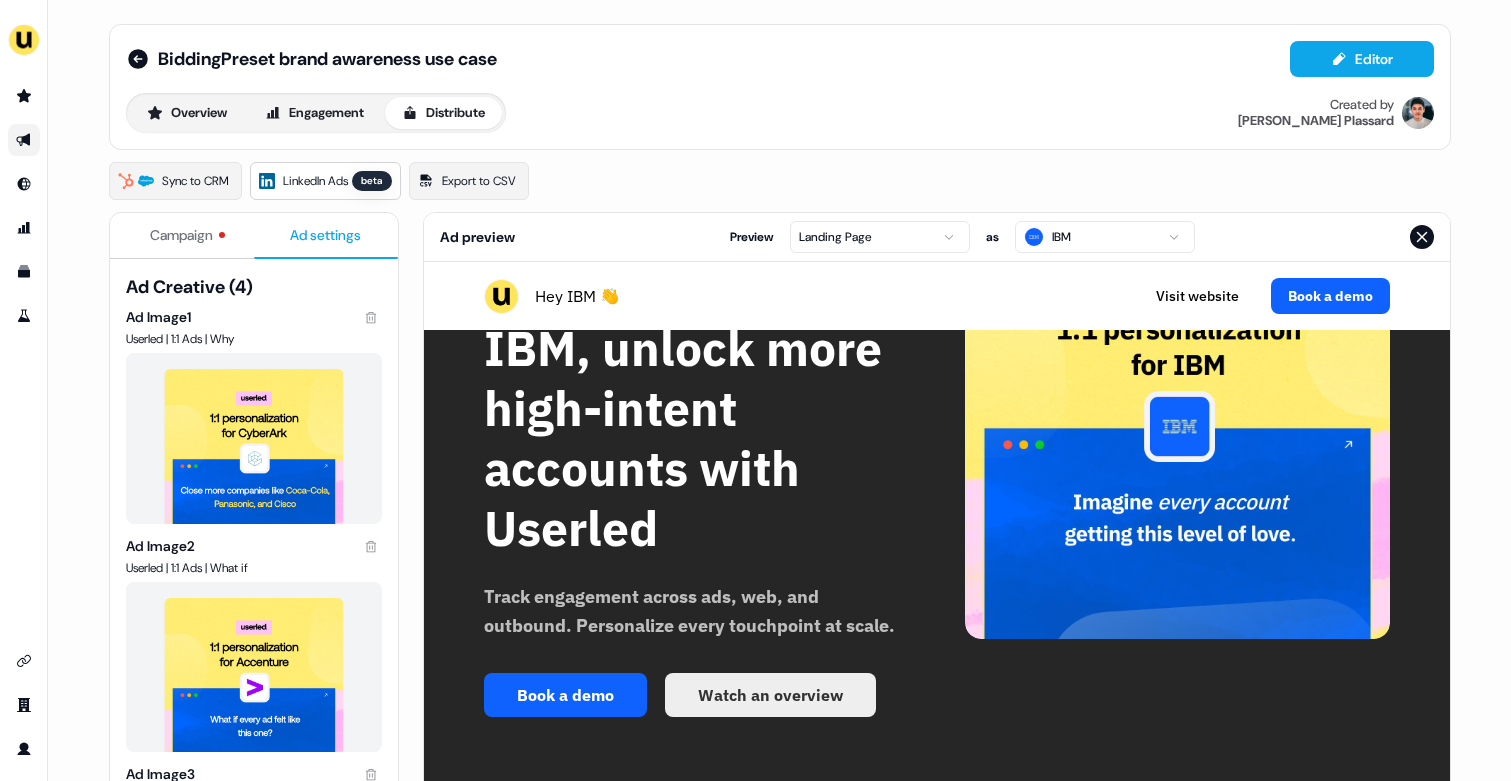 scroll, scrollTop: 0, scrollLeft: 0, axis: both 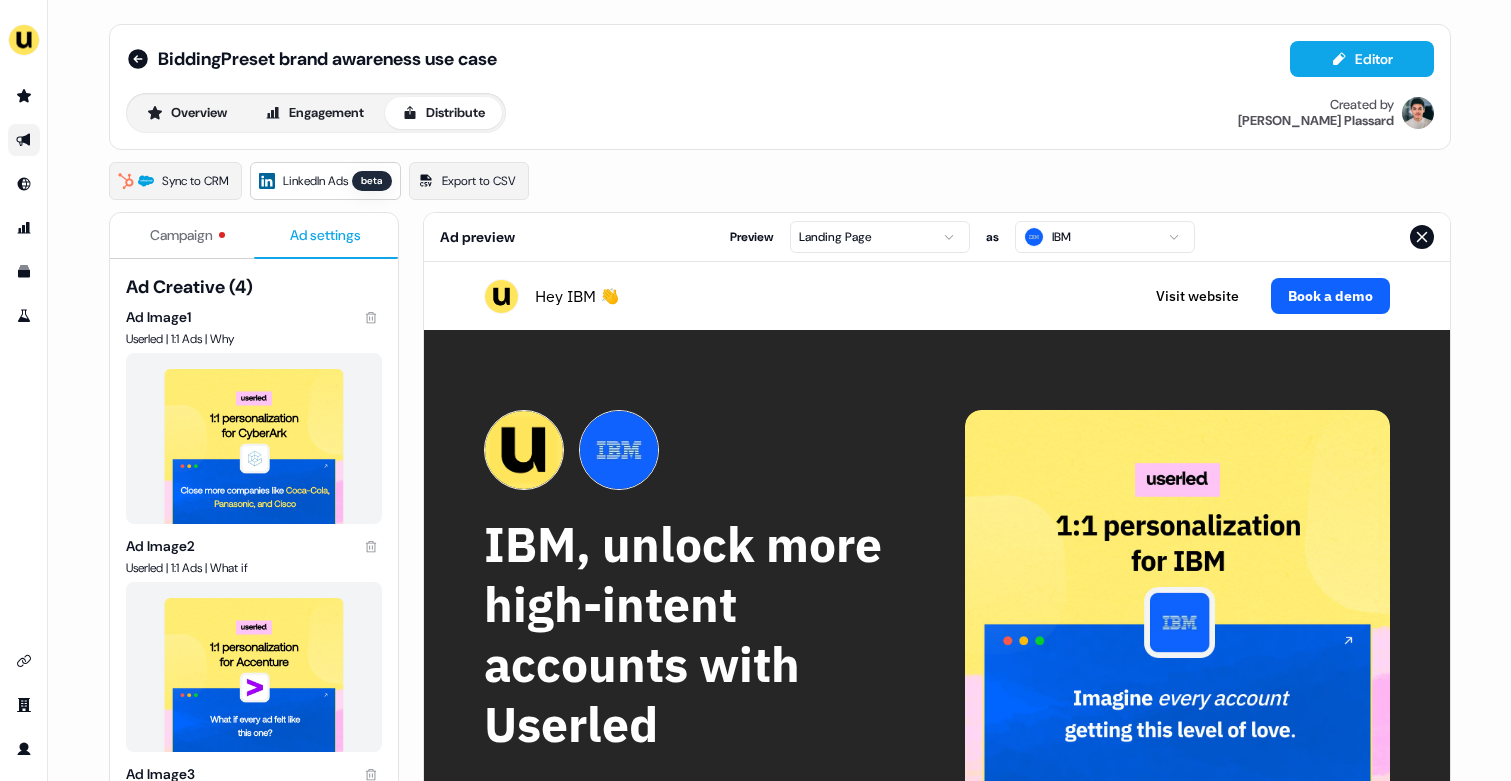 click at bounding box center (222, 235) 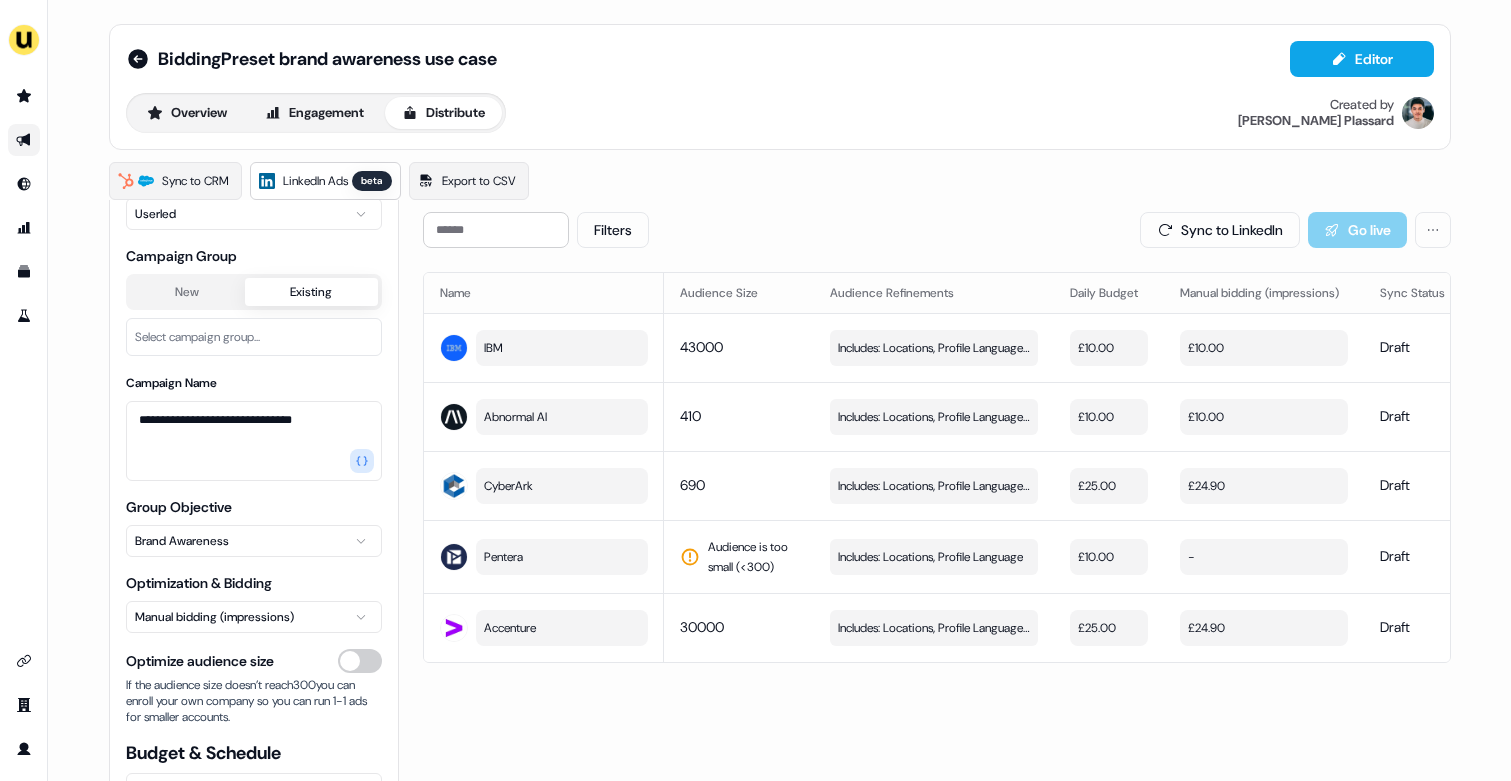 scroll, scrollTop: 0, scrollLeft: 0, axis: both 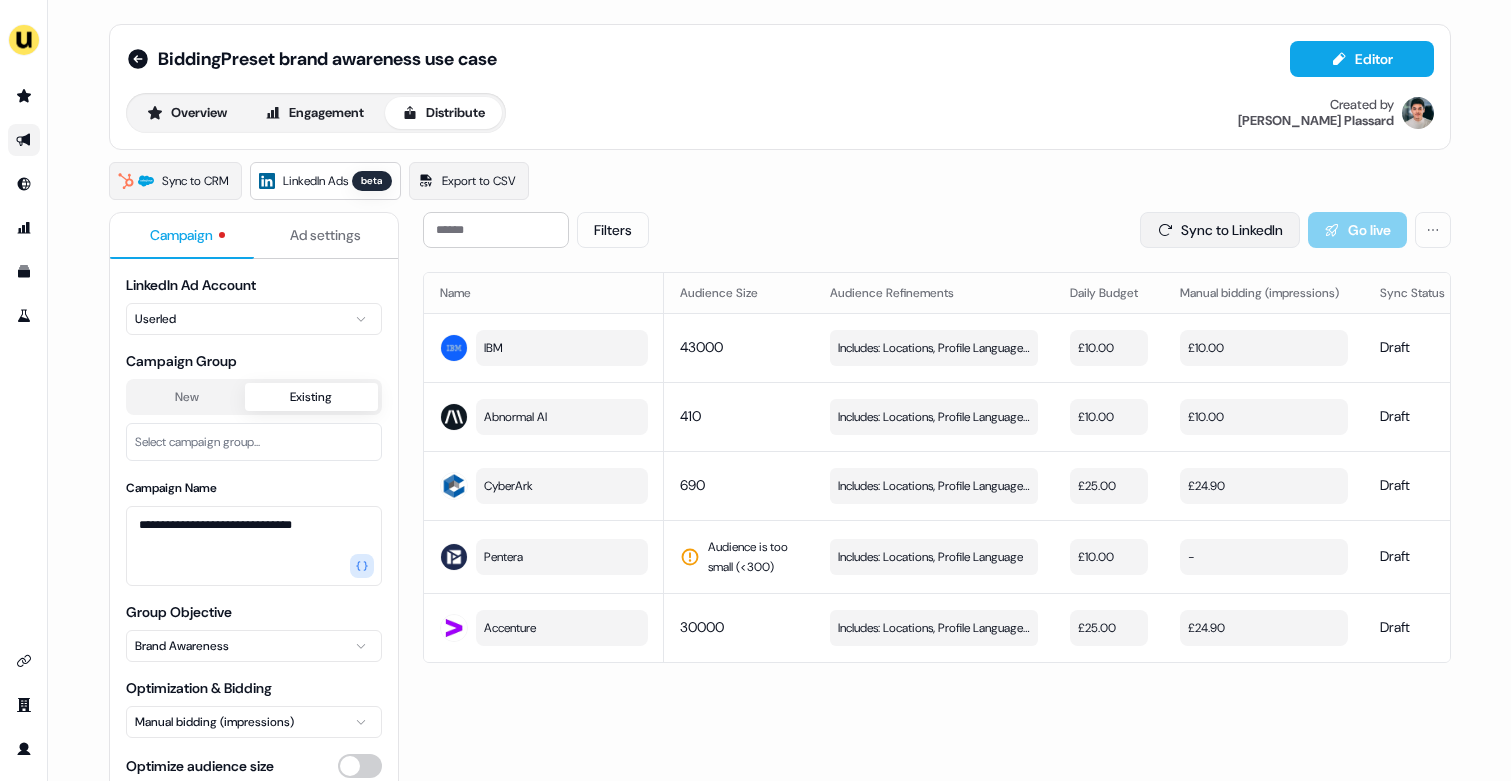 click on "Sync to LinkedIn" at bounding box center (1220, 230) 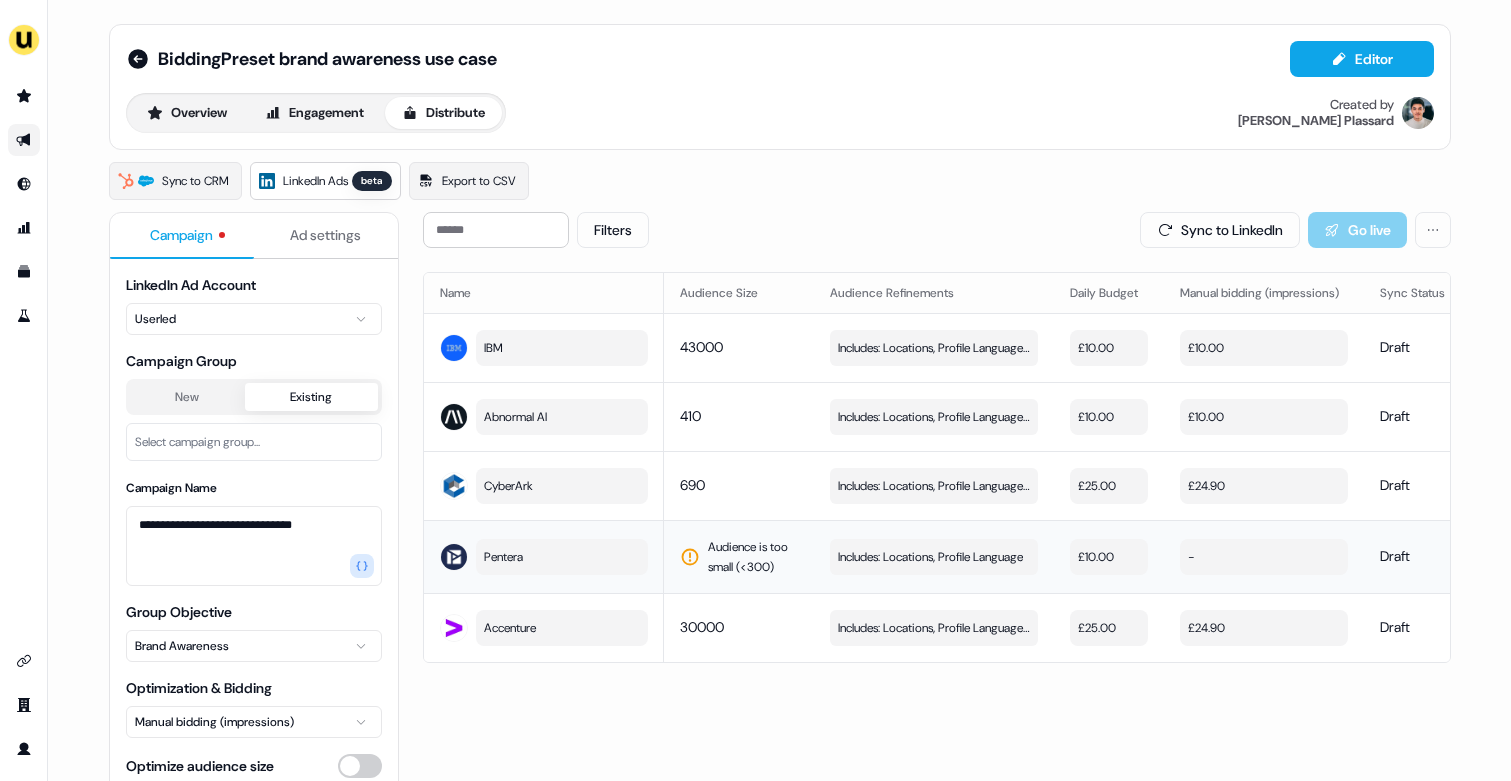 scroll, scrollTop: 0, scrollLeft: 264, axis: horizontal 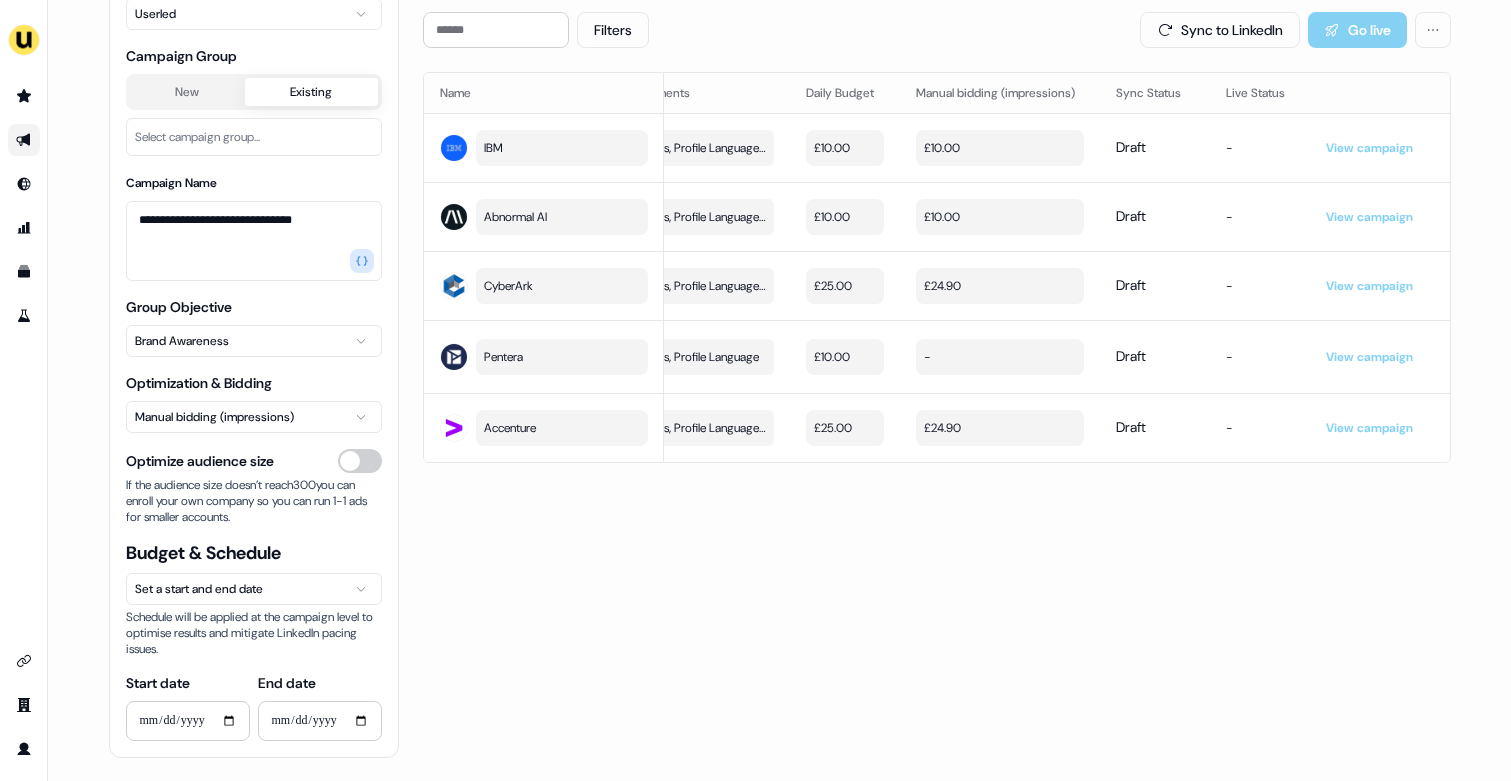 click on "If the audience size doesn’t reach  300  you can enroll your own company so you can run 1-1 ads for smaller accounts." at bounding box center [254, 501] 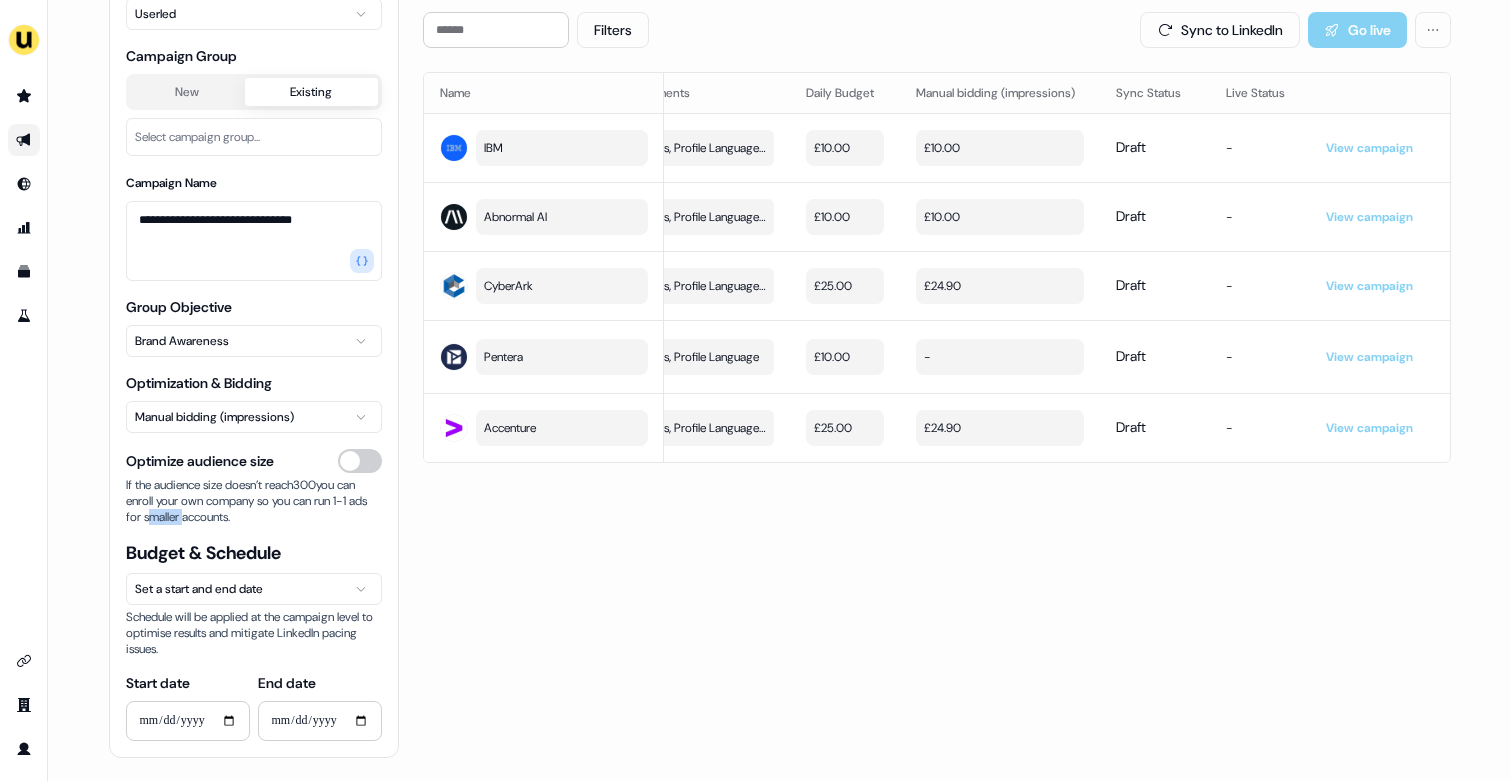 click on "If the audience size doesn’t reach  300  you can enroll your own company so you can run 1-1 ads for smaller accounts." at bounding box center (254, 501) 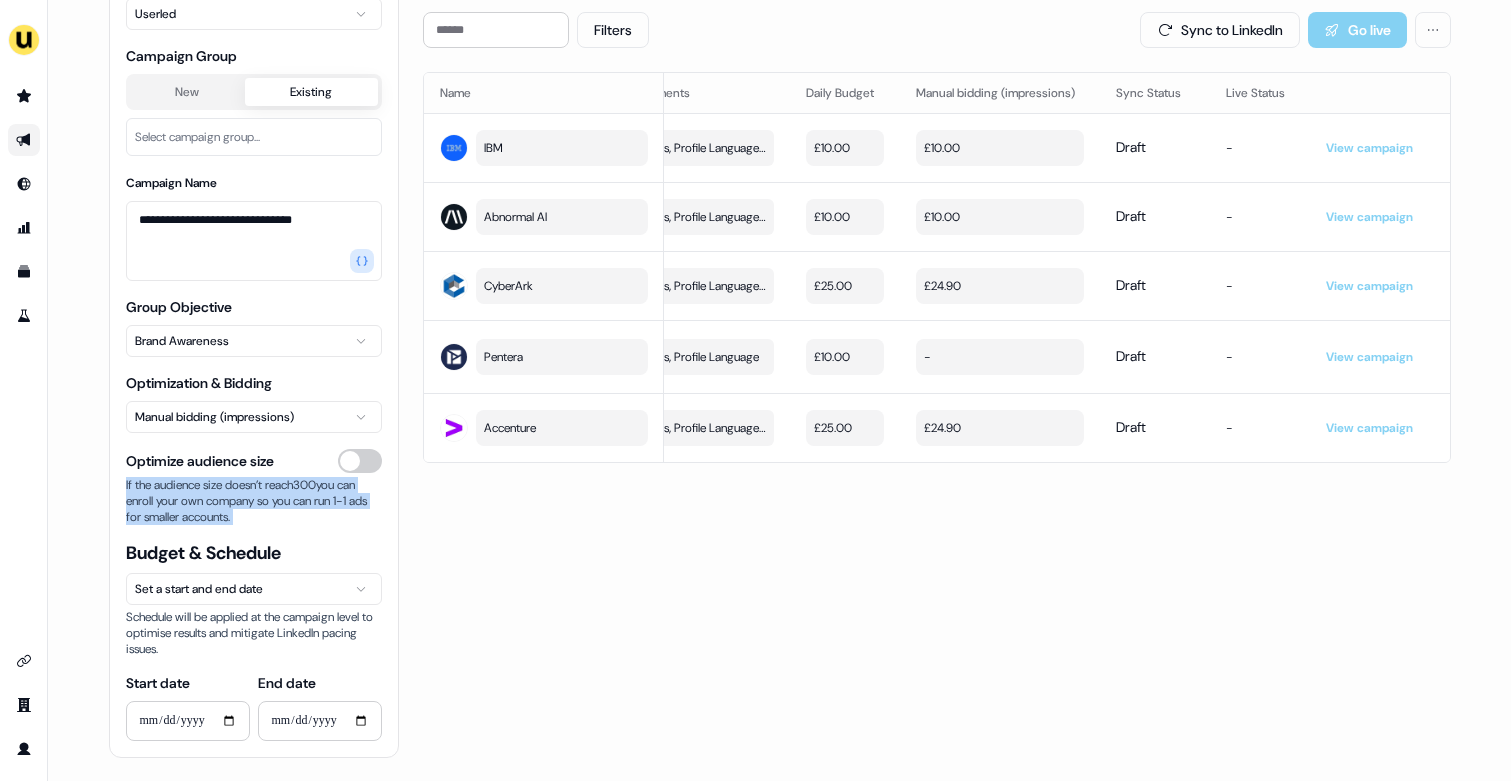click on "If the audience size doesn’t reach  300  you can enroll your own company so you can run 1-1 ads for smaller accounts." at bounding box center [254, 501] 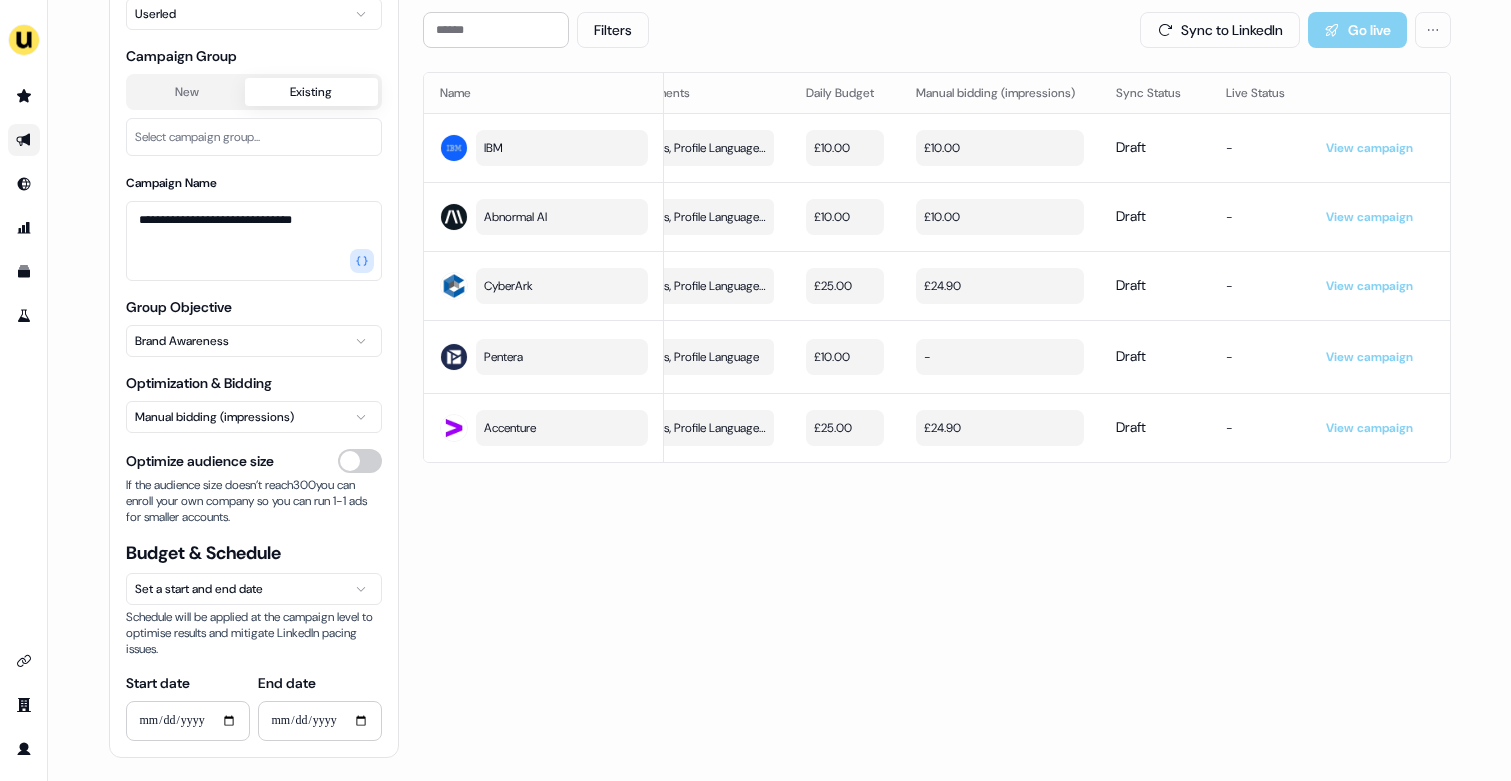 click on "If the audience size doesn’t reach  300  you can enroll your own company so you can run 1-1 ads for smaller accounts." at bounding box center (254, 501) 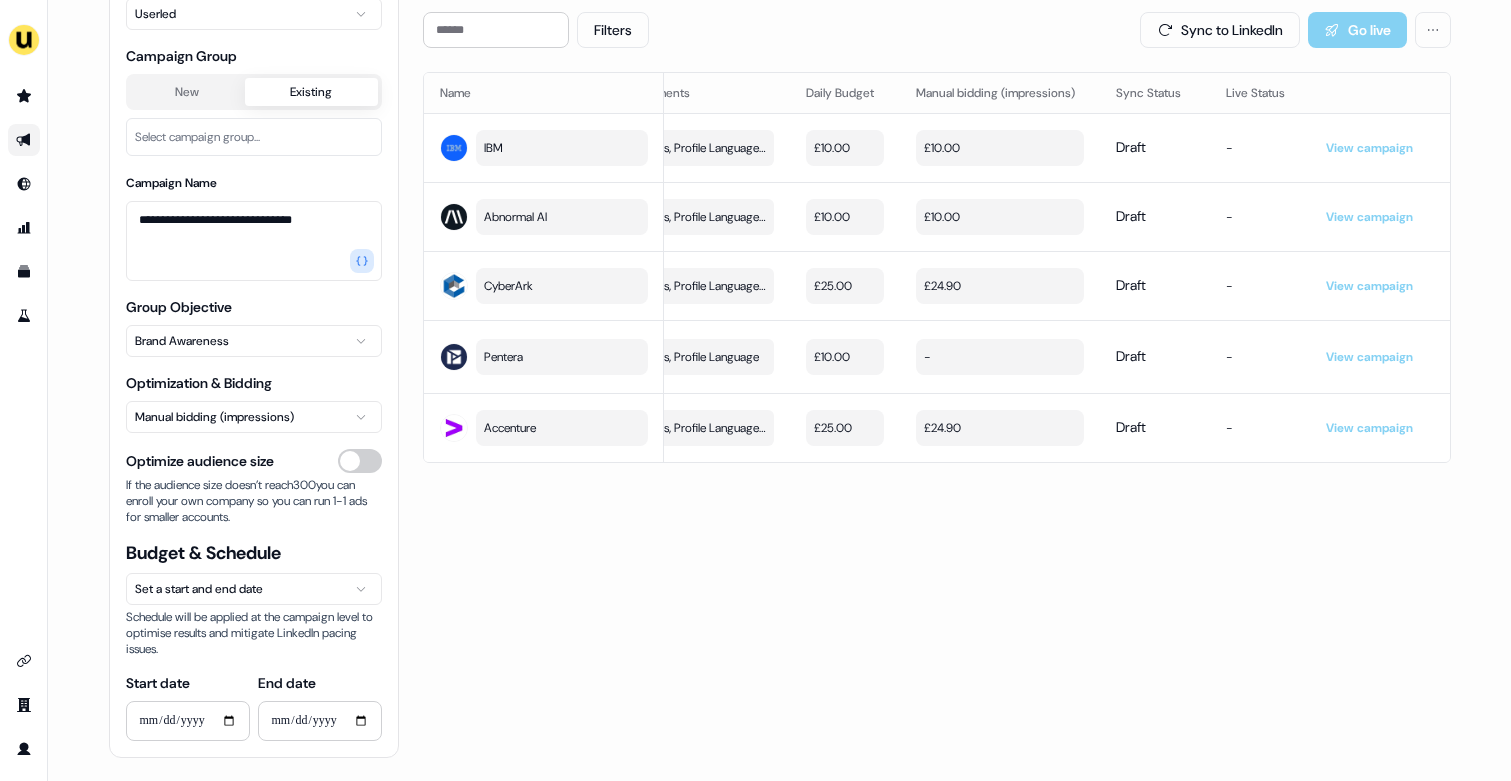 scroll, scrollTop: 0, scrollLeft: 0, axis: both 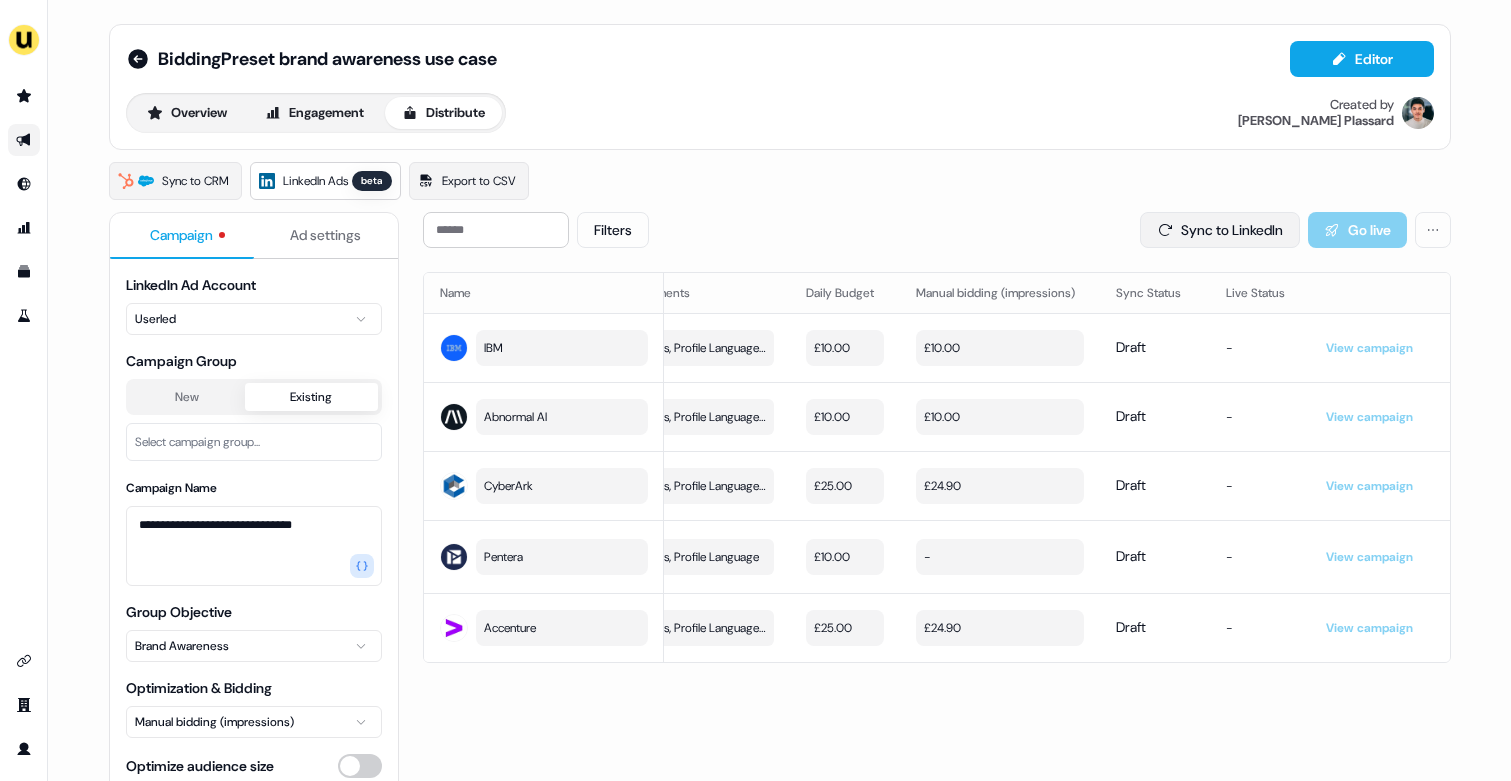 click on "Sync to LinkedIn" at bounding box center (1220, 230) 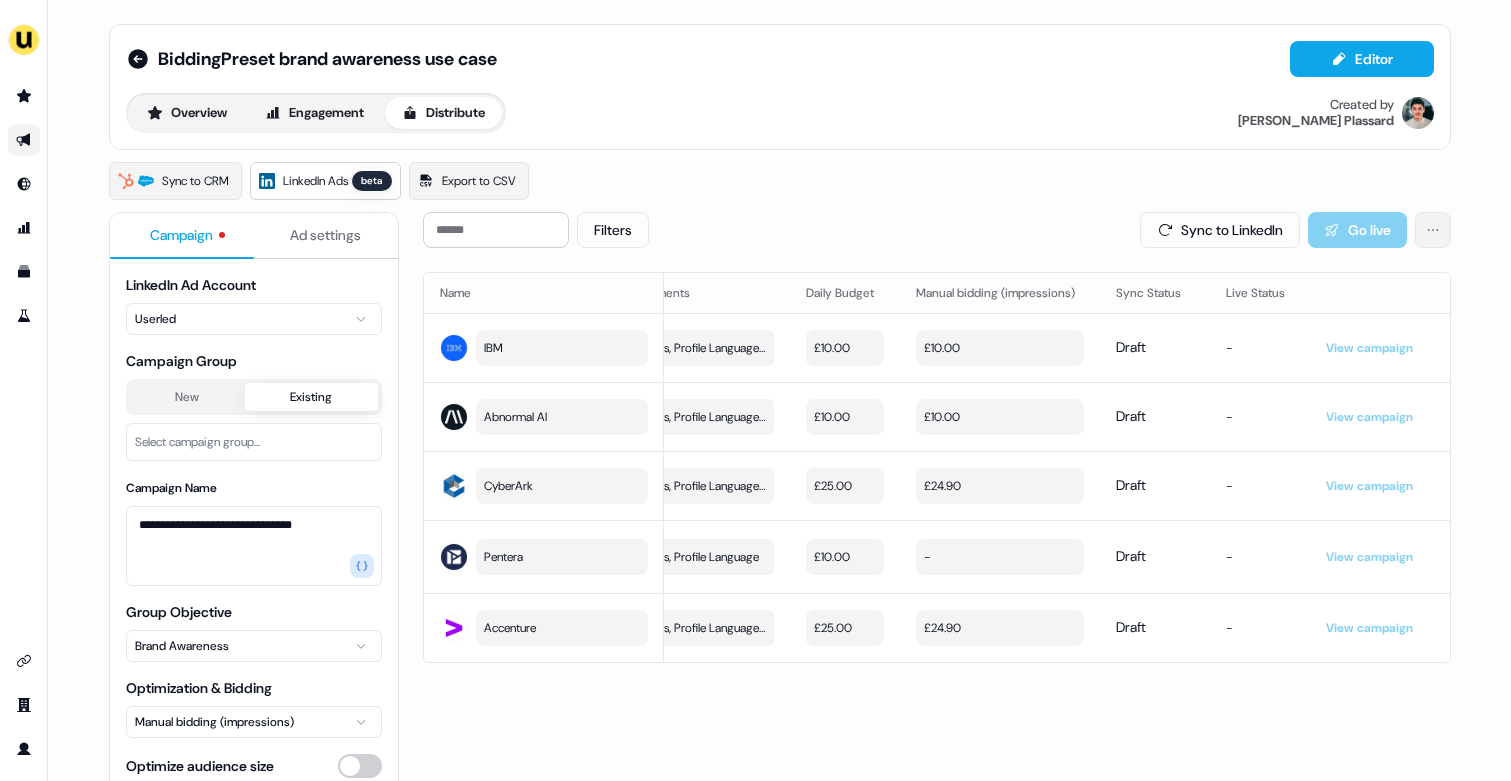 click on "**********" at bounding box center (755, 390) 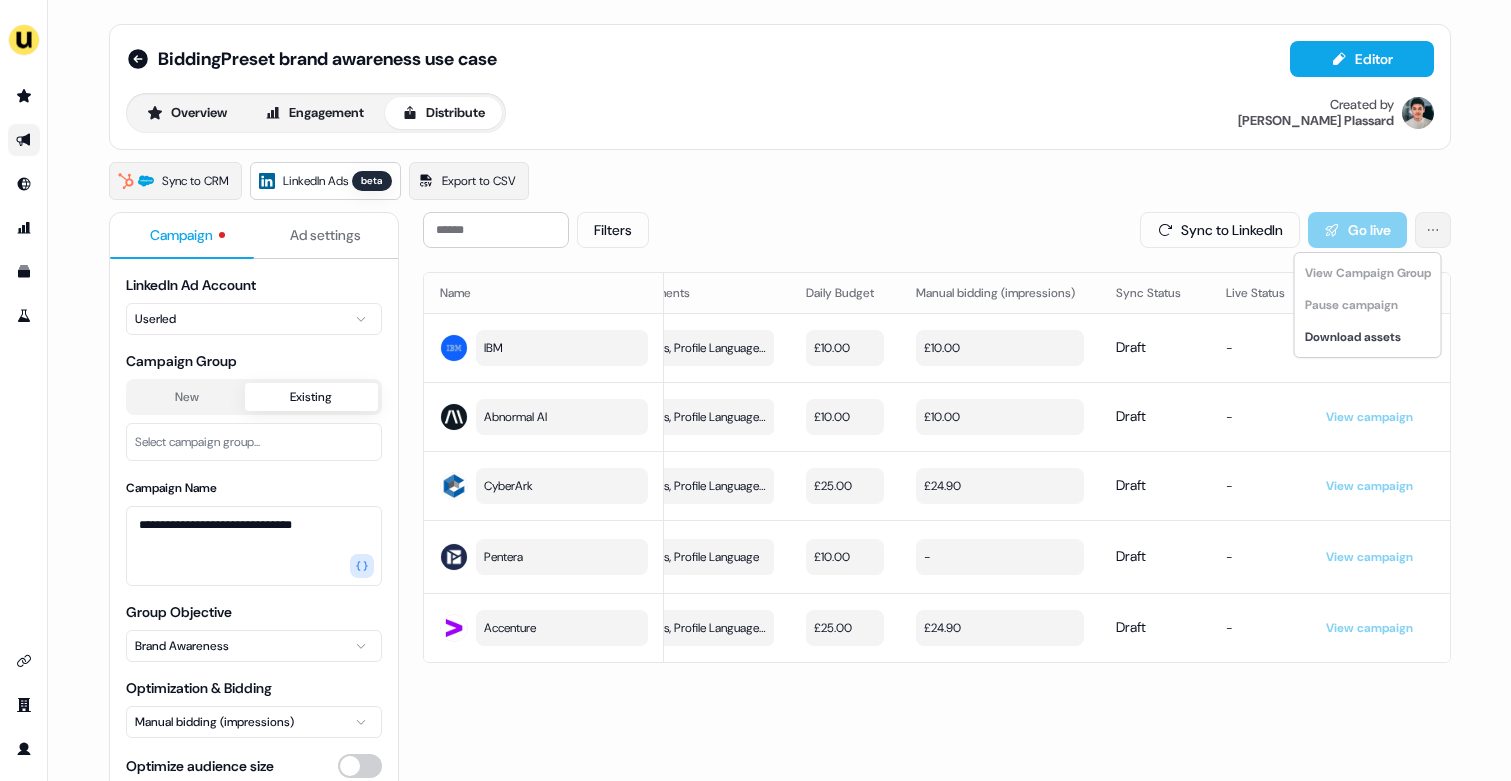 click on "**********" at bounding box center (755, 390) 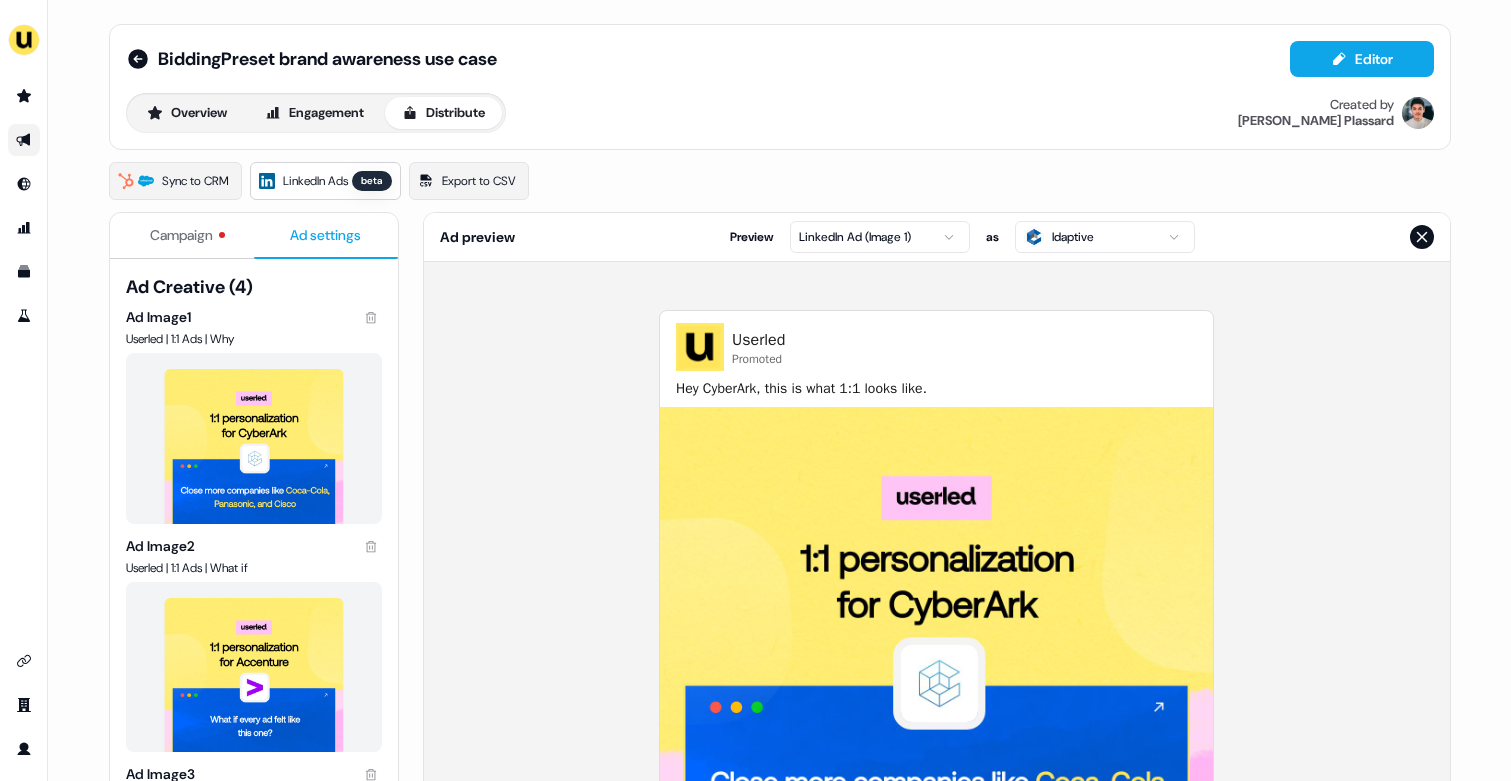 click on "Ad settings" at bounding box center [325, 235] 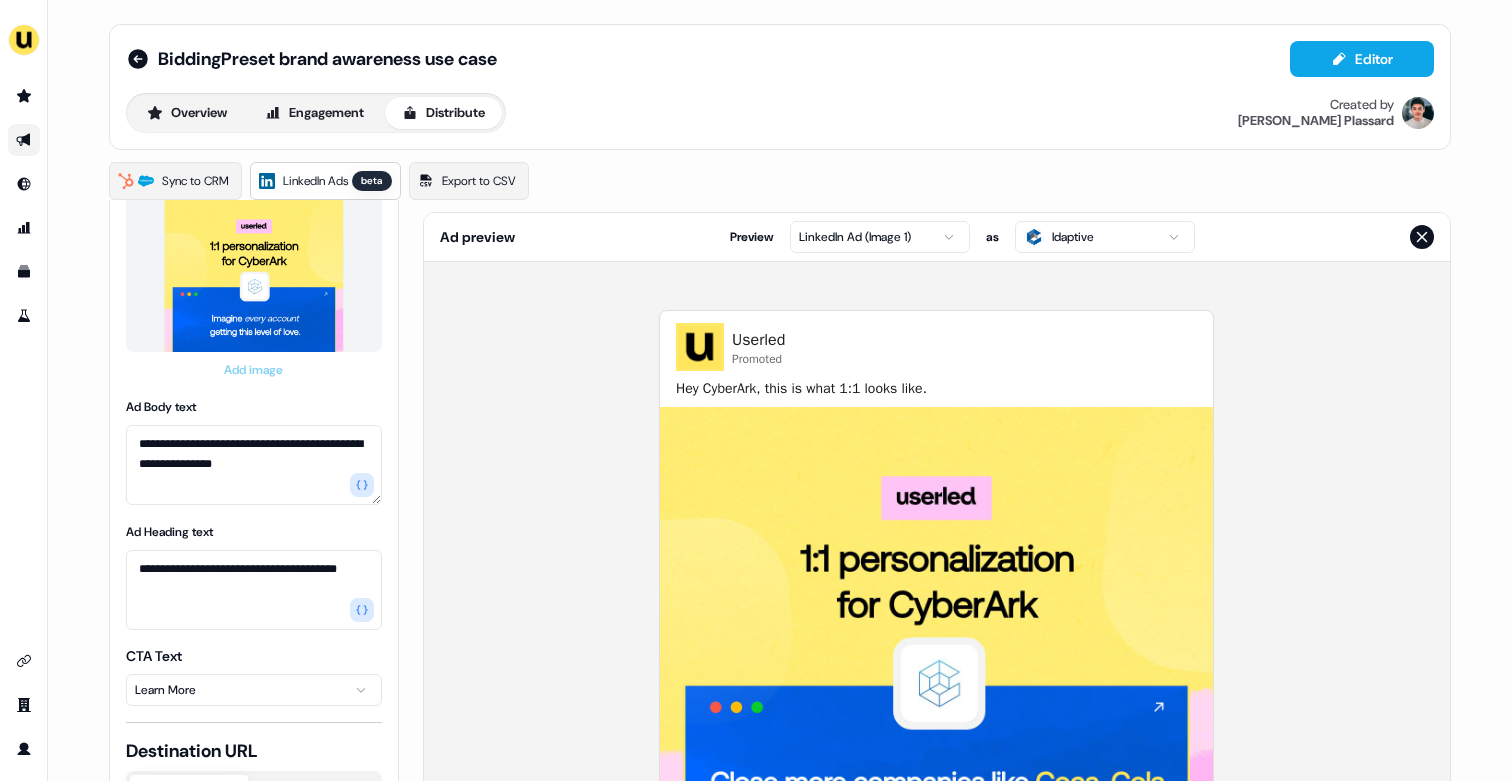 scroll, scrollTop: 0, scrollLeft: 0, axis: both 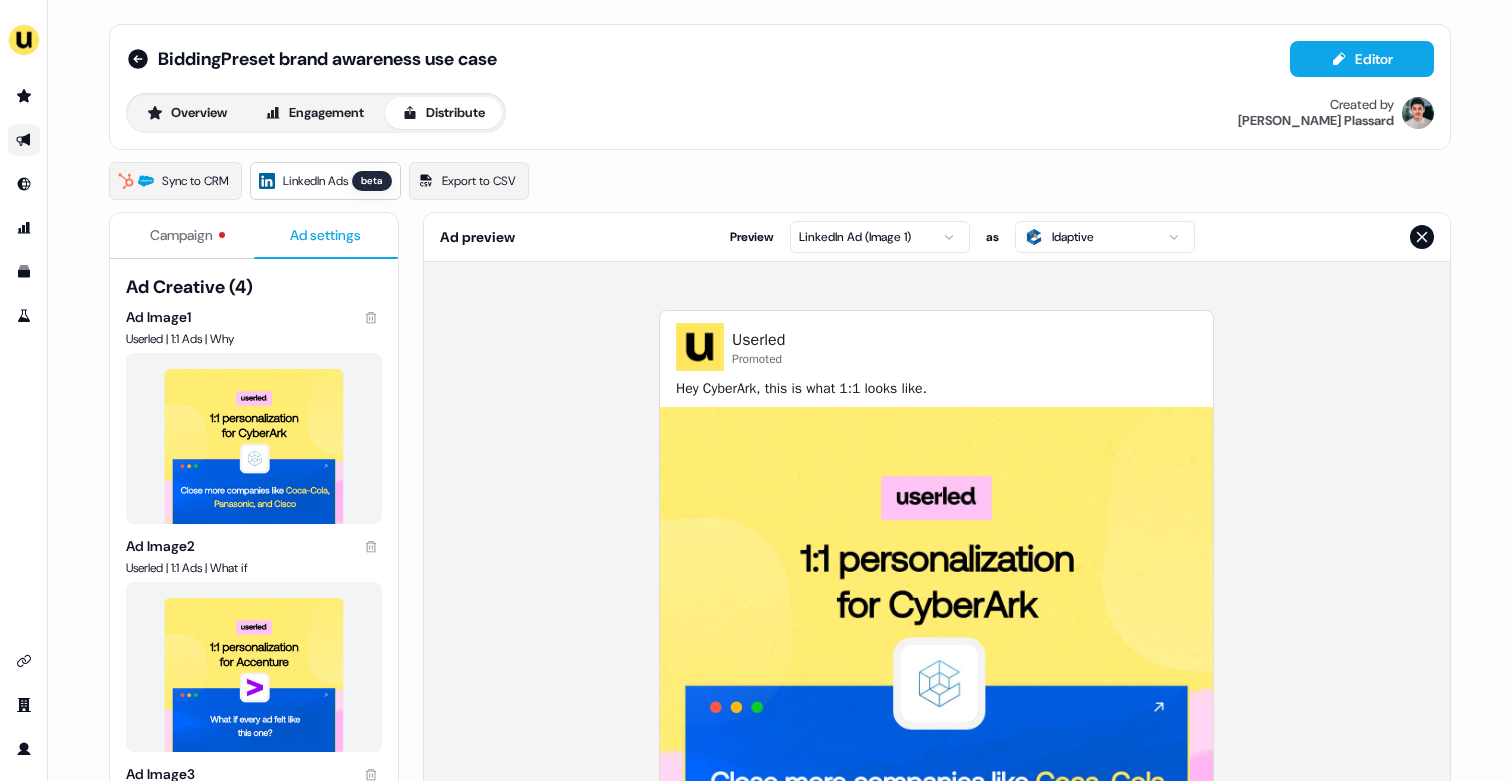 click on "Campaign" at bounding box center [182, 236] 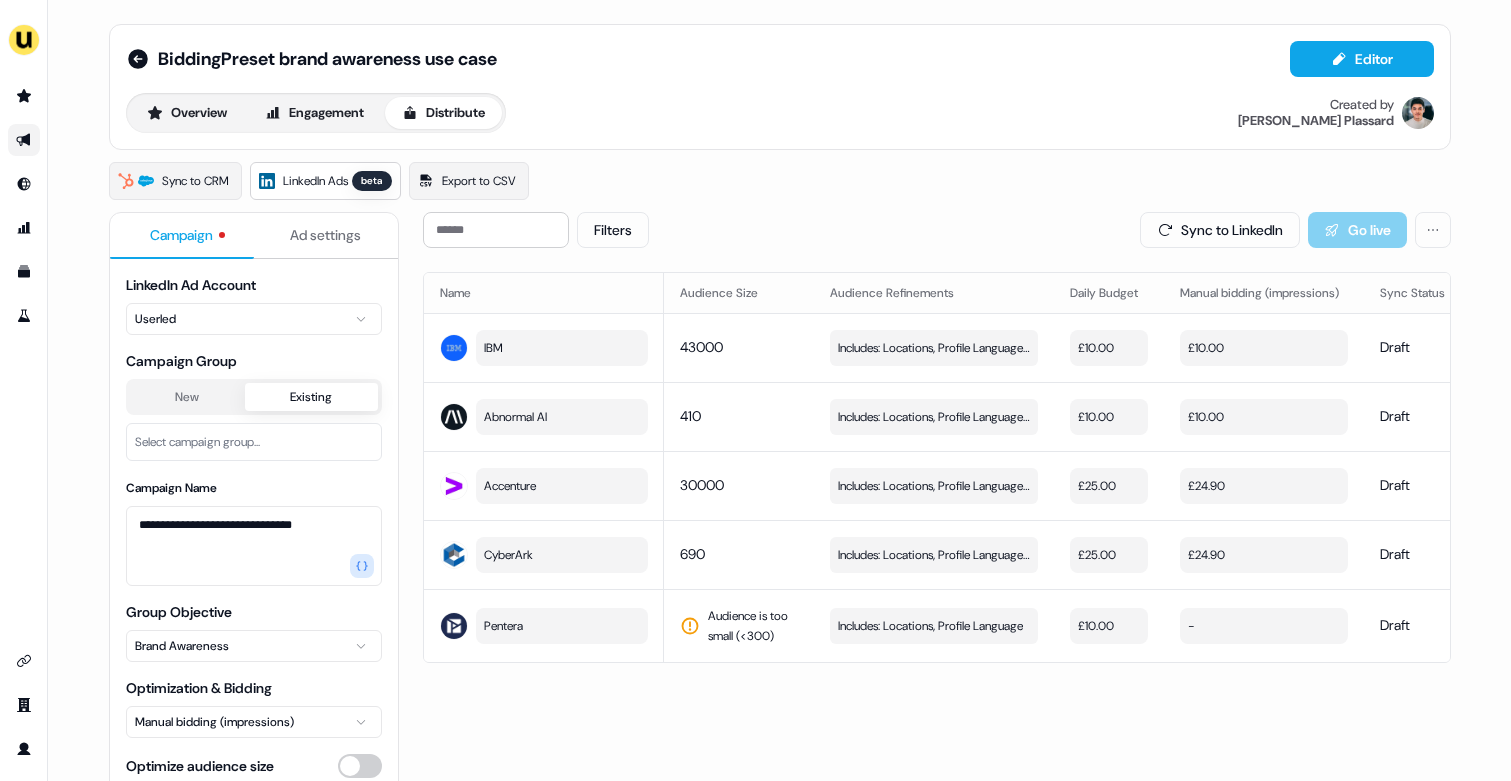 click on "New" at bounding box center [187, 397] 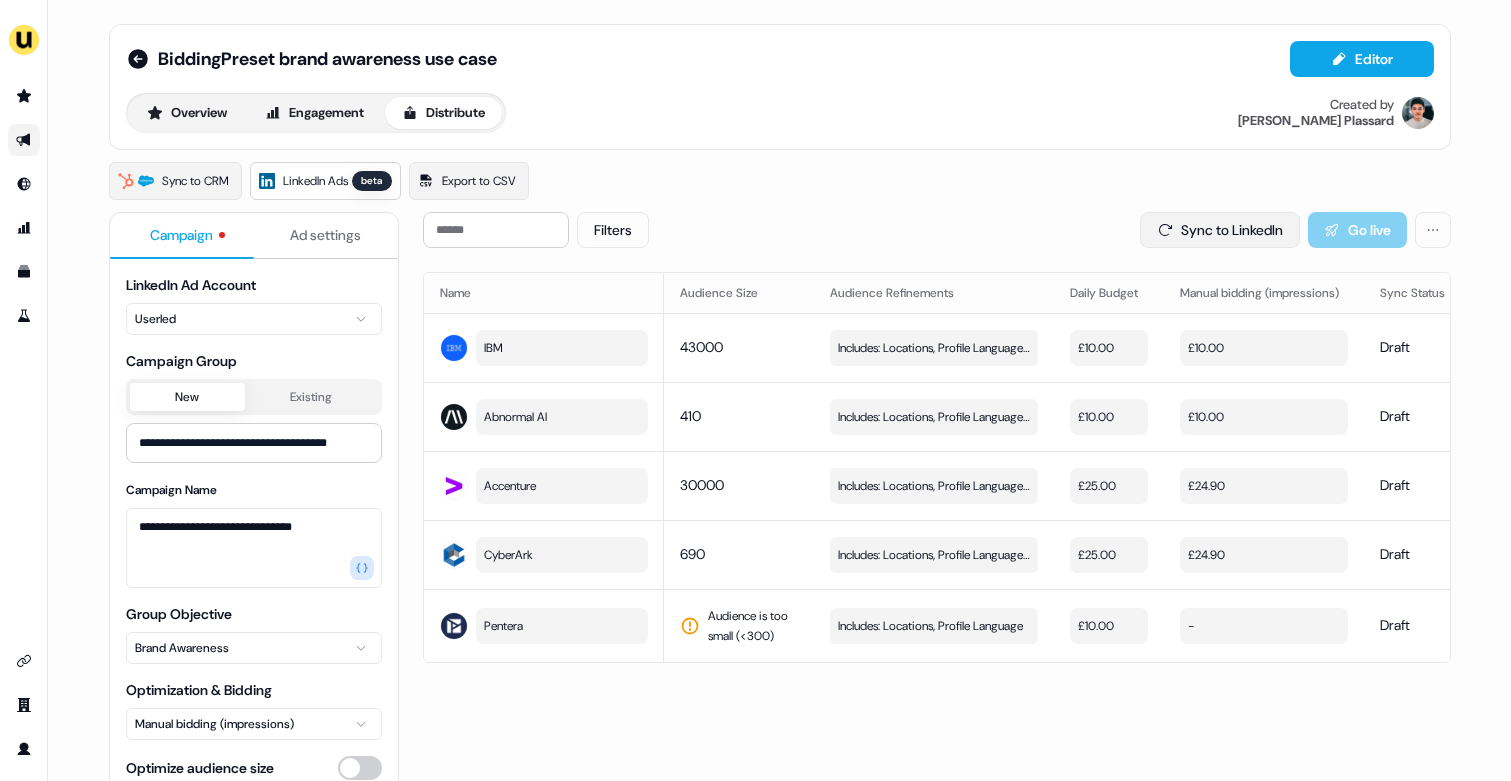 click on "Sync to LinkedIn" at bounding box center (1220, 230) 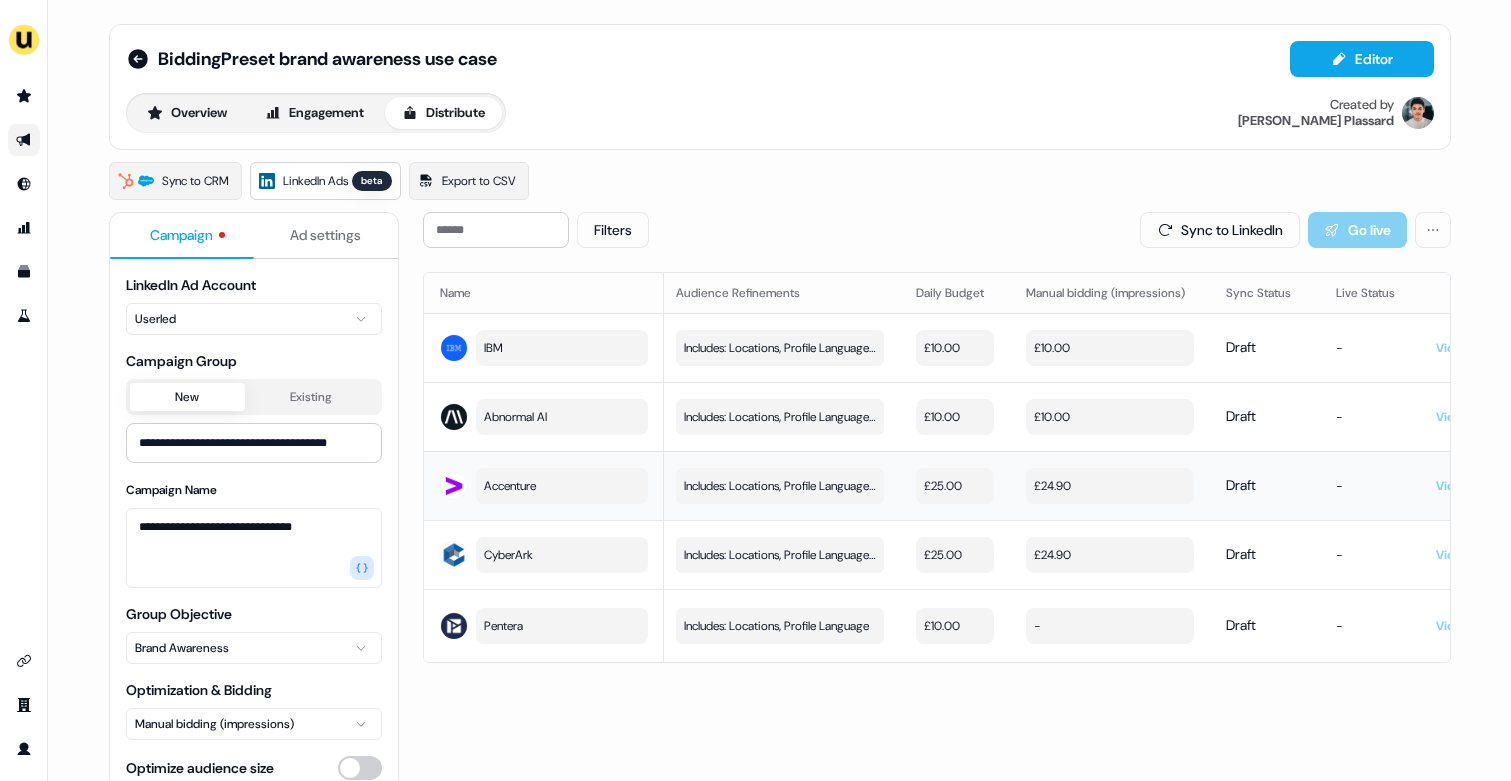 scroll, scrollTop: 0, scrollLeft: 156, axis: horizontal 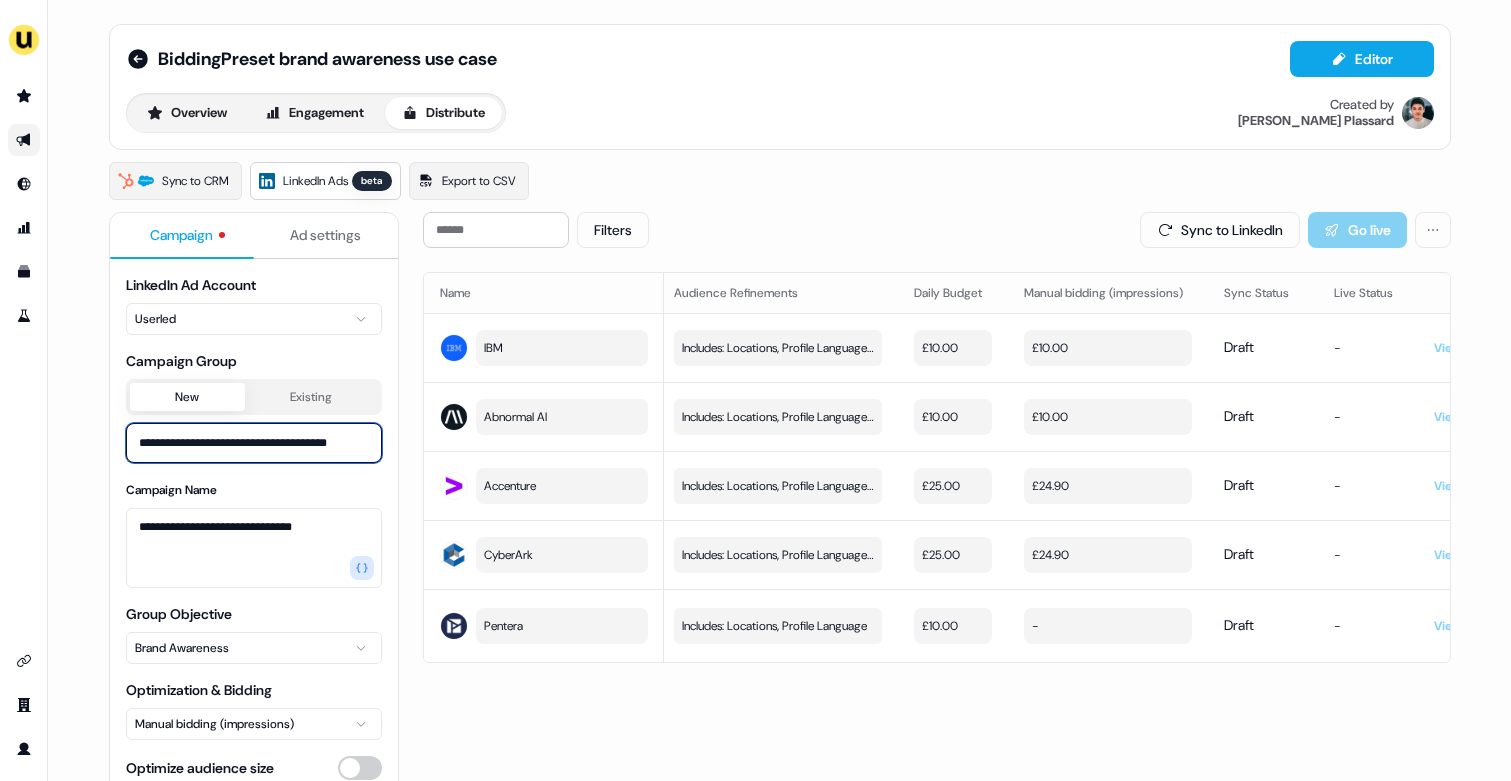 click on "**********" at bounding box center [254, 443] 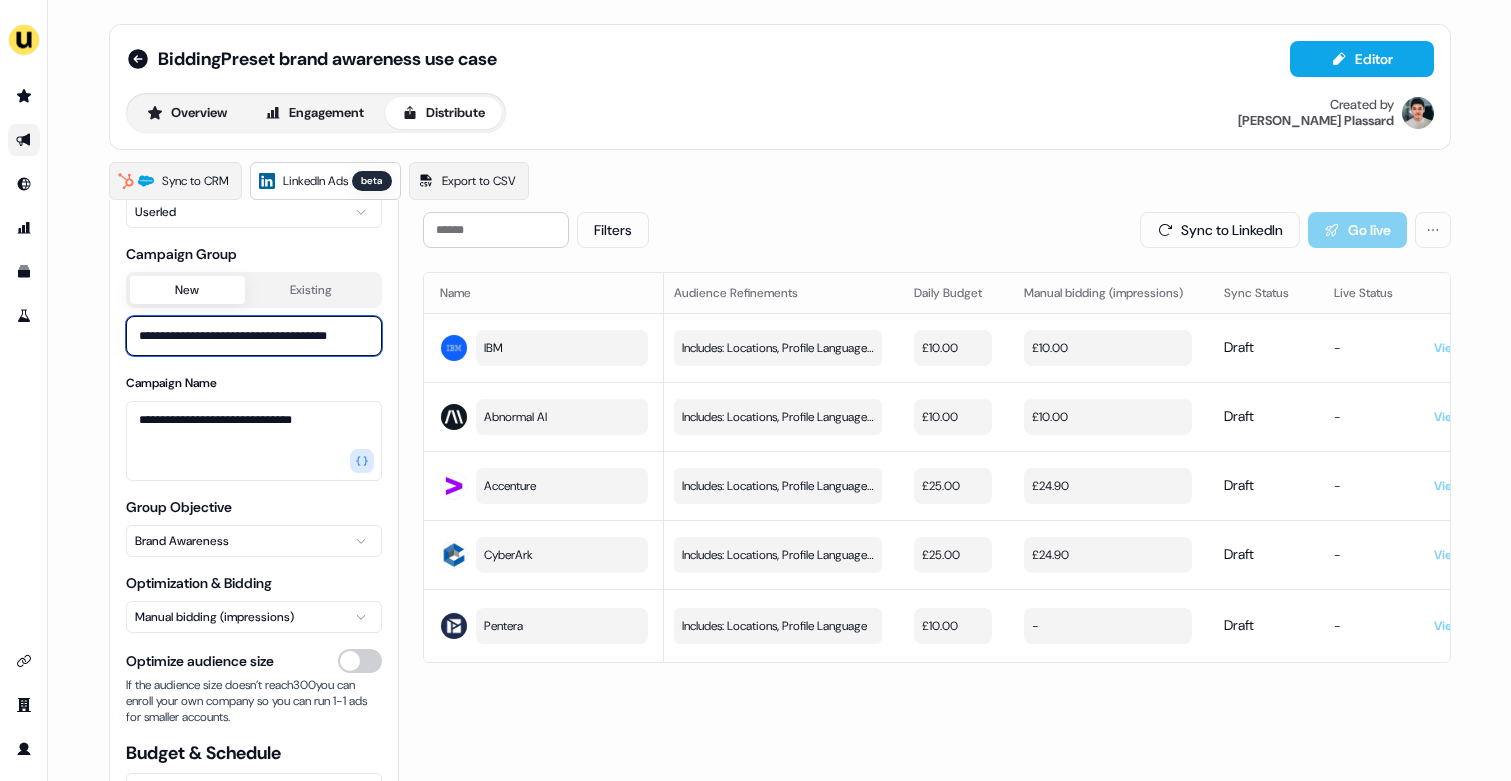 scroll, scrollTop: 0, scrollLeft: 0, axis: both 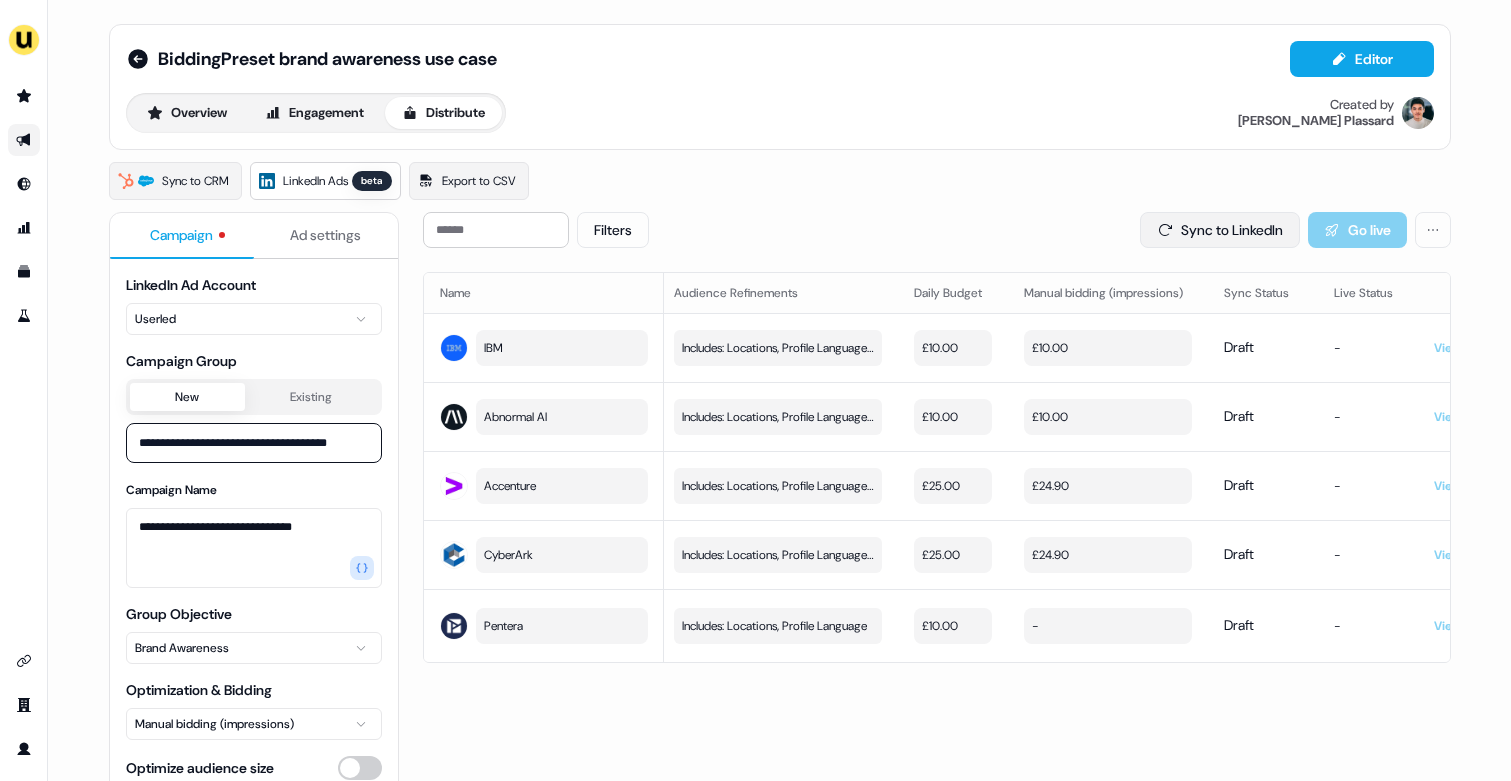 click on "Sync to LinkedIn" at bounding box center (1220, 230) 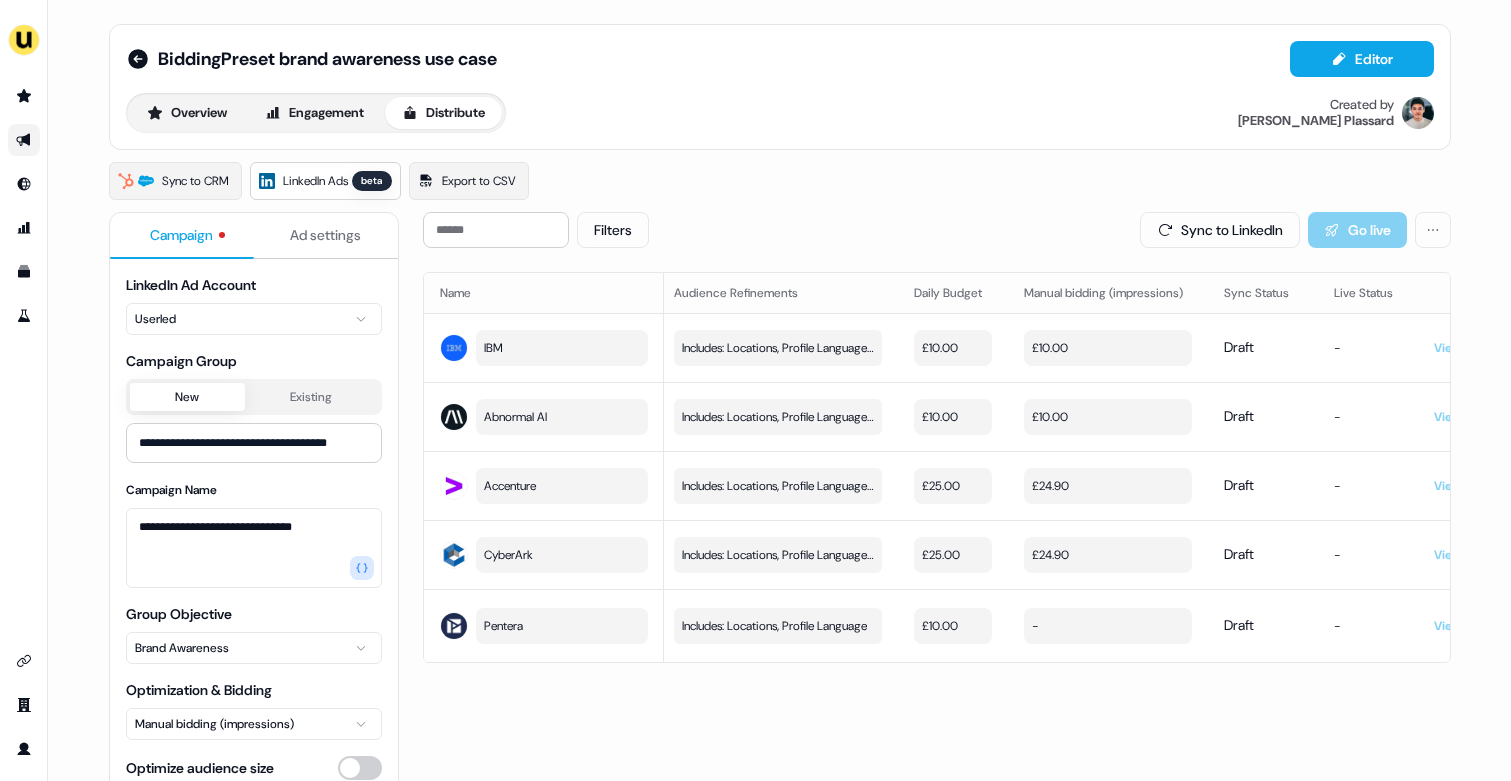 scroll, scrollTop: 107, scrollLeft: 0, axis: vertical 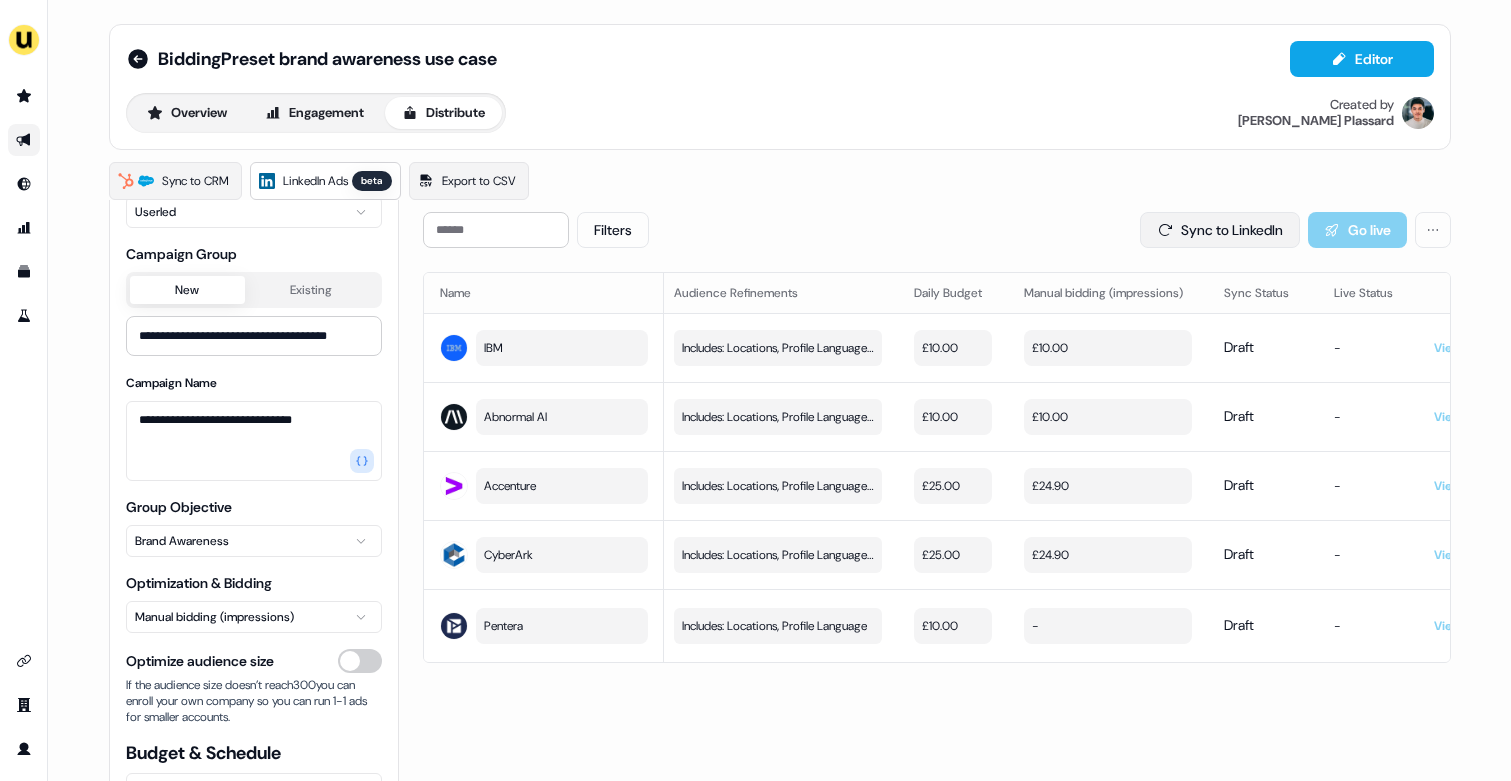 click on "Sync to LinkedIn" at bounding box center [1220, 230] 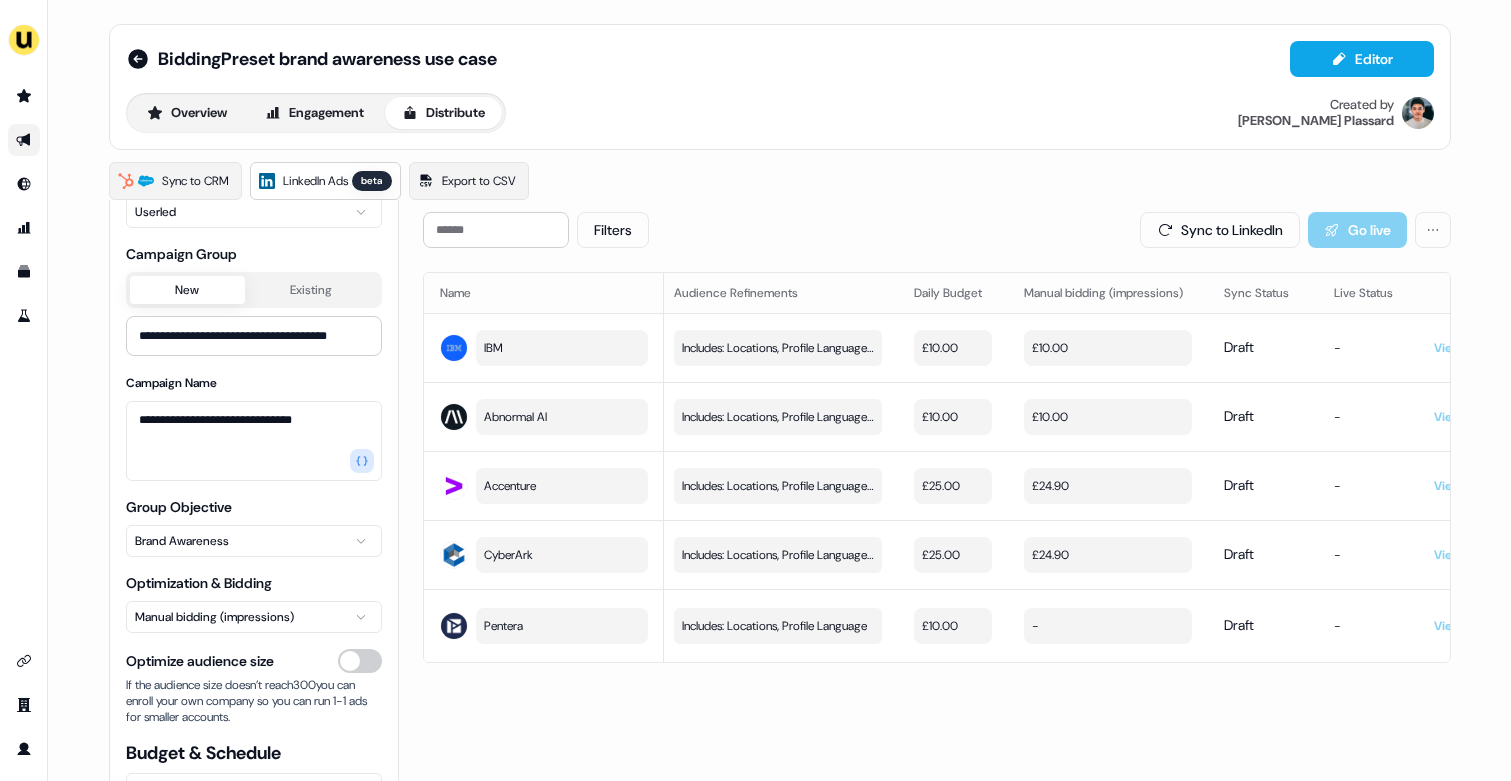 click on "Filters Sync to LinkedIn Go live" at bounding box center (937, 230) 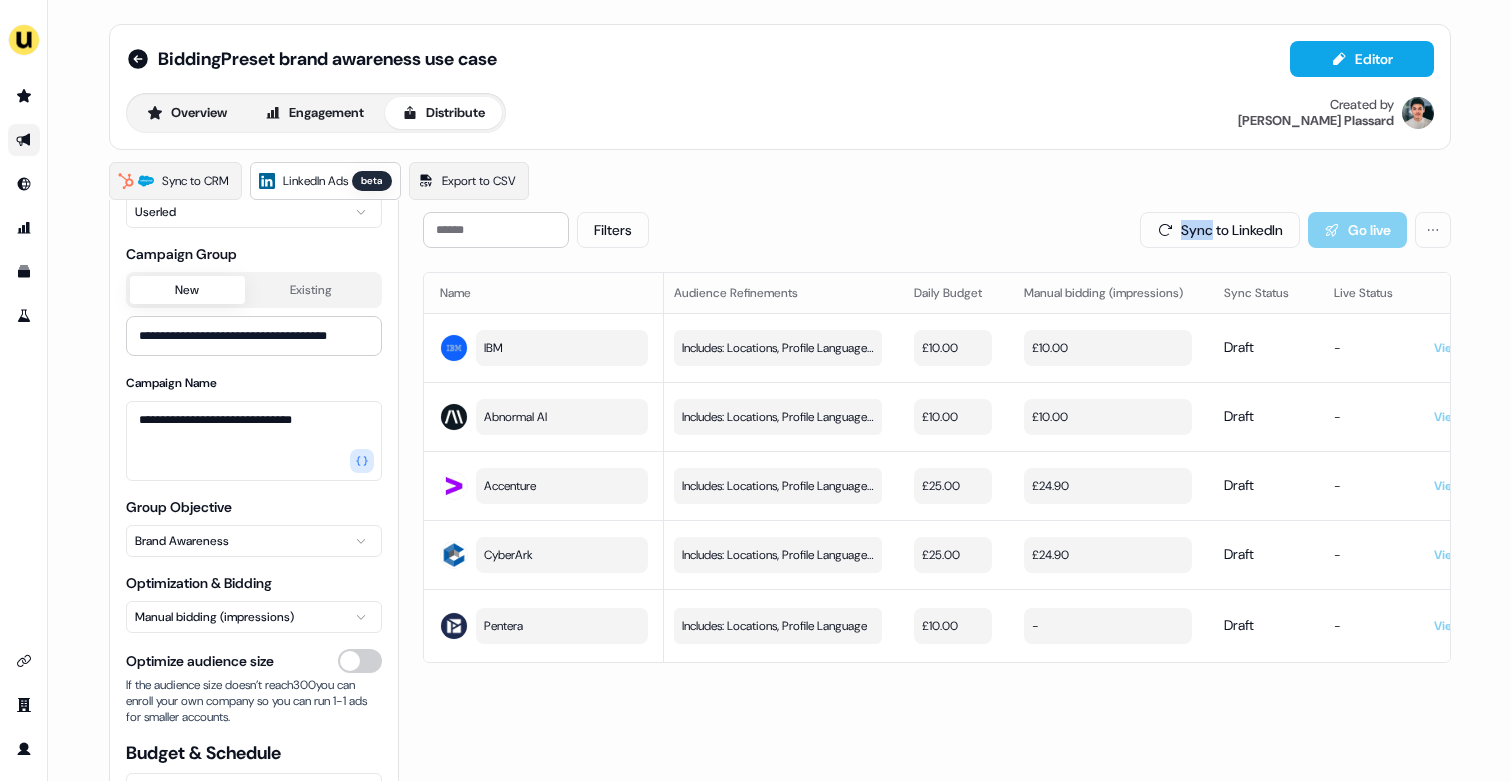 click on "Filters Sync to LinkedIn Go live" at bounding box center (937, 230) 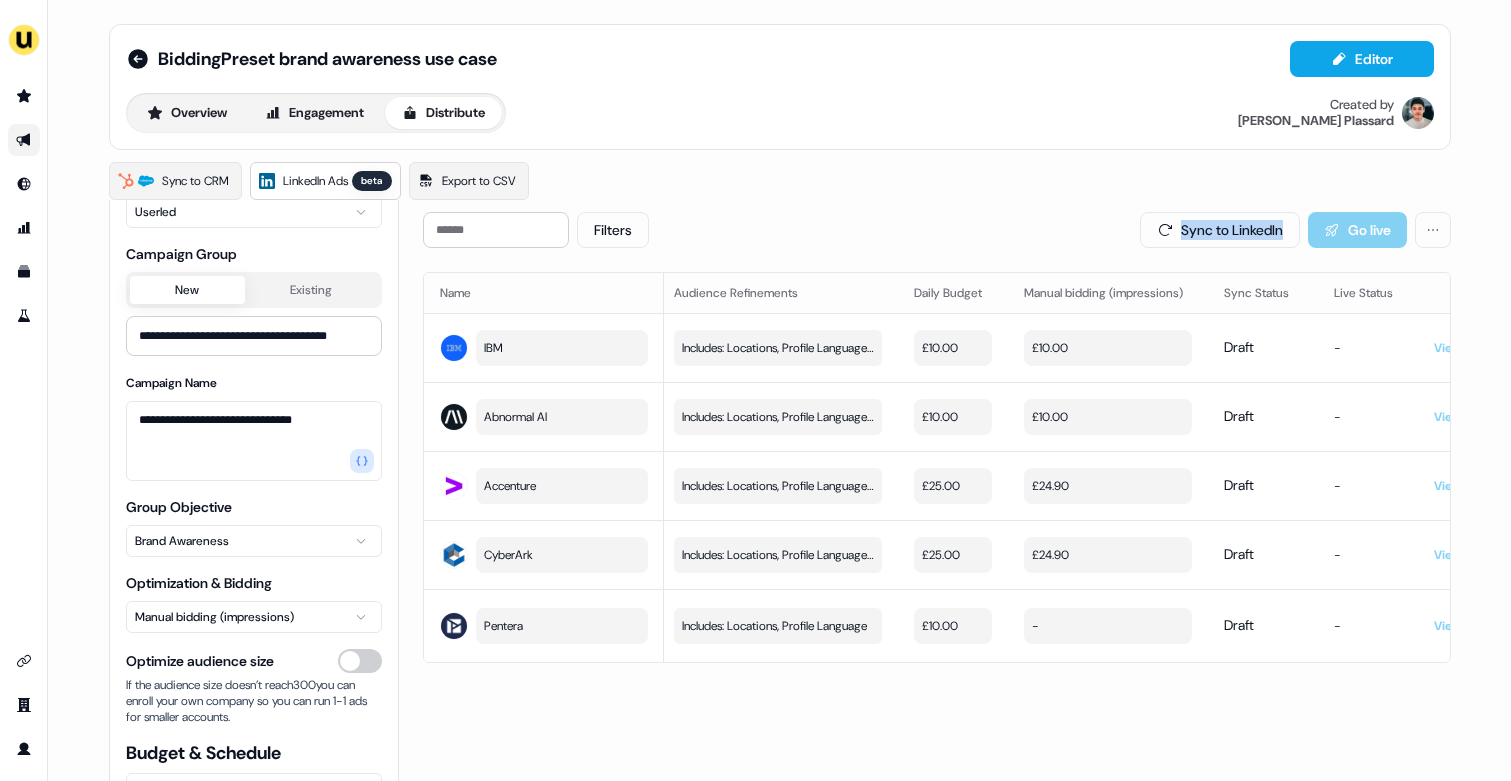 click on "Filters Sync to LinkedIn Go live" at bounding box center [937, 230] 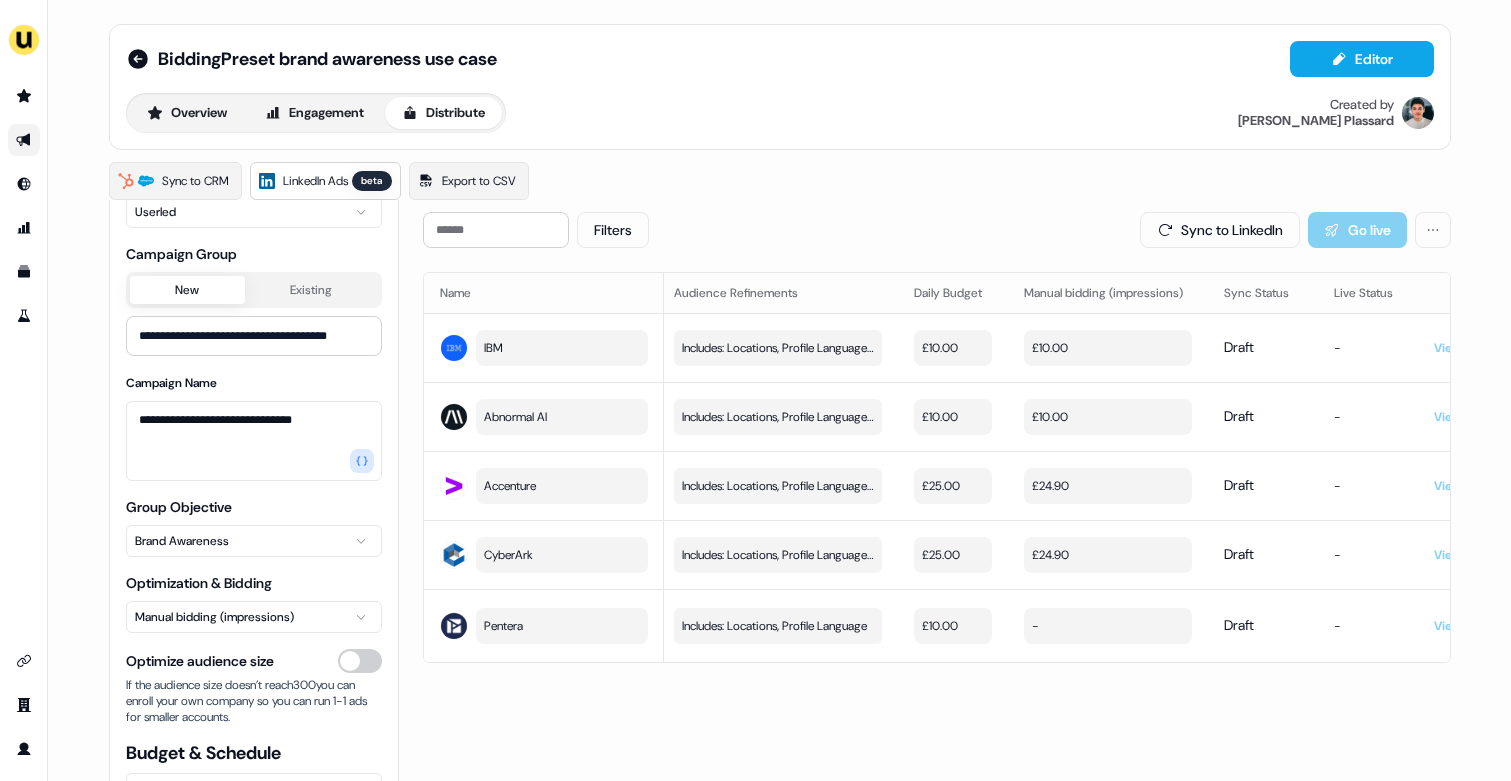 click on "Sync to CRM LinkedIn Ads beta Export to CSV" at bounding box center [780, 181] 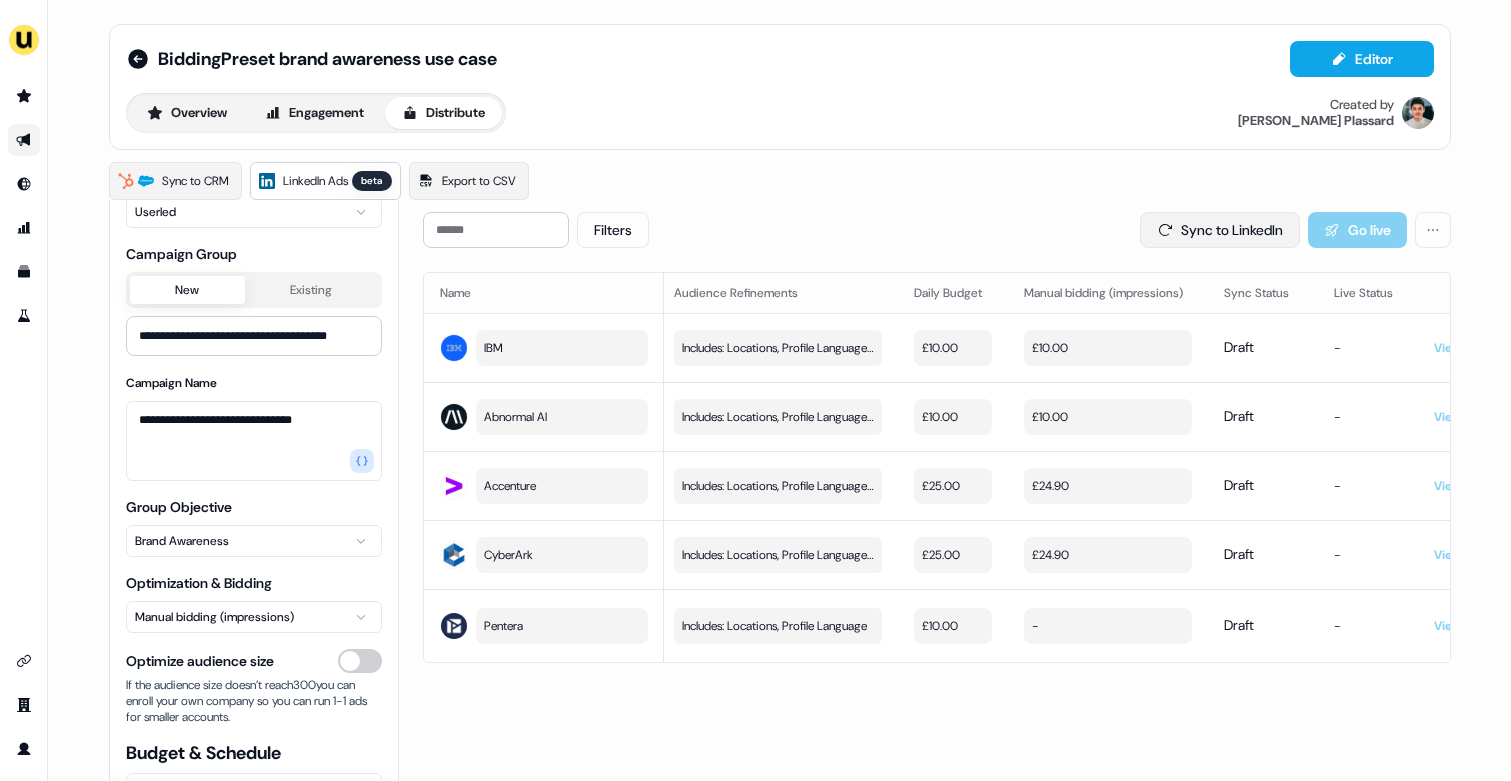 click on "Sync to LinkedIn" at bounding box center (1220, 230) 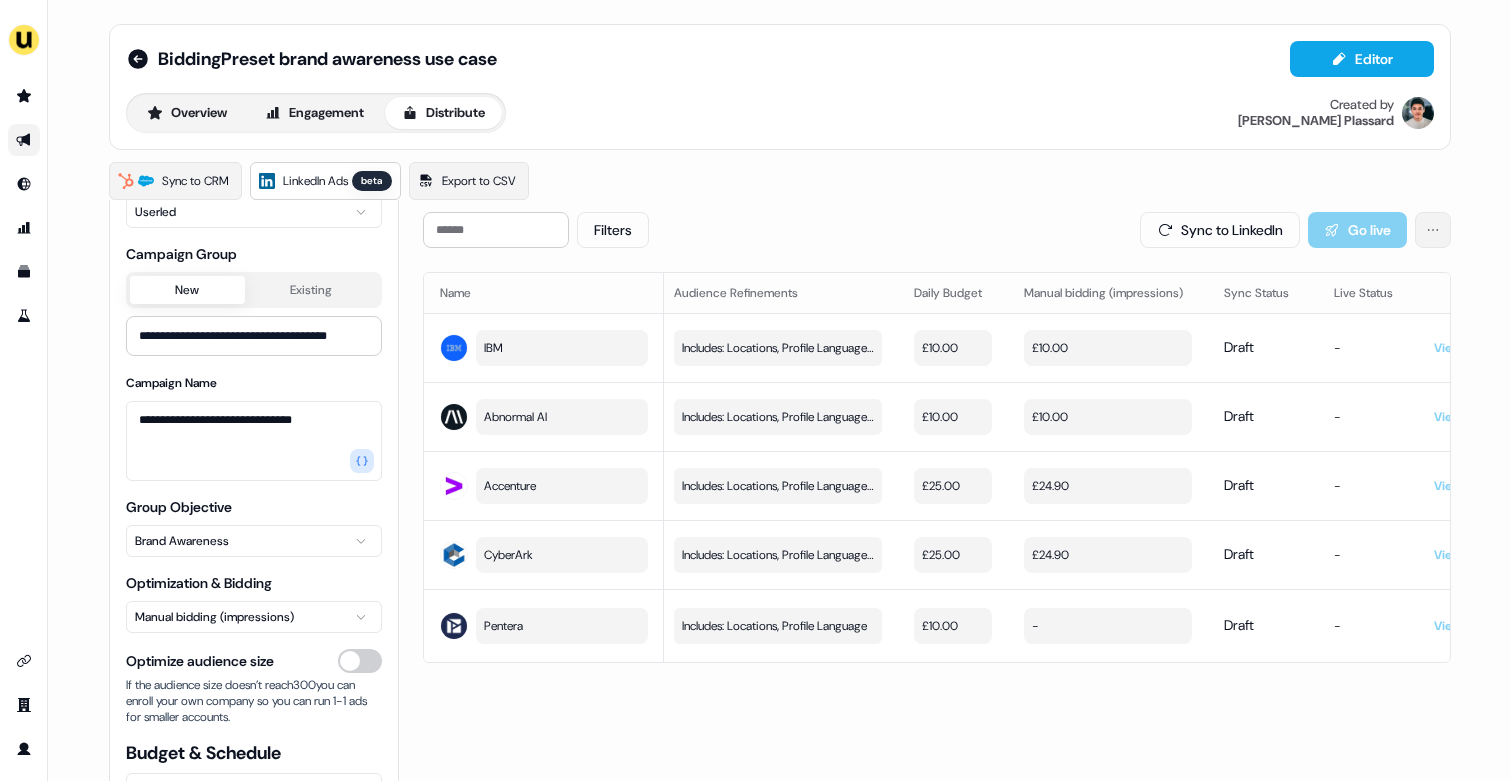 click on "**********" at bounding box center [755, 390] 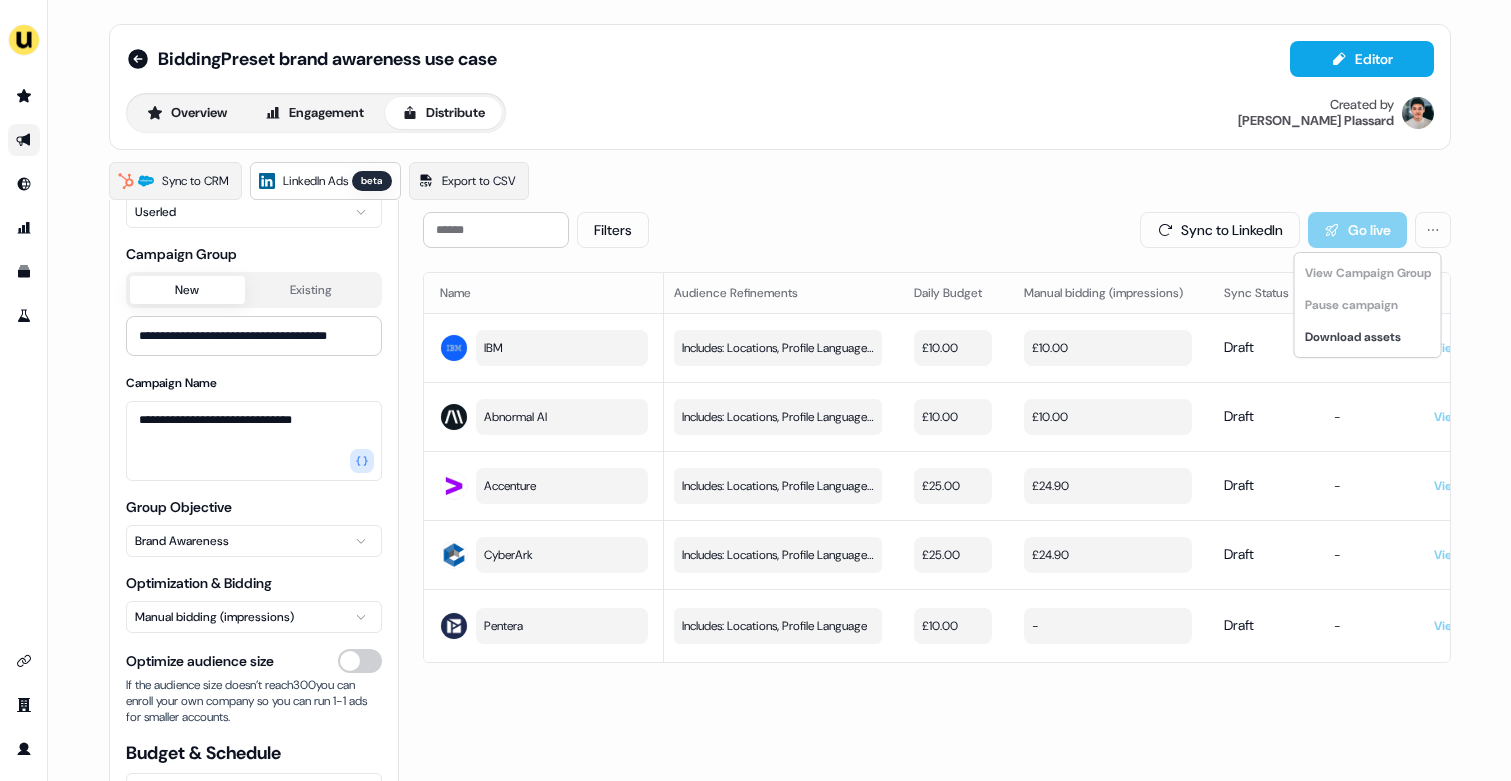 click on "**********" at bounding box center (755, 390) 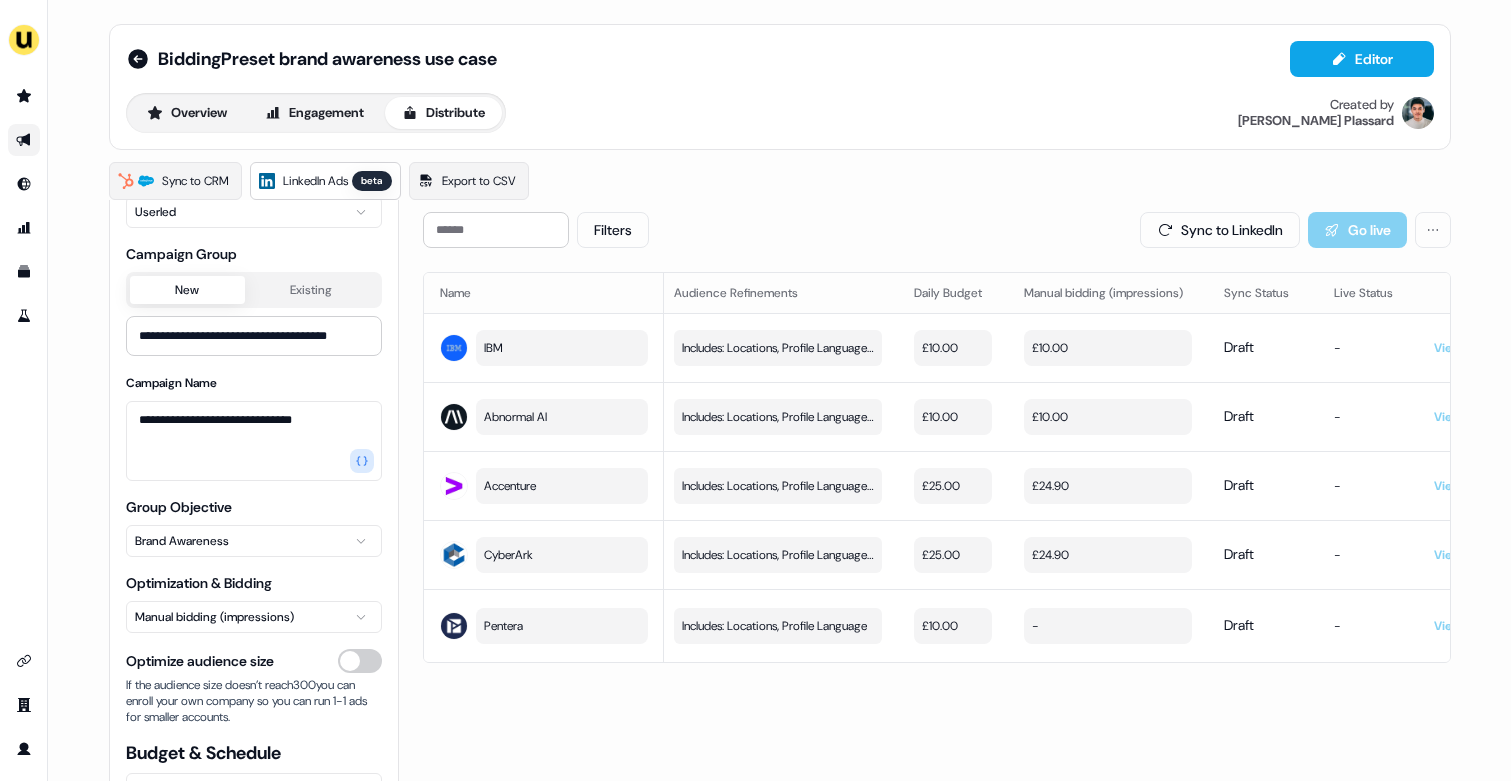 type 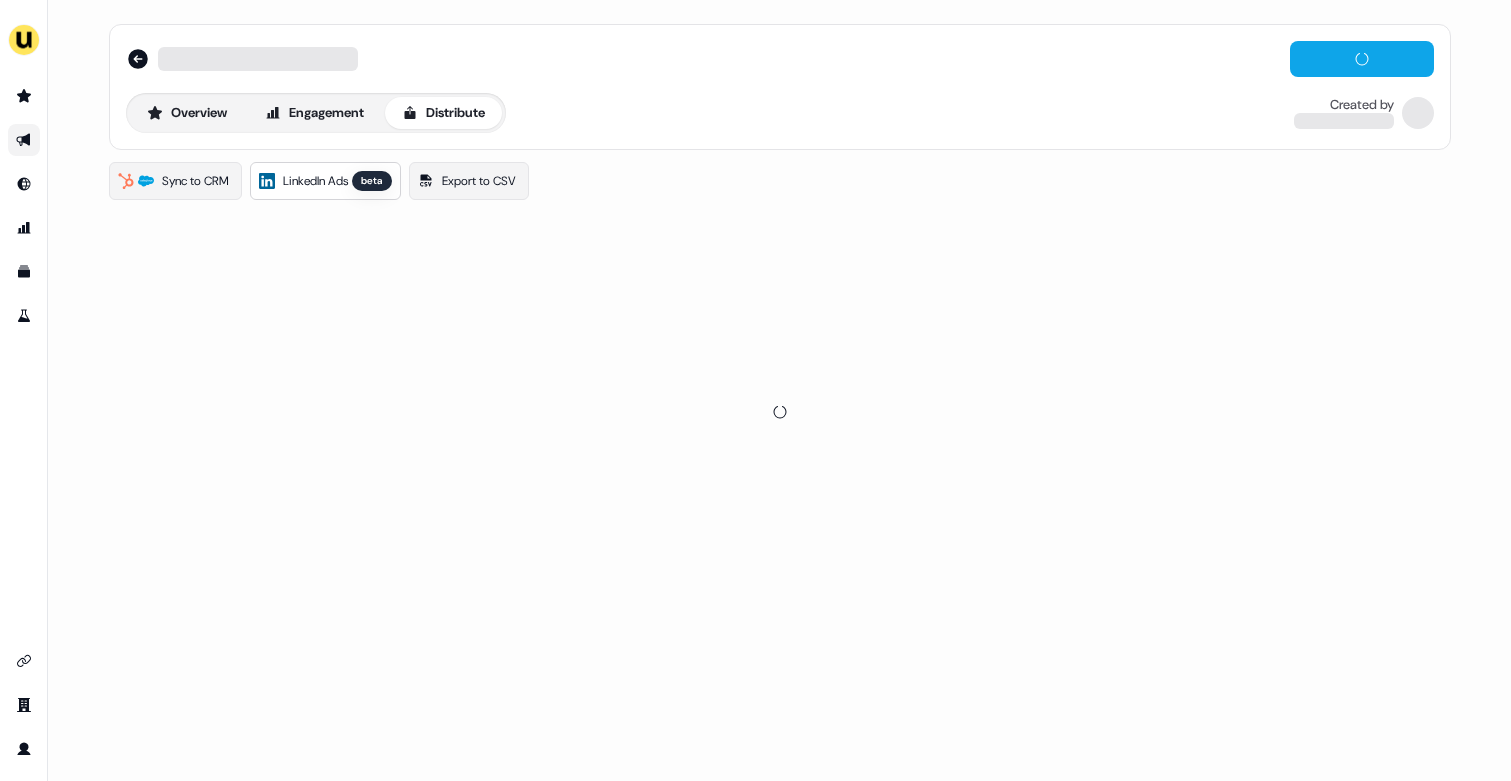 scroll, scrollTop: 0, scrollLeft: 0, axis: both 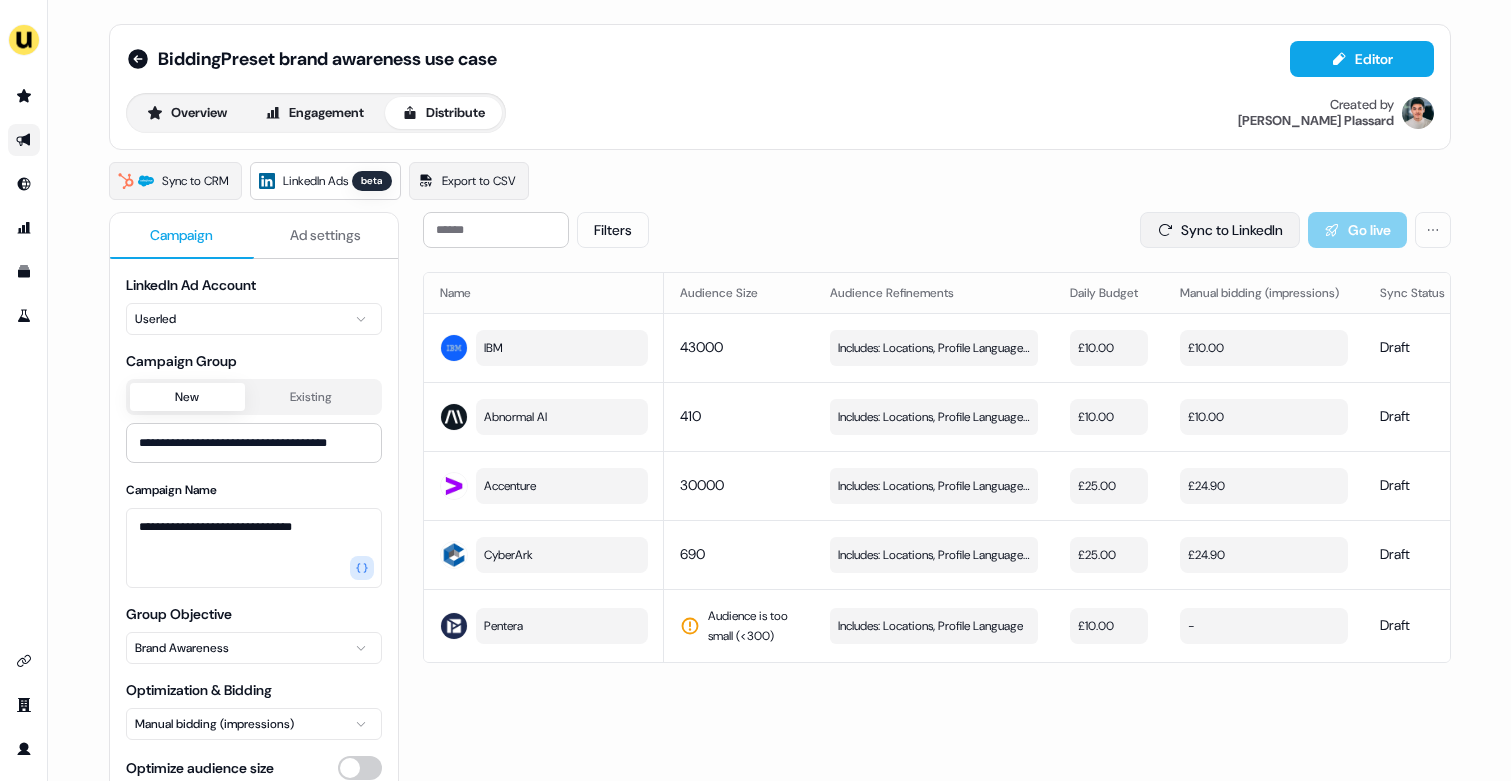 click on "Sync to LinkedIn" at bounding box center (1220, 230) 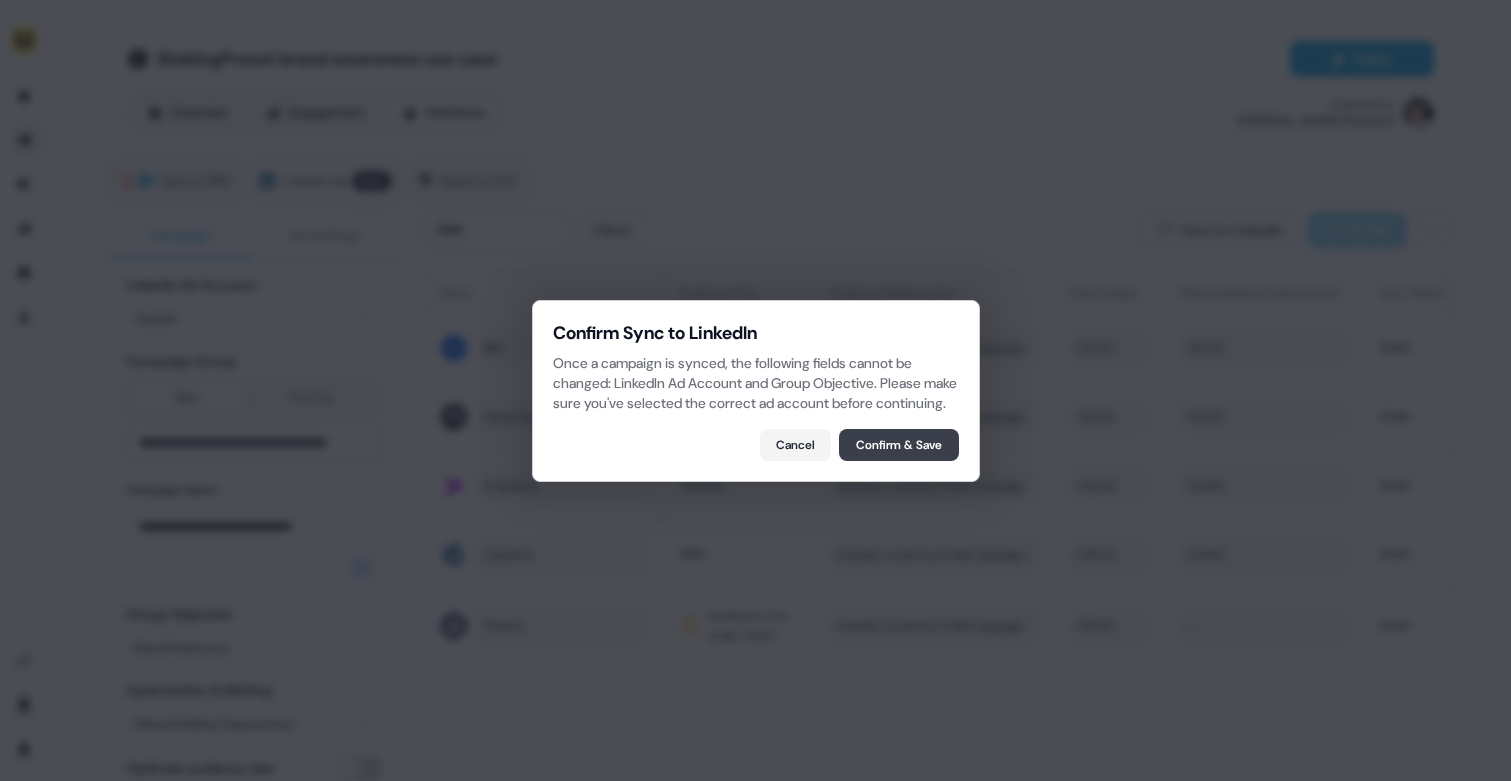 click on "Confirm & Save" at bounding box center [899, 445] 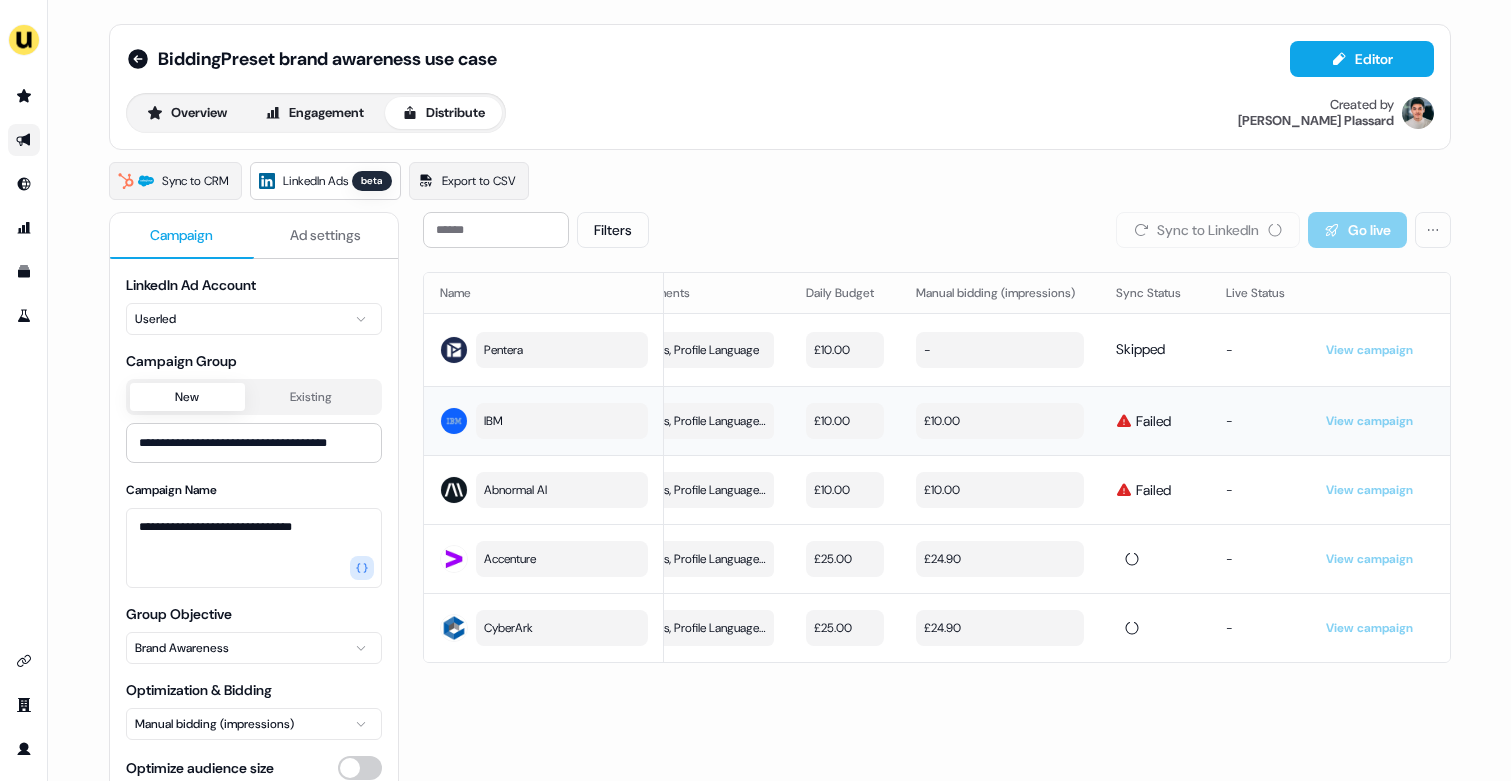 scroll, scrollTop: 0, scrollLeft: 194, axis: horizontal 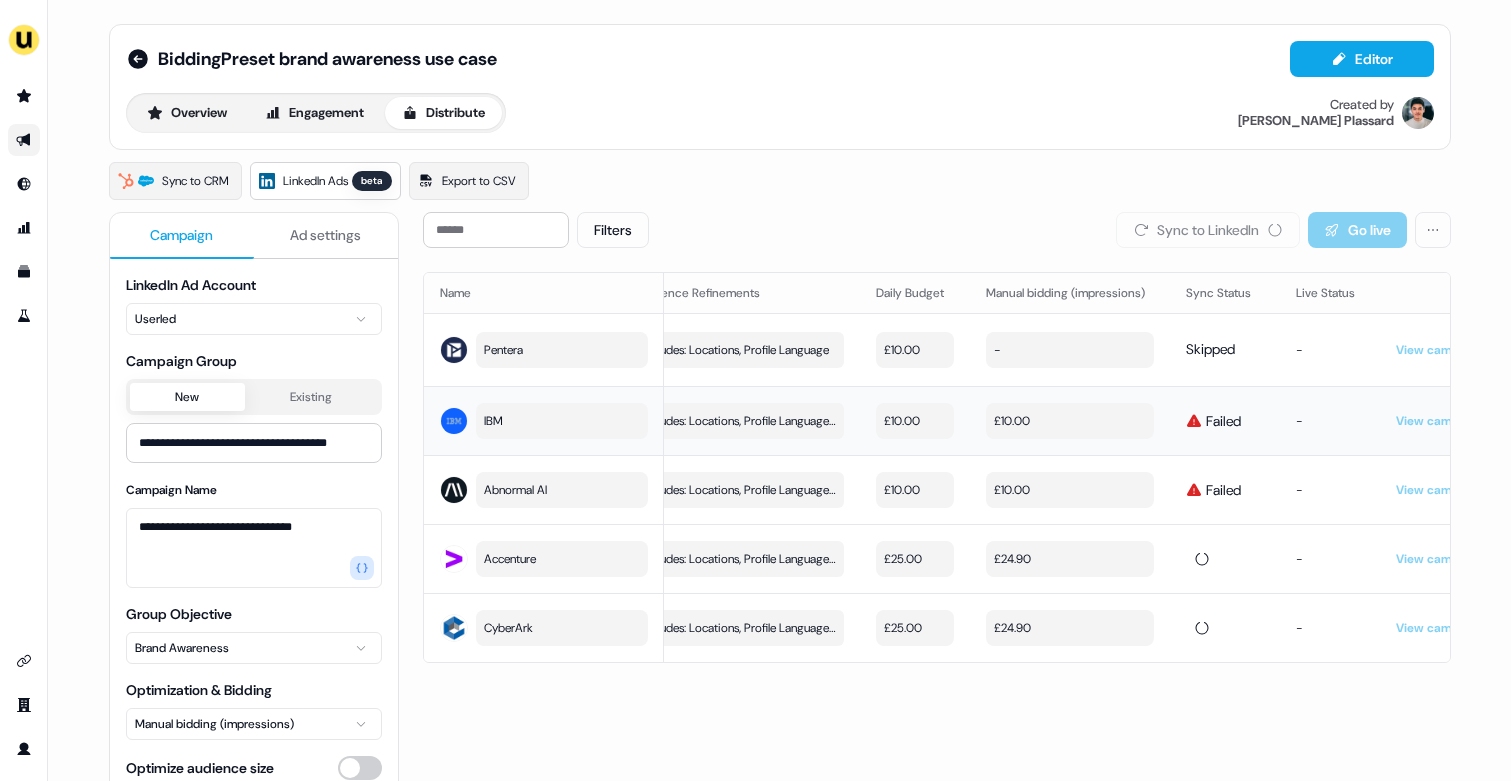 click on "£10.00" at bounding box center (1070, 421) 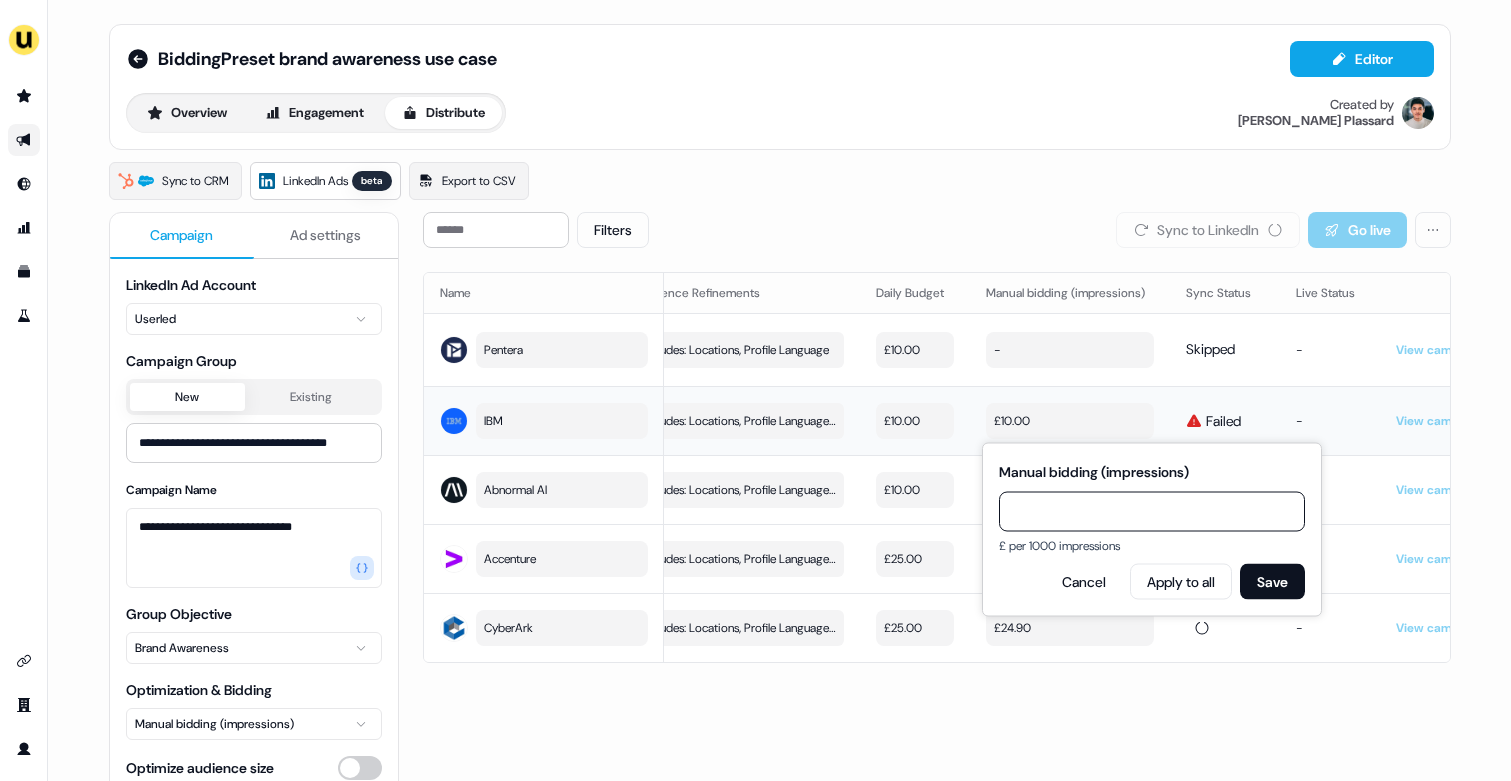 type on "*" 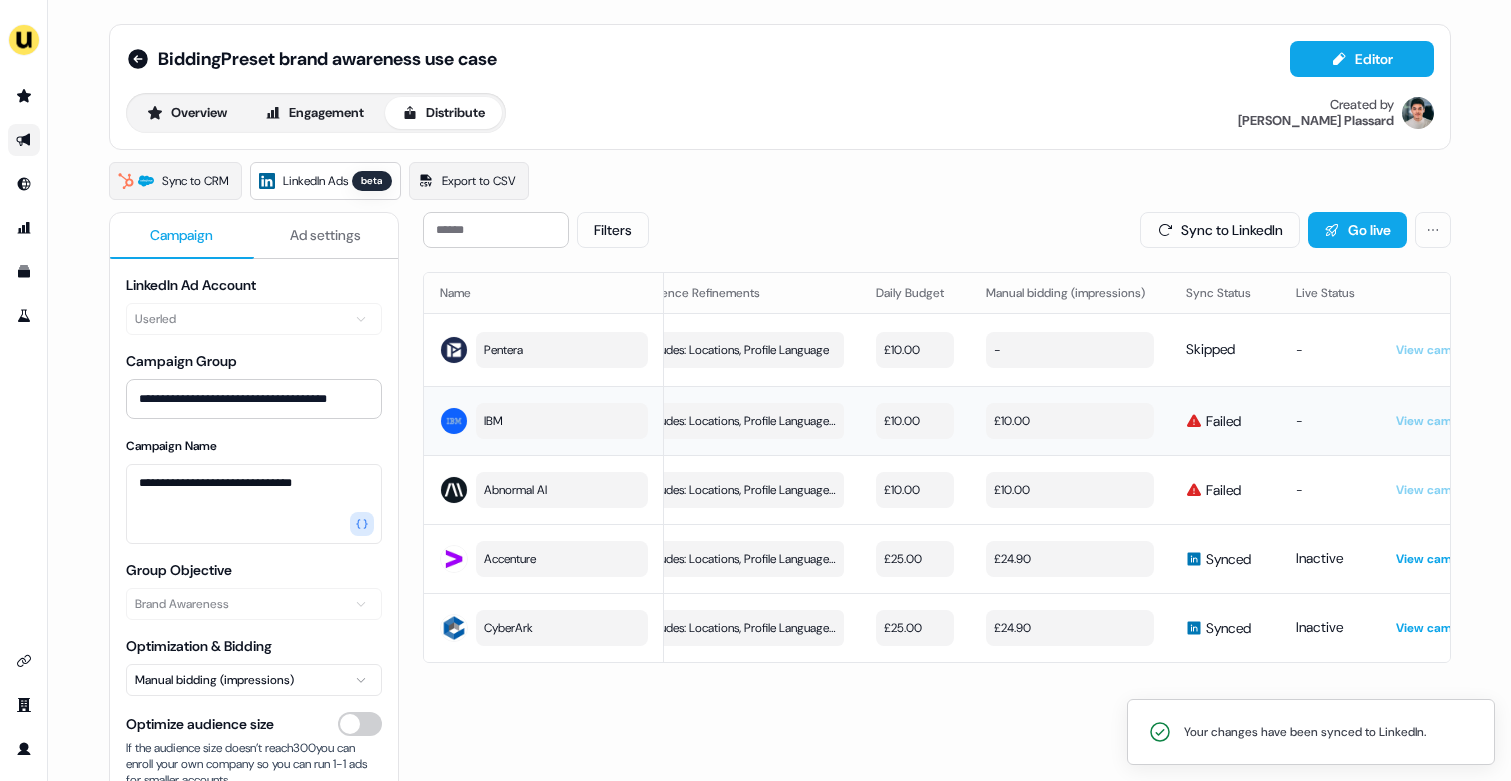 click on "£10.00" at bounding box center (1070, 421) 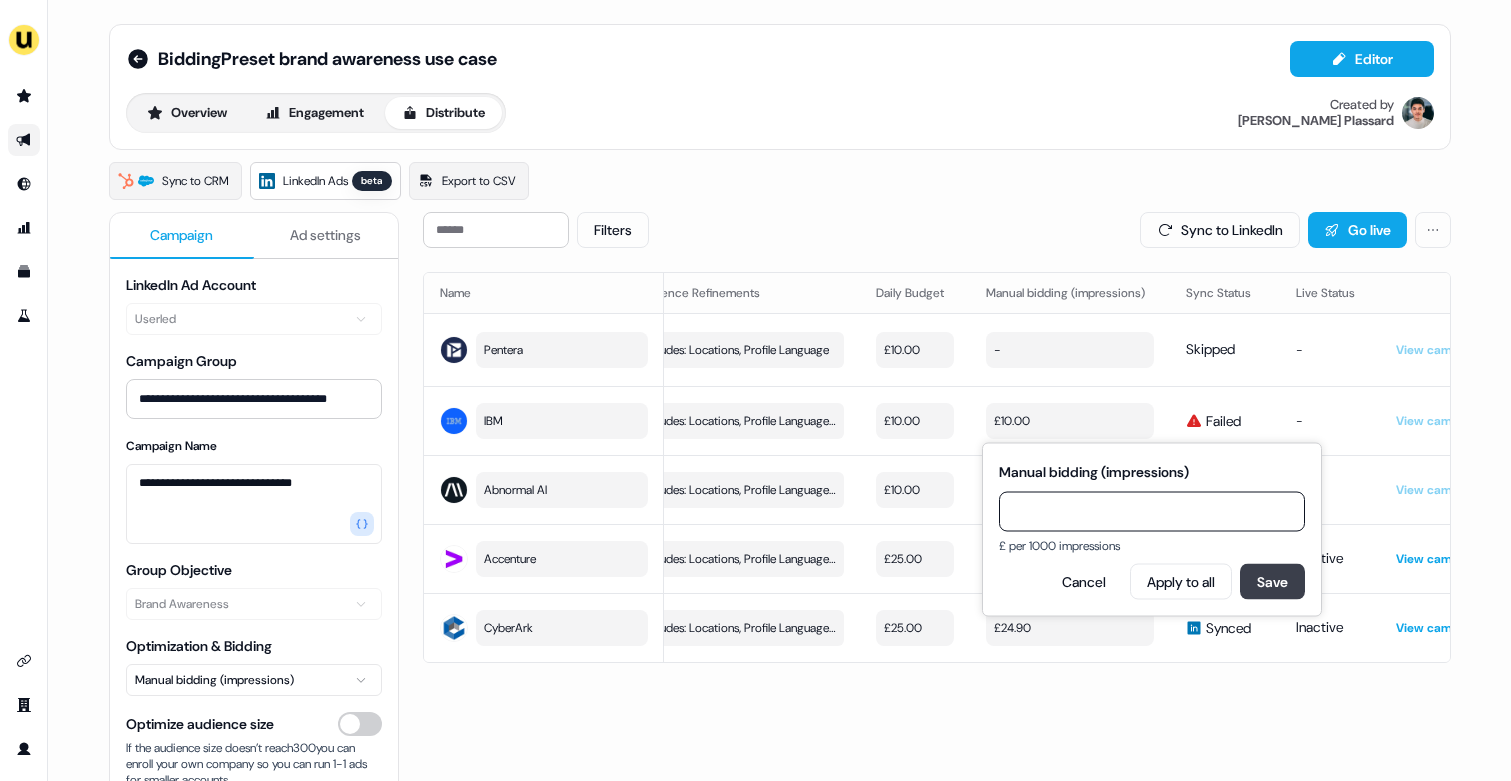 type on "***" 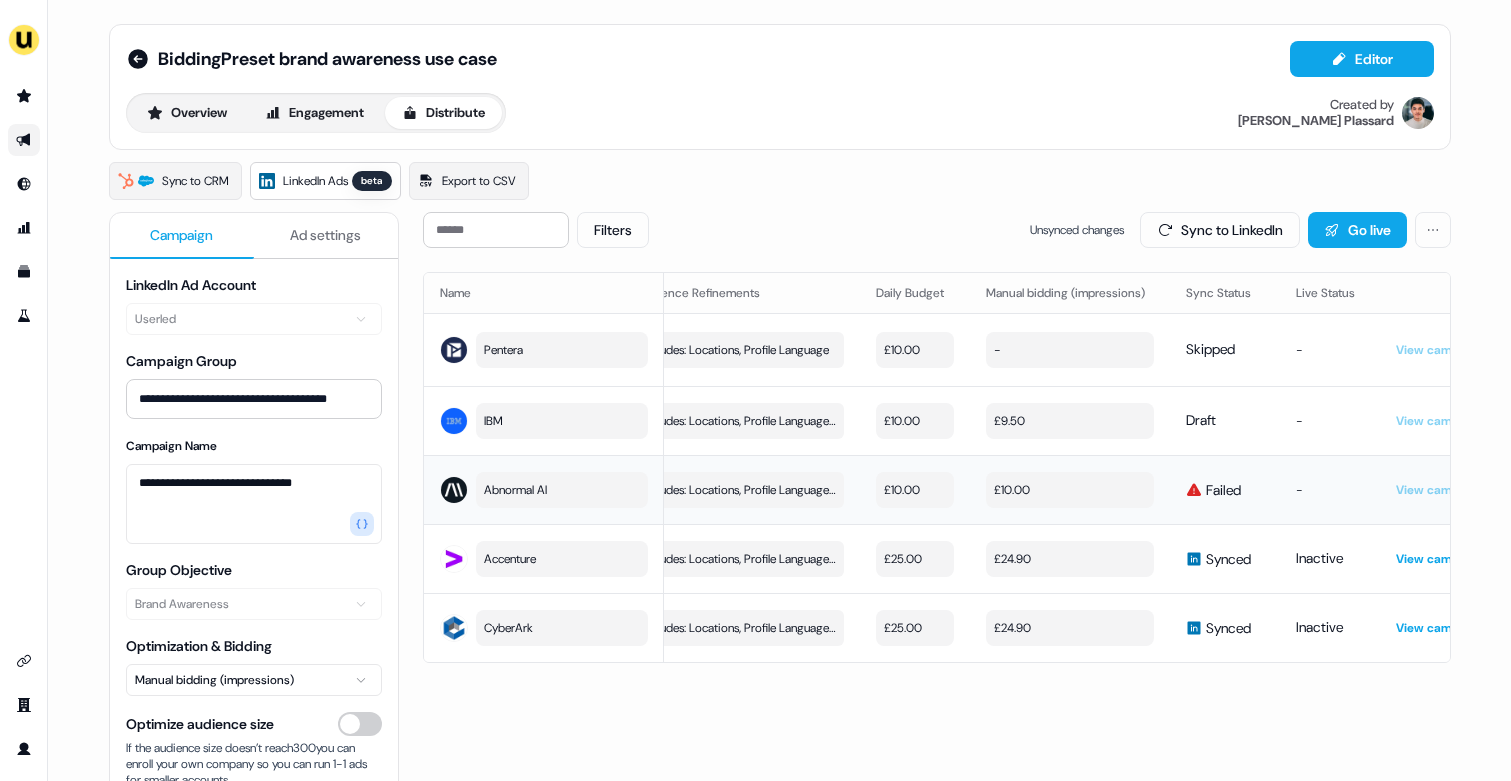 click on "£10.00" at bounding box center [1070, 490] 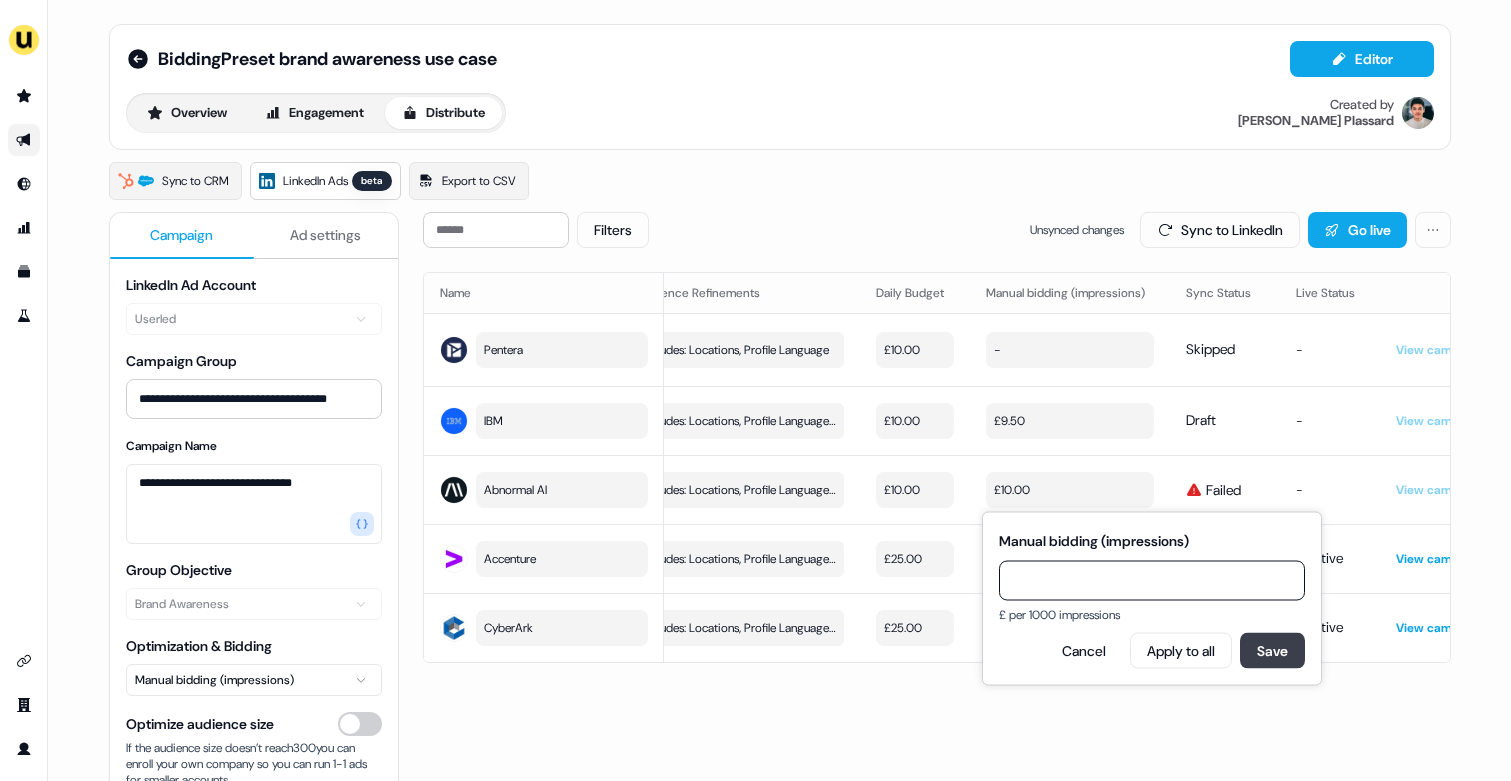 type on "***" 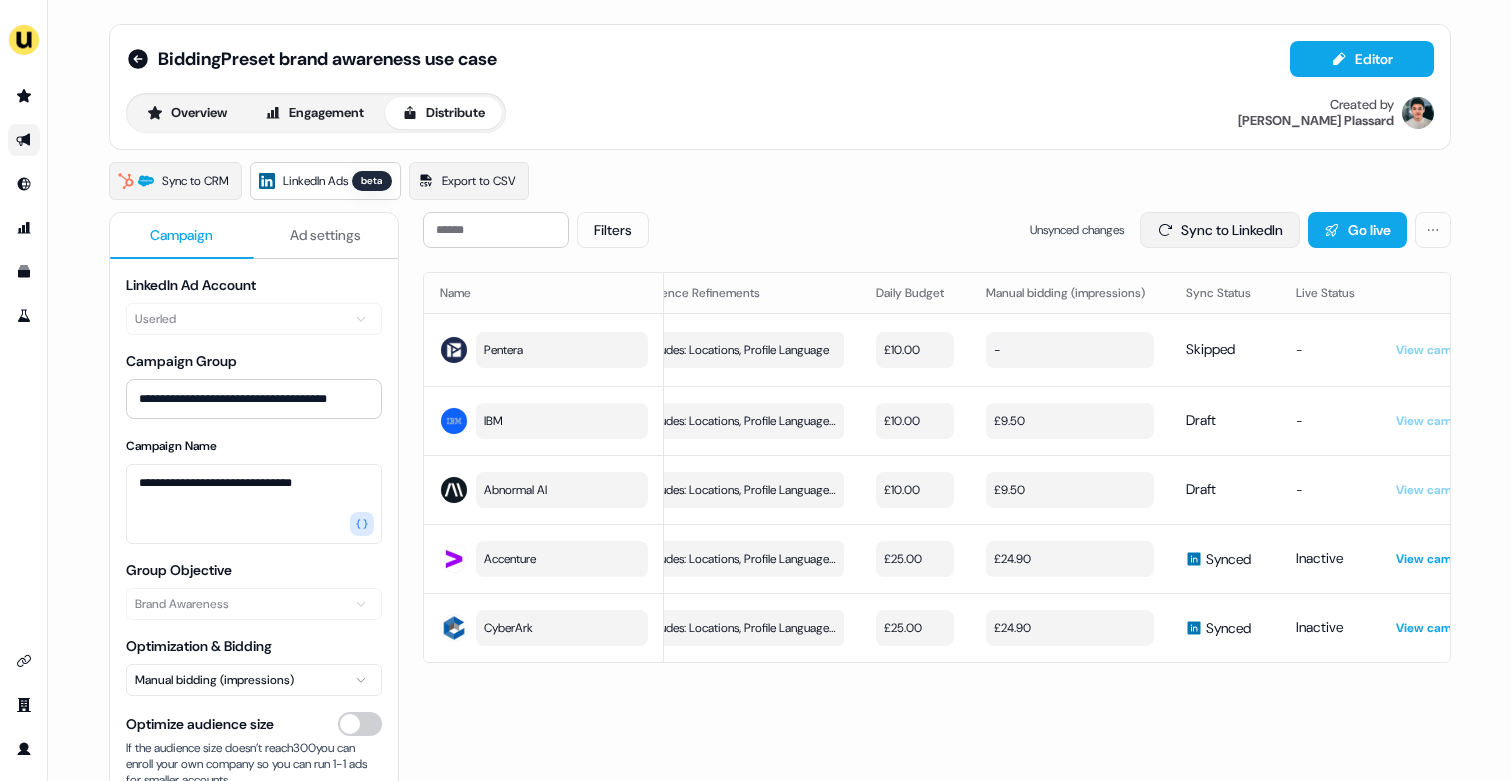 click on "Sync to LinkedIn" at bounding box center [1220, 230] 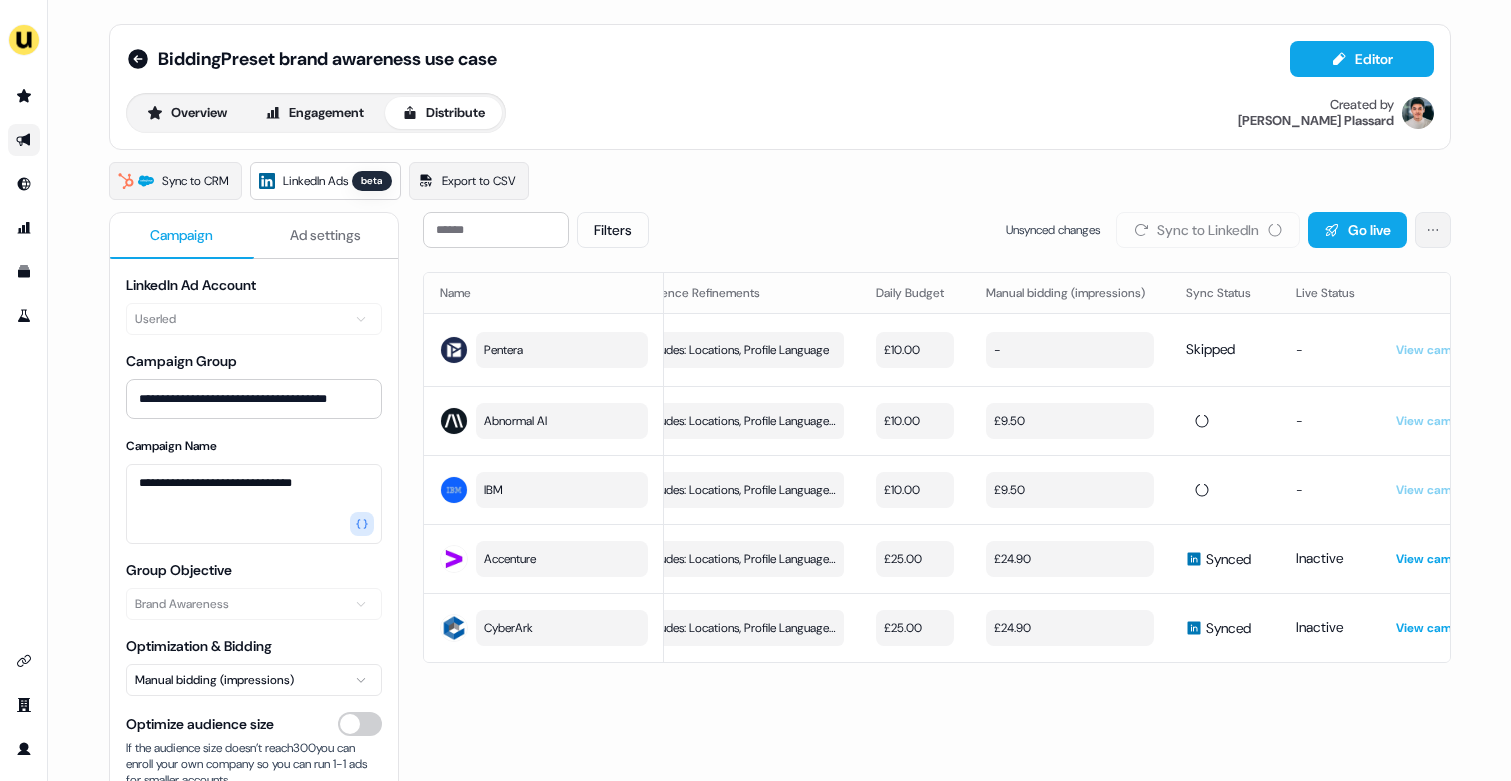 click on "**********" at bounding box center [755, 390] 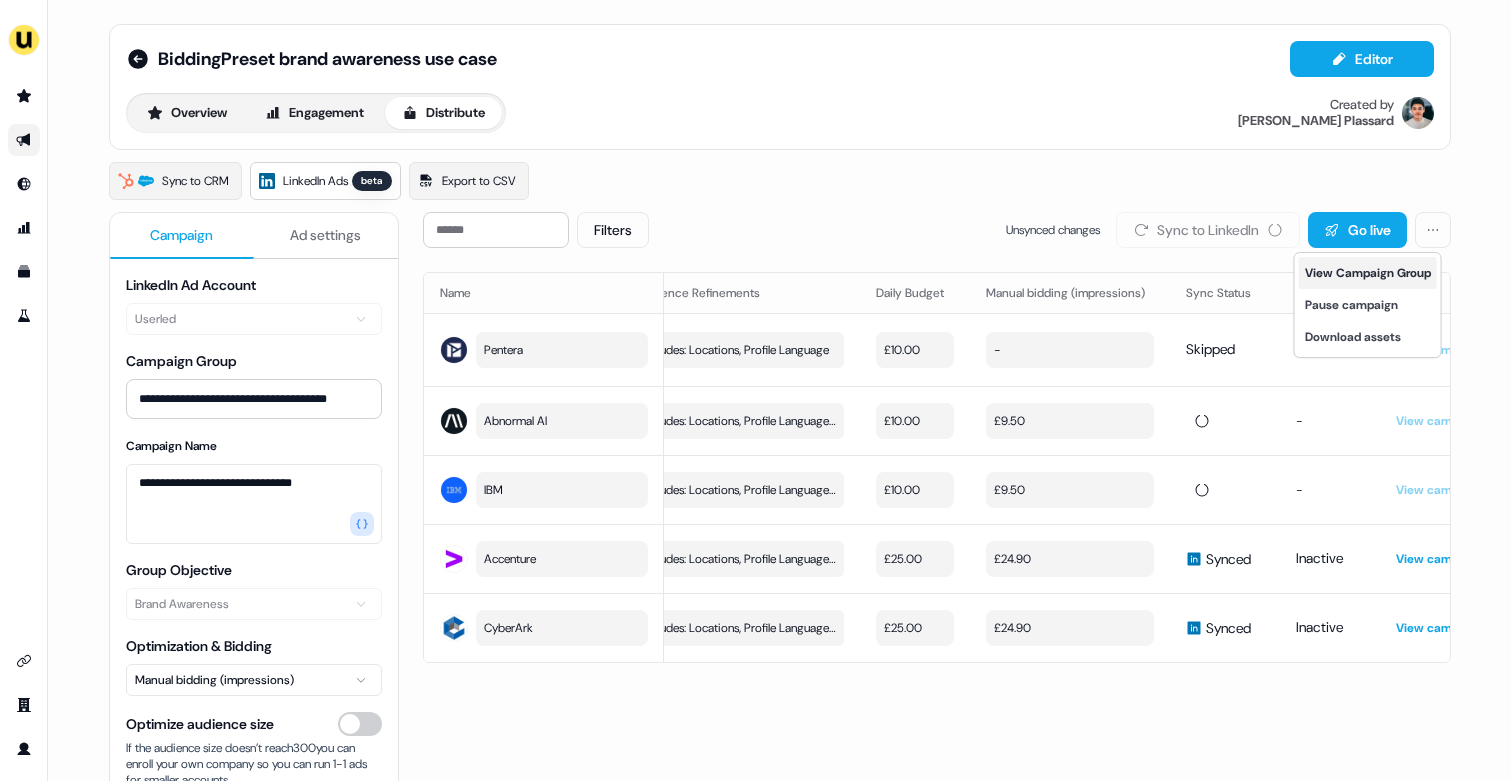 click on "View Campaign Group" at bounding box center [1368, 273] 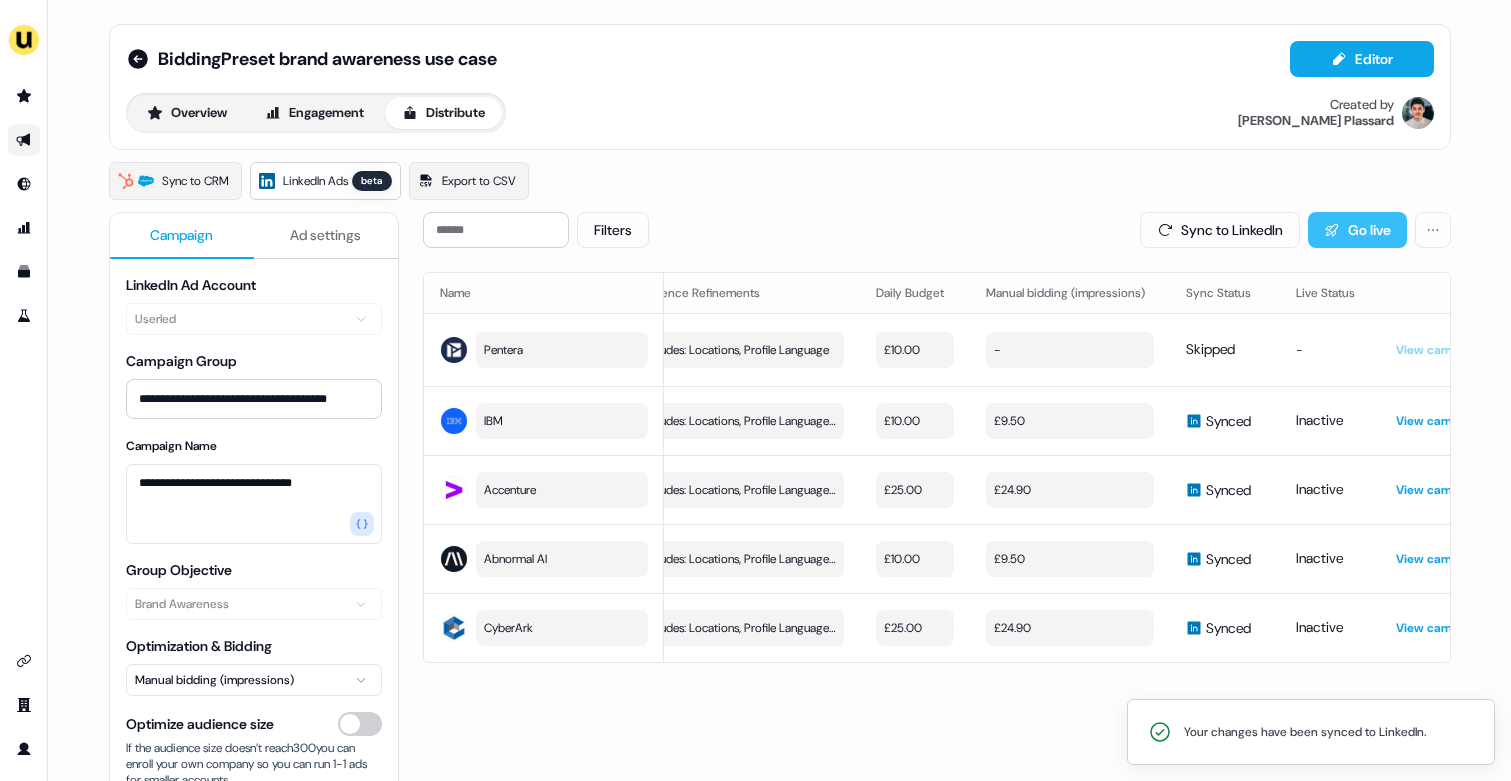click on "Go live" at bounding box center (1357, 230) 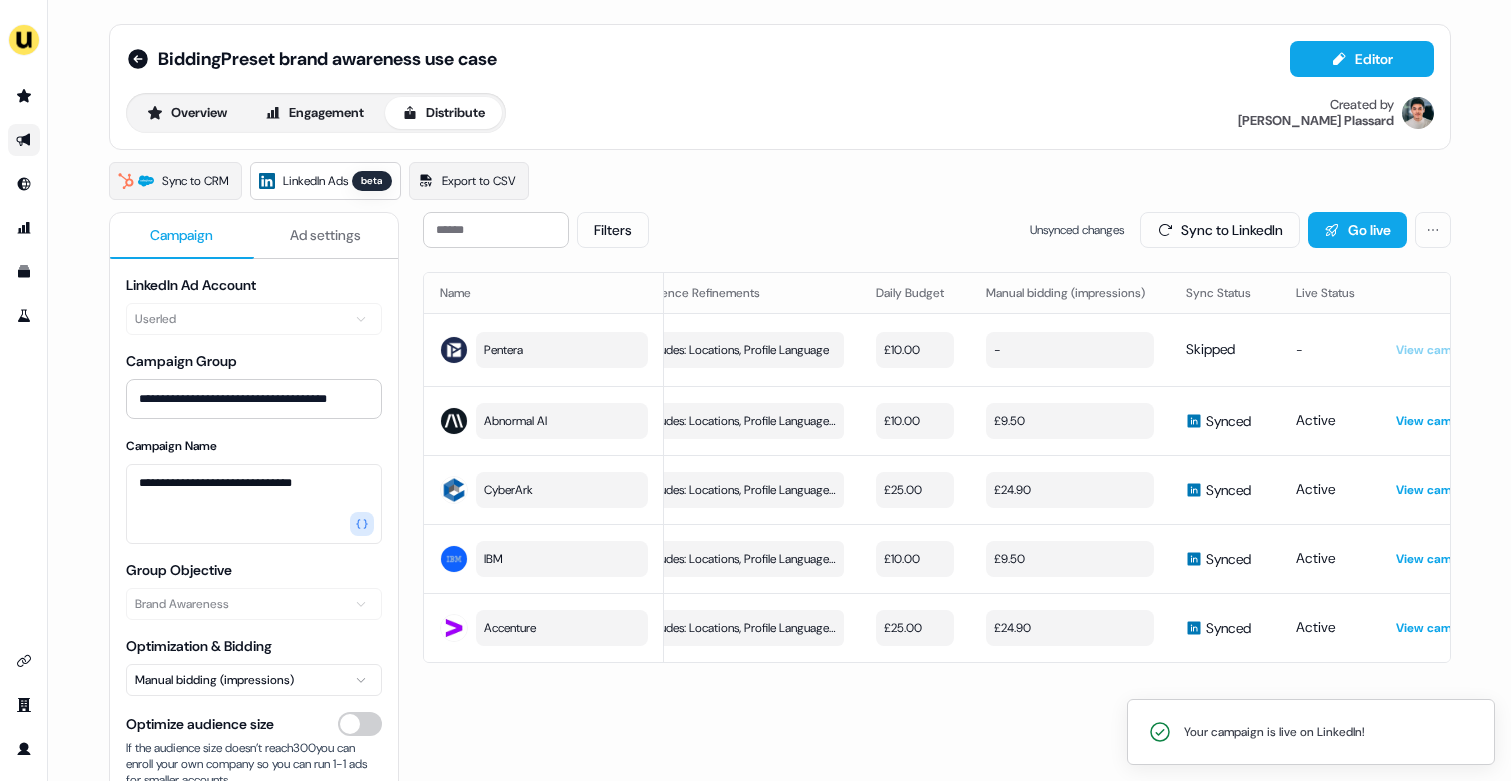 scroll, scrollTop: 63, scrollLeft: 0, axis: vertical 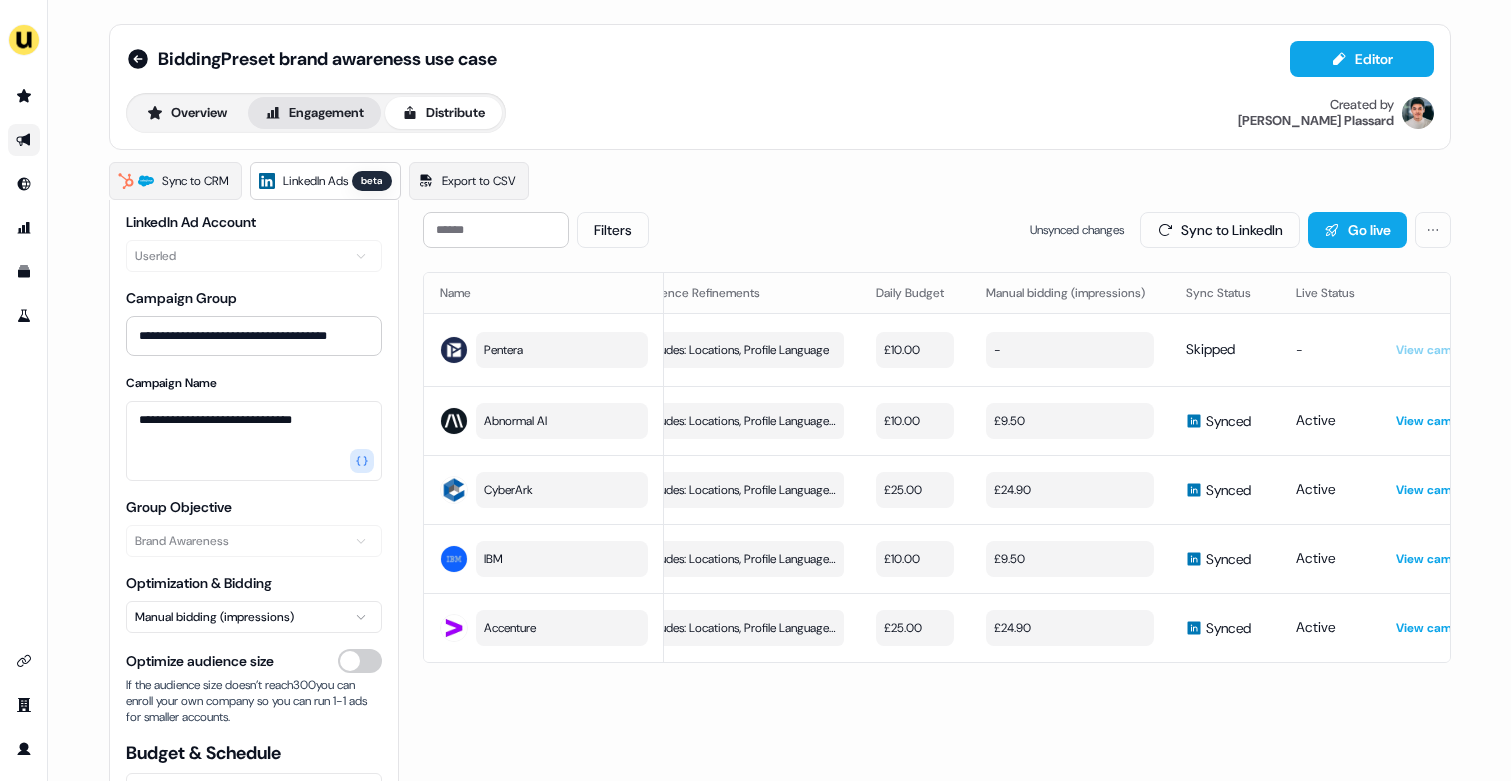 click on "Engagement" at bounding box center [314, 113] 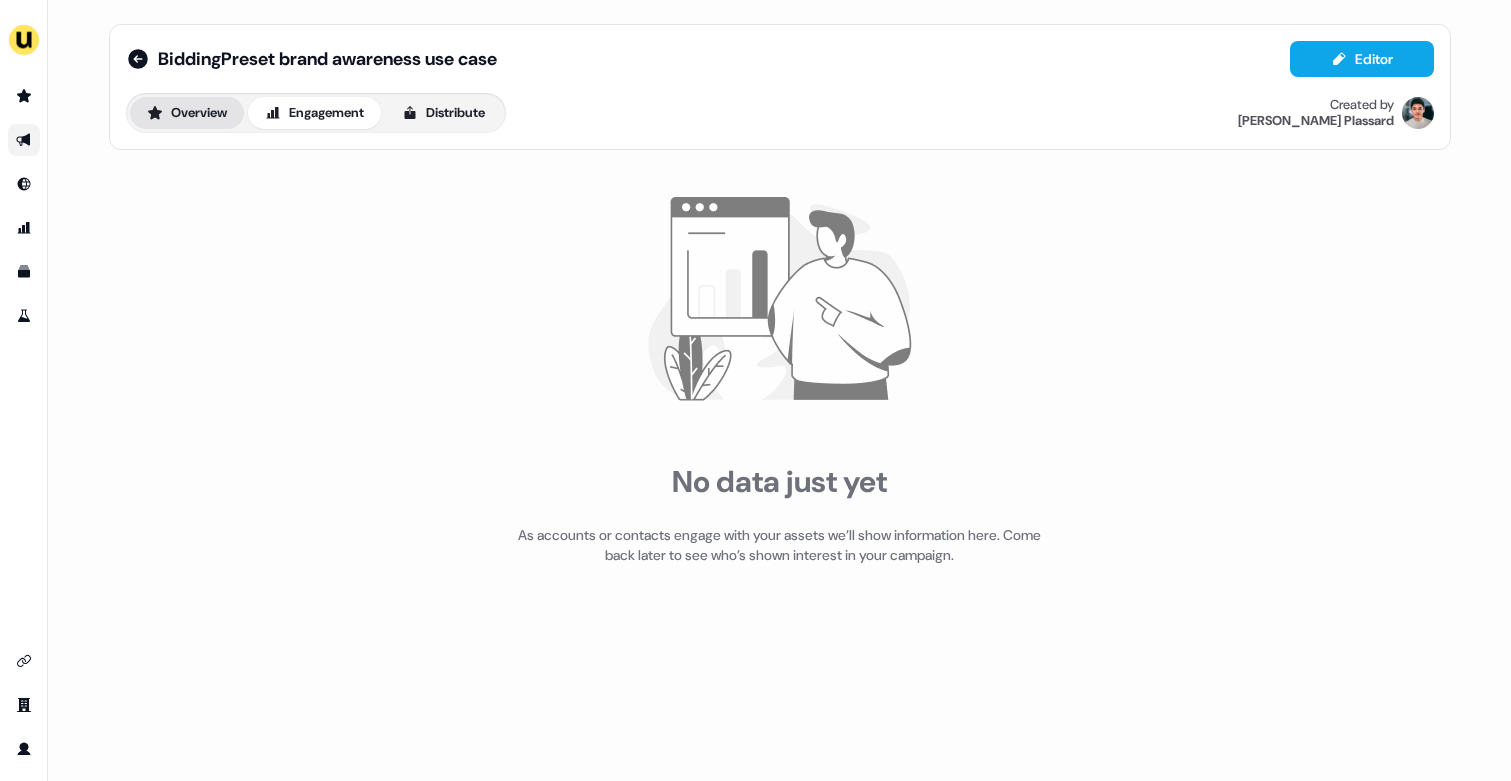 click on "Overview" at bounding box center [187, 113] 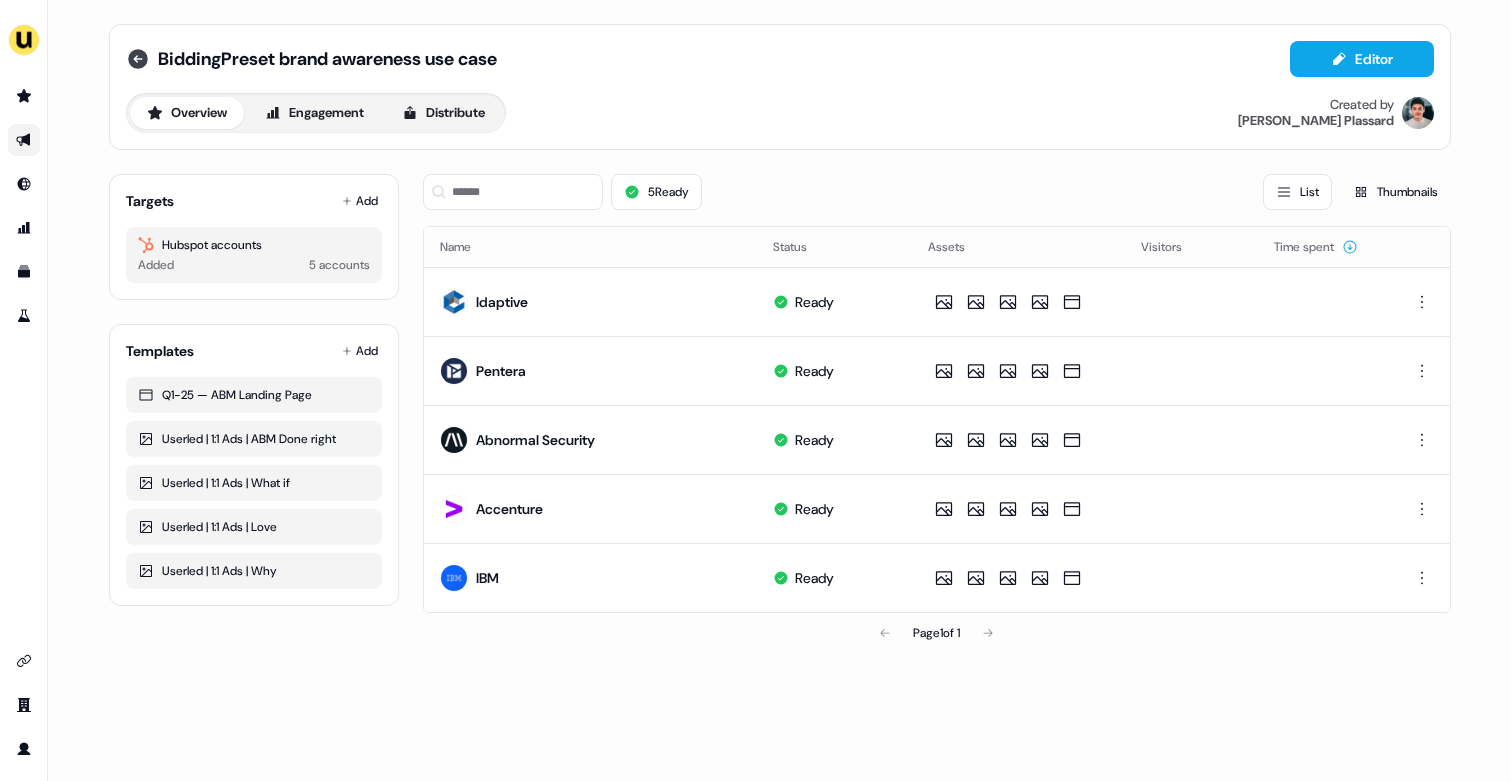 click 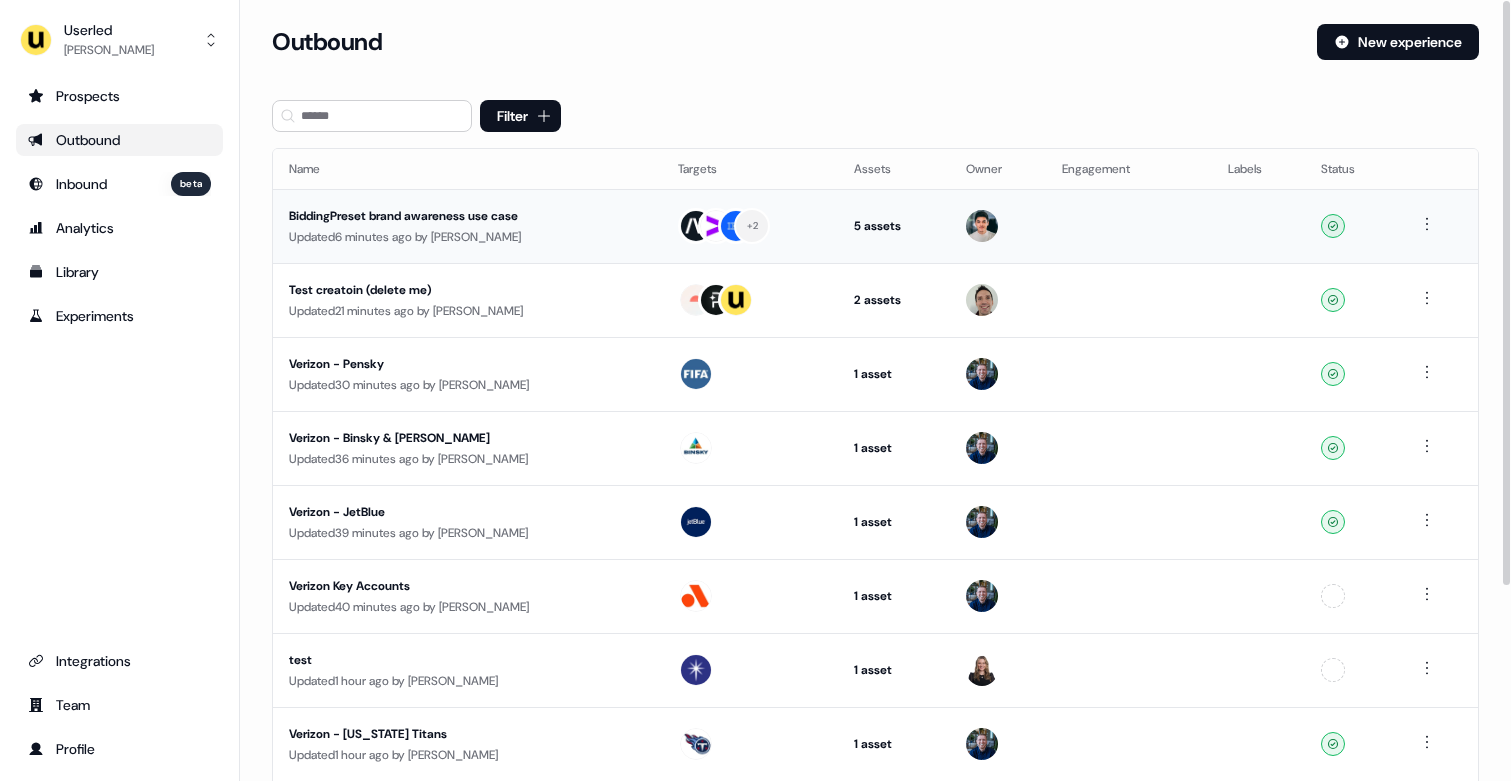 click on "BiddingPreset brand awareness use case Updated  6 minutes ago   by   Vincent Plassard" at bounding box center (467, 226) 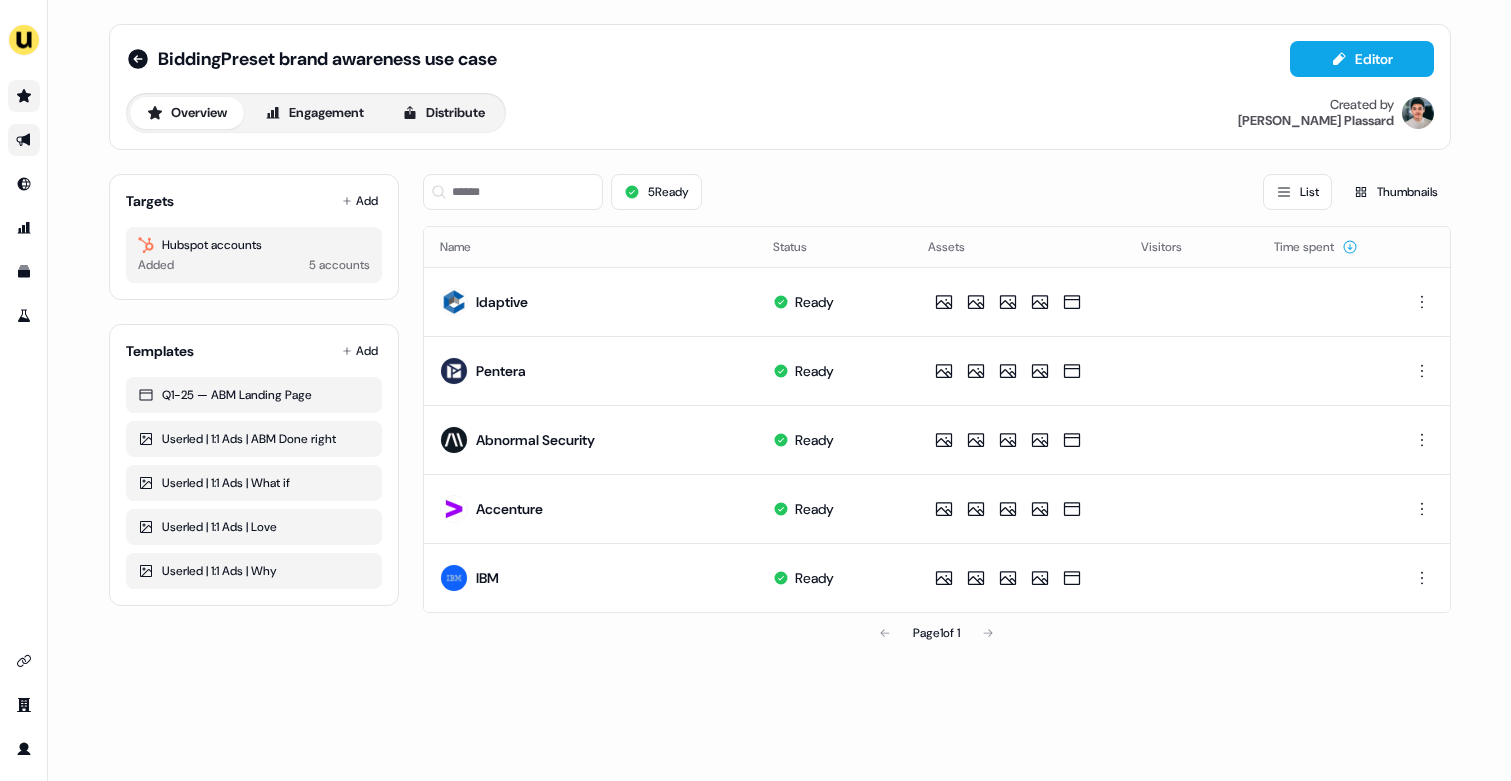 click 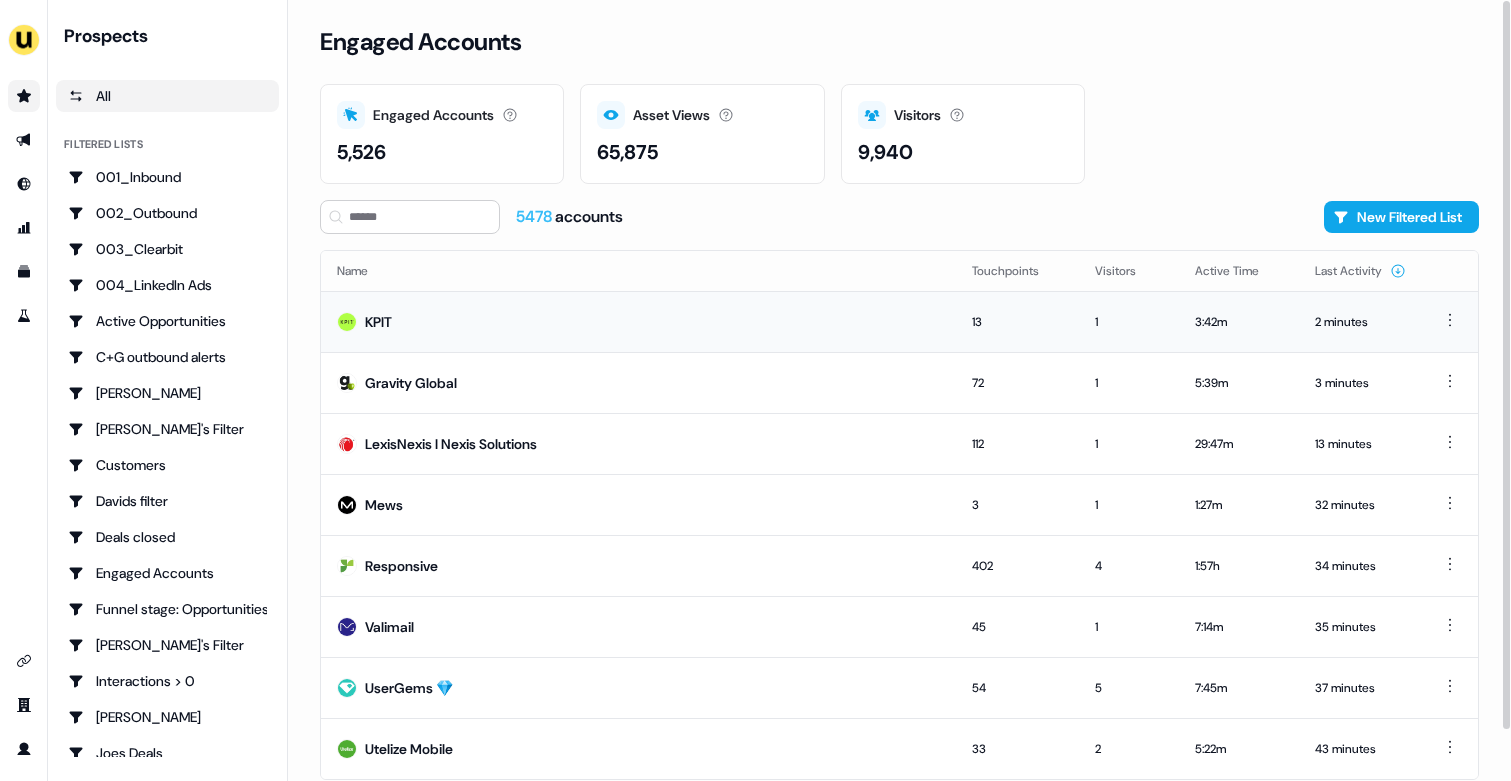 click on "KPIT" at bounding box center [638, 321] 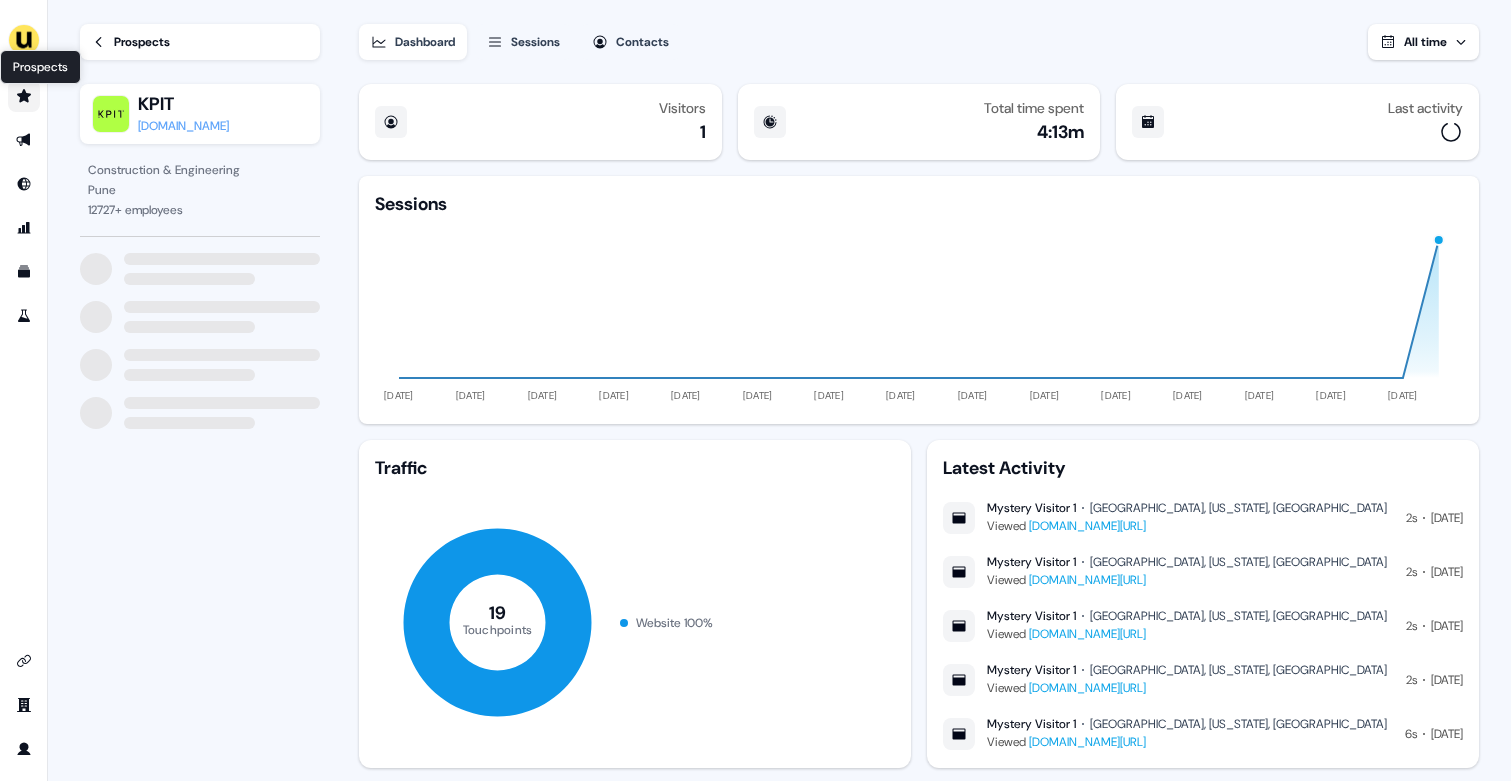 click 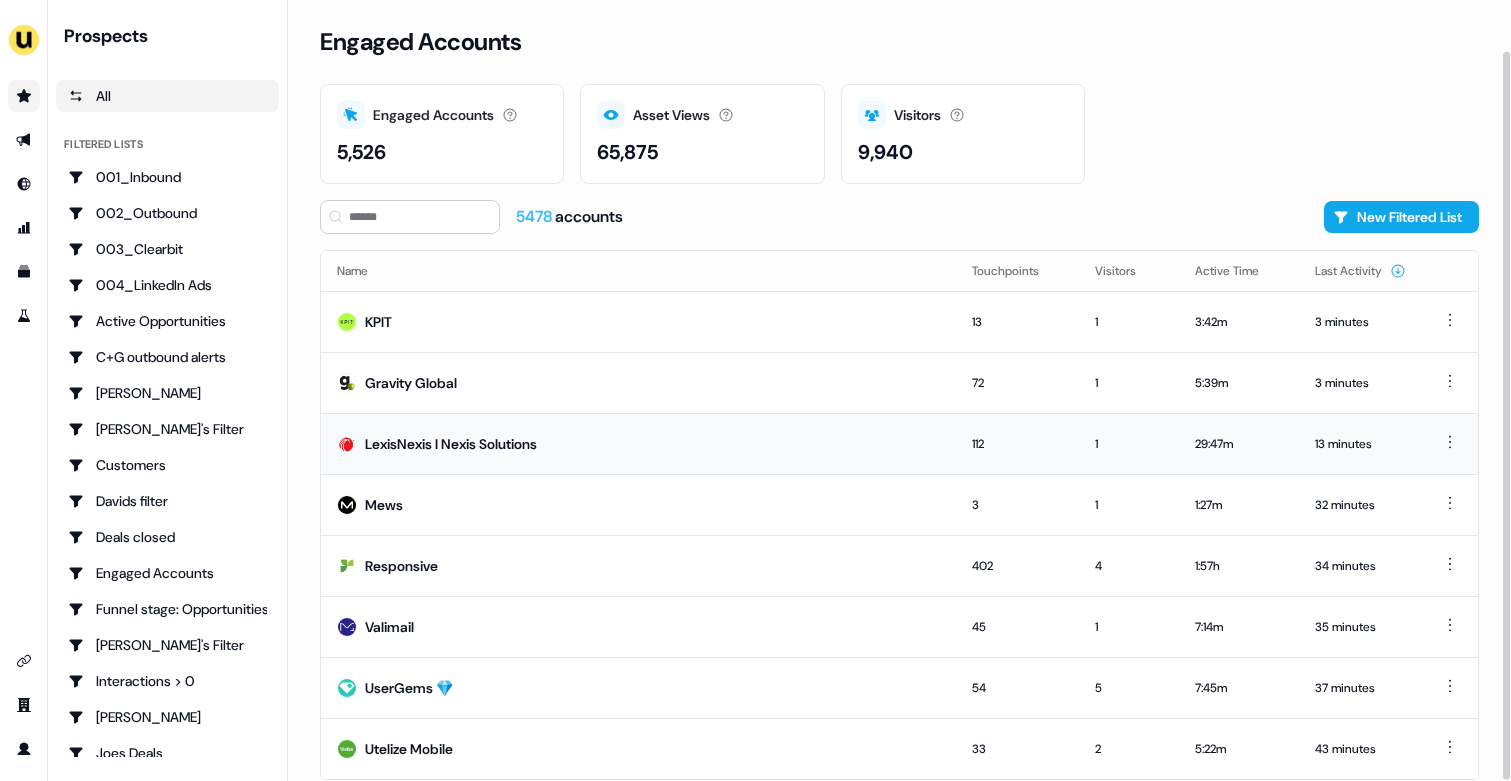 scroll, scrollTop: 54, scrollLeft: 0, axis: vertical 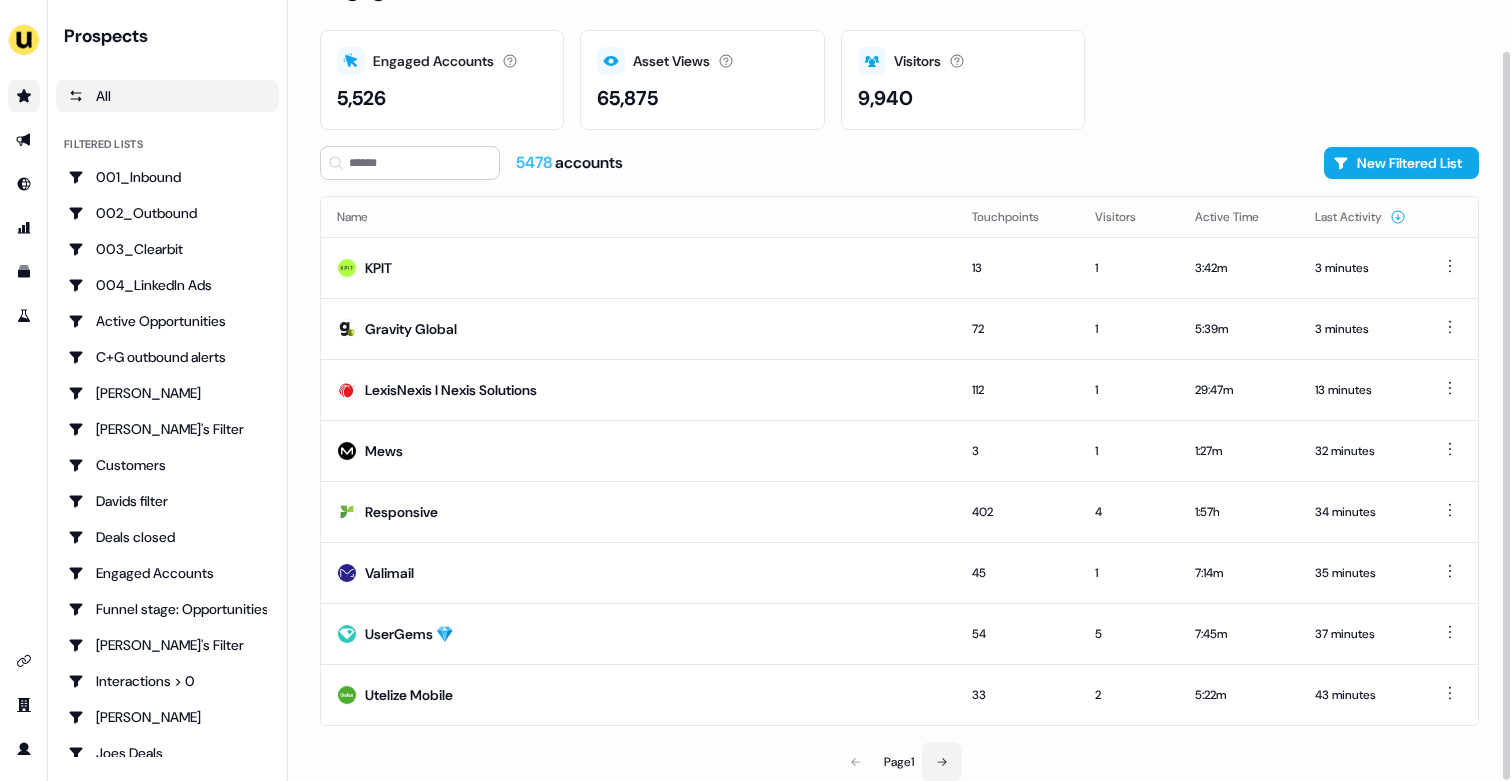 click 